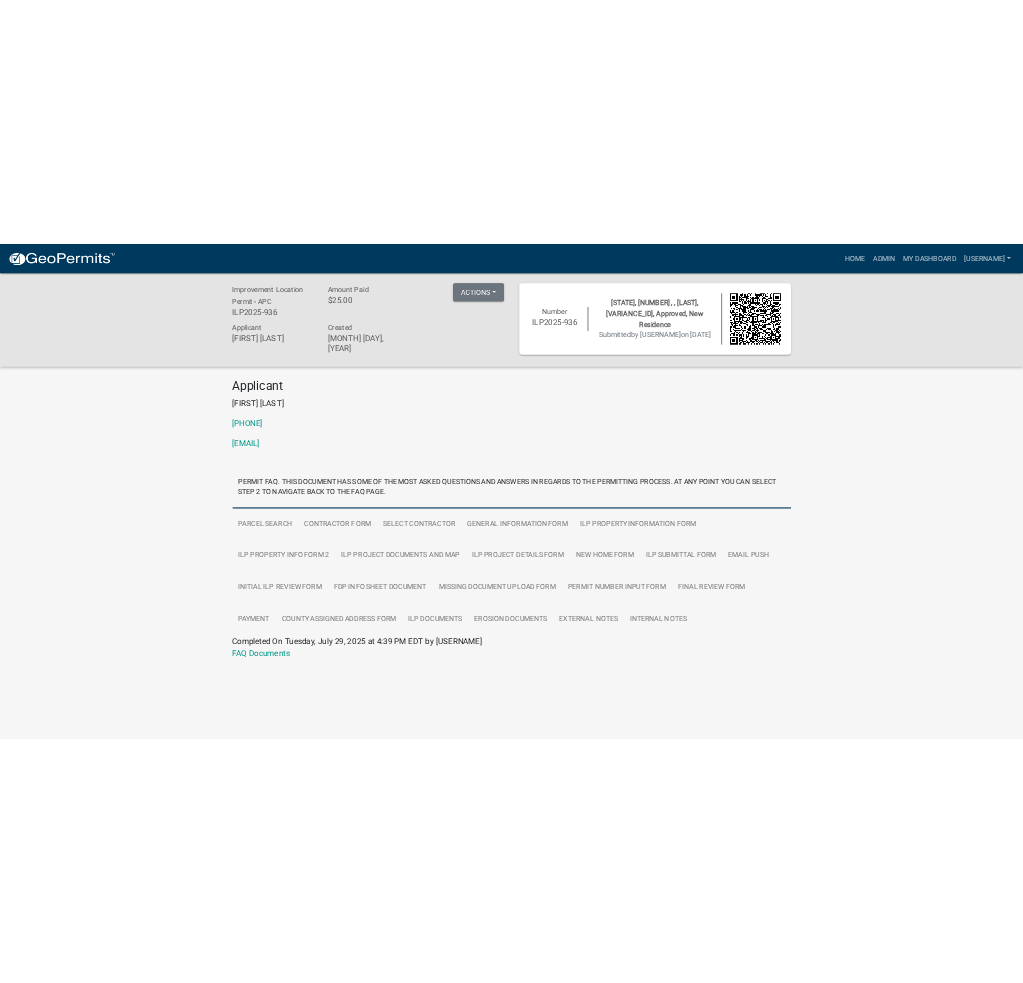 scroll, scrollTop: 0, scrollLeft: 0, axis: both 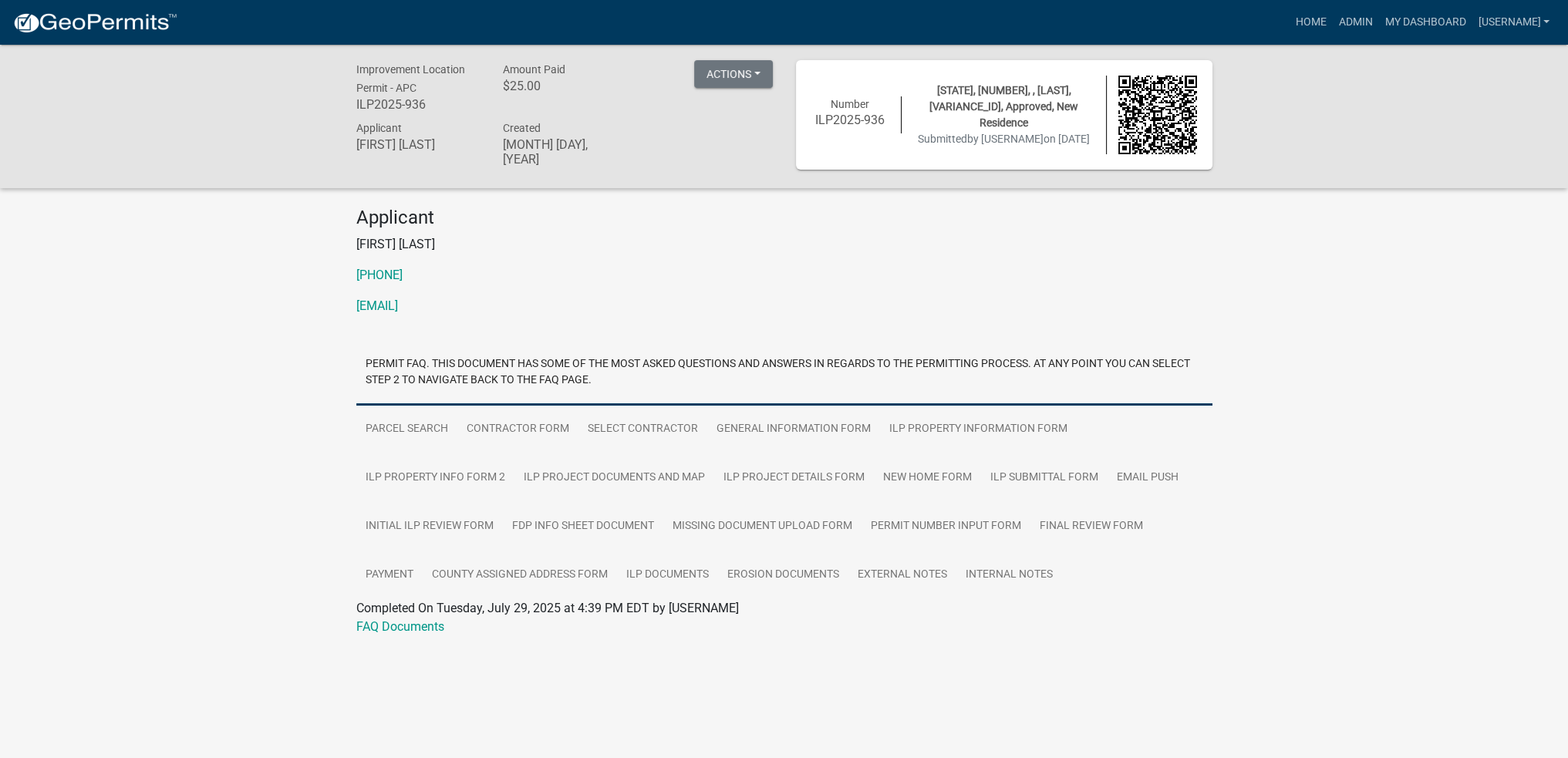 click on "Applicant [FIRST] [LAST]  [PHONE]  [EMAIL]" 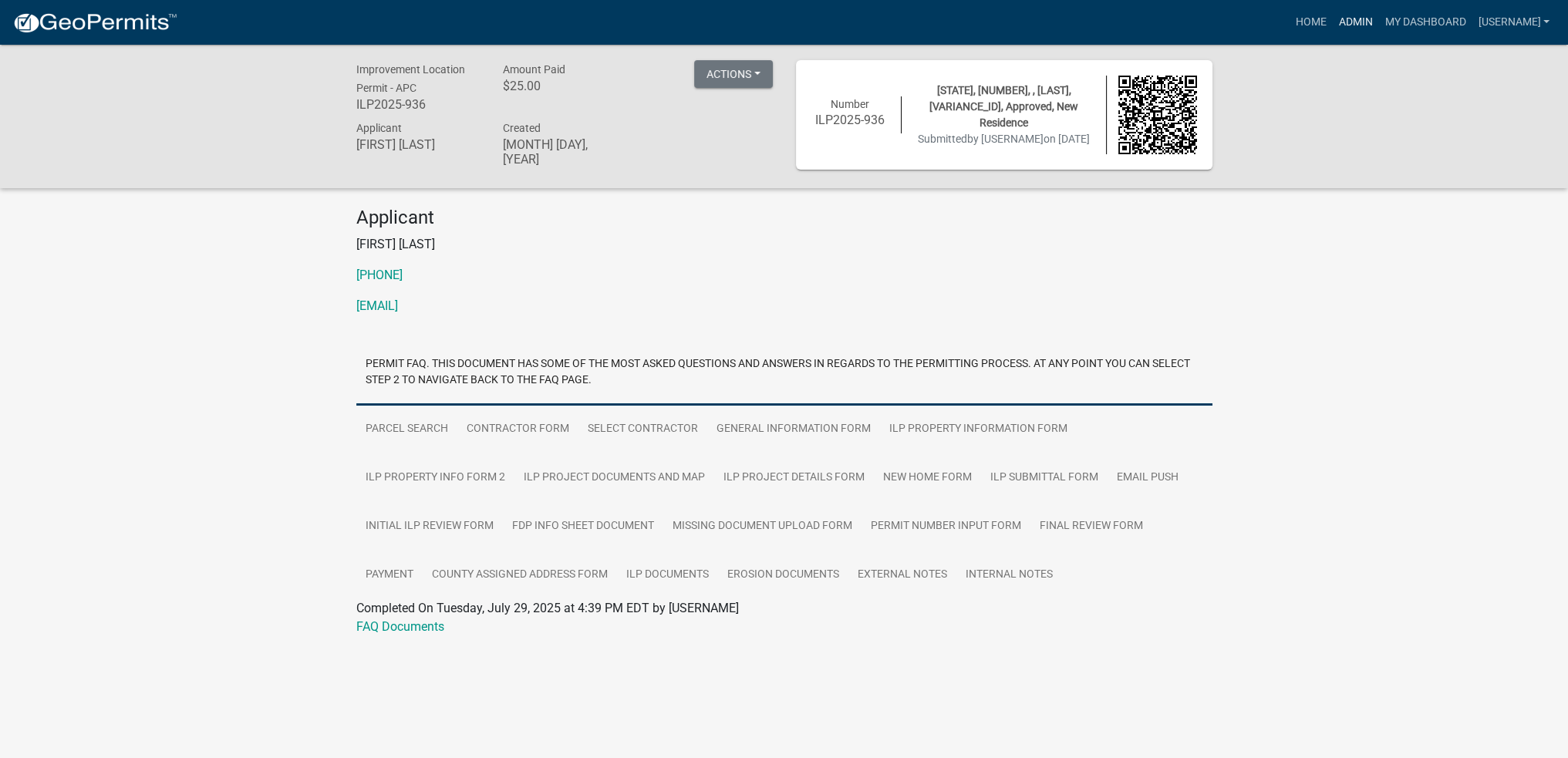 click on "Admin" at bounding box center (1355, 22) 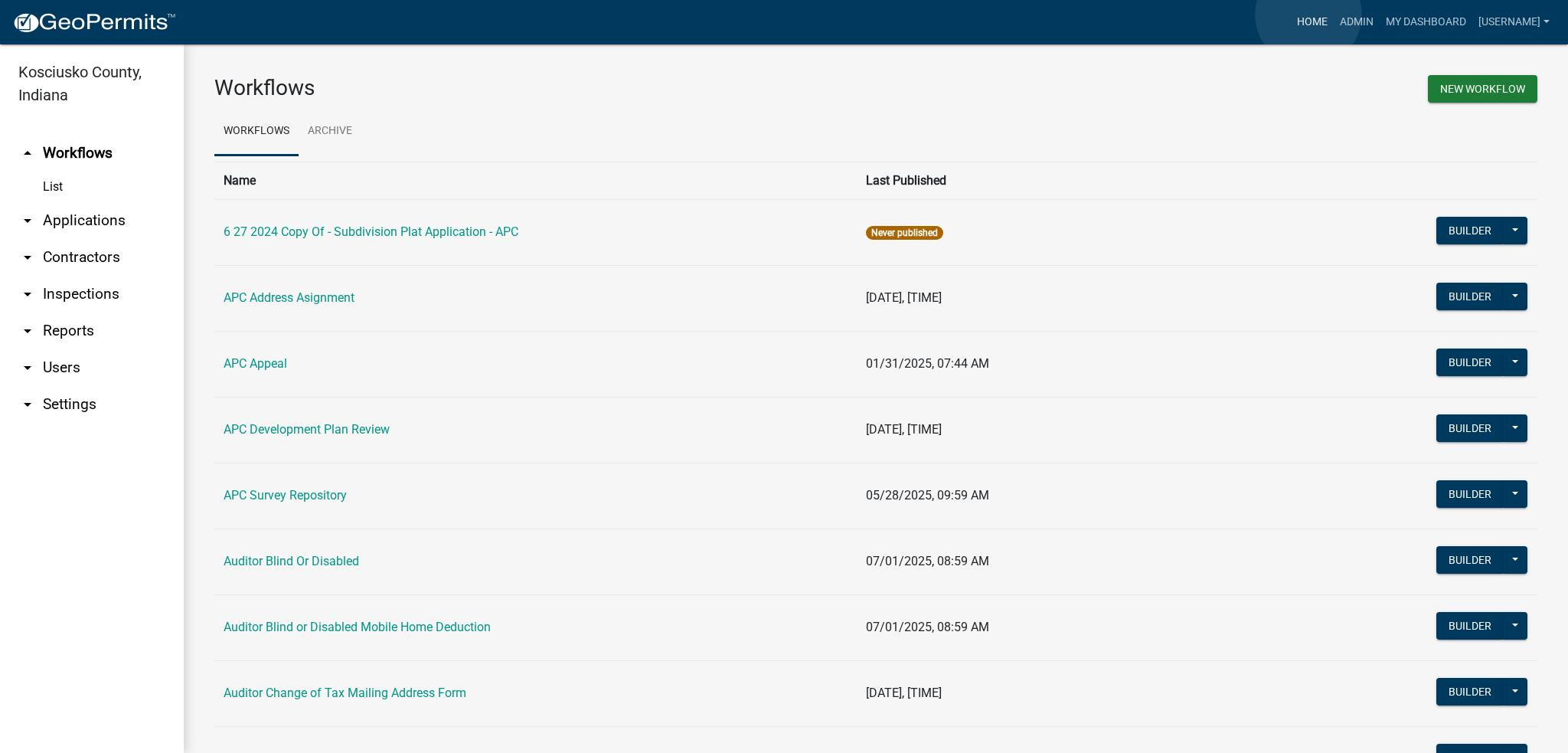 click on "Home" at bounding box center (1312, 22) 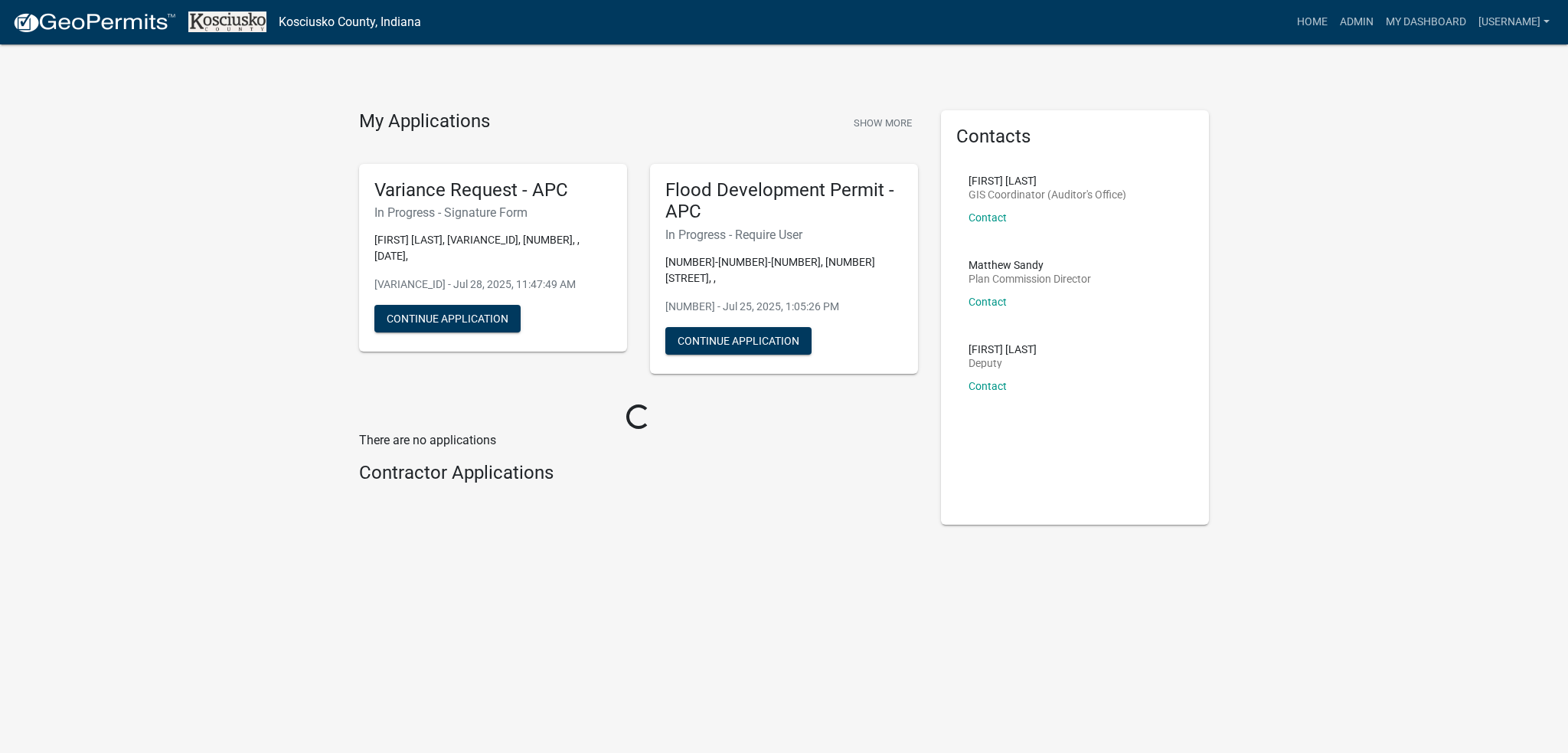 click on "My Applications  Show More  Variance Request - APC   In Progress - Signature Form  [FIRST] [LAST], [VARIANCE_ID], [NUMBER], [DATE],   [VARIANCE_ID] - Jul 28, 2025, 11:47:49 AM   Continue Application  Flood Development Permit - APC   In Progress - Require User  [NUMBER], [NUMBER] [STREET], ,   [NUMBER] - Jul 25, 2025, 1:05:26 PM   Continue Application  Loading...  There are no applications  Contractor Applications  Contacts   [NAME]   GIS Coordinator (Auditor's Office)   Contact   [NAME]   Plan Commission Director   Contact   [NAME]   Deputy   Contact" 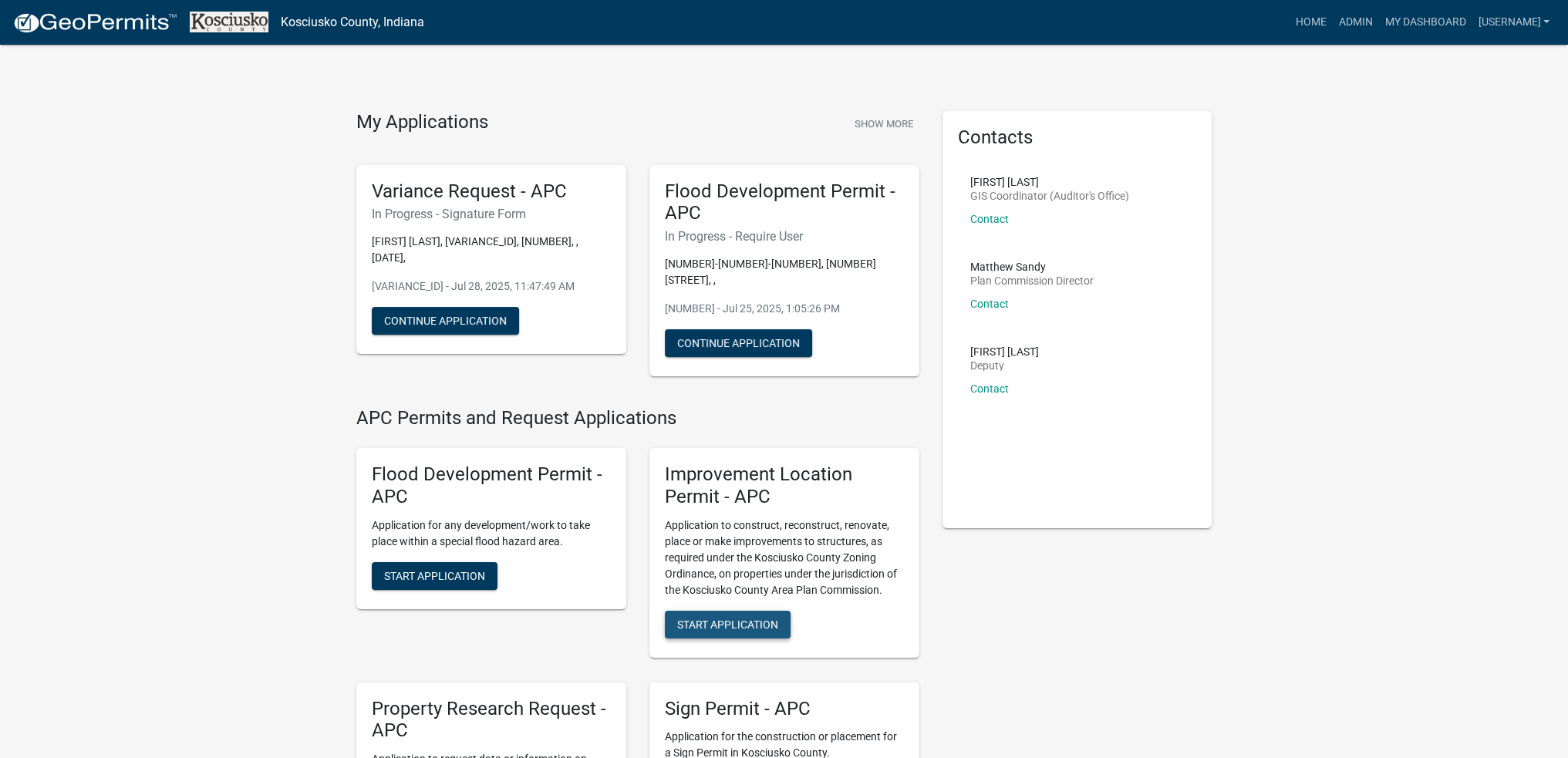 click on "Start Application" at bounding box center [727, 624] 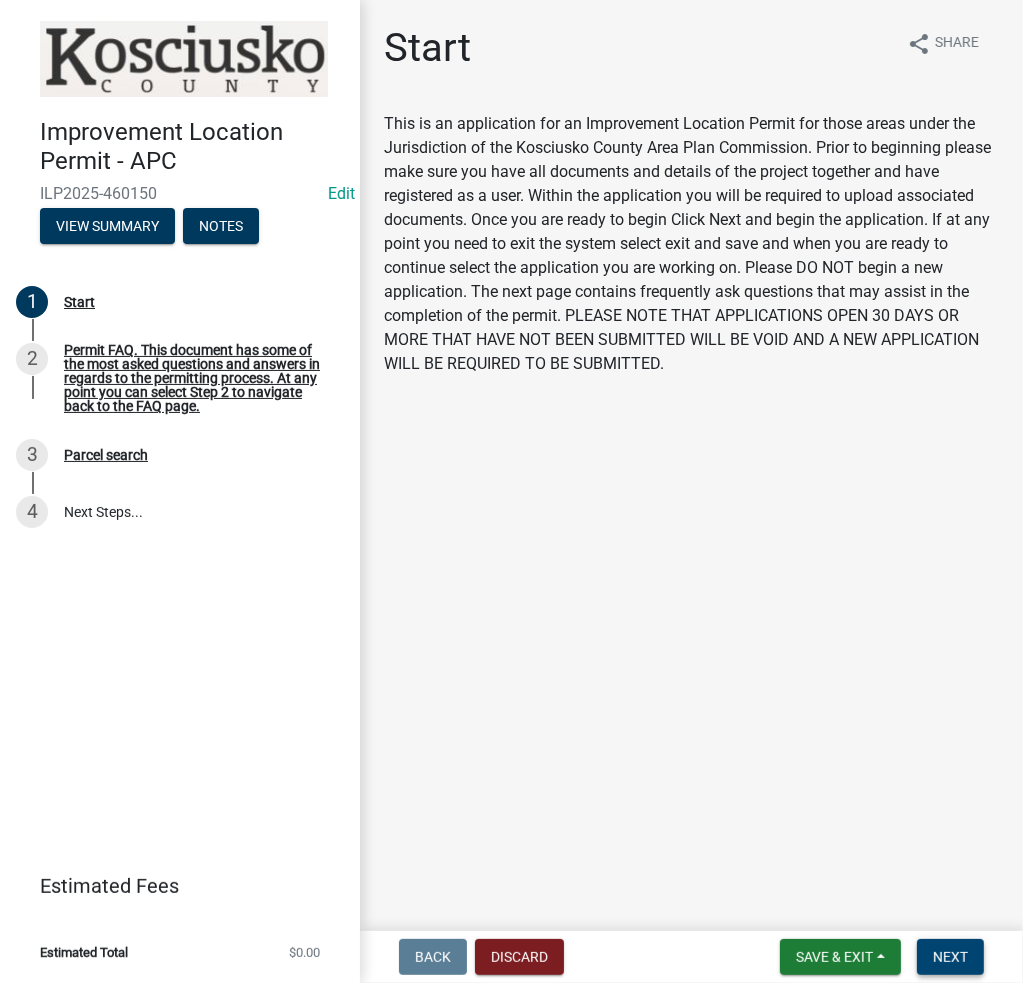 click on "Next" at bounding box center [950, 957] 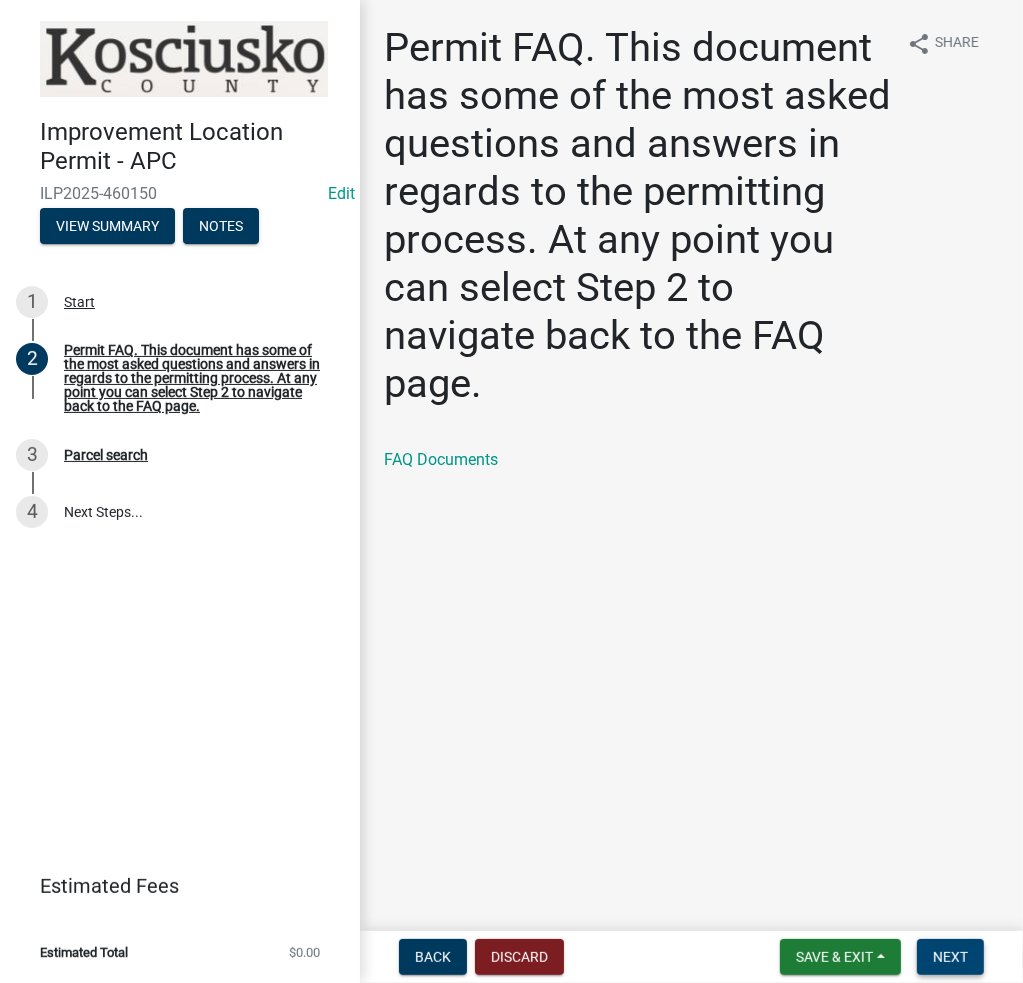 click on "Next" at bounding box center [950, 957] 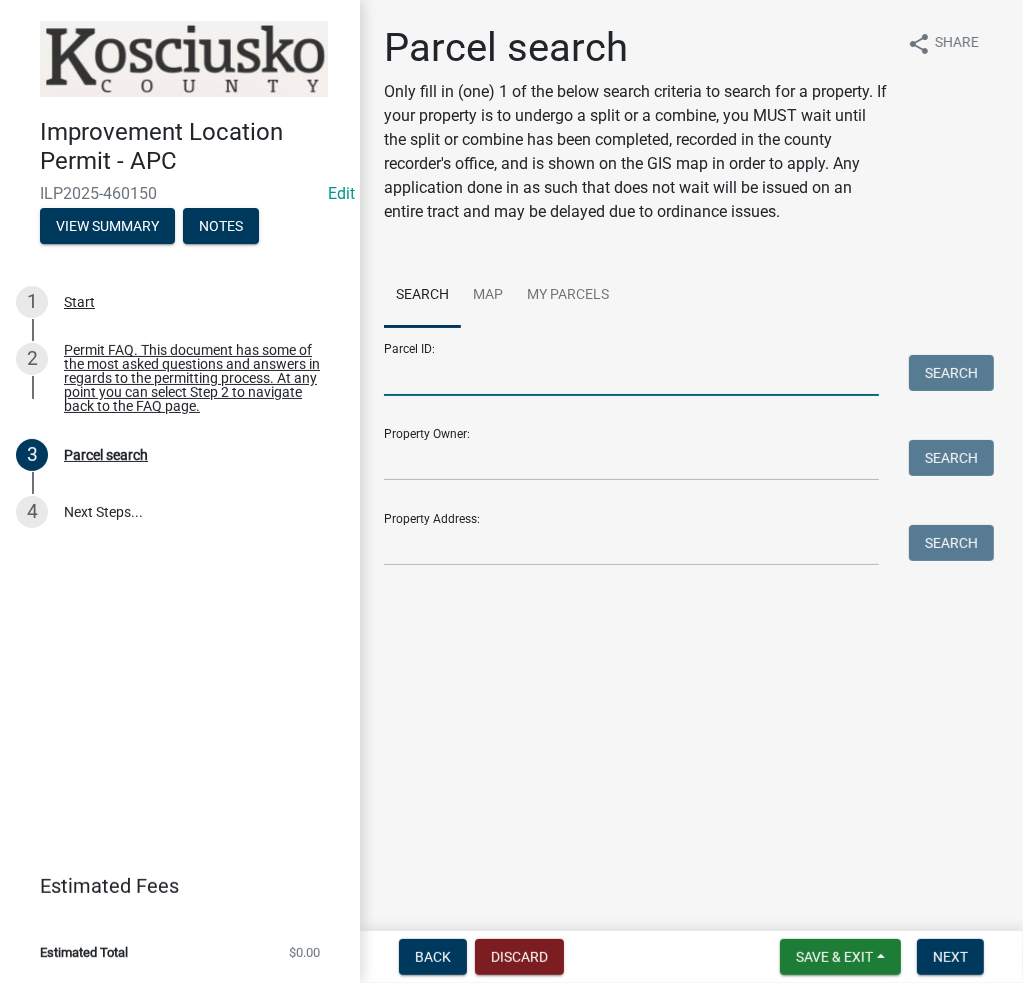 click on "Parcel ID:" at bounding box center [631, 375] 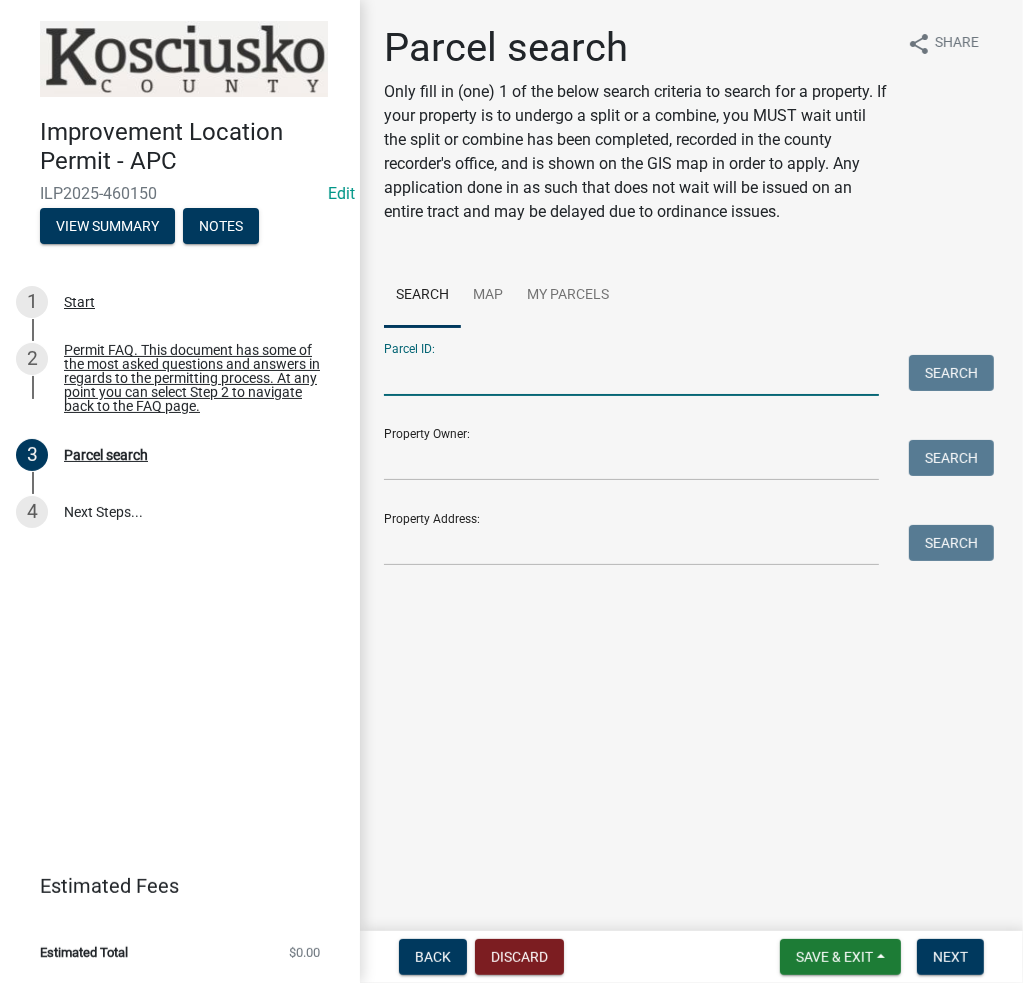 click on "Parcel ID:" at bounding box center [631, 375] 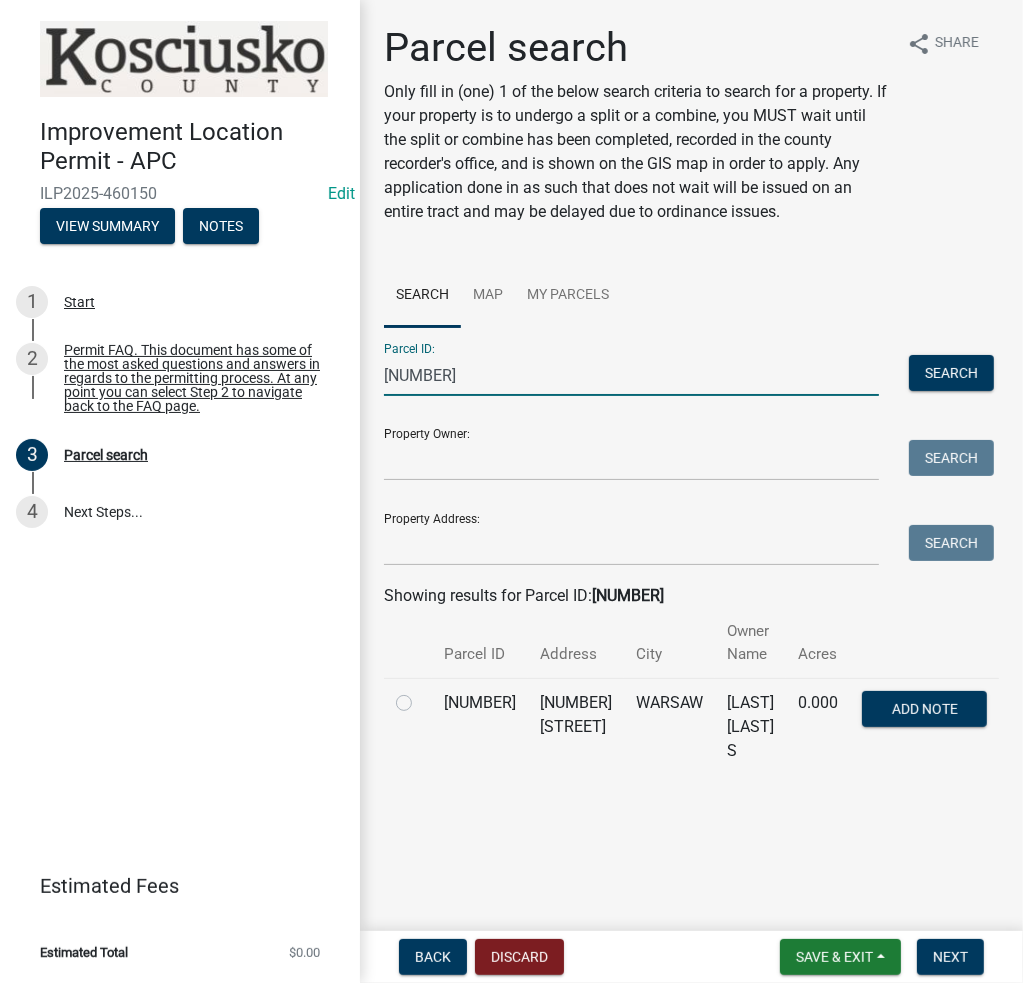 type on "[NUMBER]" 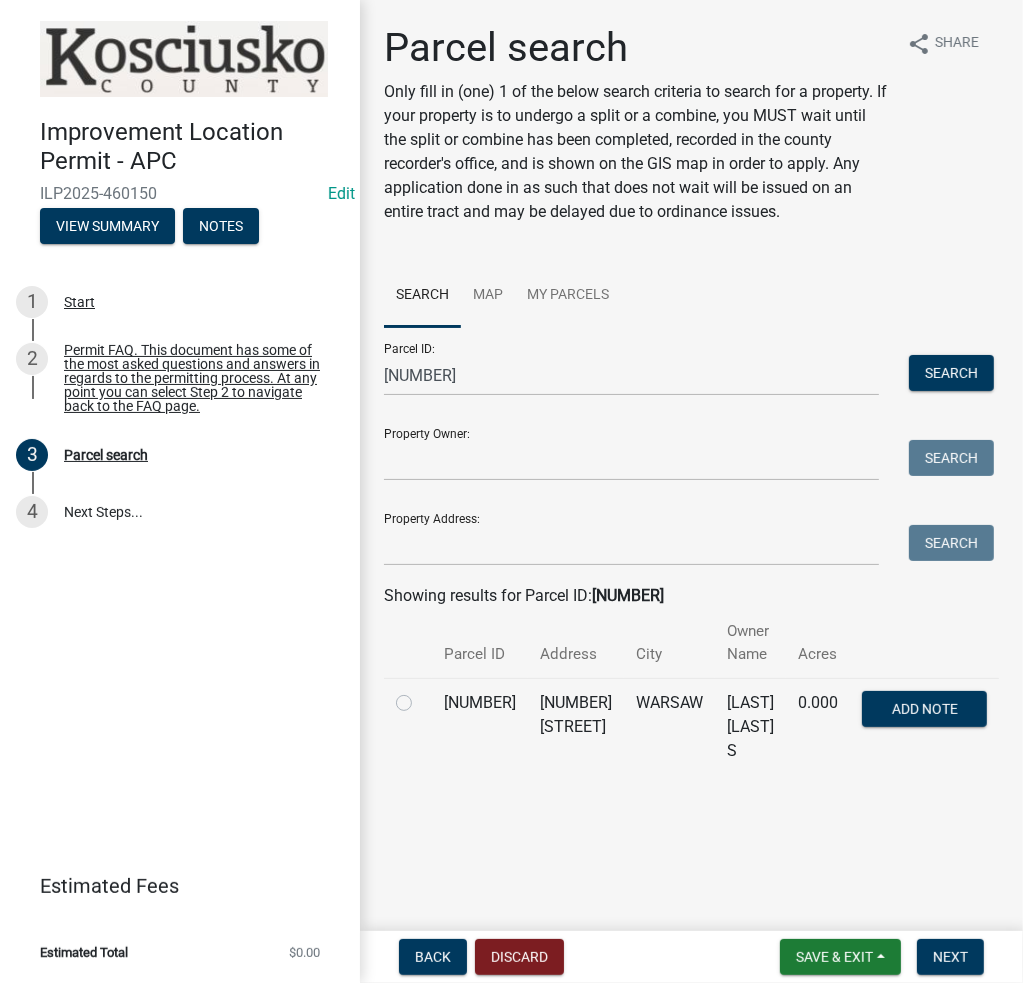 click 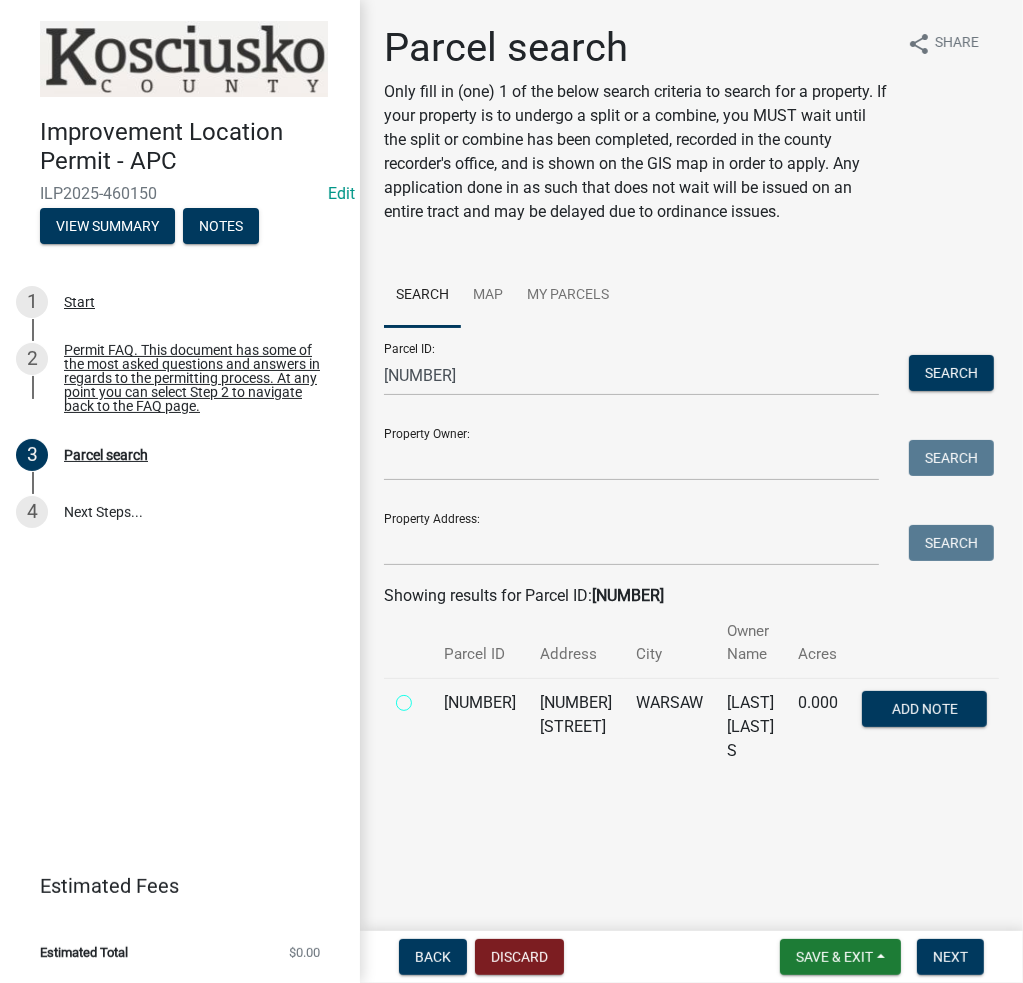 click at bounding box center [426, 697] 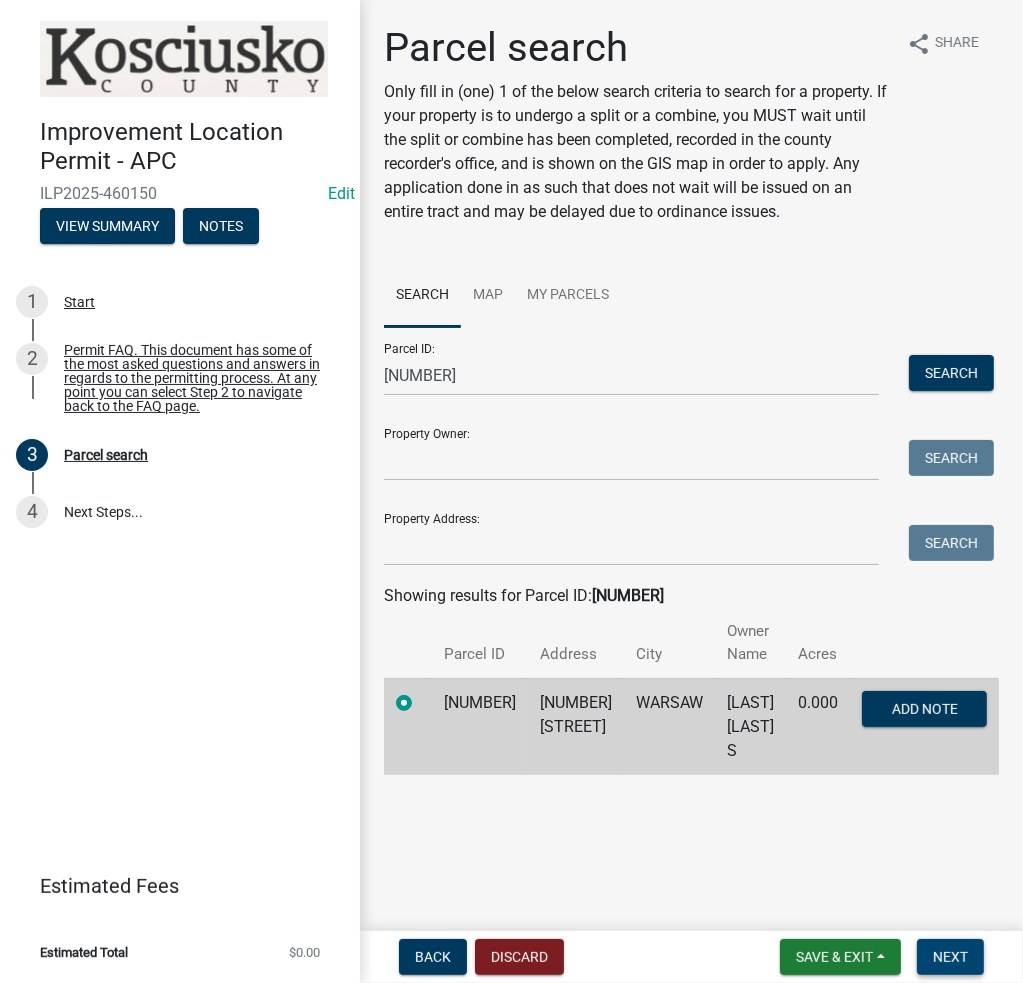 click on "Next" at bounding box center [950, 957] 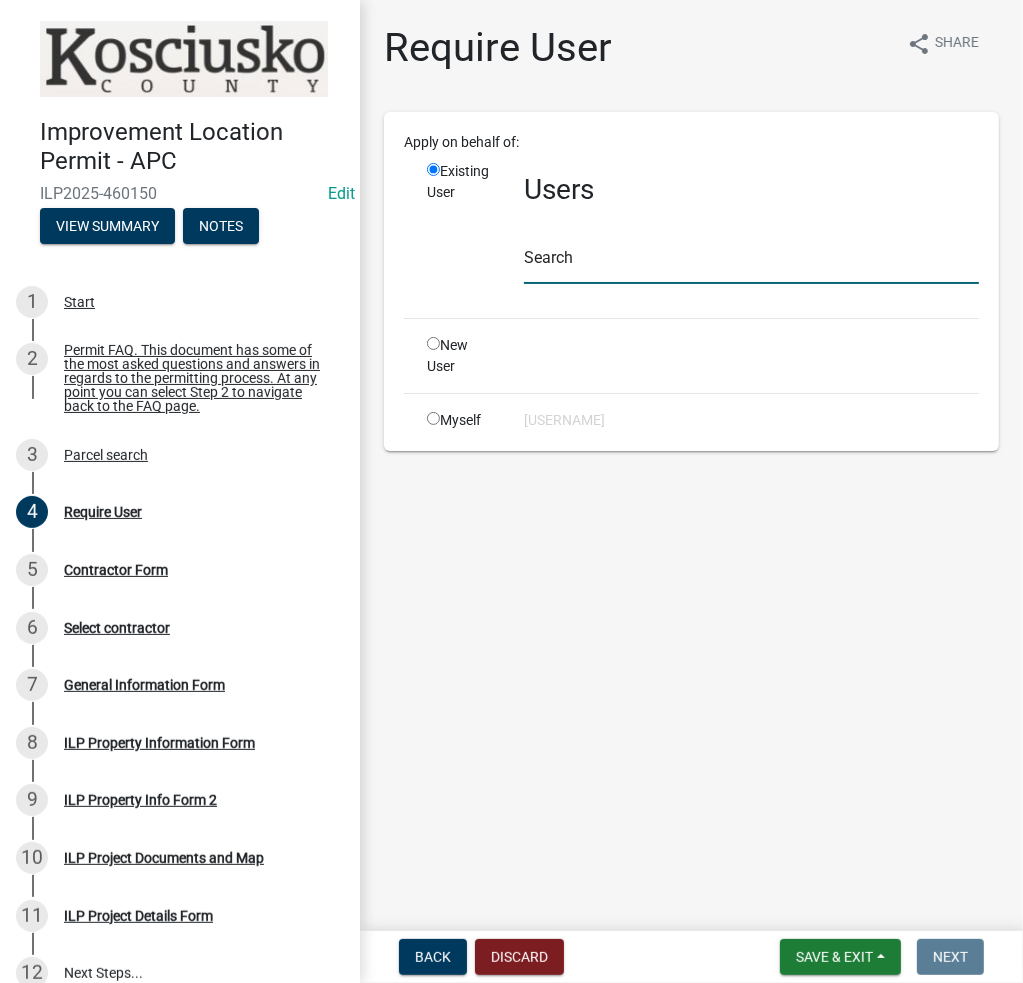 click 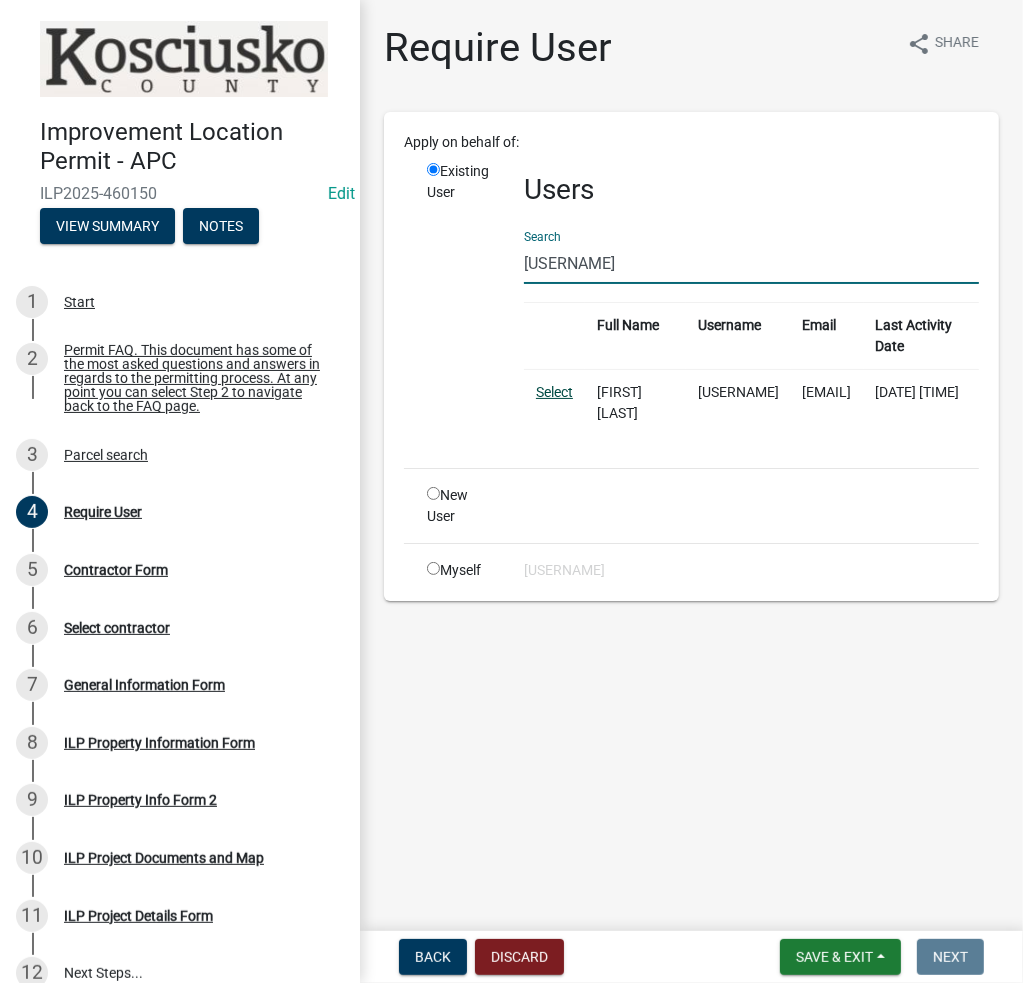 type on "[USERNAME]" 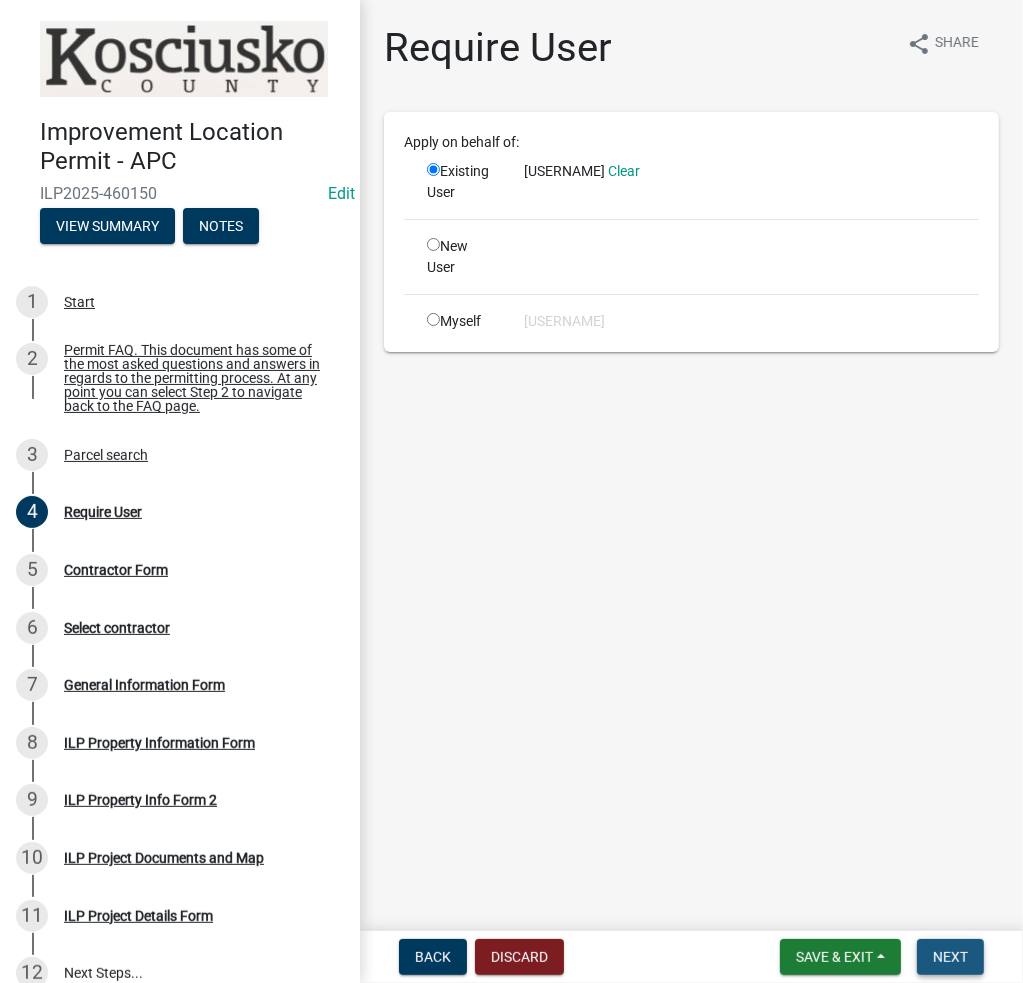 click on "Next" at bounding box center (950, 957) 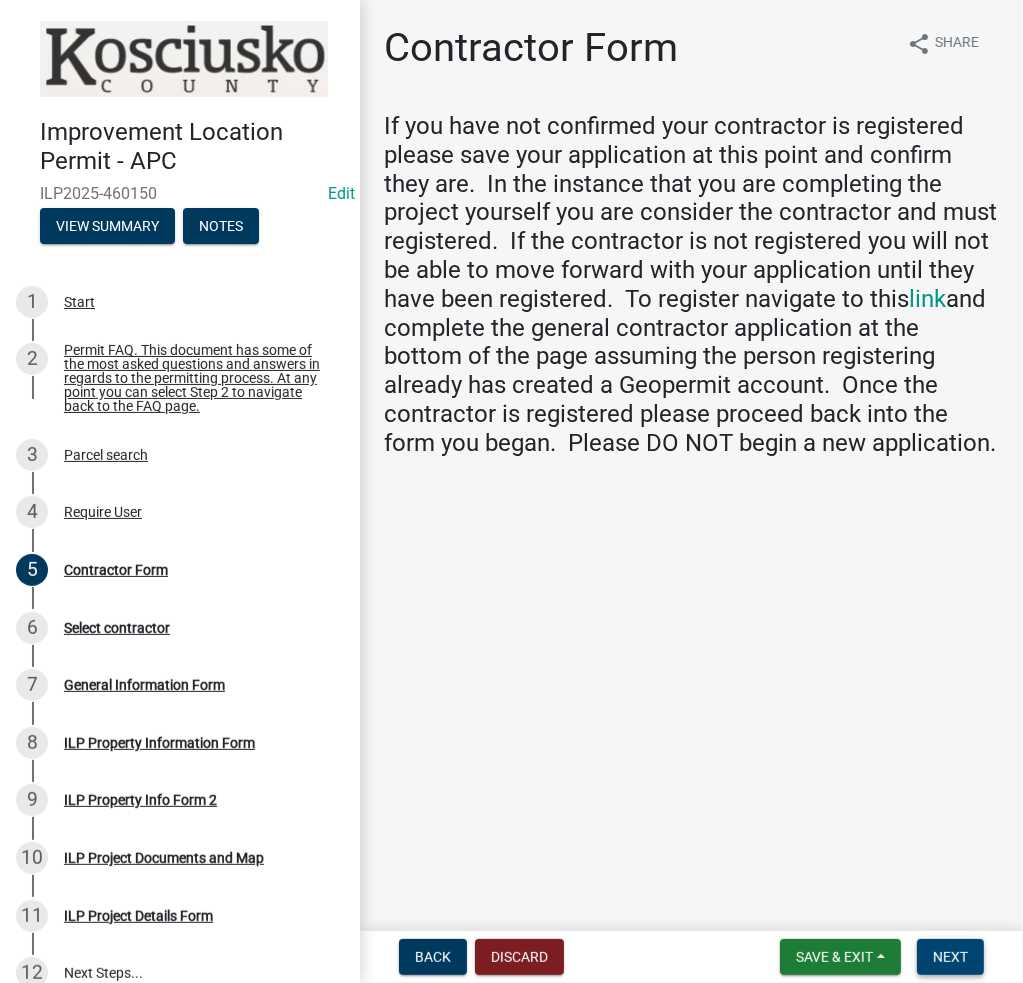 click on "Next" at bounding box center [950, 957] 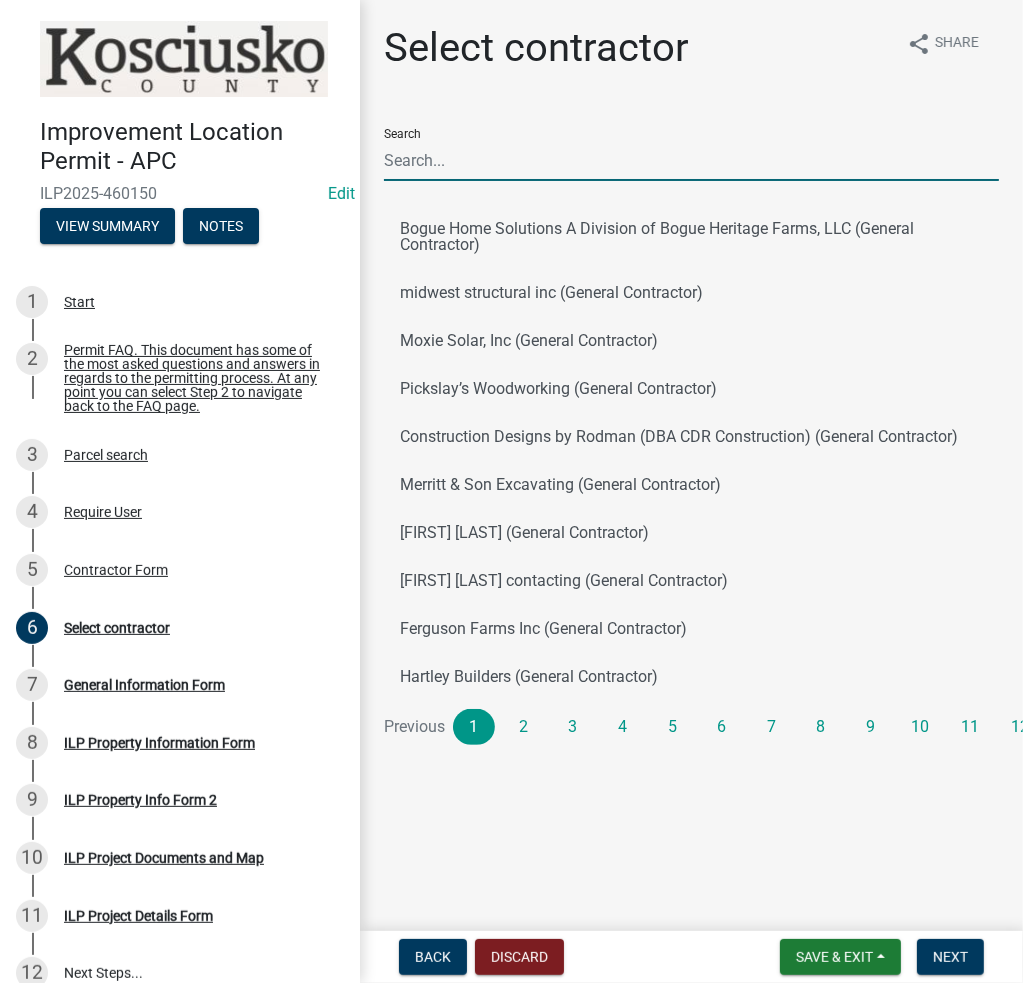 click on "Search" at bounding box center (691, 160) 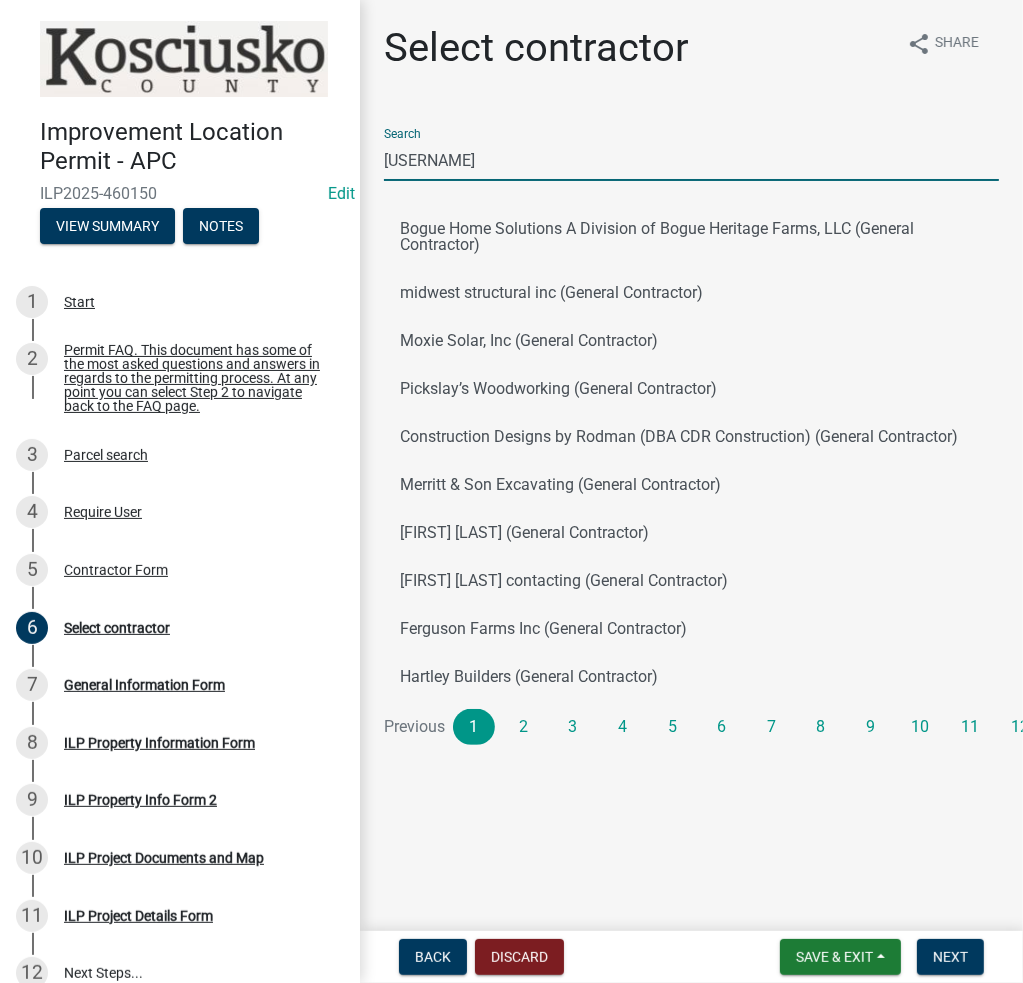 type on "[USERNAME]" 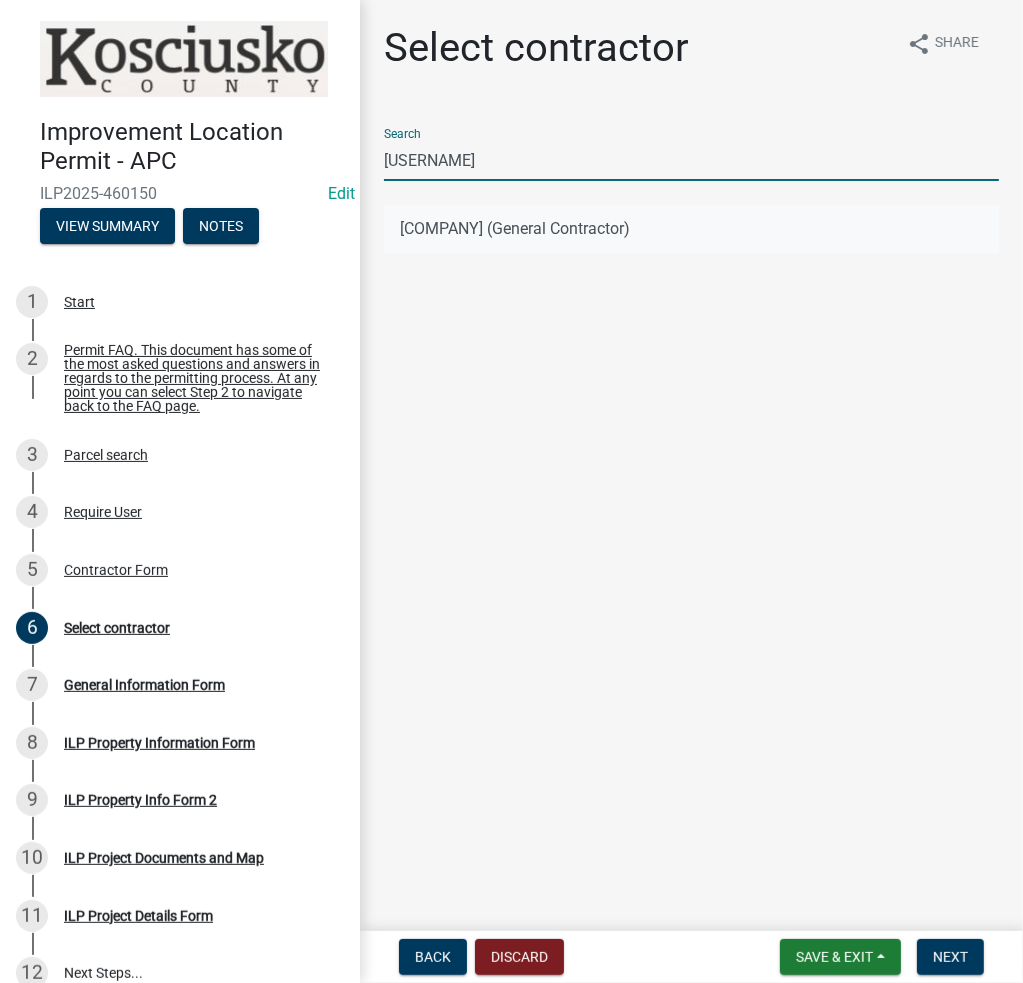 type on "[USERNAME]" 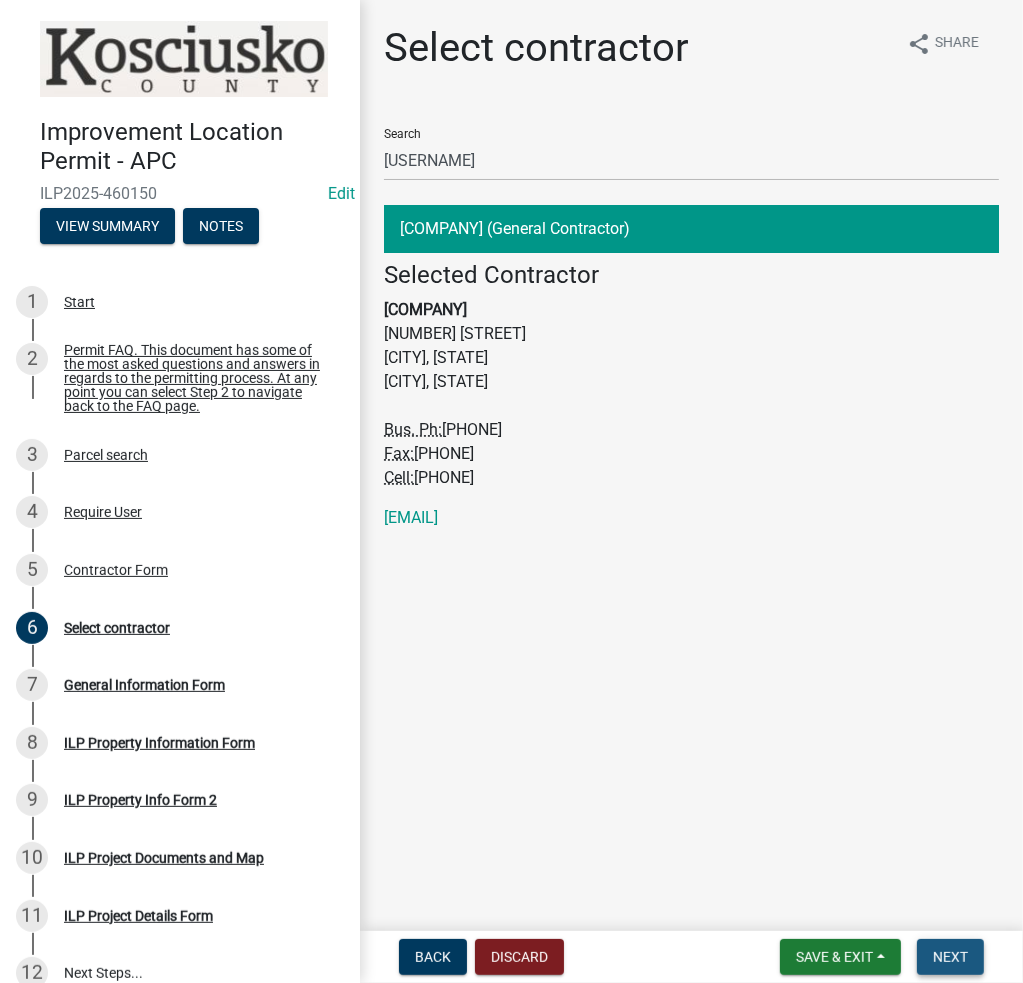 drag, startPoint x: 977, startPoint y: 954, endPoint x: 979, endPoint y: 933, distance: 21.095022 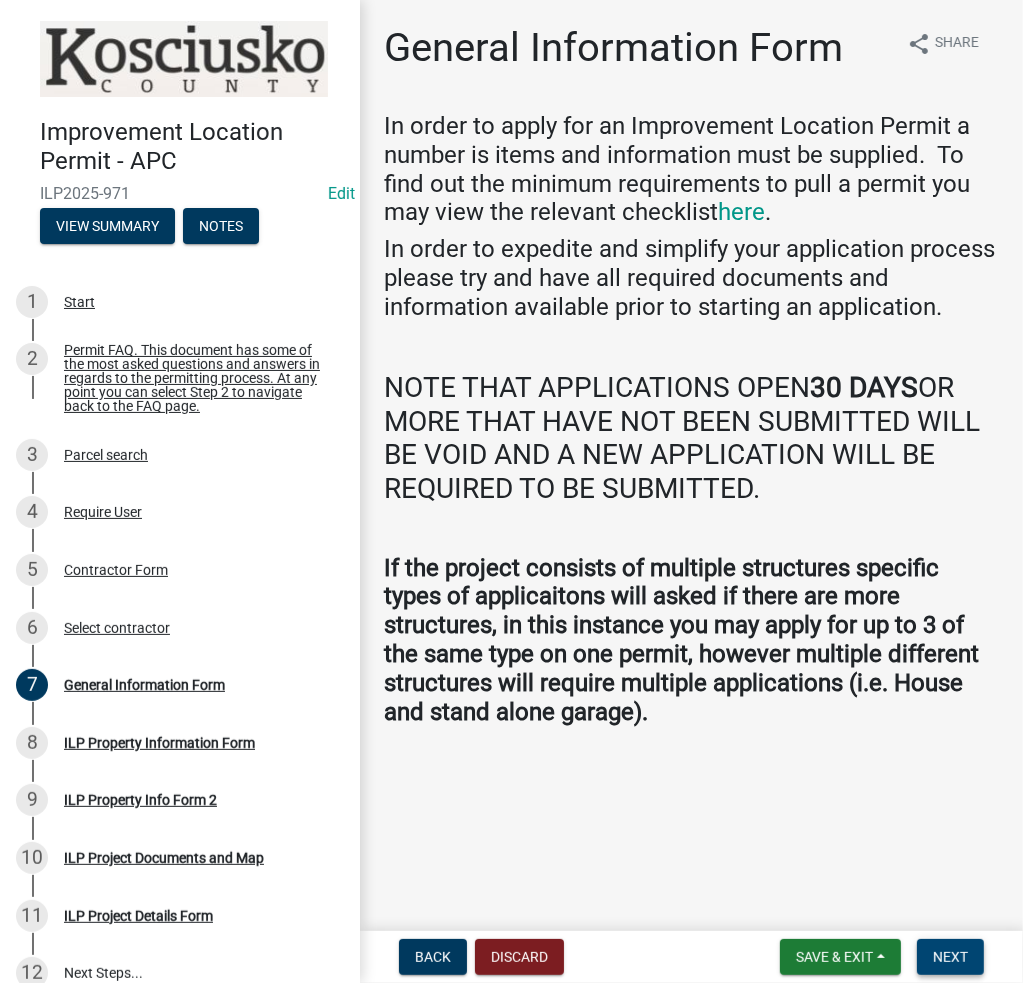 click on "Next" at bounding box center [950, 957] 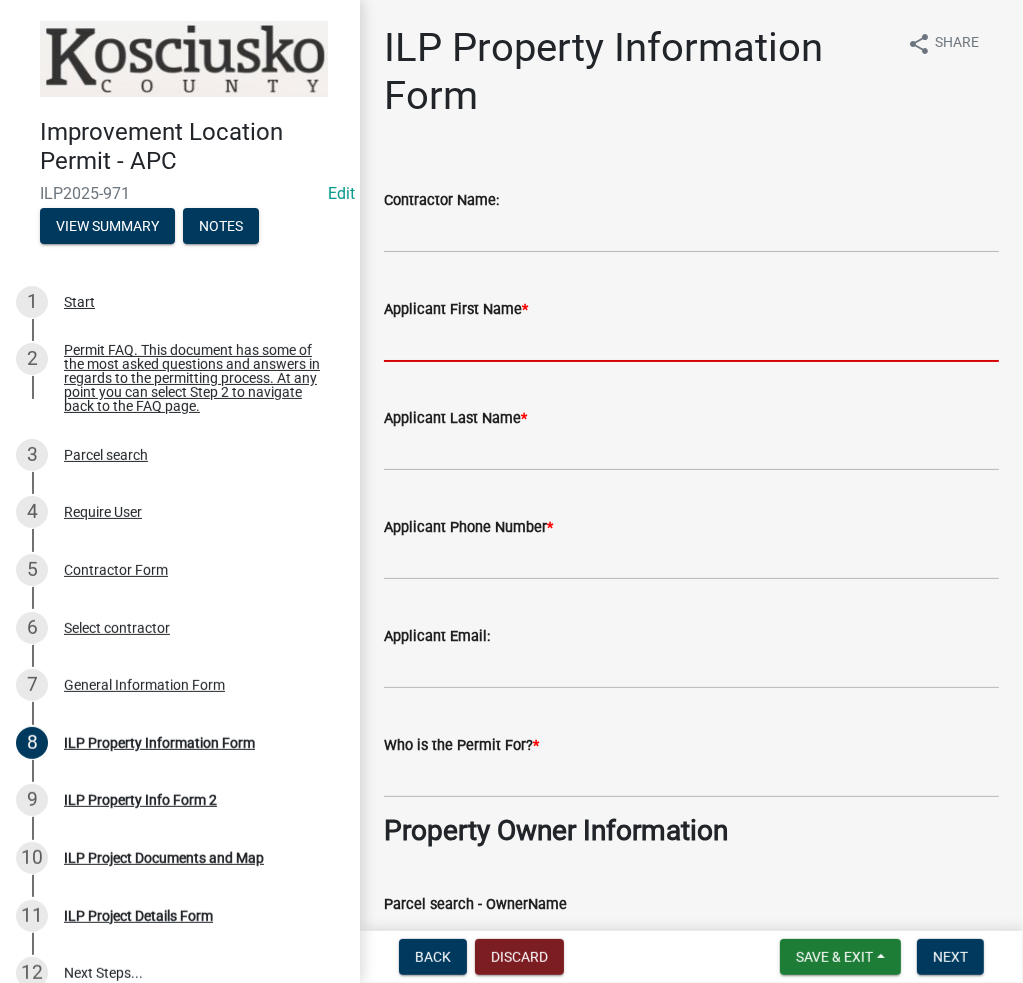 click on "Applicant First Name  *" at bounding box center [691, 341] 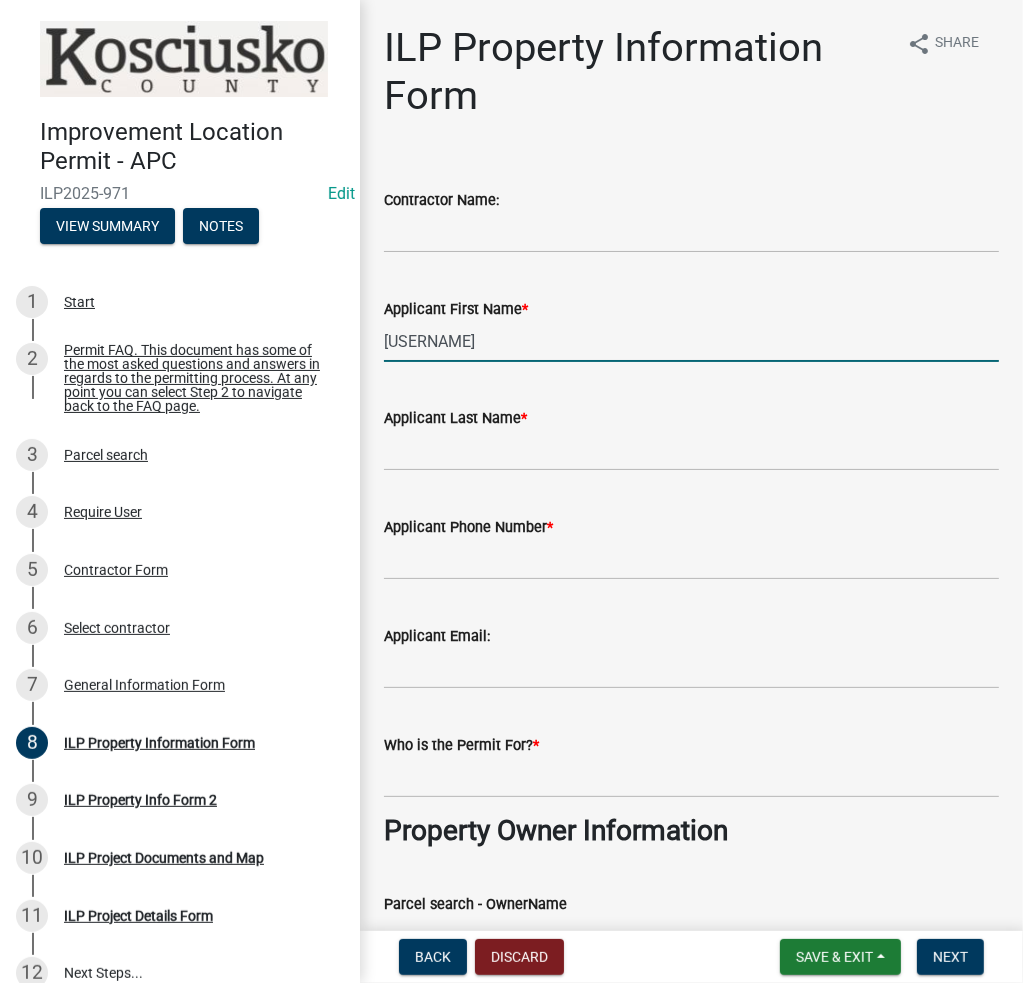 type on "[USERNAME]" 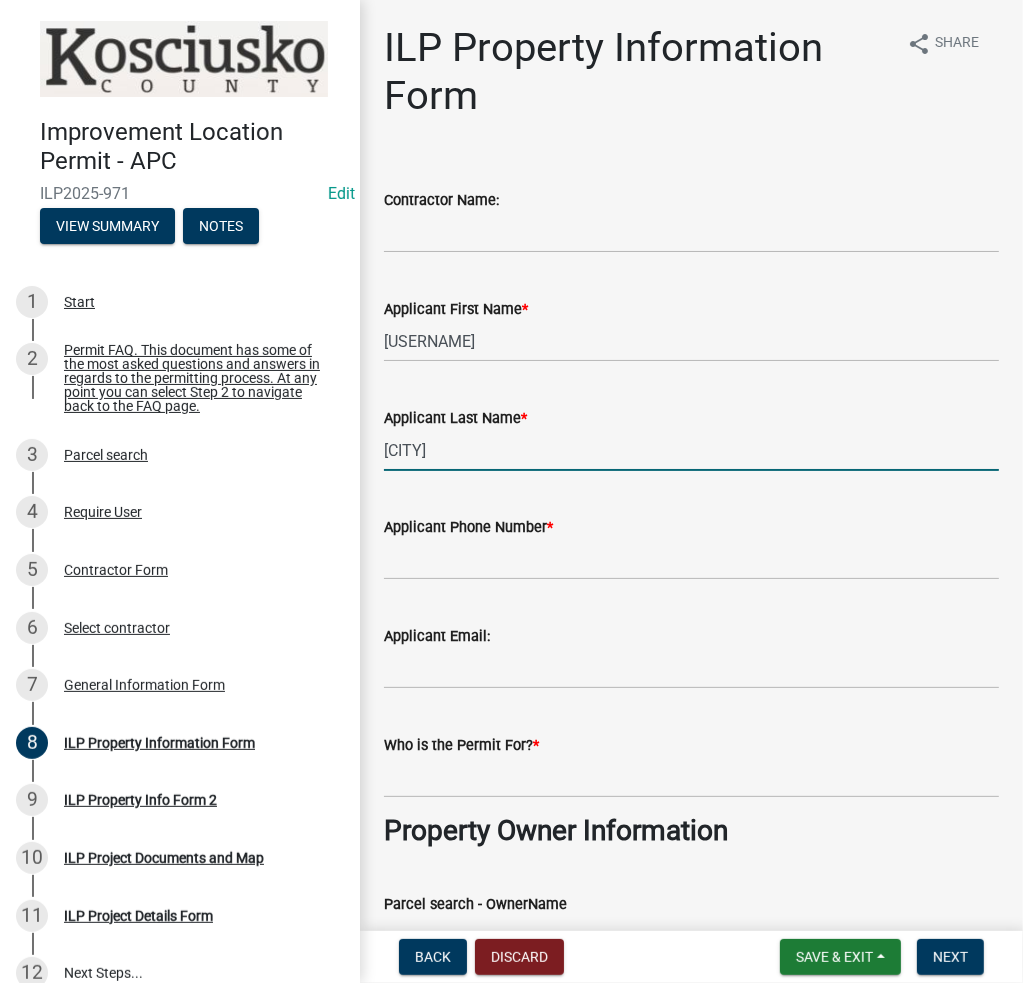 type on "[CITY]" 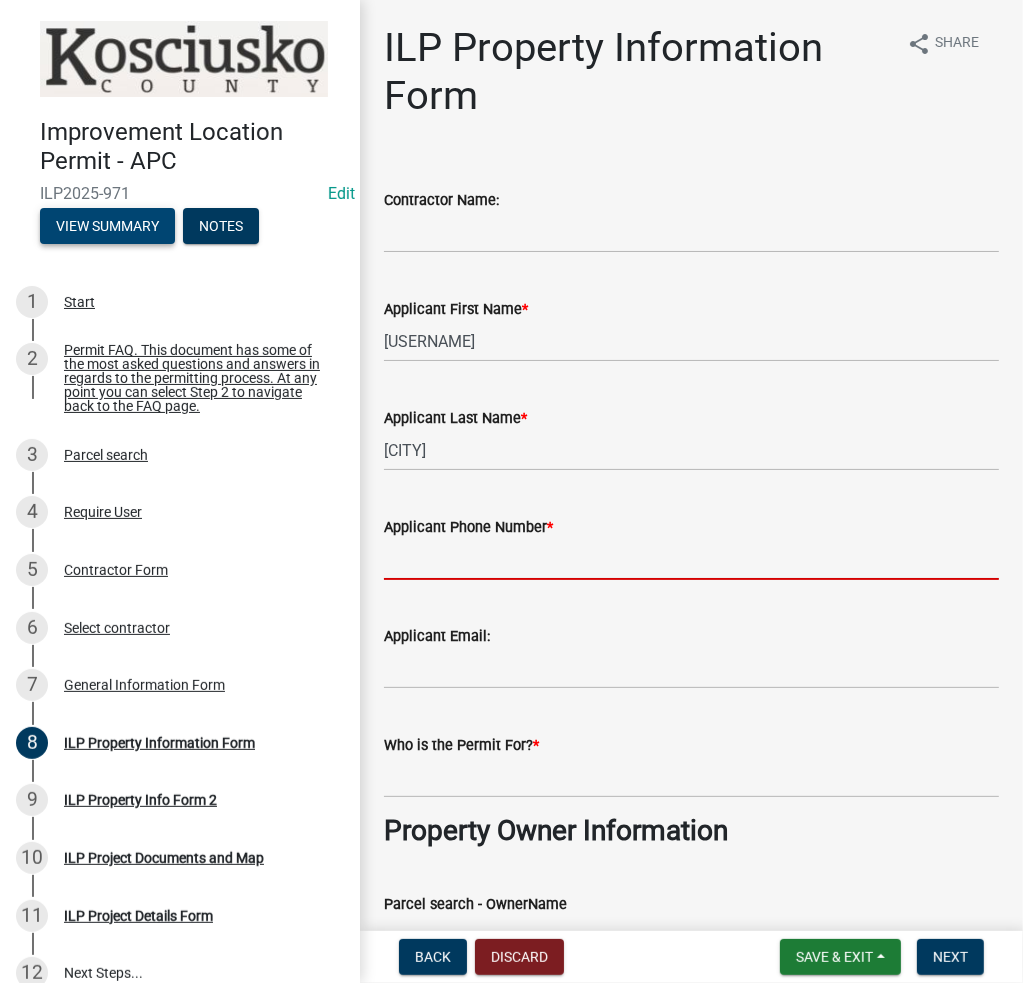 click on "View Summary" at bounding box center (107, 226) 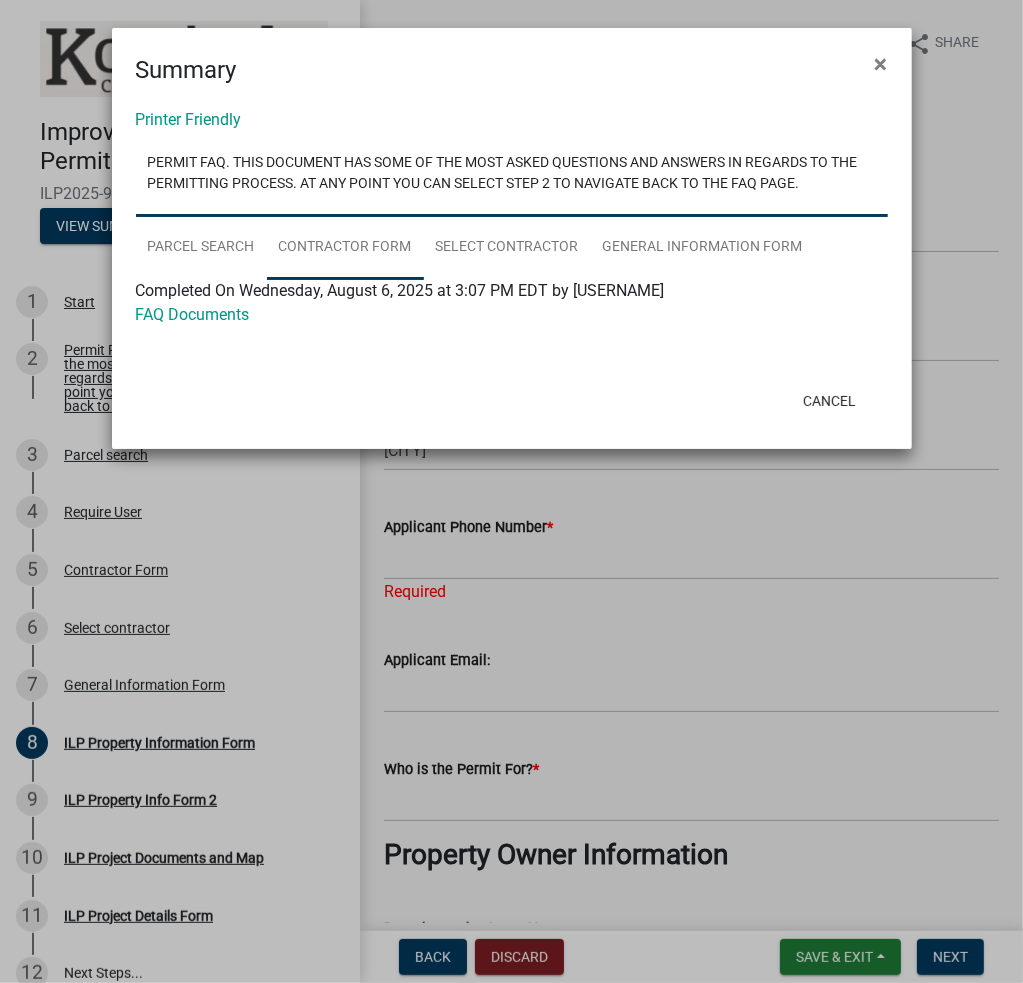 click on "Contractor Form" at bounding box center [345, 248] 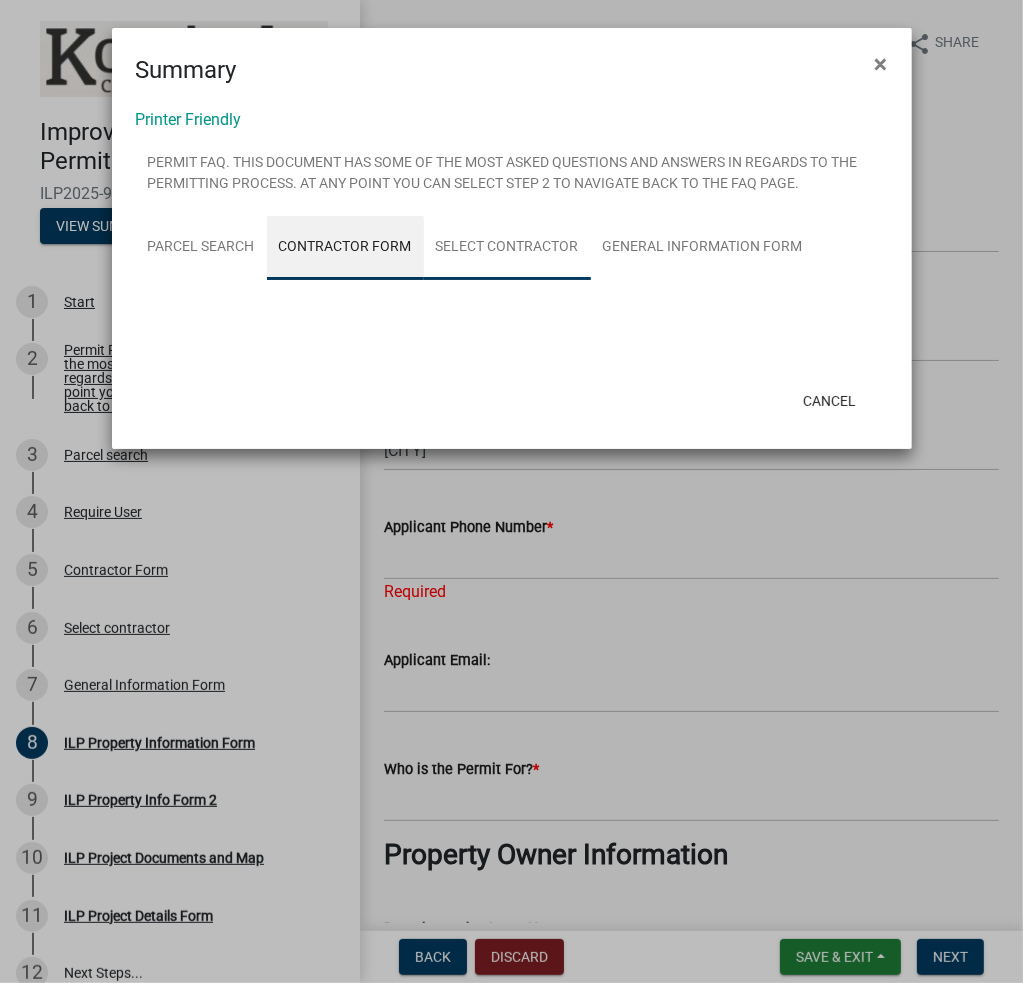 click on "Select contractor" at bounding box center (507, 248) 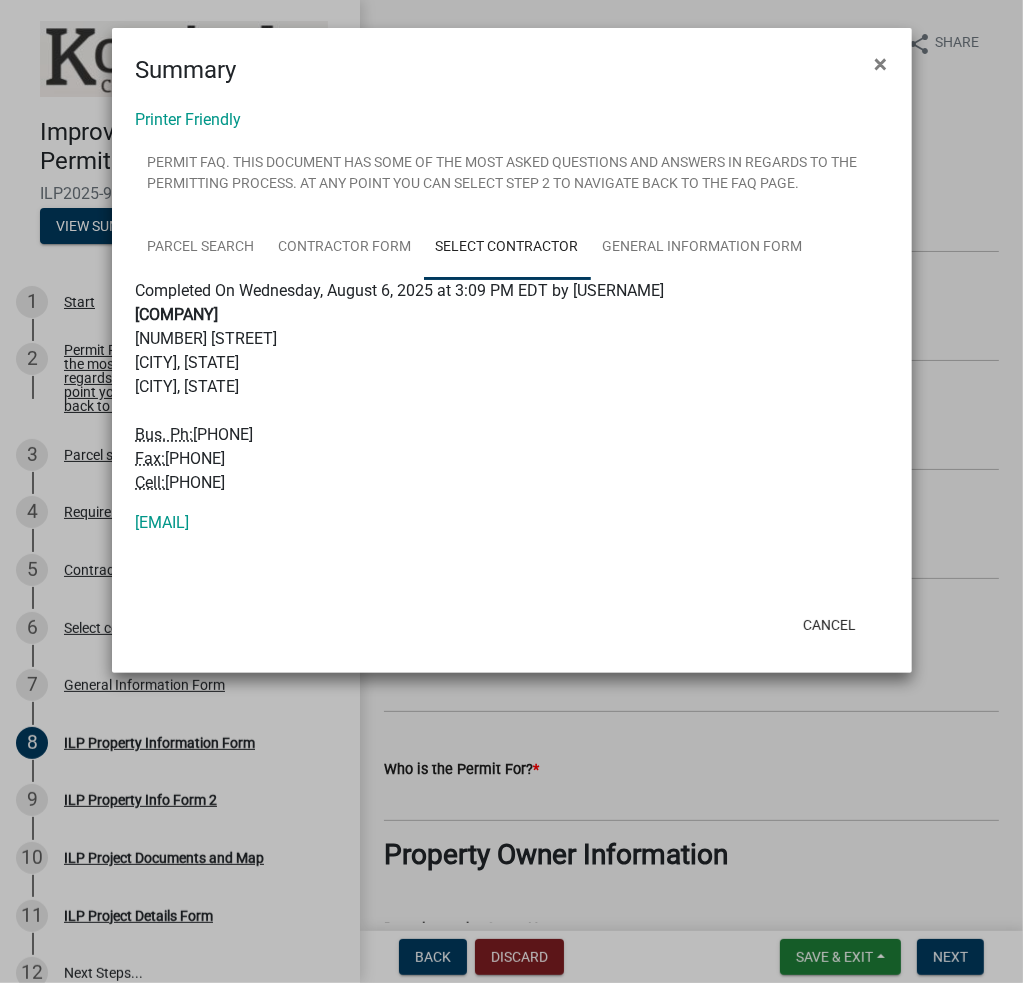 drag, startPoint x: 206, startPoint y: 432, endPoint x: 315, endPoint y: 437, distance: 109.11462 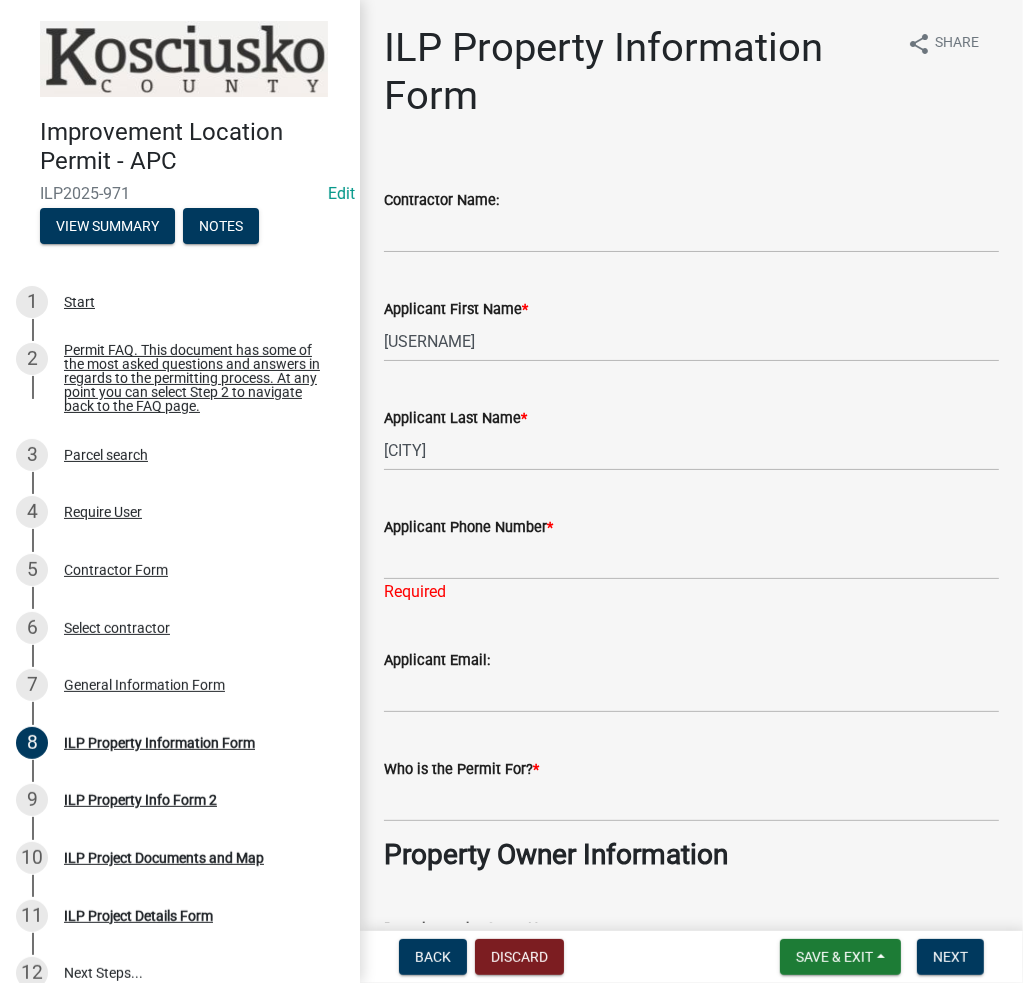 click on "Required" 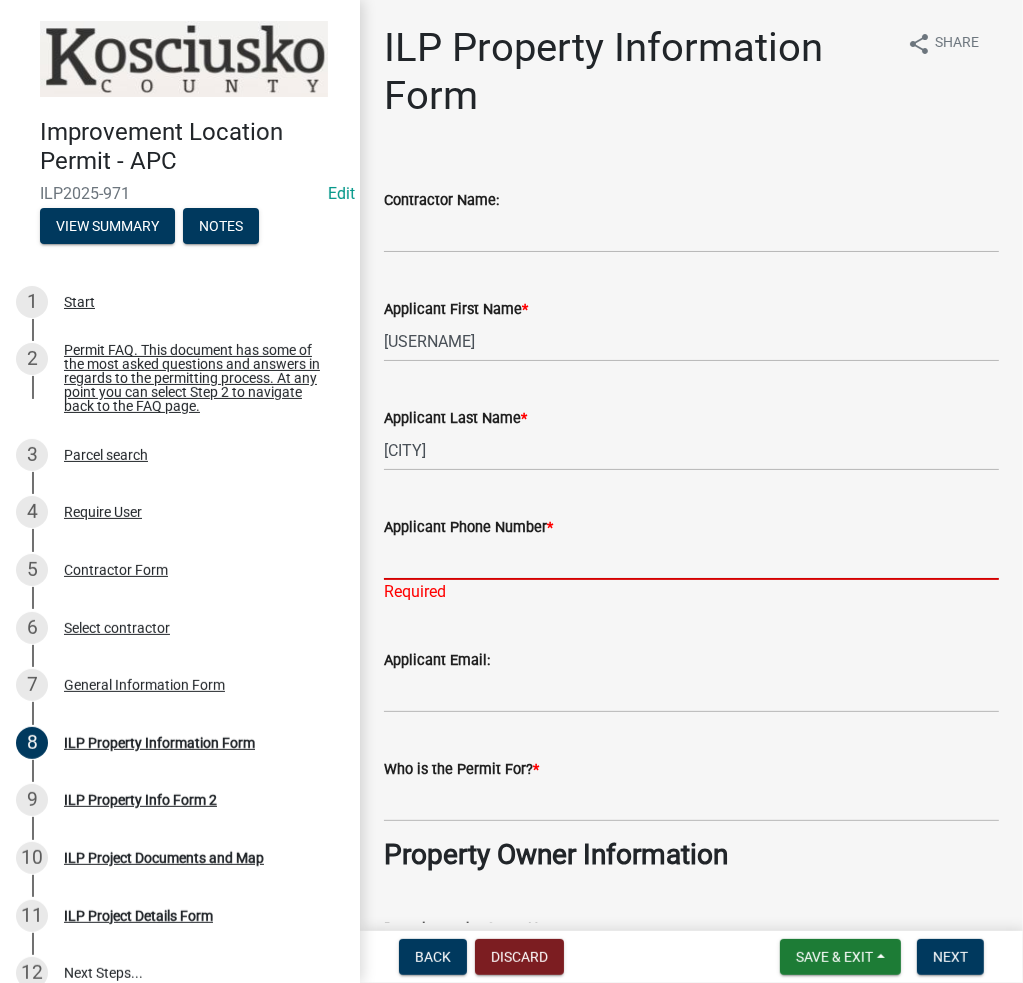 click on "Applicant Phone Number  *" at bounding box center [691, 559] 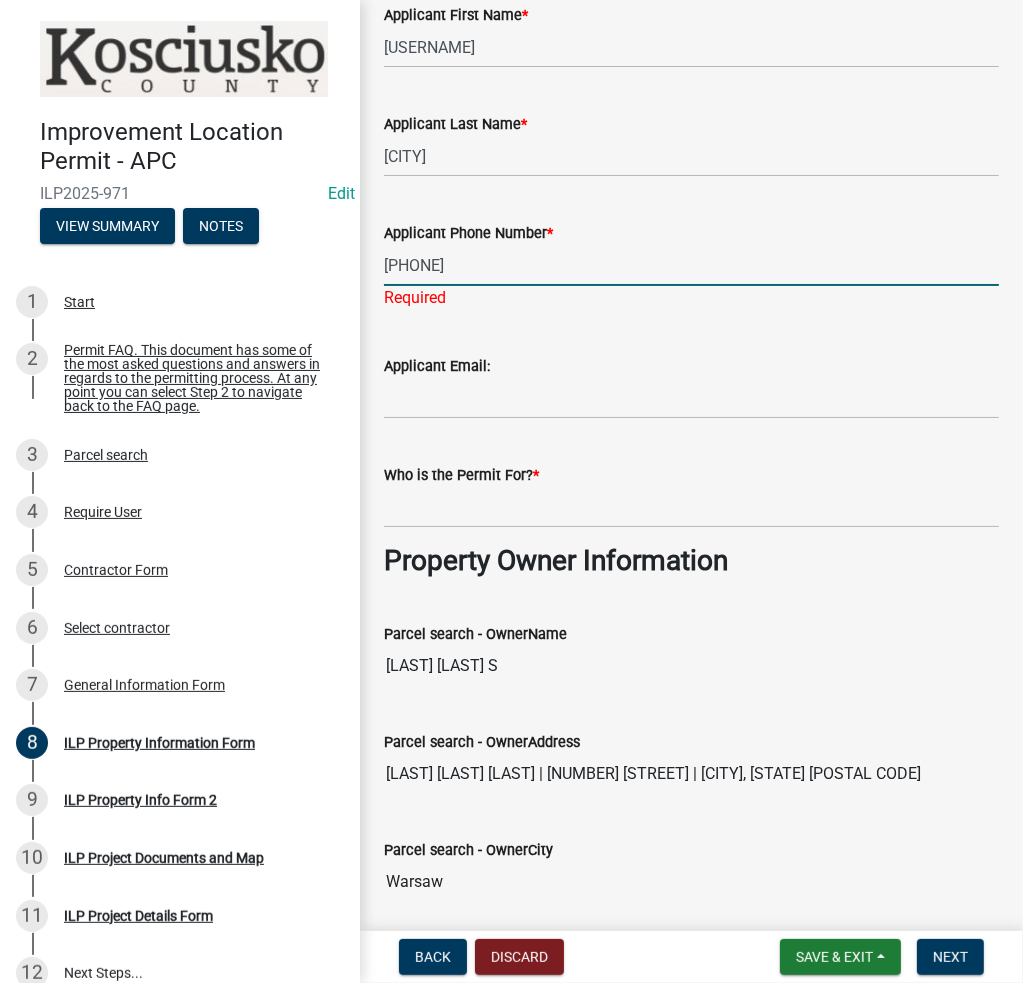 scroll, scrollTop: 300, scrollLeft: 0, axis: vertical 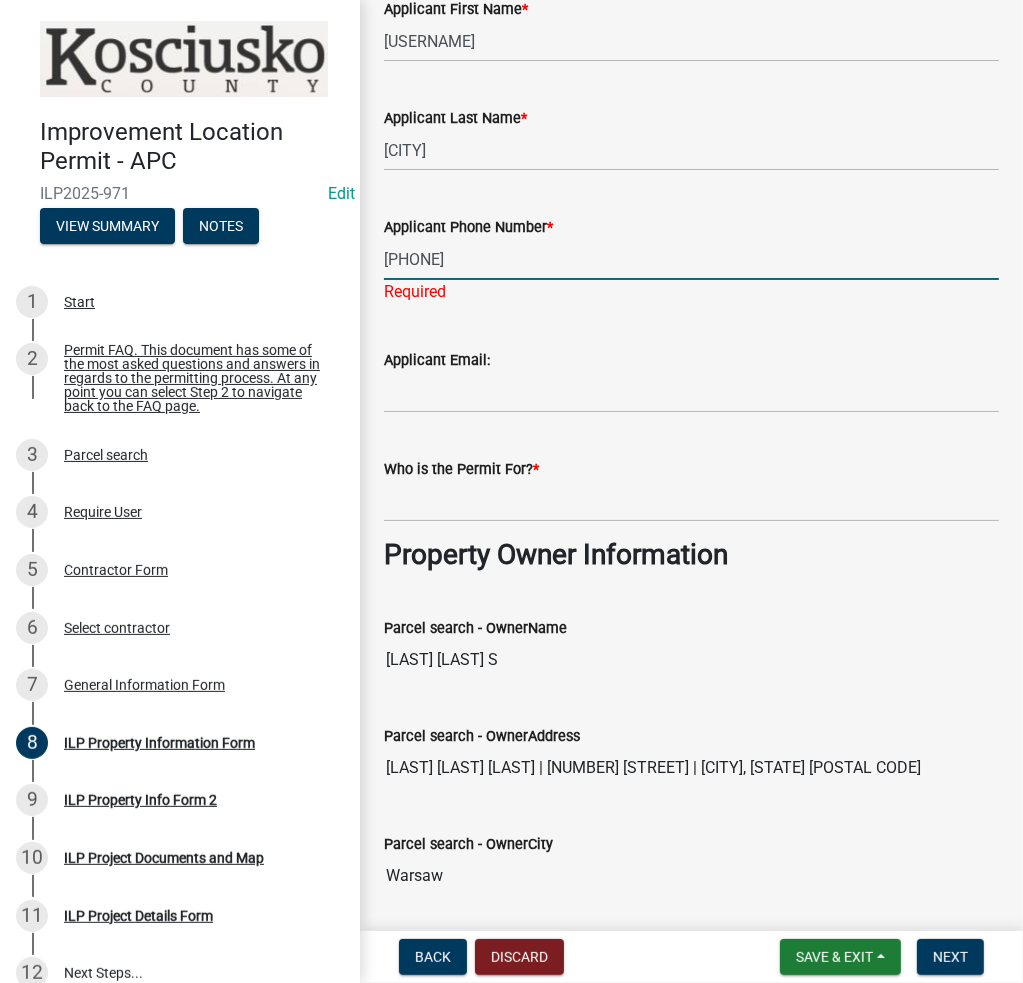 type on "[PHONE]" 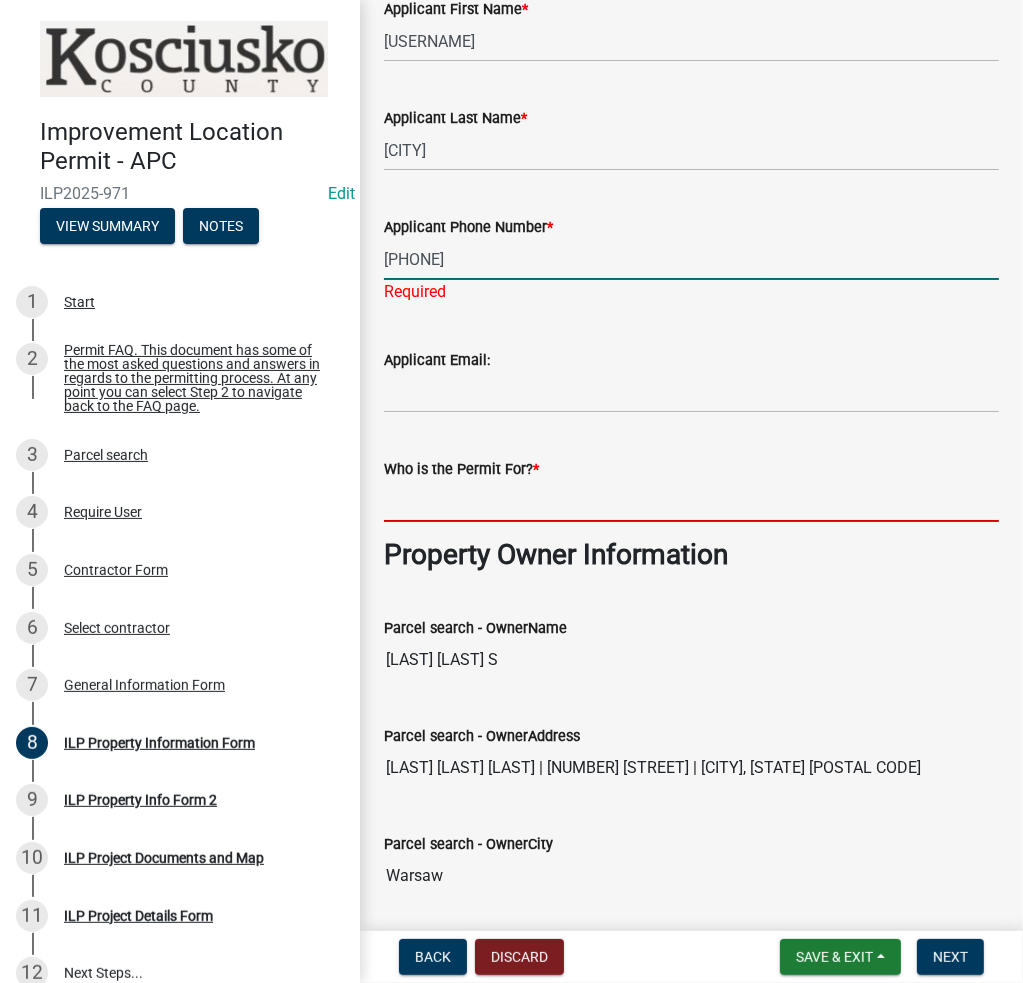click on "Who is the Permit For?  *" 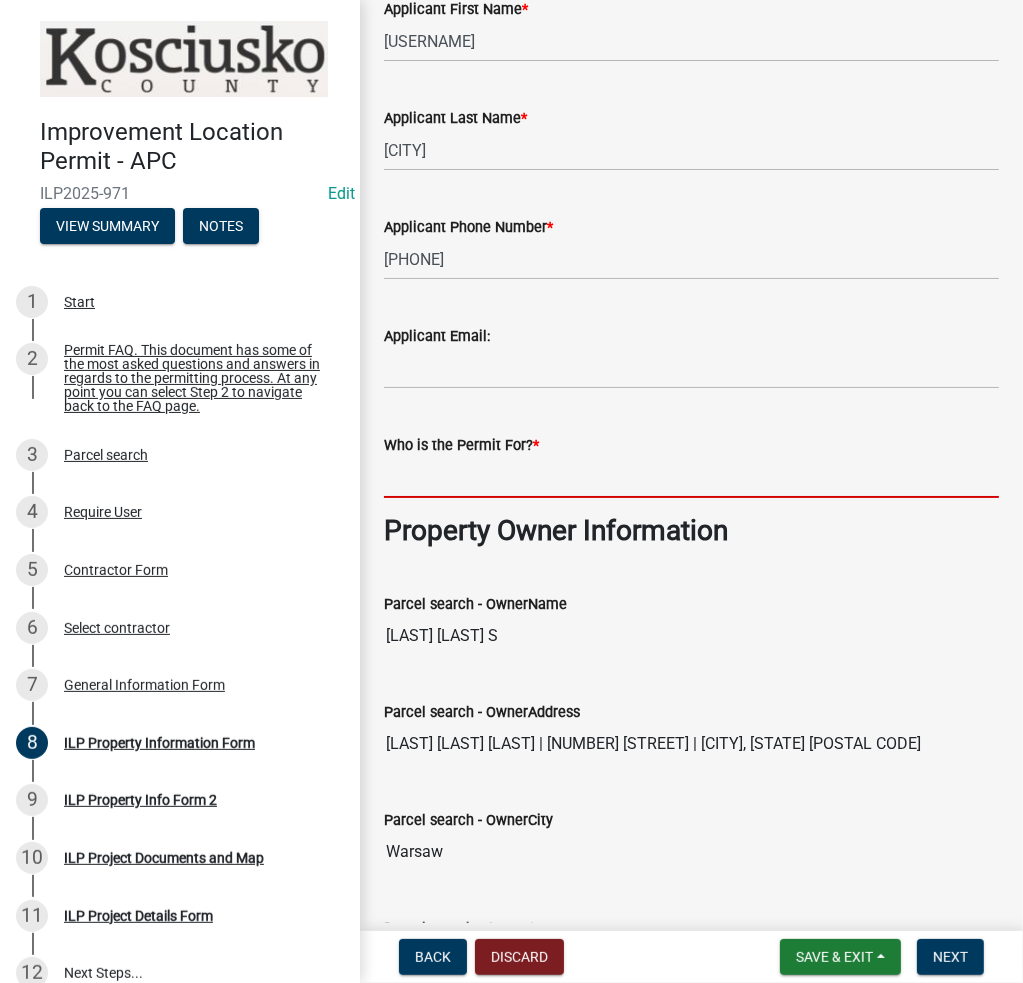 type on "E" 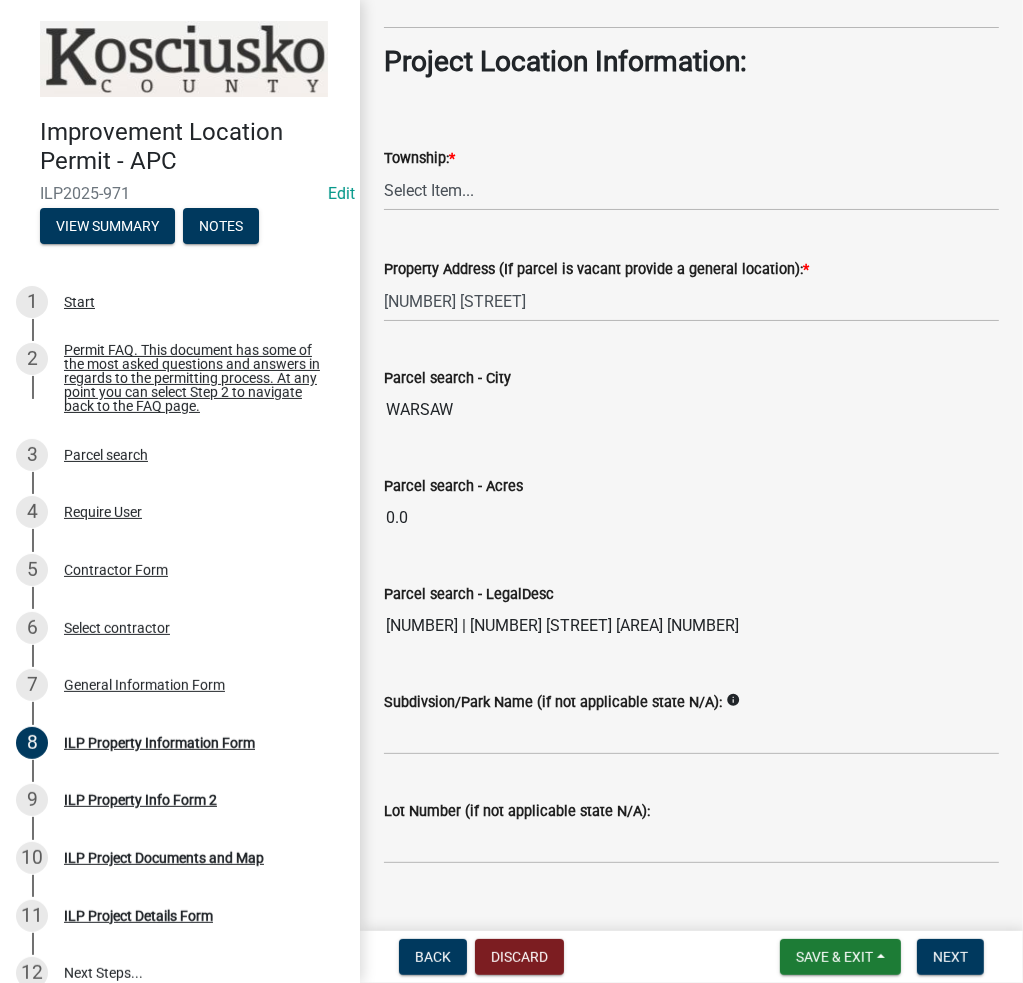 scroll, scrollTop: 1500, scrollLeft: 0, axis: vertical 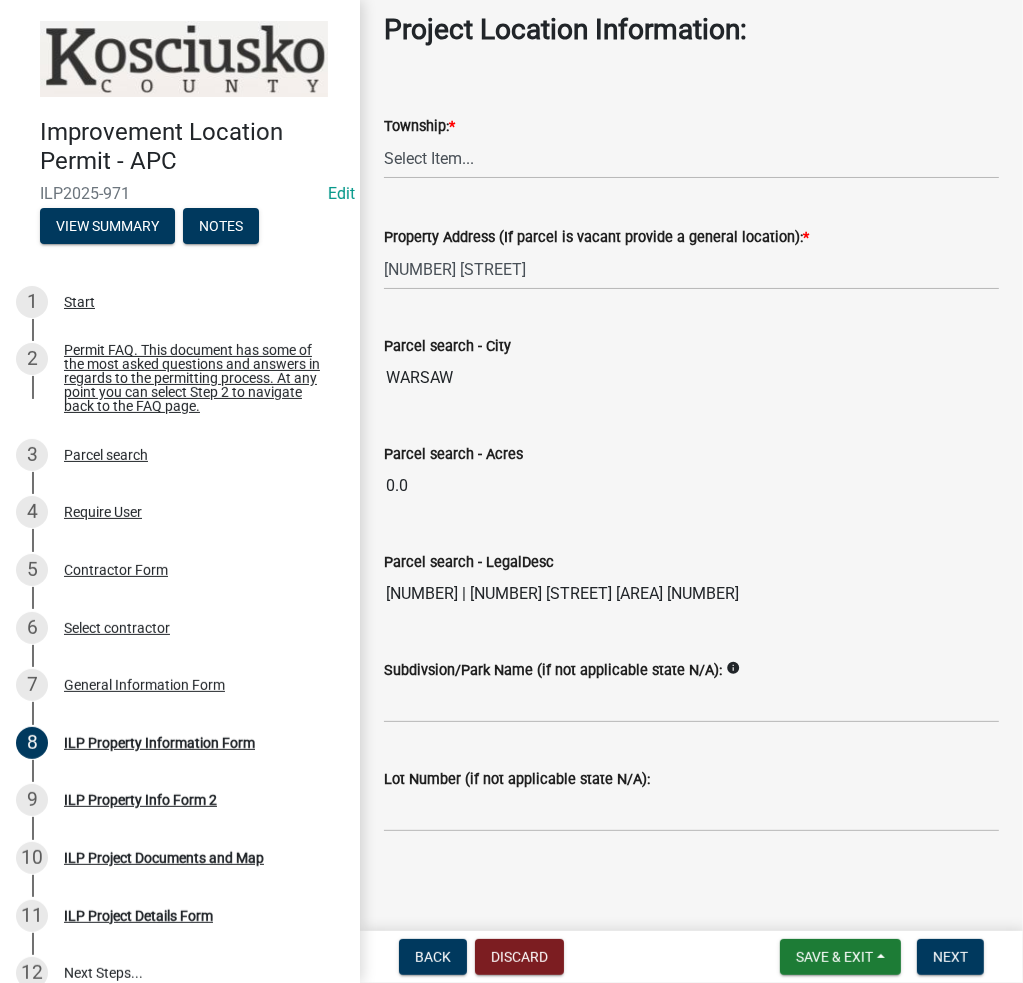 type on "[LAST] [LAST]" 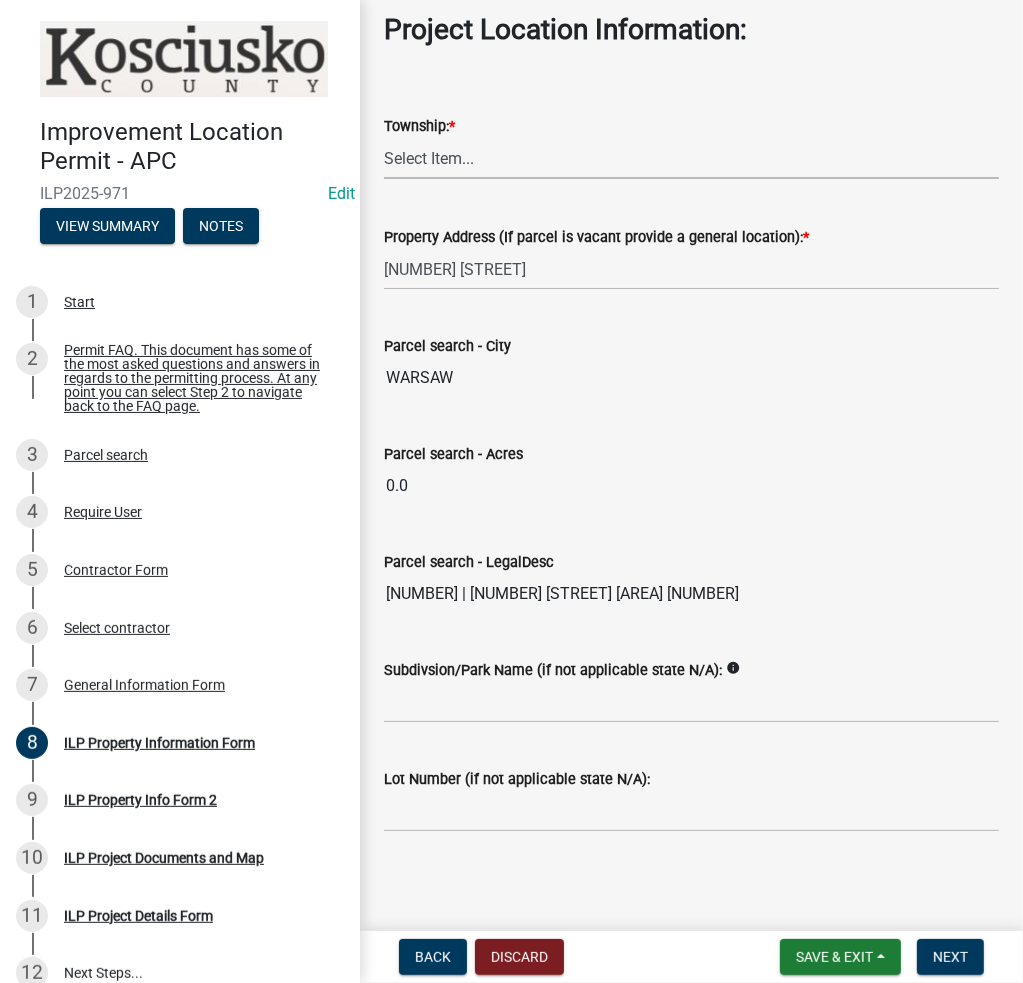 click on "Select Item...   Benton - Elkhart Co   Clay   Etna   Franklin   Harrison   Jackson   Jefferson   Lake   Monroe   Plain   Prairie   Scott   Seward   Tippecanoe   Turkey Creek   Van Buren   Washington   Wayne" at bounding box center [691, 158] 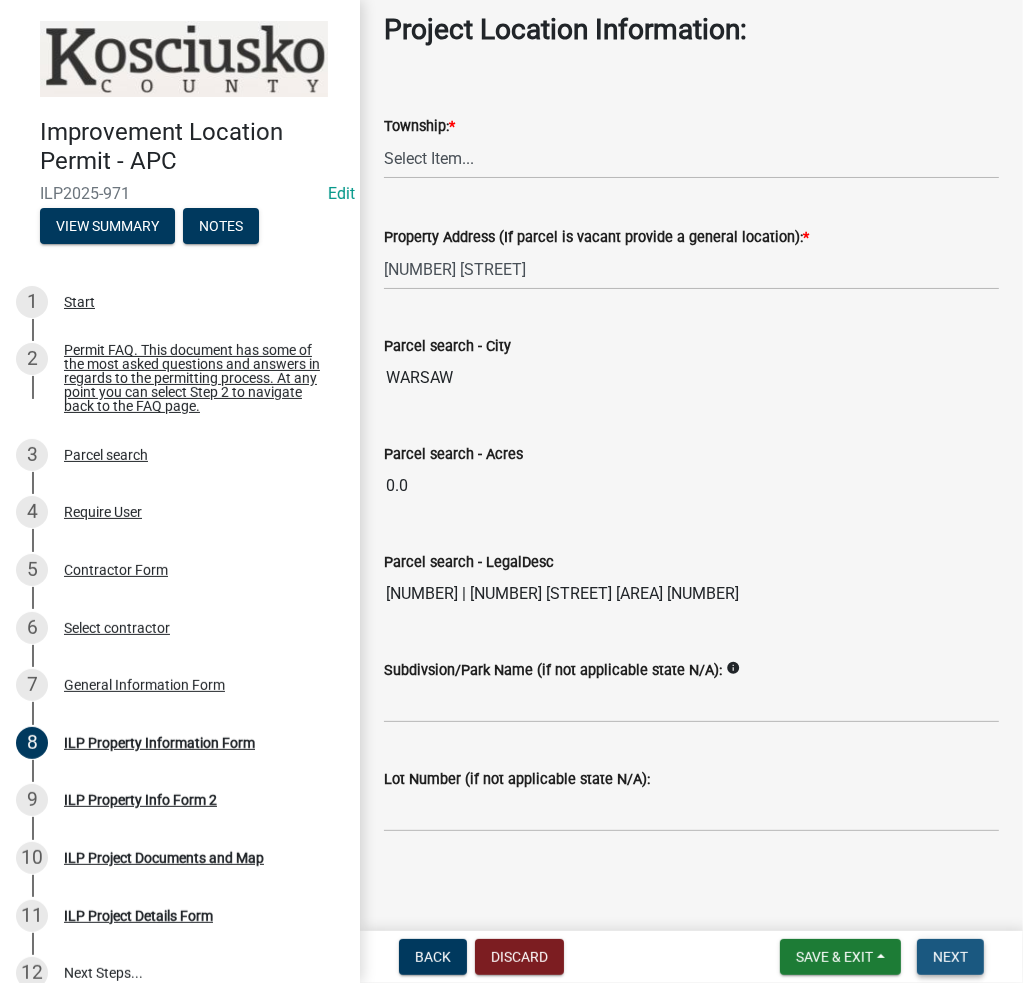 click on "Next" at bounding box center [950, 957] 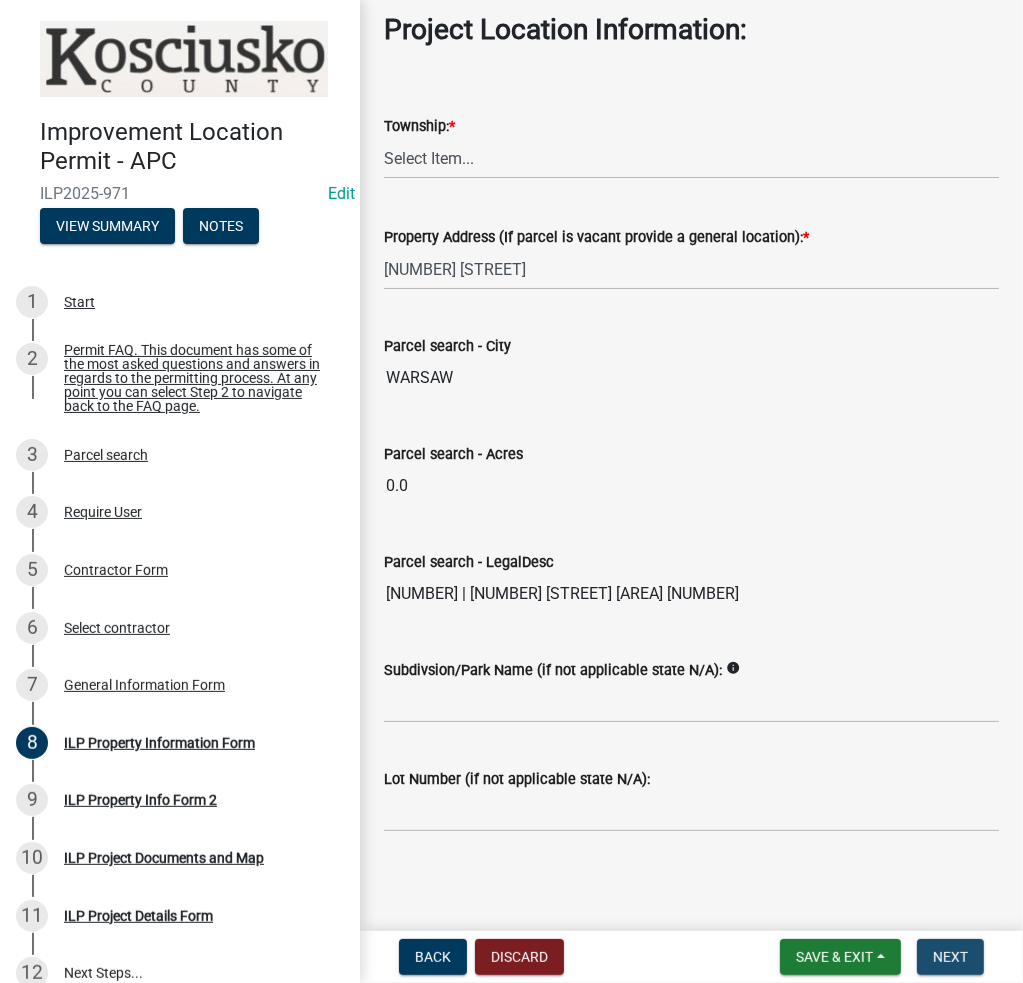 scroll, scrollTop: 0, scrollLeft: 0, axis: both 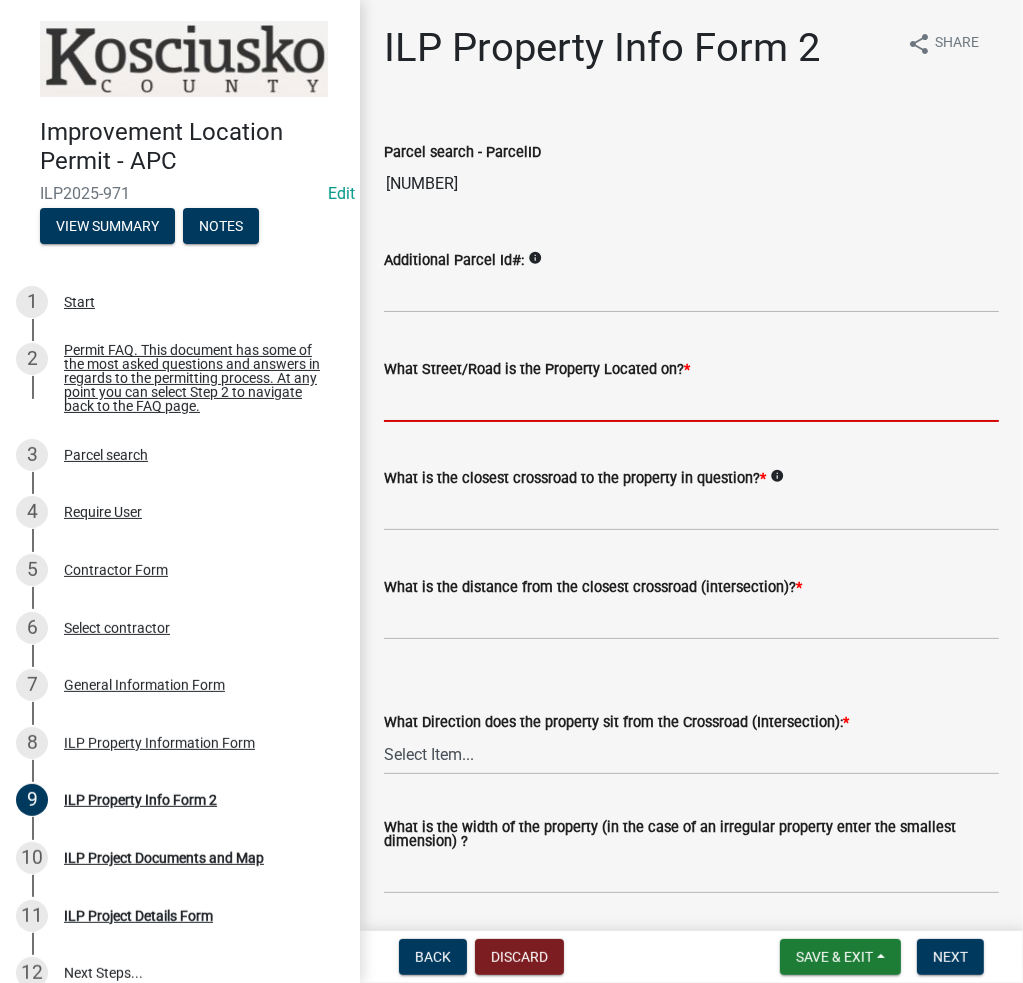 click on "What Street/Road is the Property Located on?  *" at bounding box center [691, 401] 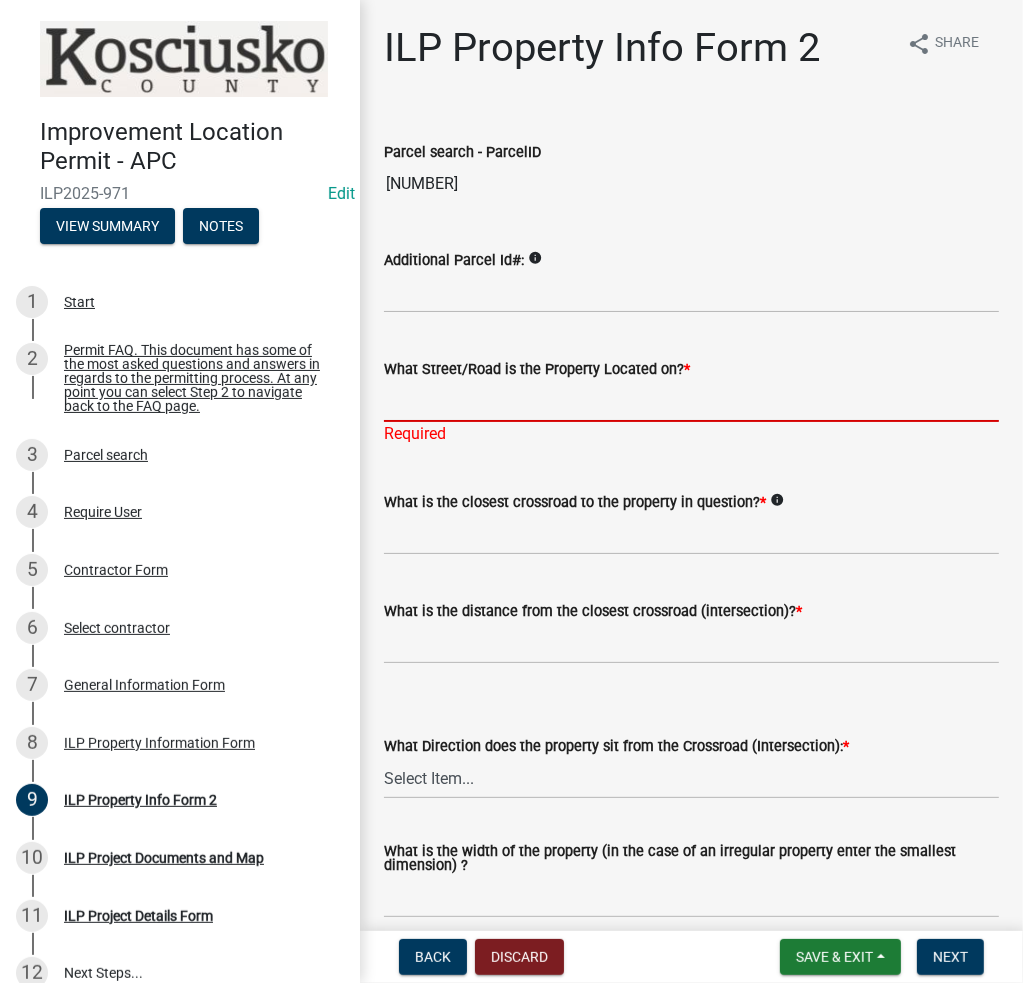 click on "What Street/Road is the Property Located on?  *" at bounding box center (691, 401) 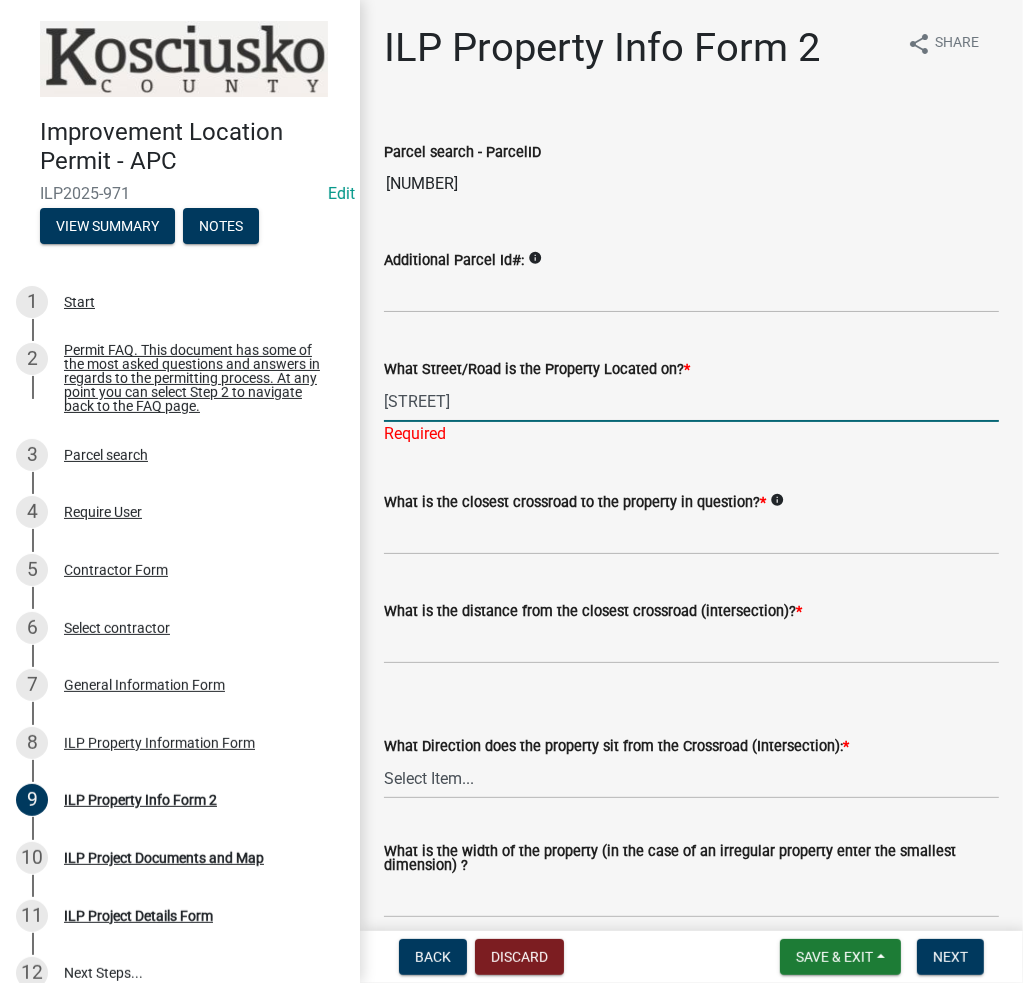 type on "[STREET]" 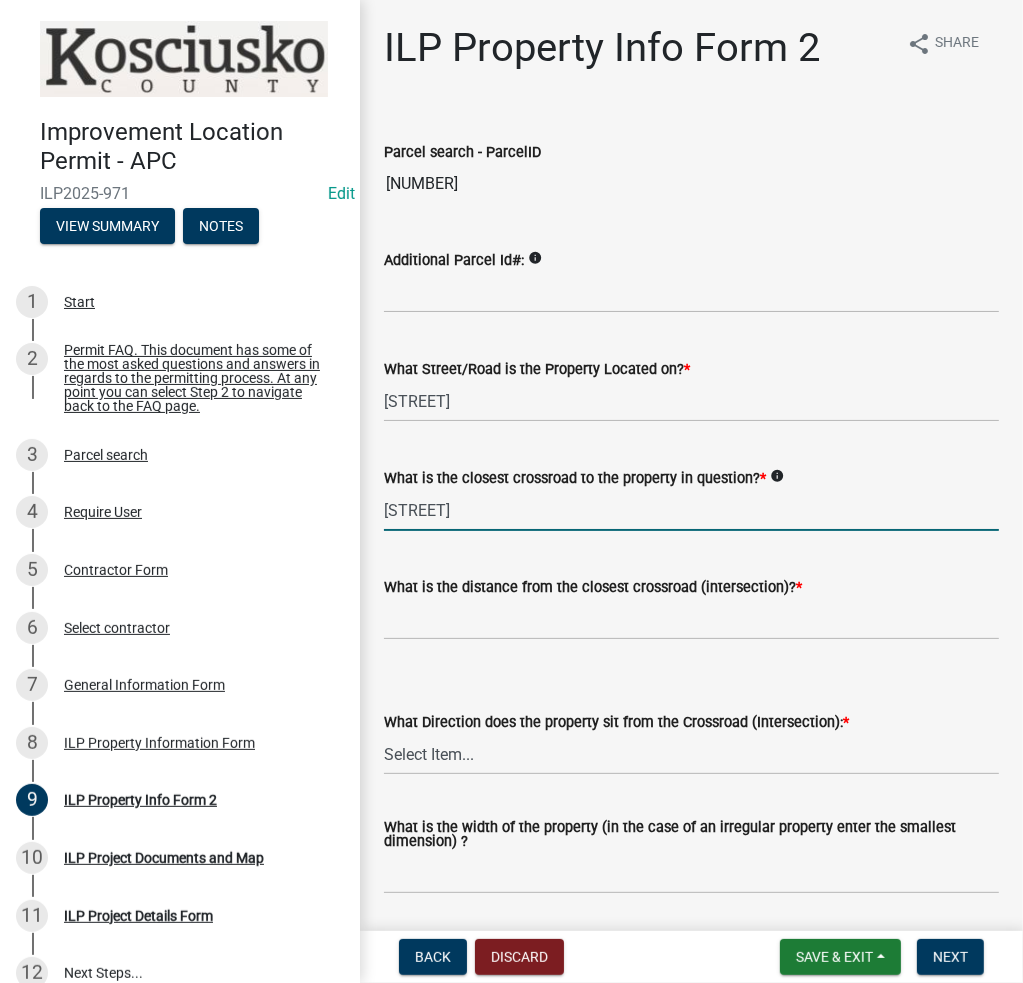 type on "[STREET]" 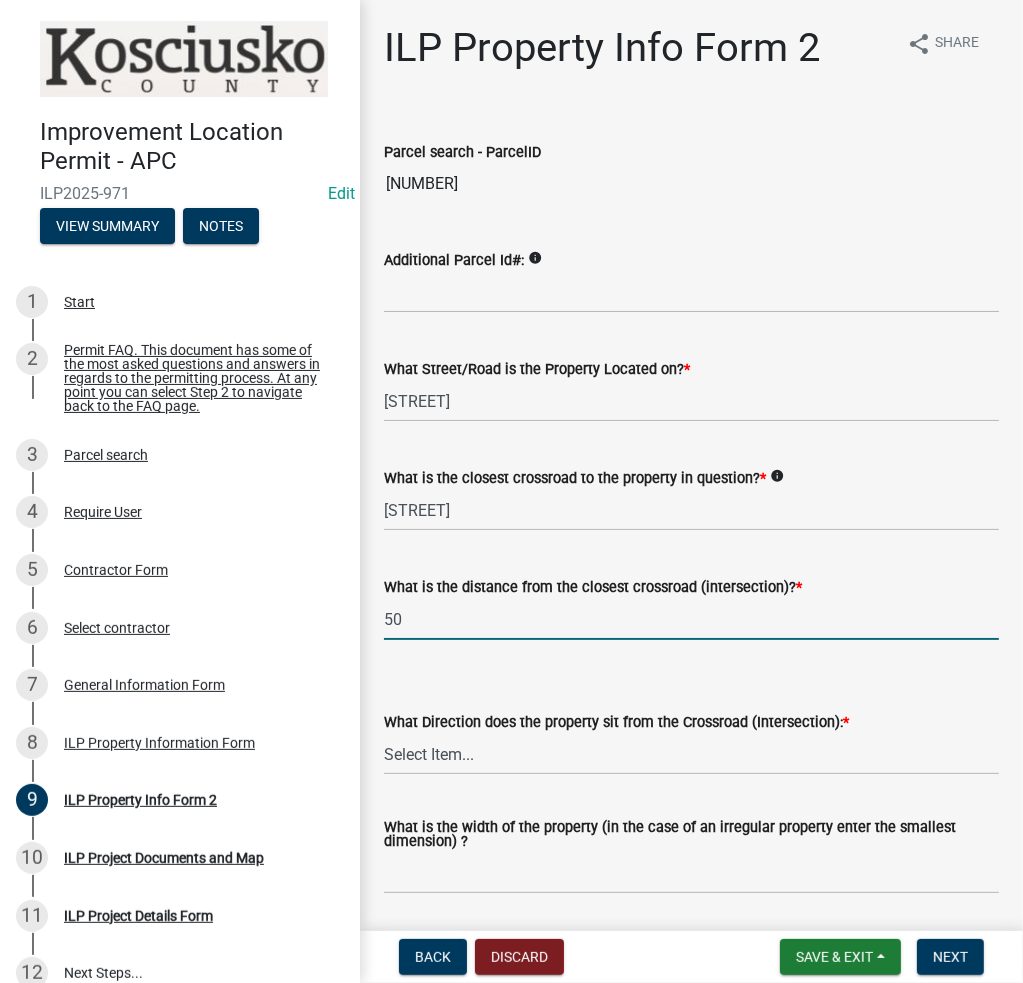 scroll, scrollTop: 400, scrollLeft: 0, axis: vertical 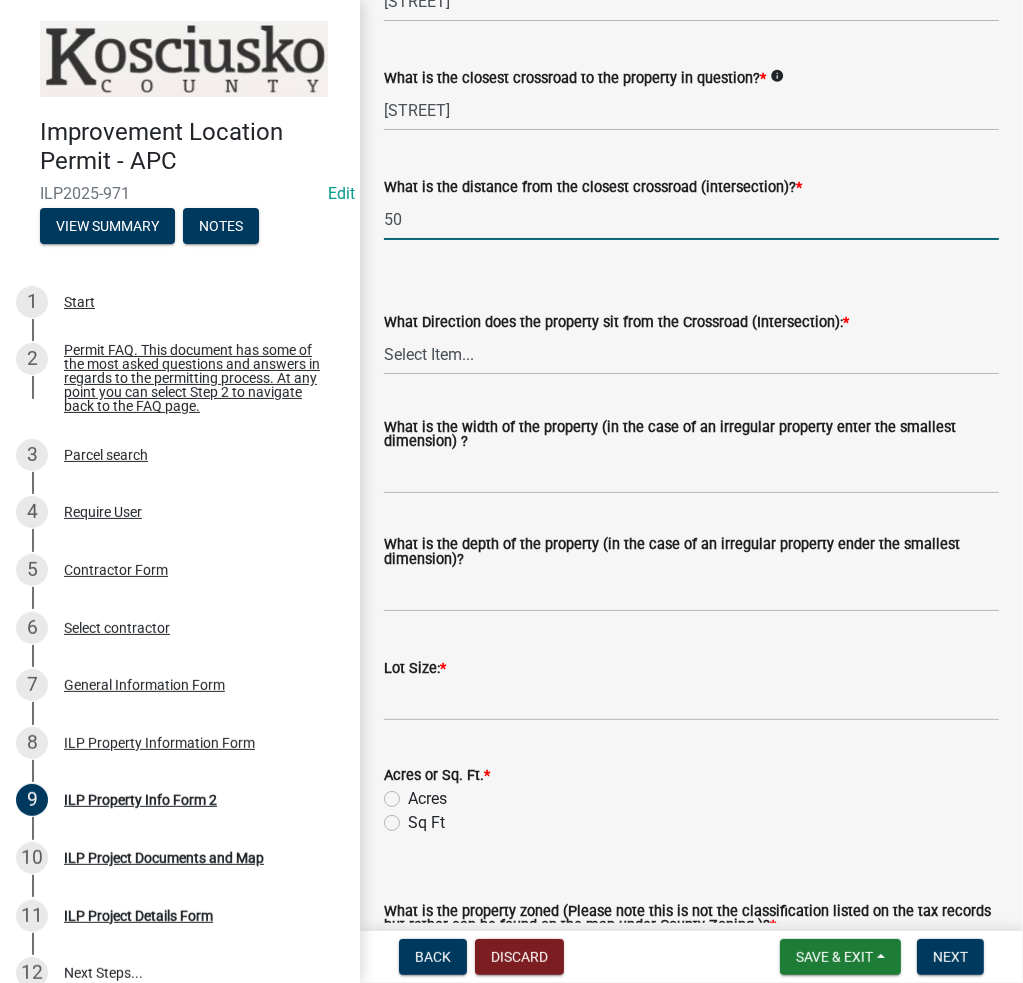 type on "50" 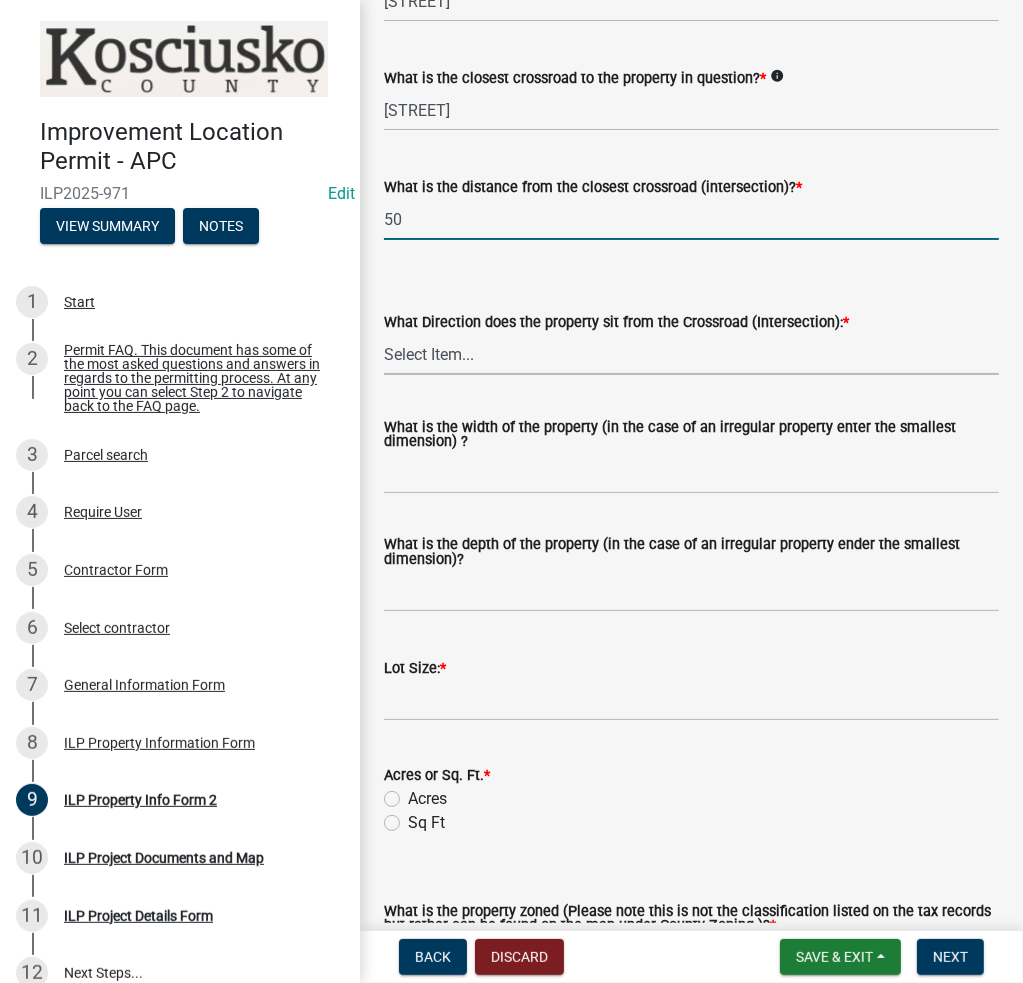 click on "Select Item...   N   NE   NW   S   SE   SW   E   W" at bounding box center (691, 354) 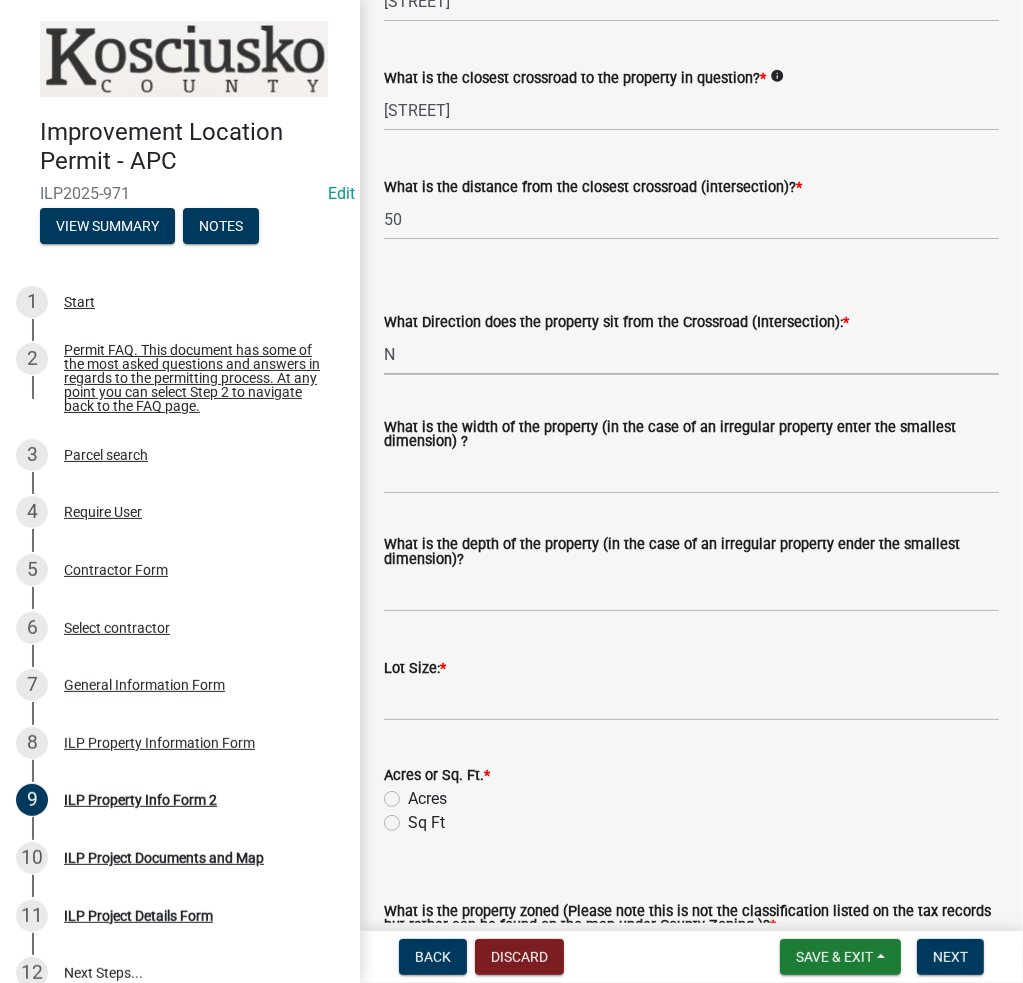click on "Select Item...   N   NE   NW   S   SE   SW   E   W" at bounding box center (691, 354) 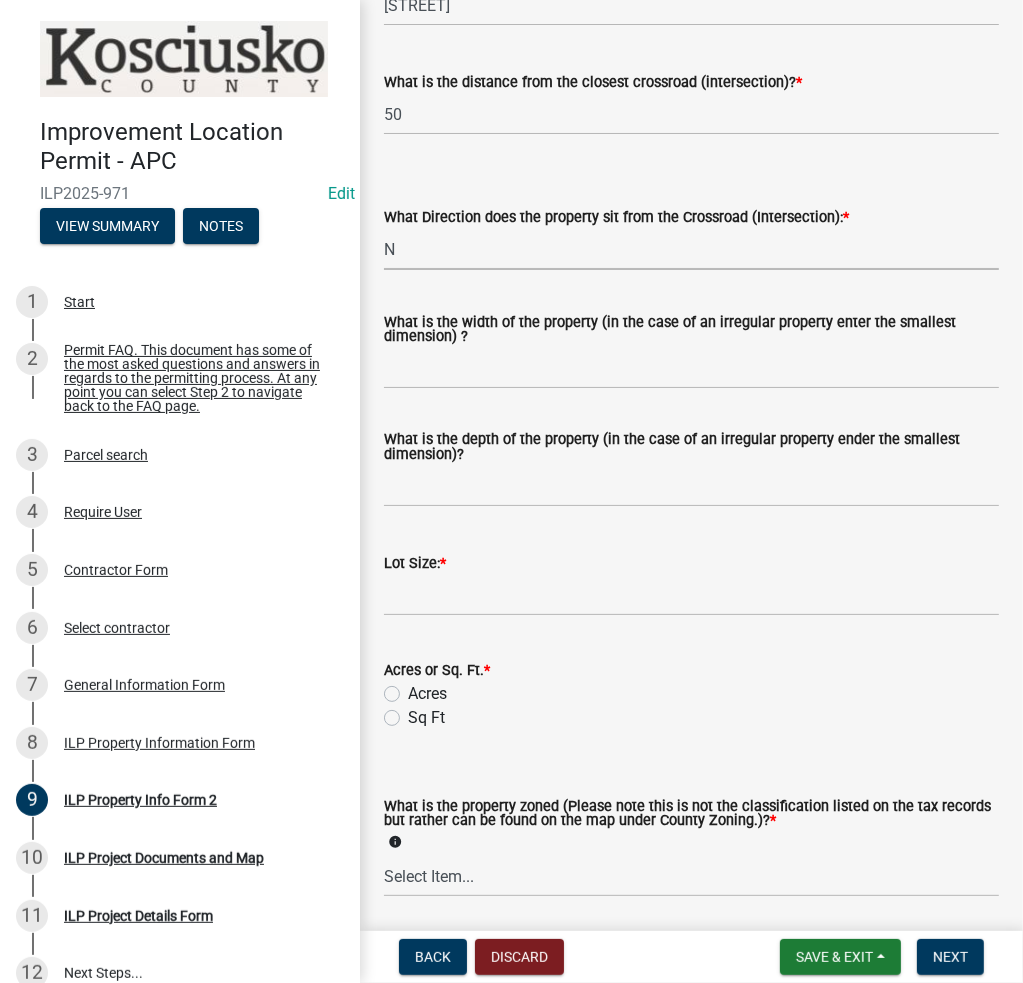 scroll, scrollTop: 600, scrollLeft: 0, axis: vertical 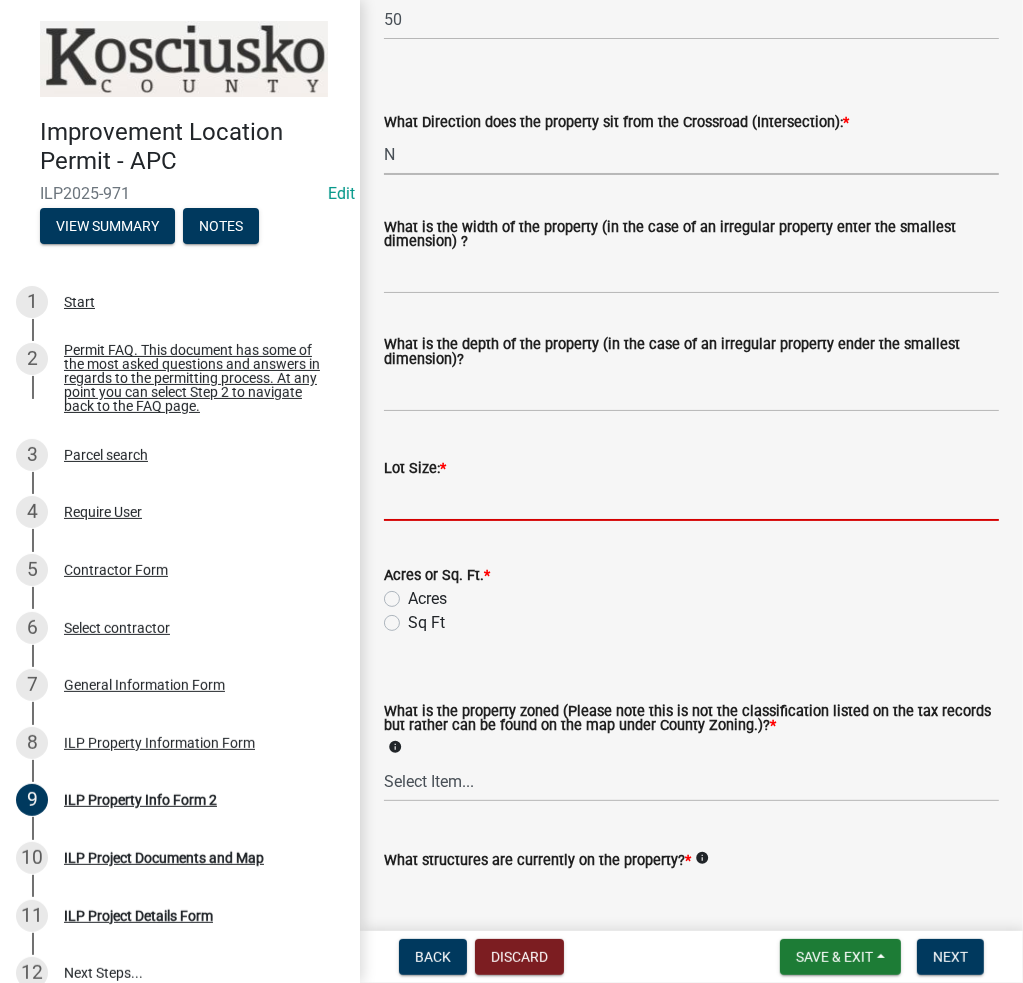 click 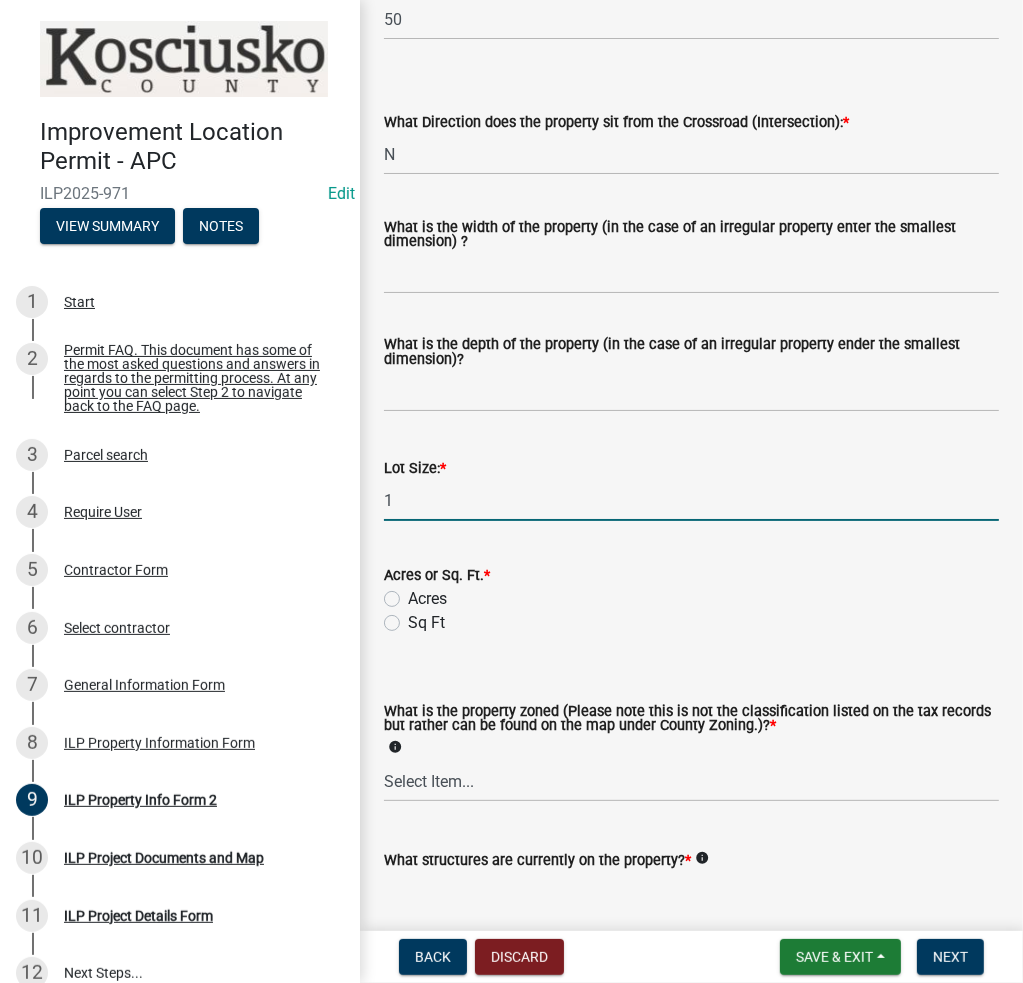 type on "1" 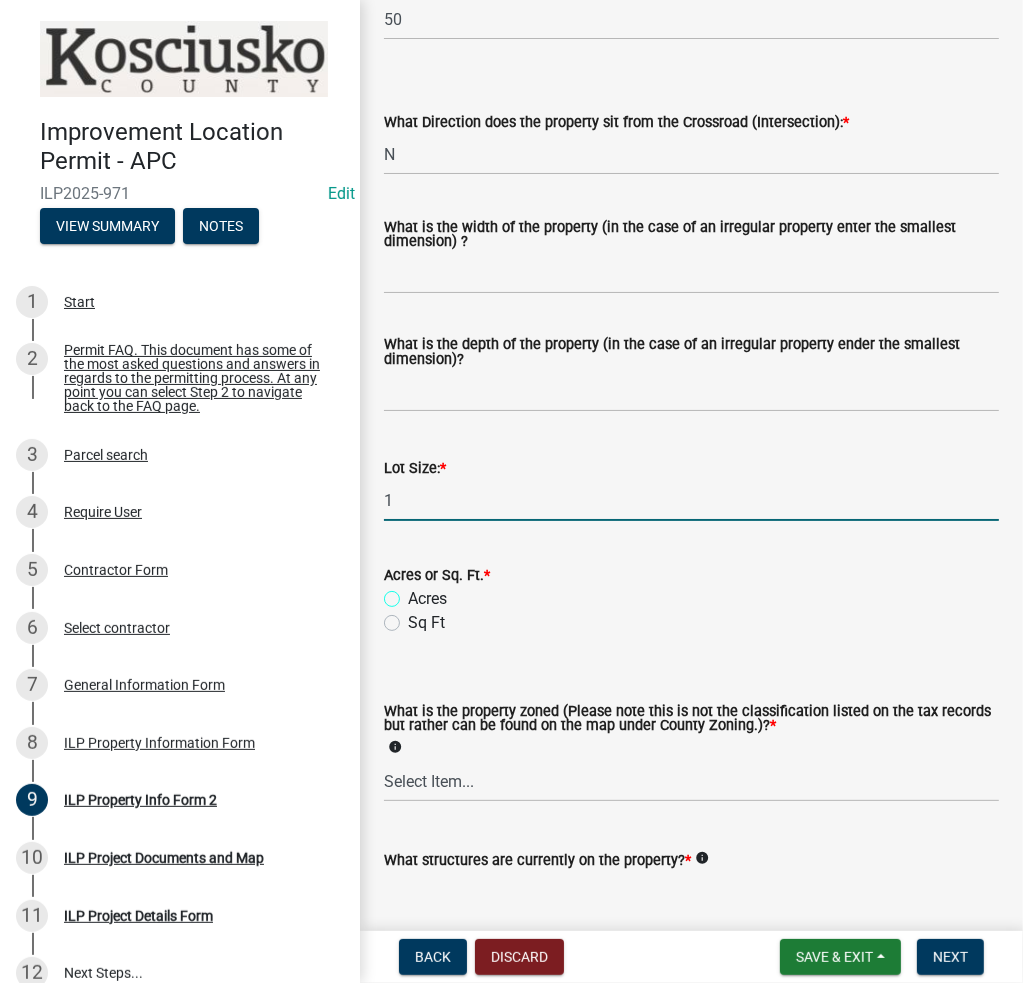 click on "Acres" at bounding box center [414, 593] 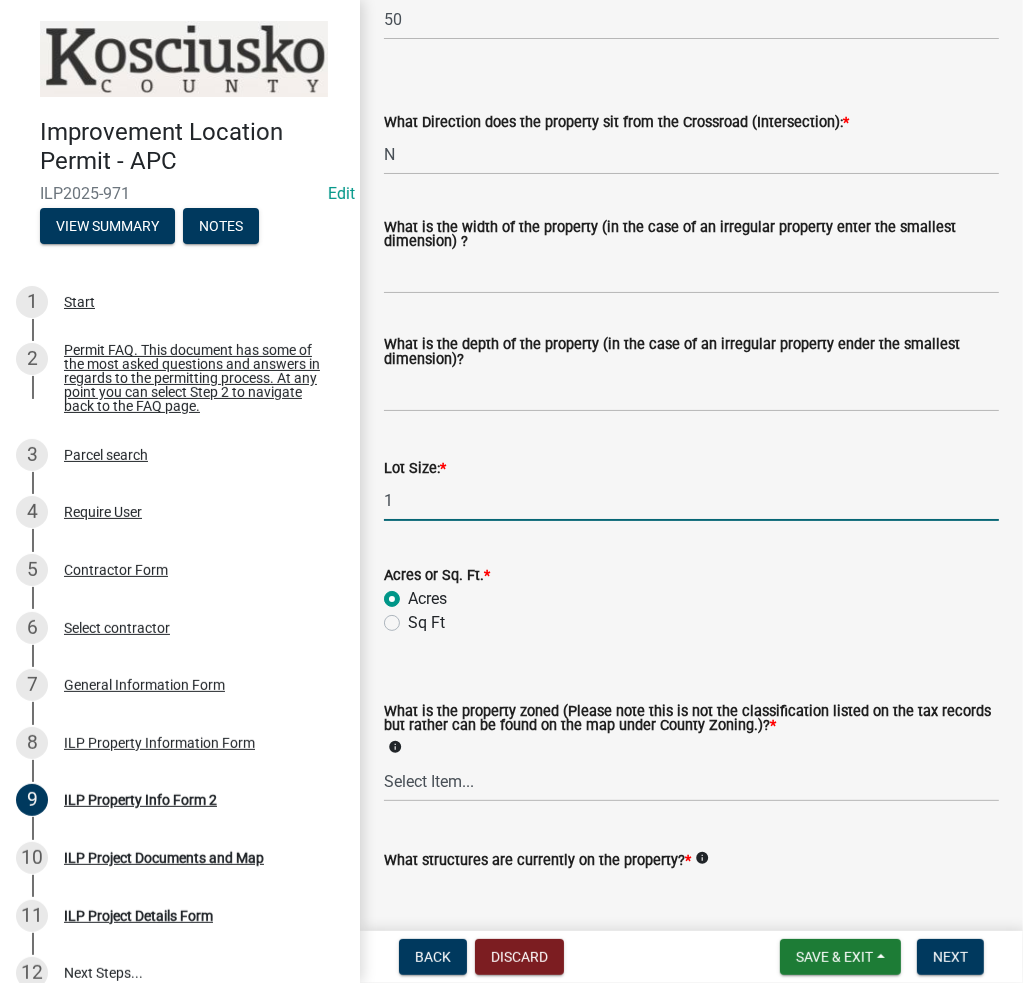 radio on "true" 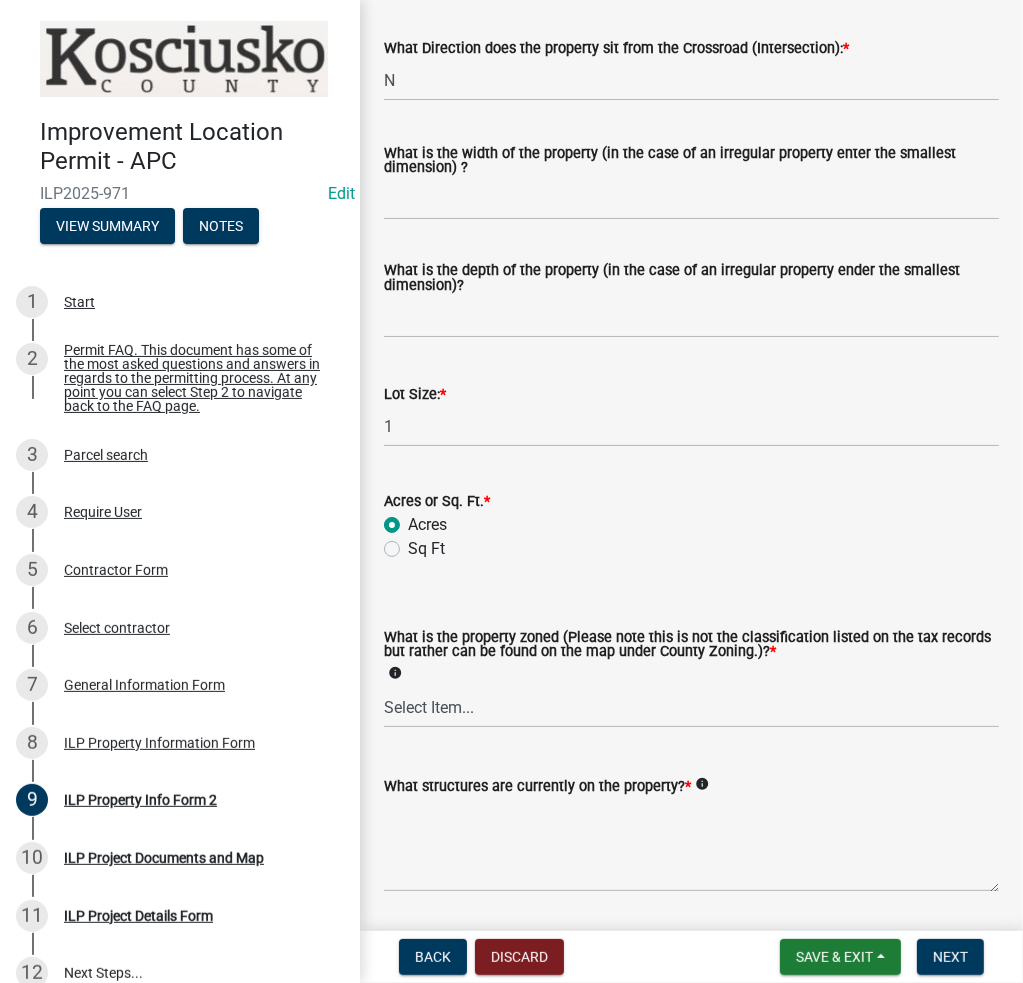 scroll, scrollTop: 737, scrollLeft: 0, axis: vertical 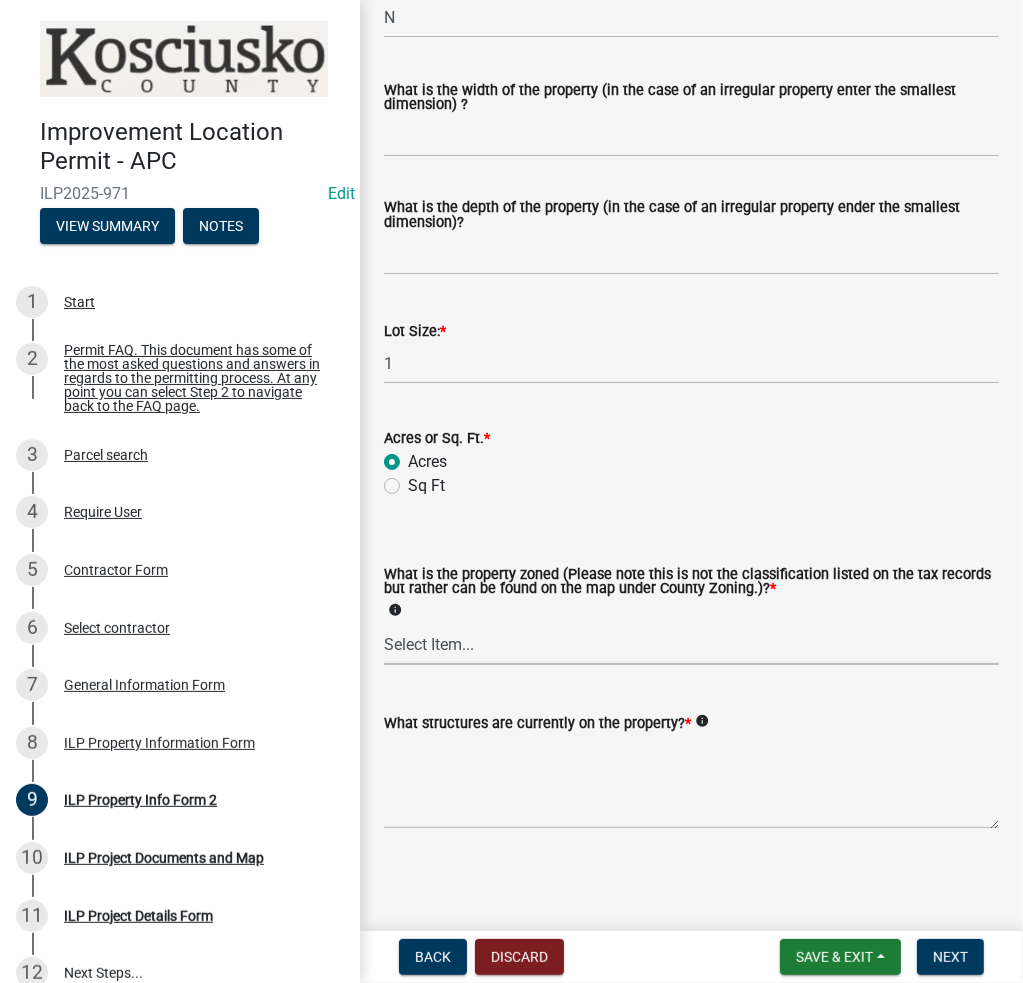 click on "Select Item...   Agricultural   Agricultural 2   Commercial   Environmental   Industrial 1   Industrial 2   Industrial 3   Public Use   Residential" at bounding box center (691, 644) 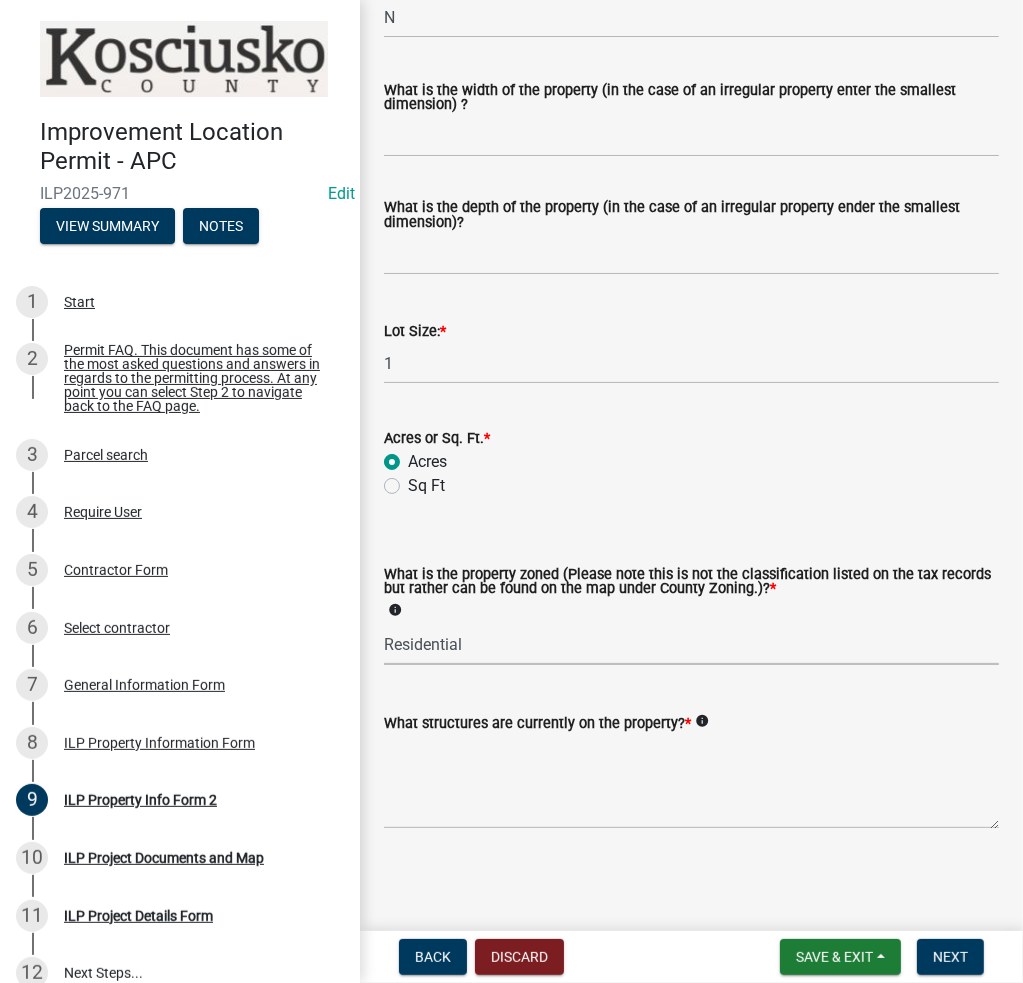 click on "Select Item...   Agricultural   Agricultural 2   Commercial   Environmental   Industrial 1   Industrial 2   Industrial 3   Public Use   Residential" at bounding box center (691, 644) 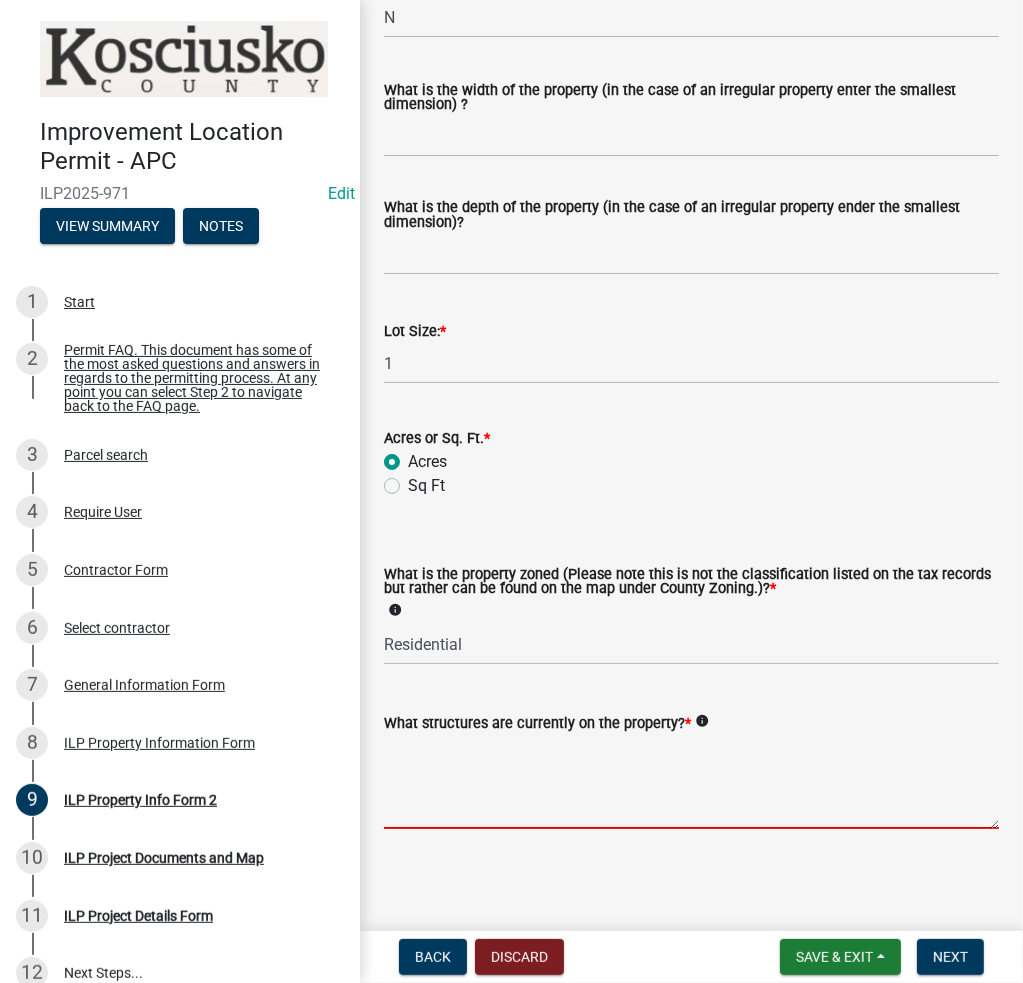 click on "What structures are currently on the property?  *" at bounding box center [691, 782] 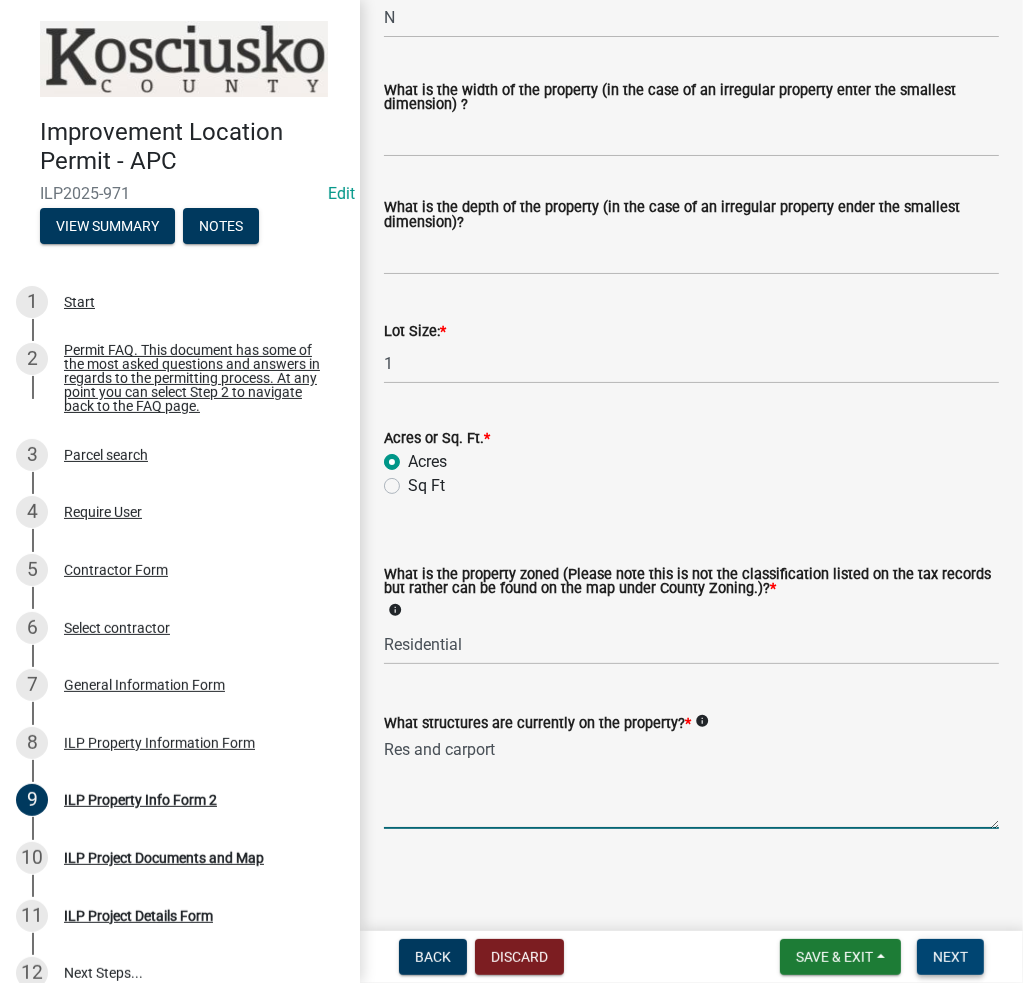 type on "Res and carport" 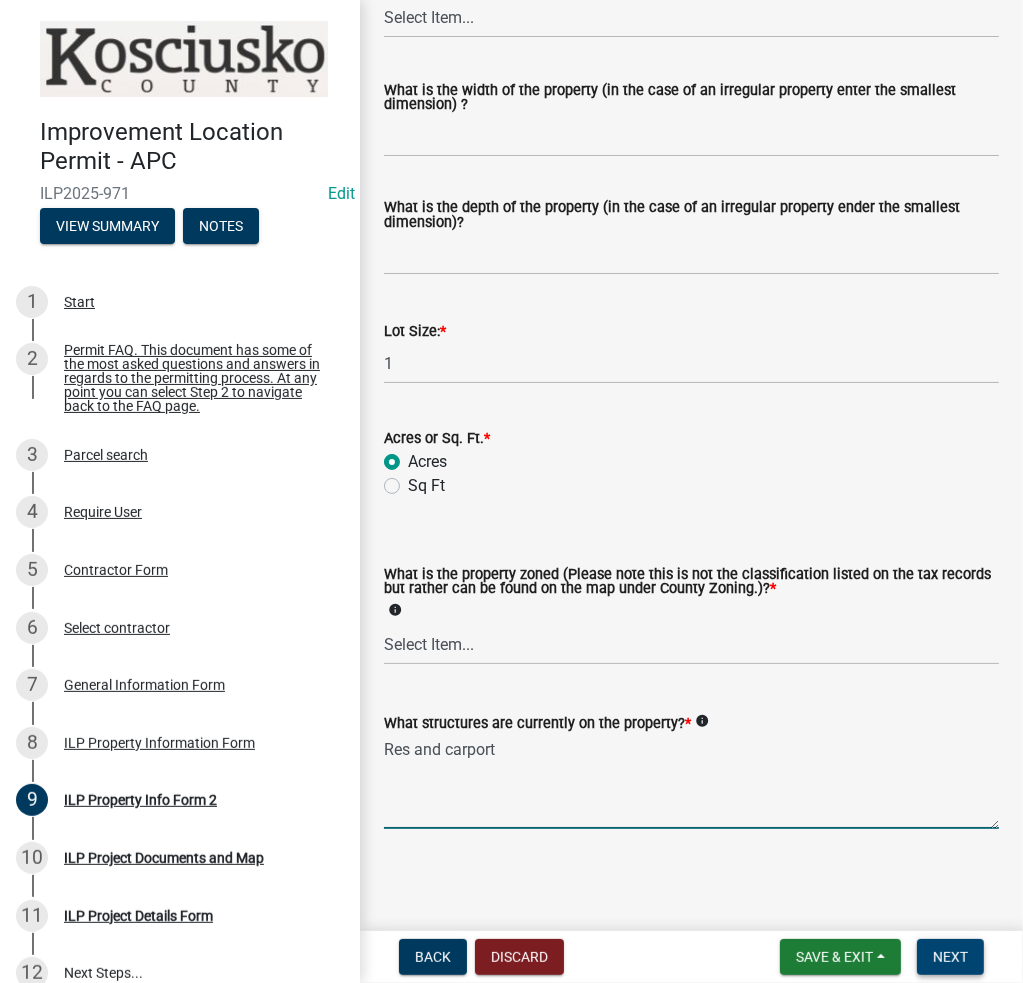 scroll, scrollTop: 0, scrollLeft: 0, axis: both 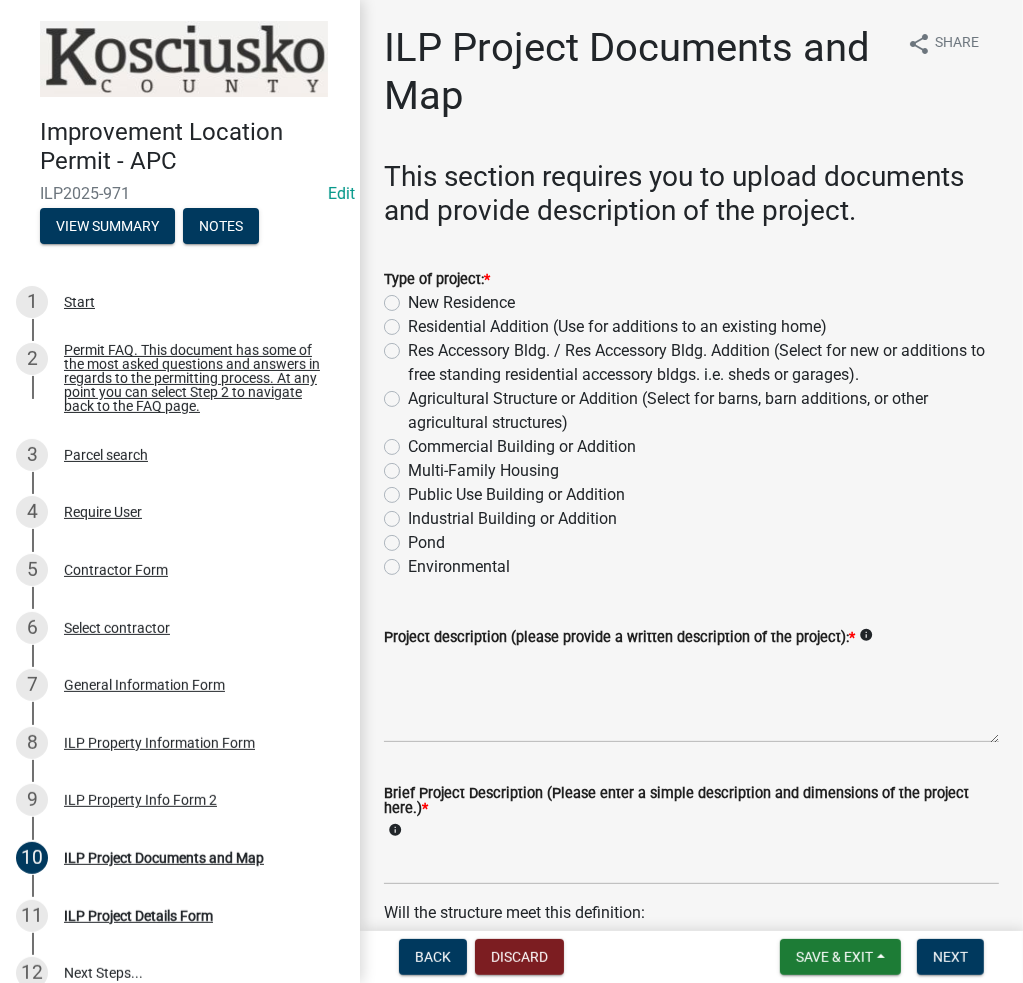 click on "Res Accessory Bldg. / Res Accessory  Bldg. Addition (Select for new or additions to free standing residential accessory bldgs. i.e. sheds or garages)." 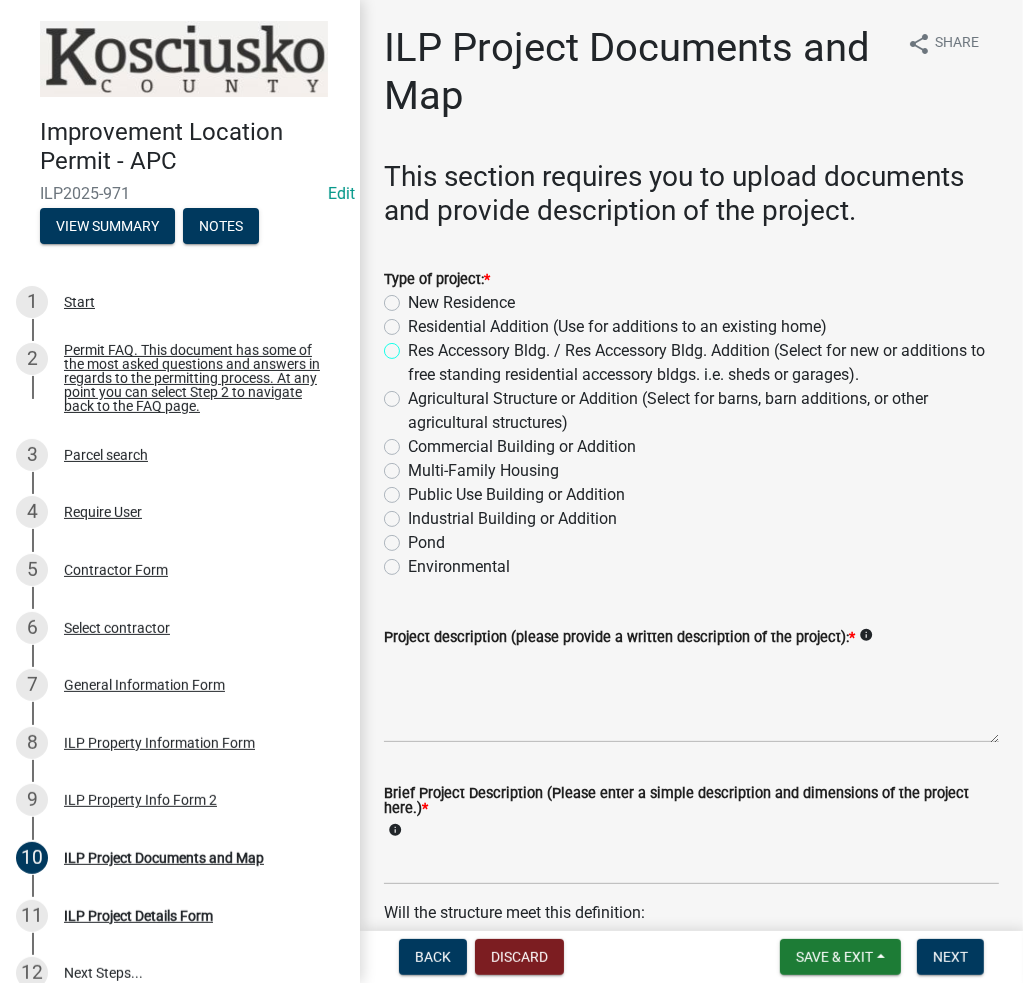 click on "Res Accessory Bldg. / Res Accessory  Bldg. Addition (Select for new or additions to free standing residential accessory bldgs. i.e. sheds or garages)." at bounding box center [414, 345] 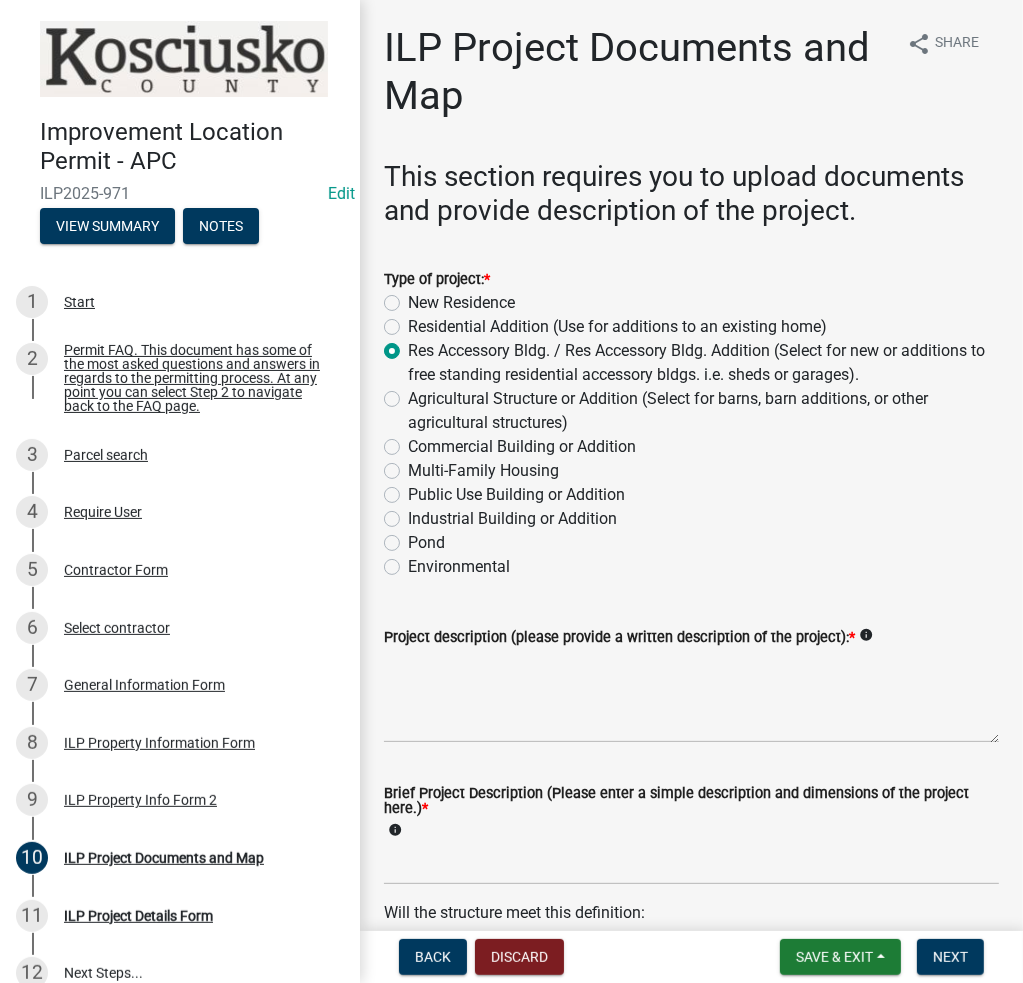 radio on "true" 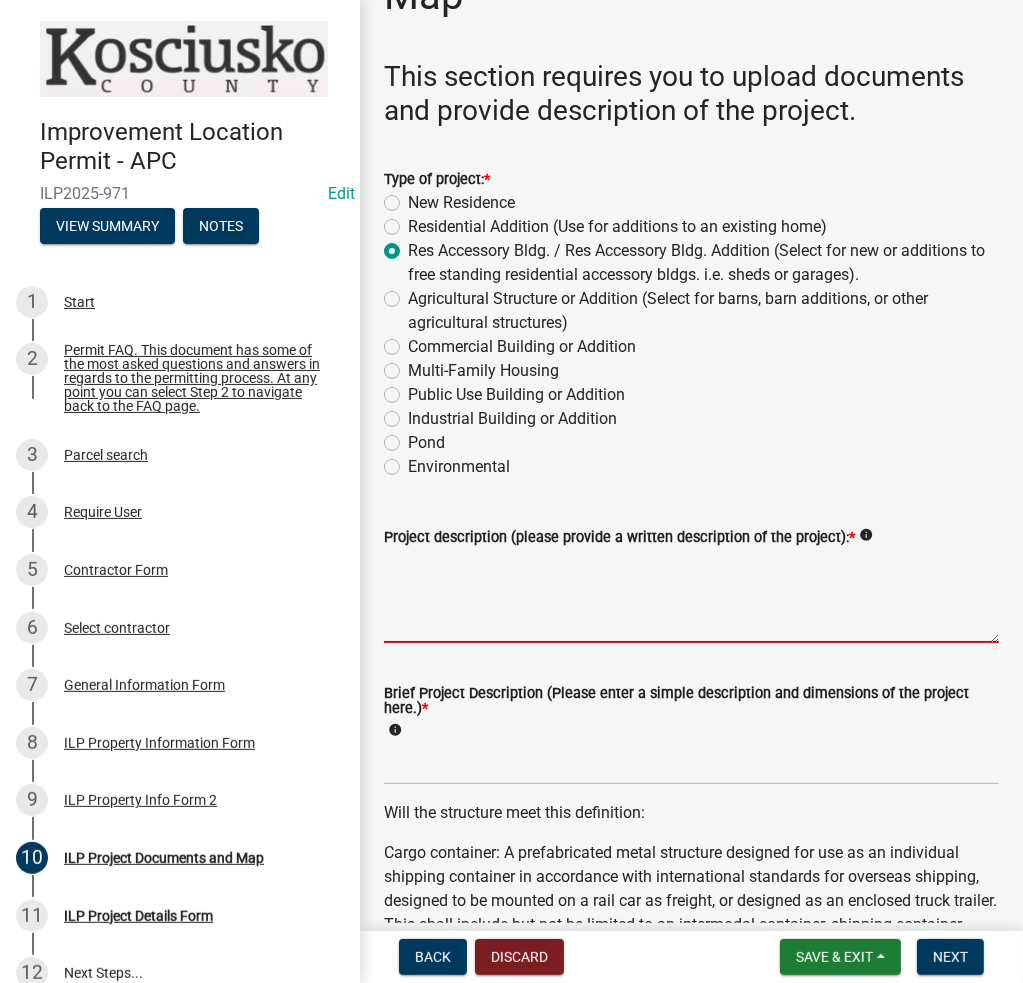 click on "Project description (please provide a written description of the project):  *" at bounding box center (691, 596) 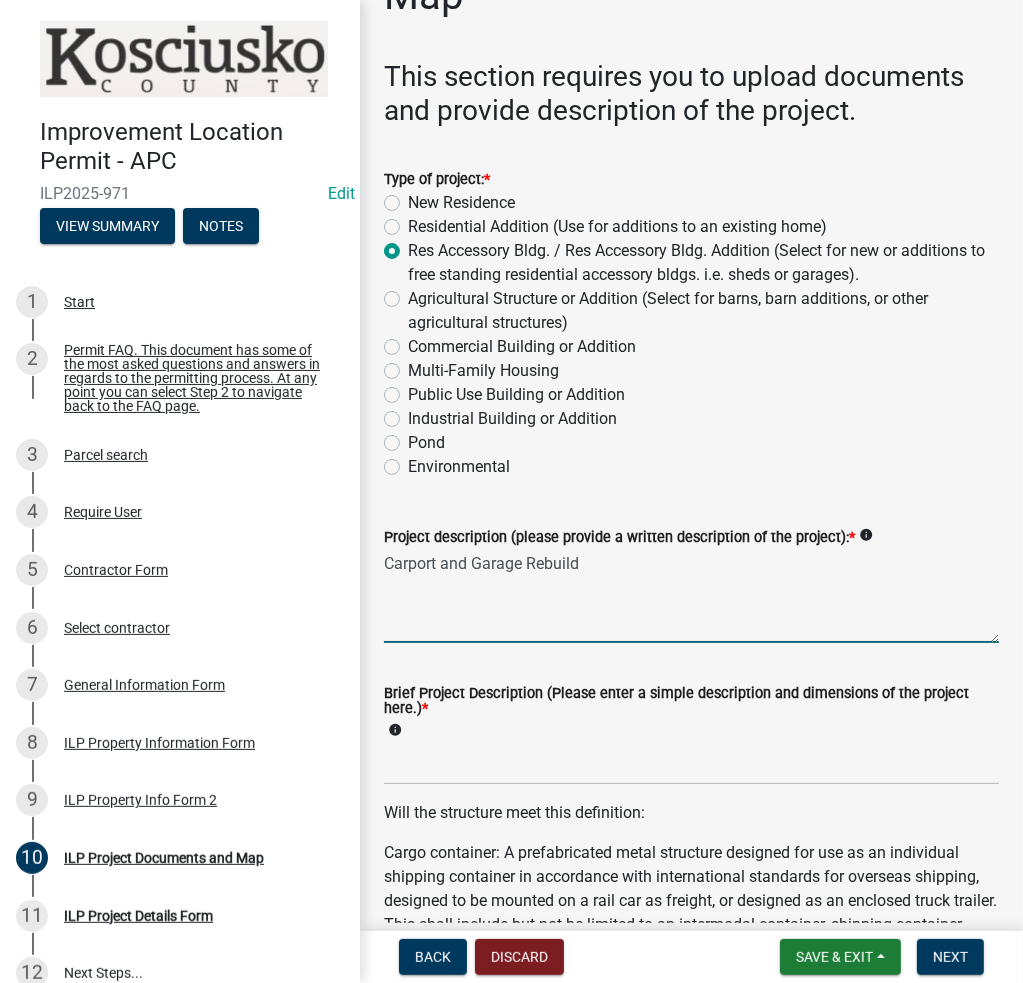 type on "Carport and Garage Rebuild" 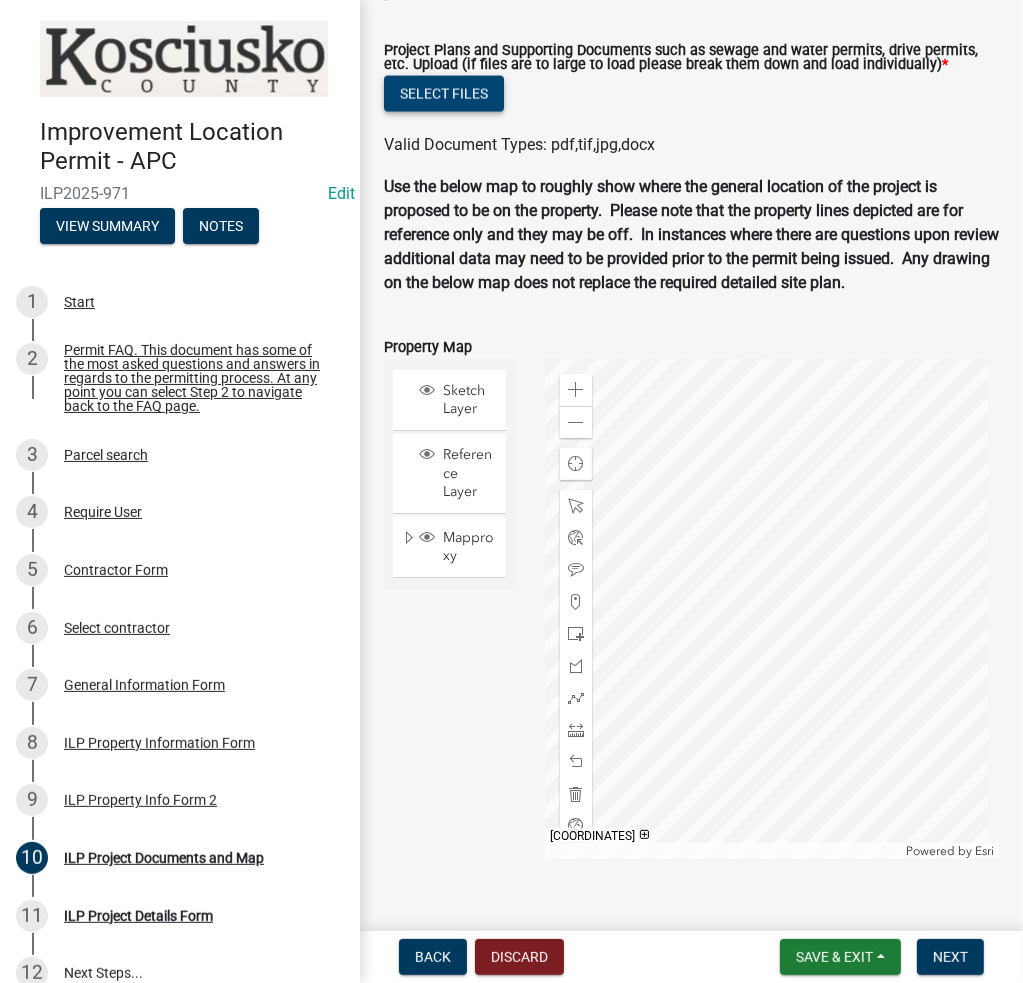 type on "Carport and Garage Rebuild" 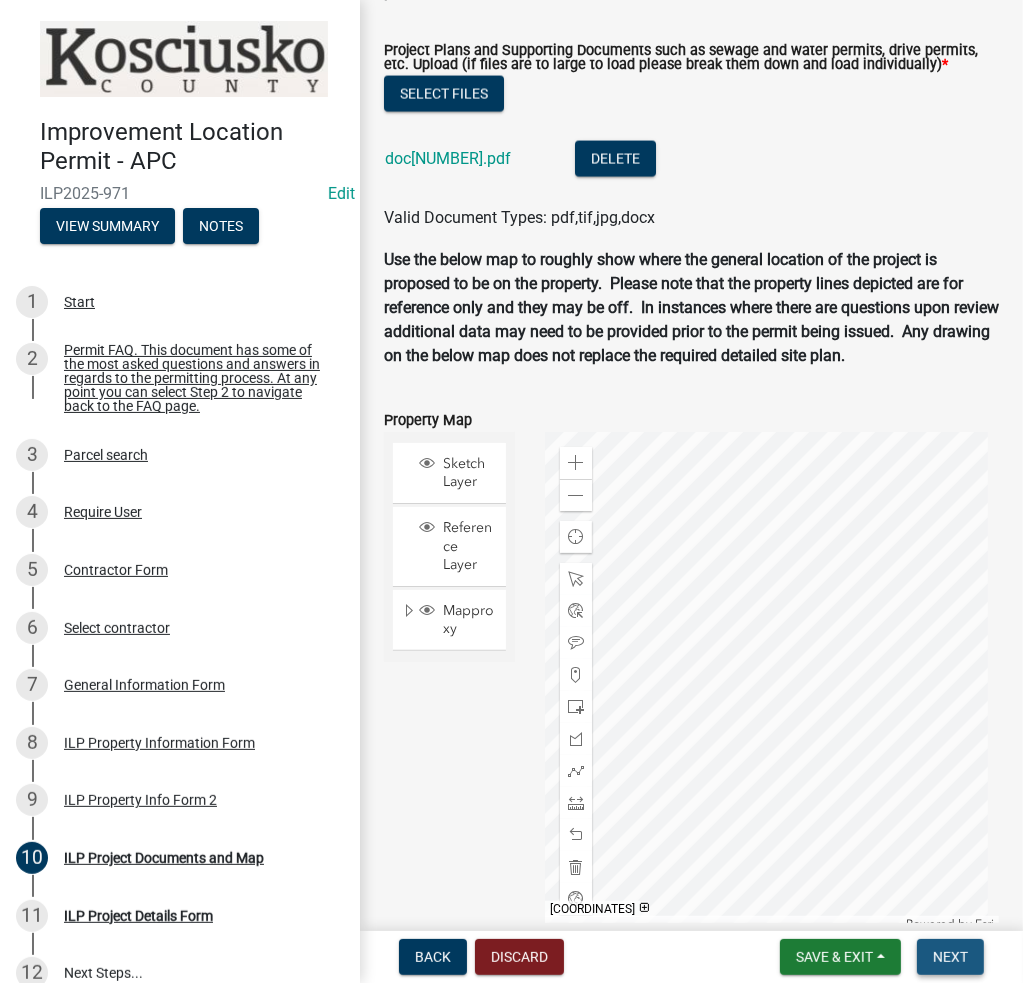 click on "Next" at bounding box center [950, 957] 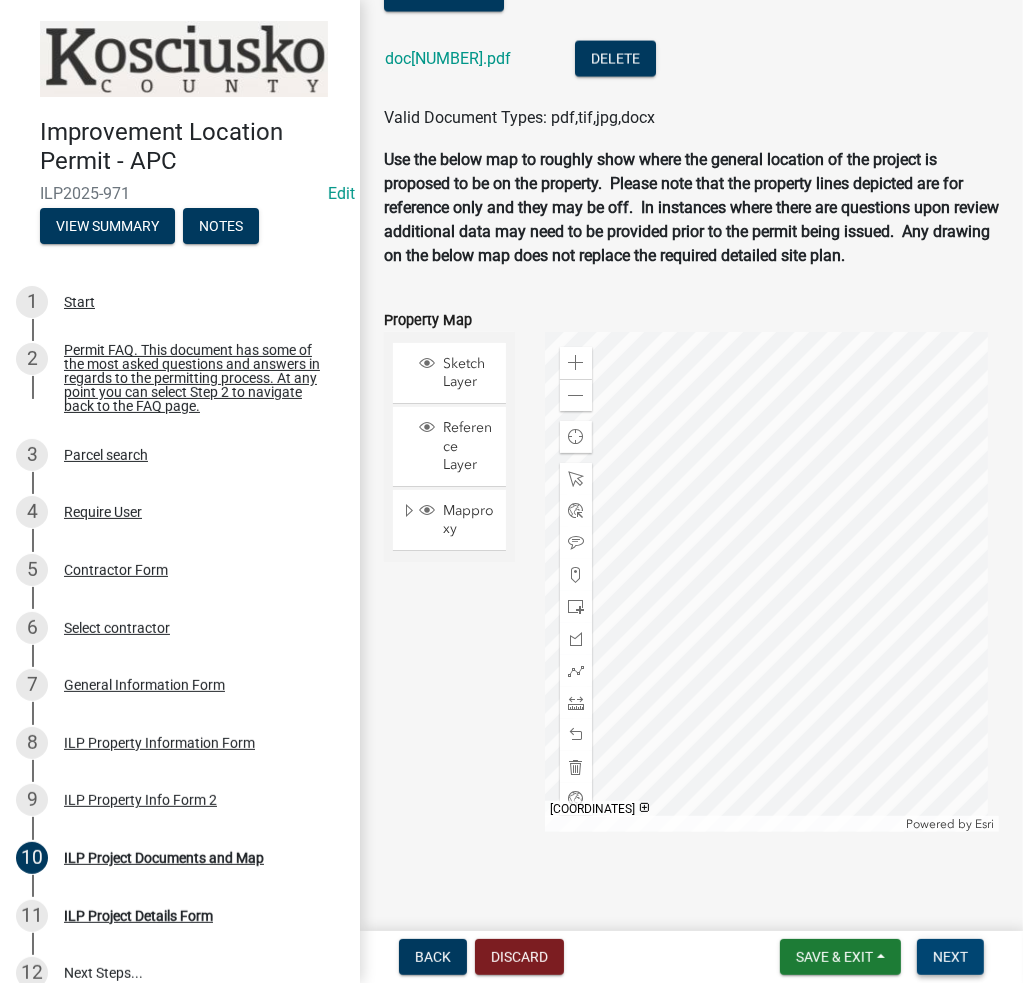 scroll, scrollTop: 2469, scrollLeft: 0, axis: vertical 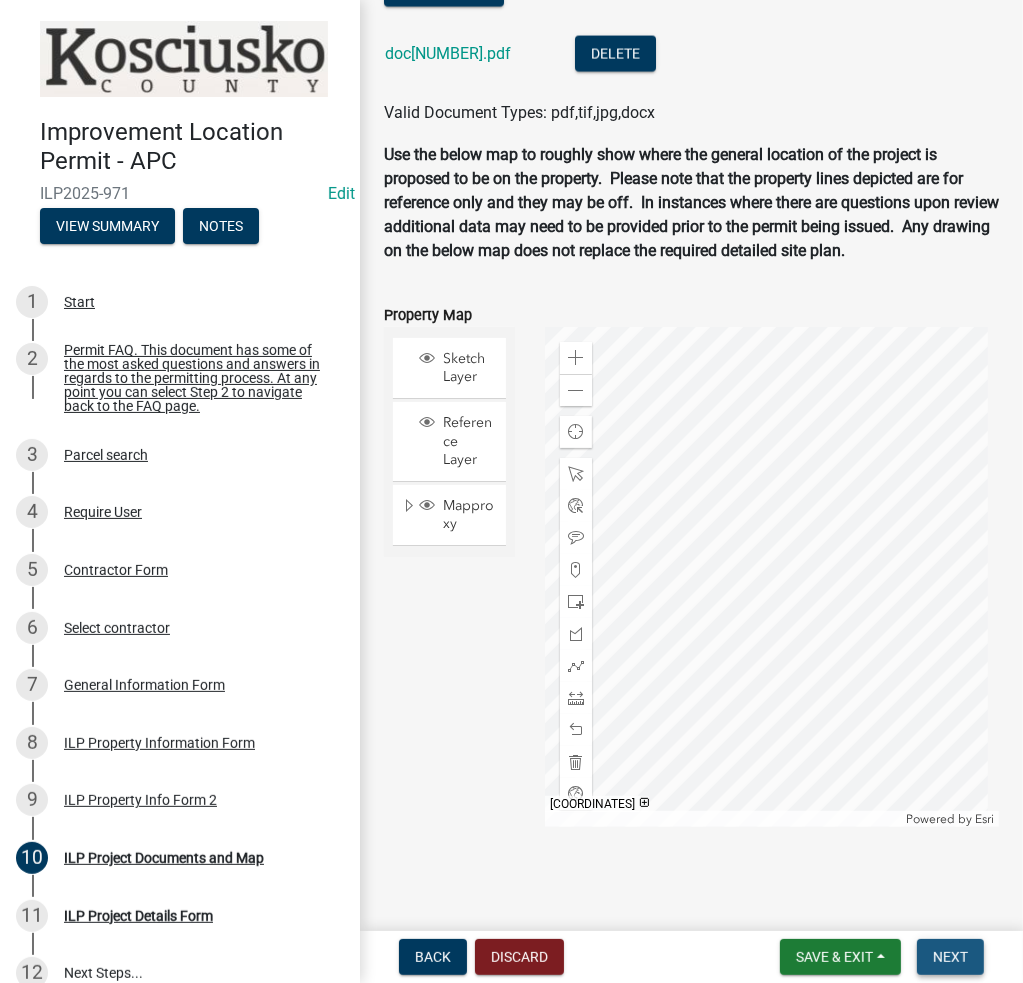 click on "Next" at bounding box center (950, 957) 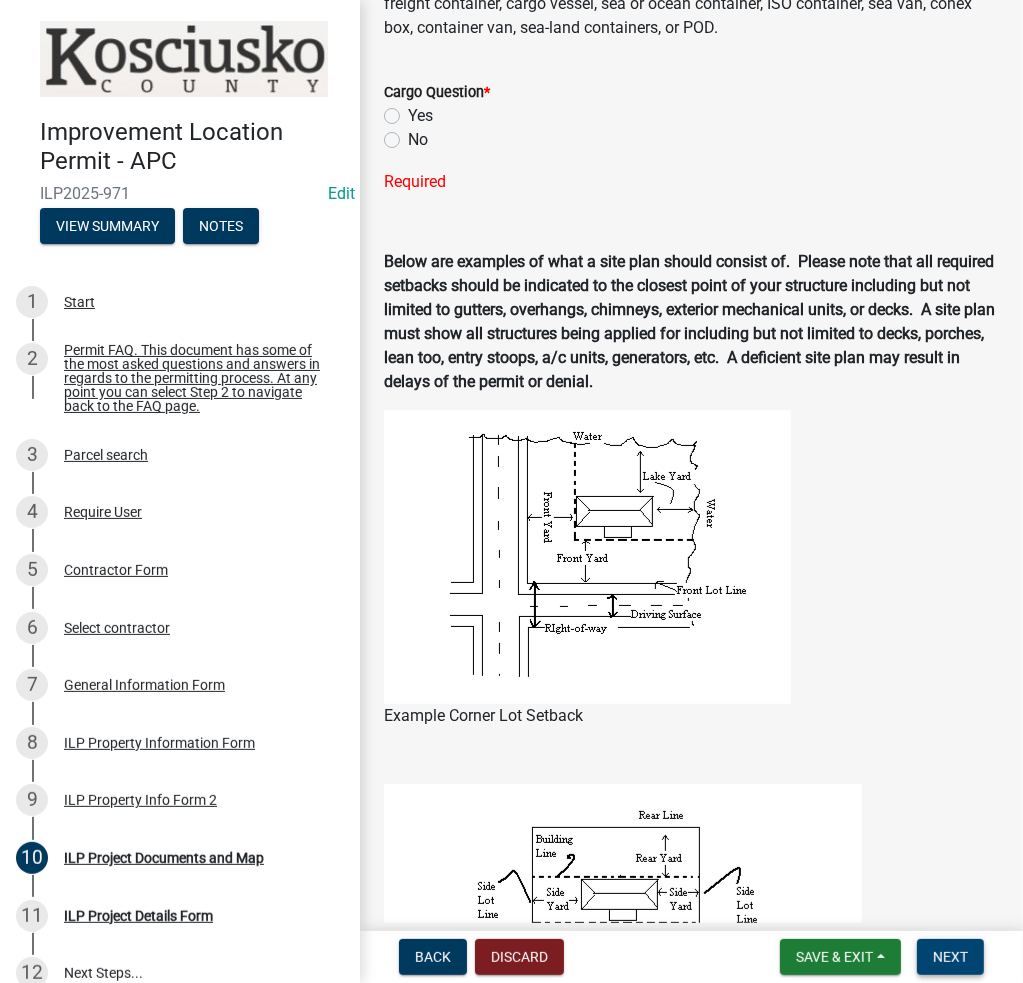 scroll, scrollTop: 669, scrollLeft: 0, axis: vertical 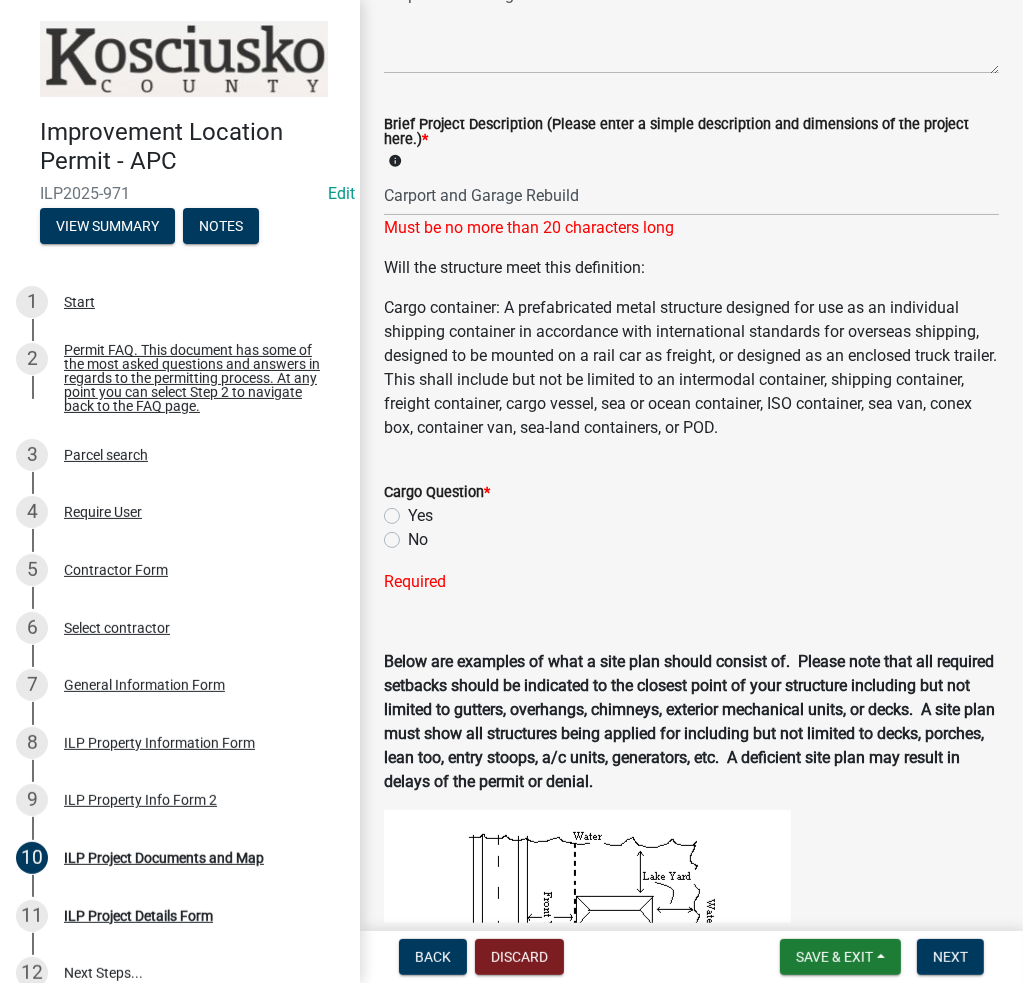 click on "No" 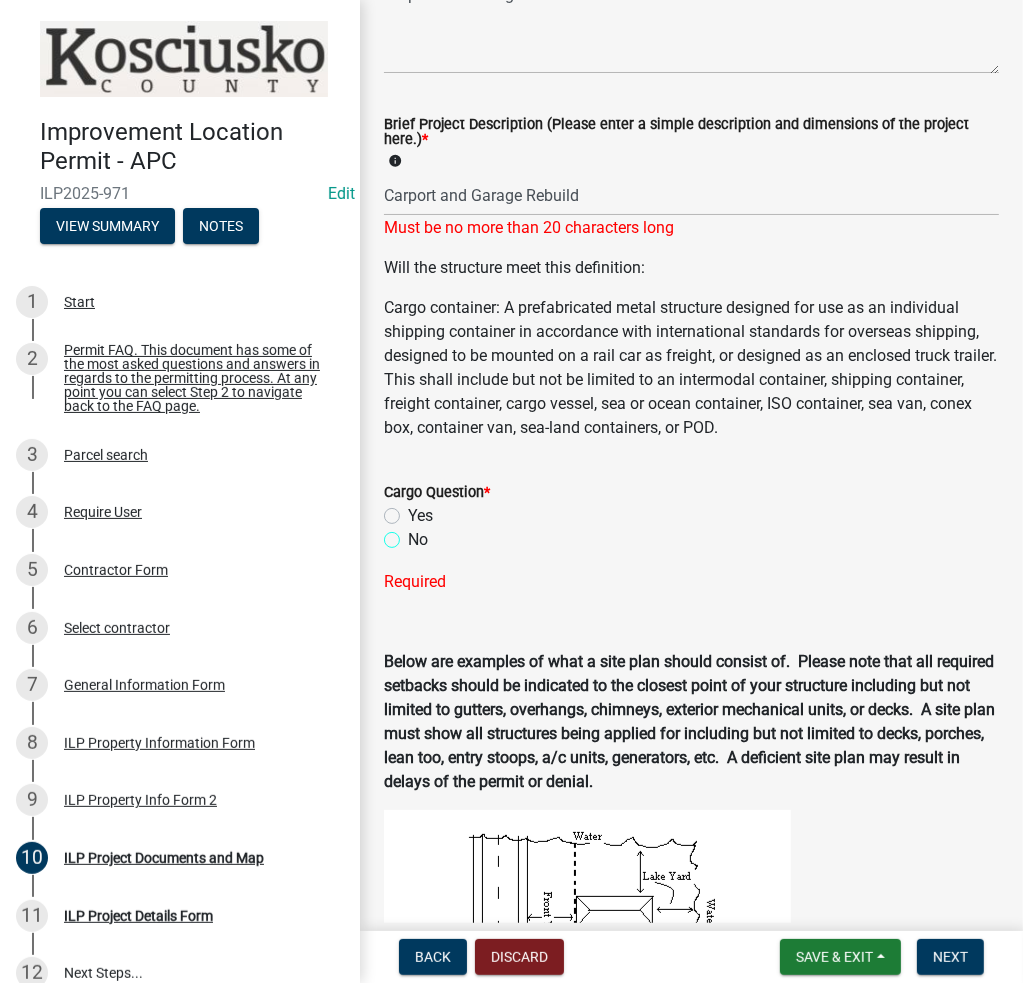 click on "No" at bounding box center (414, 534) 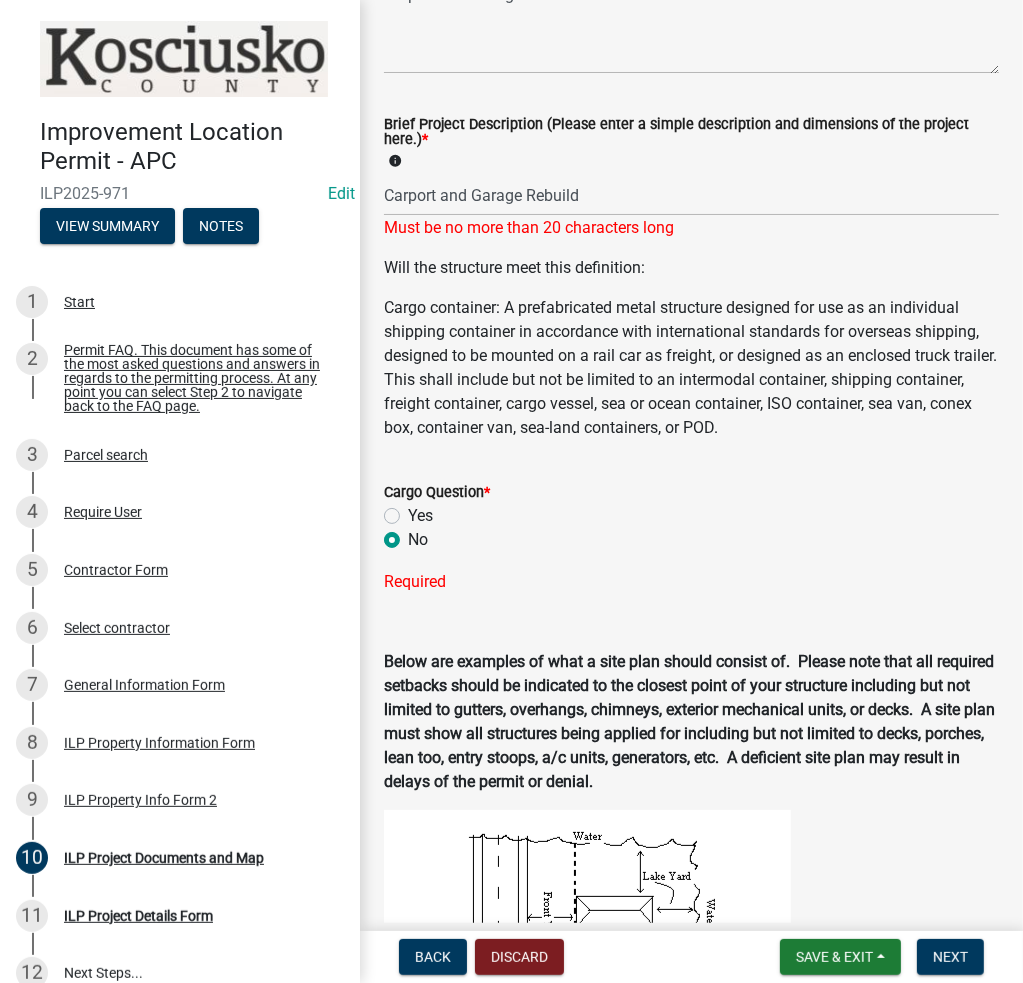 radio on "true" 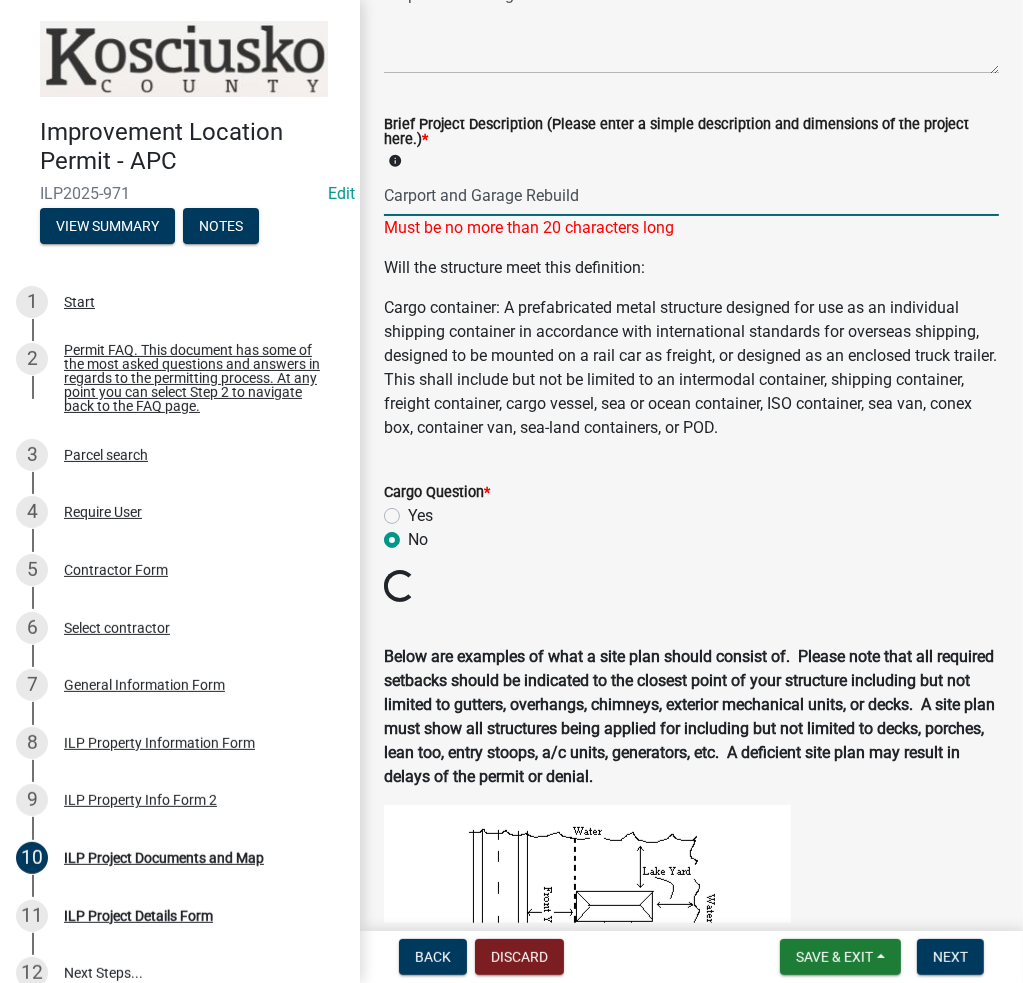 drag, startPoint x: 624, startPoint y: 196, endPoint x: 272, endPoint y: 148, distance: 355.25766 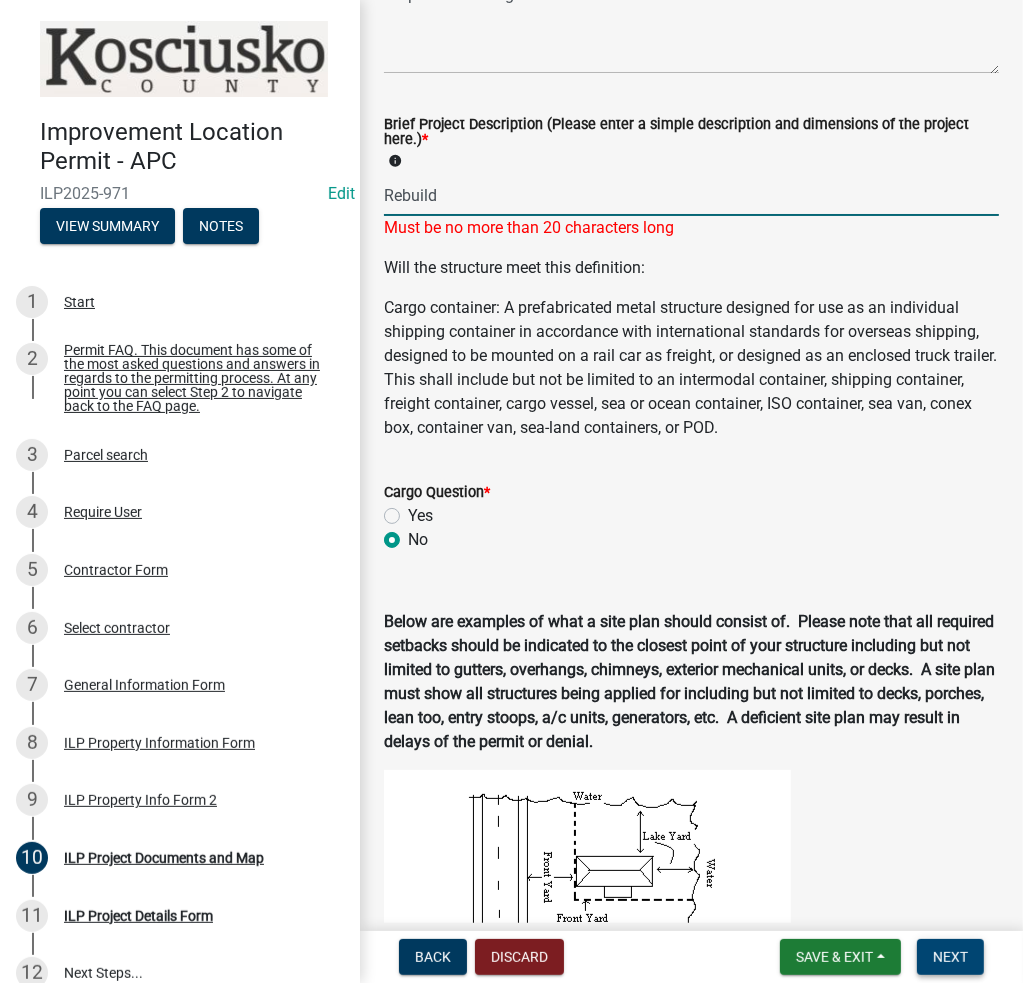 type on "Rebuild" 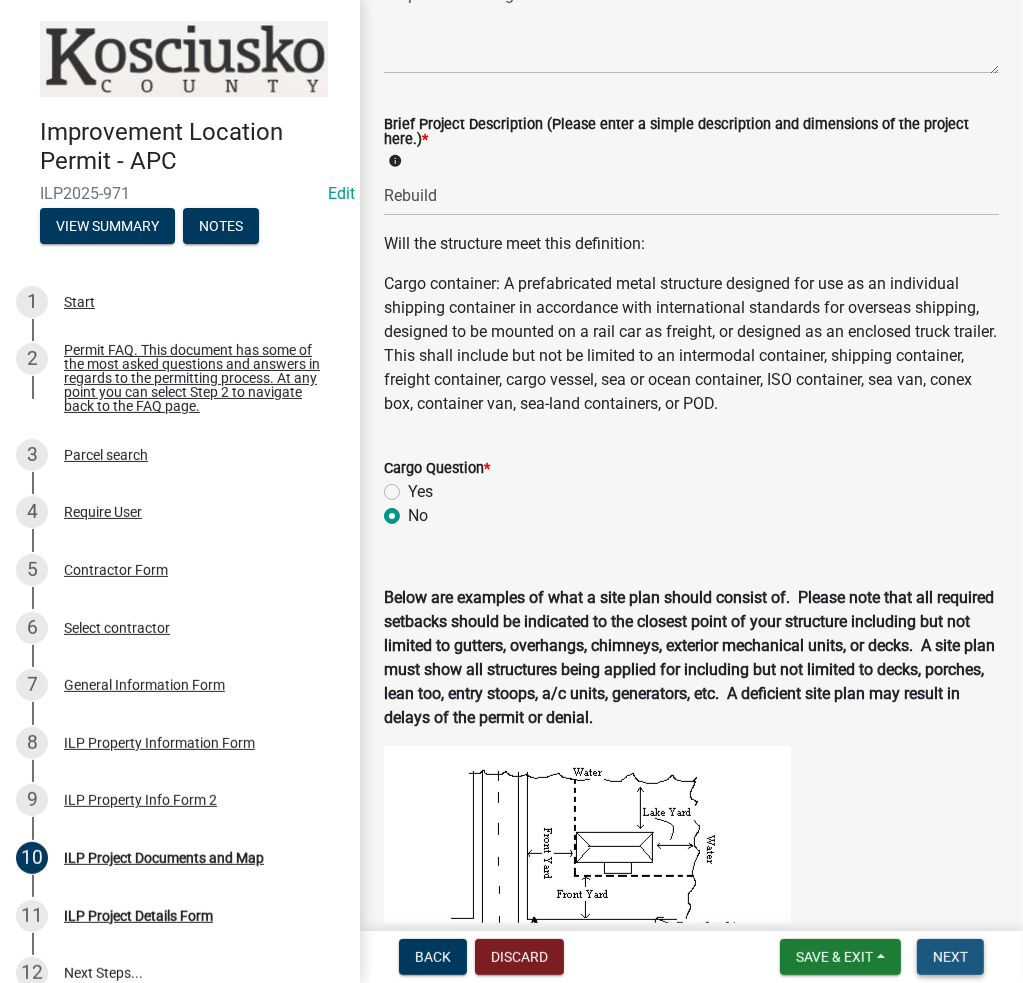 click on "Next" at bounding box center [950, 957] 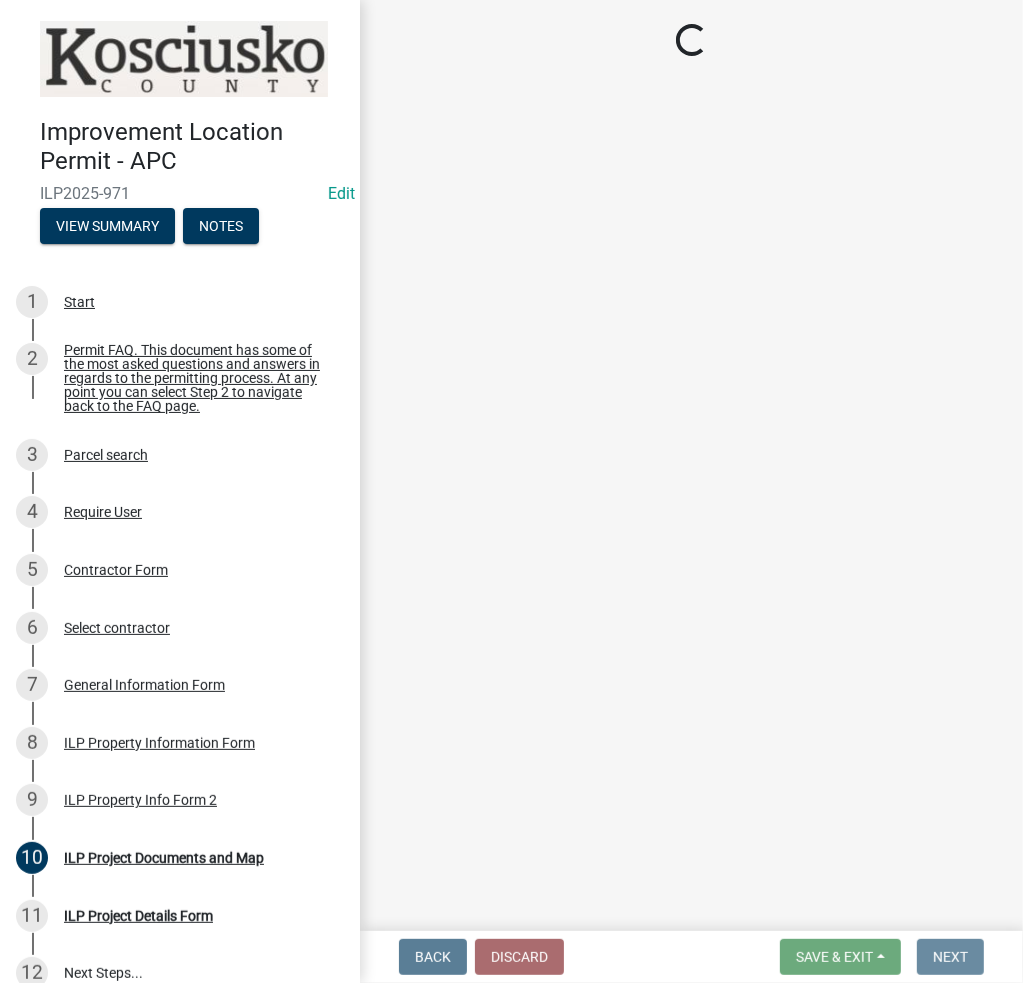 scroll, scrollTop: 0, scrollLeft: 0, axis: both 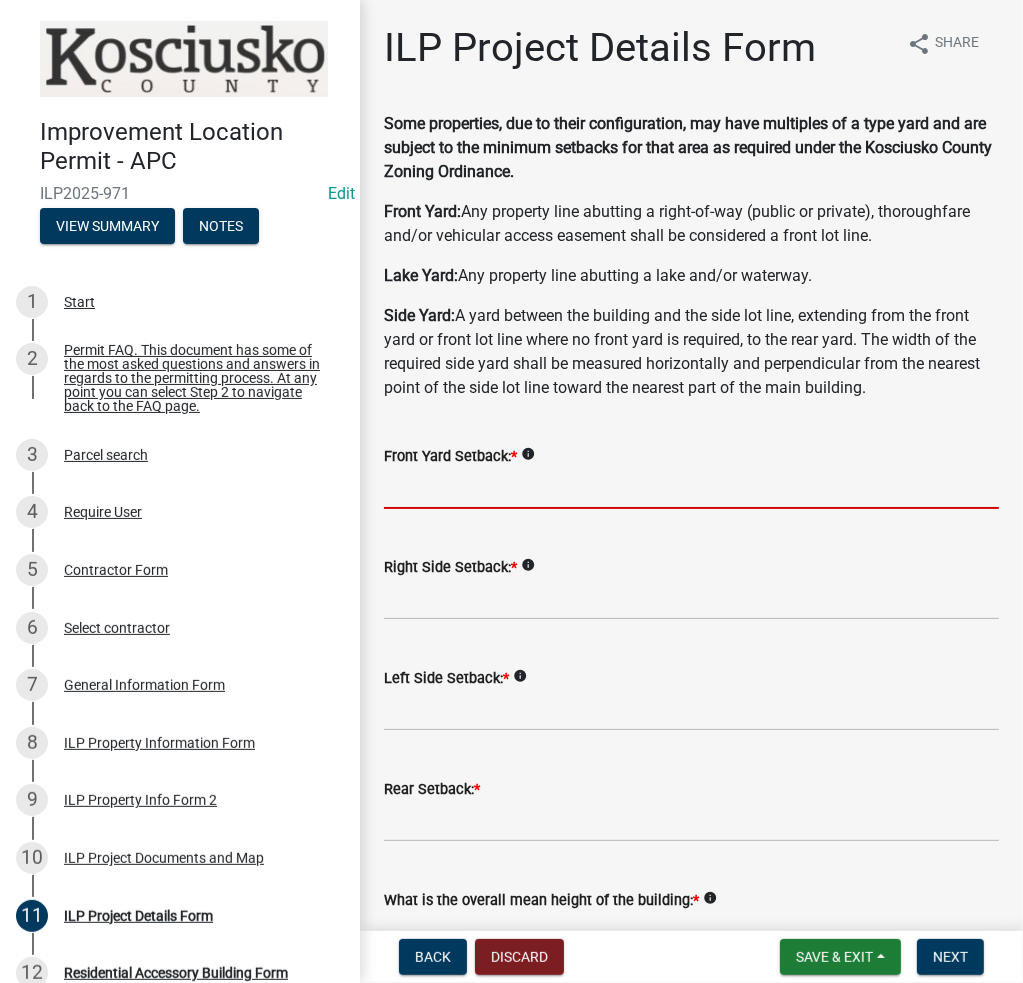 click 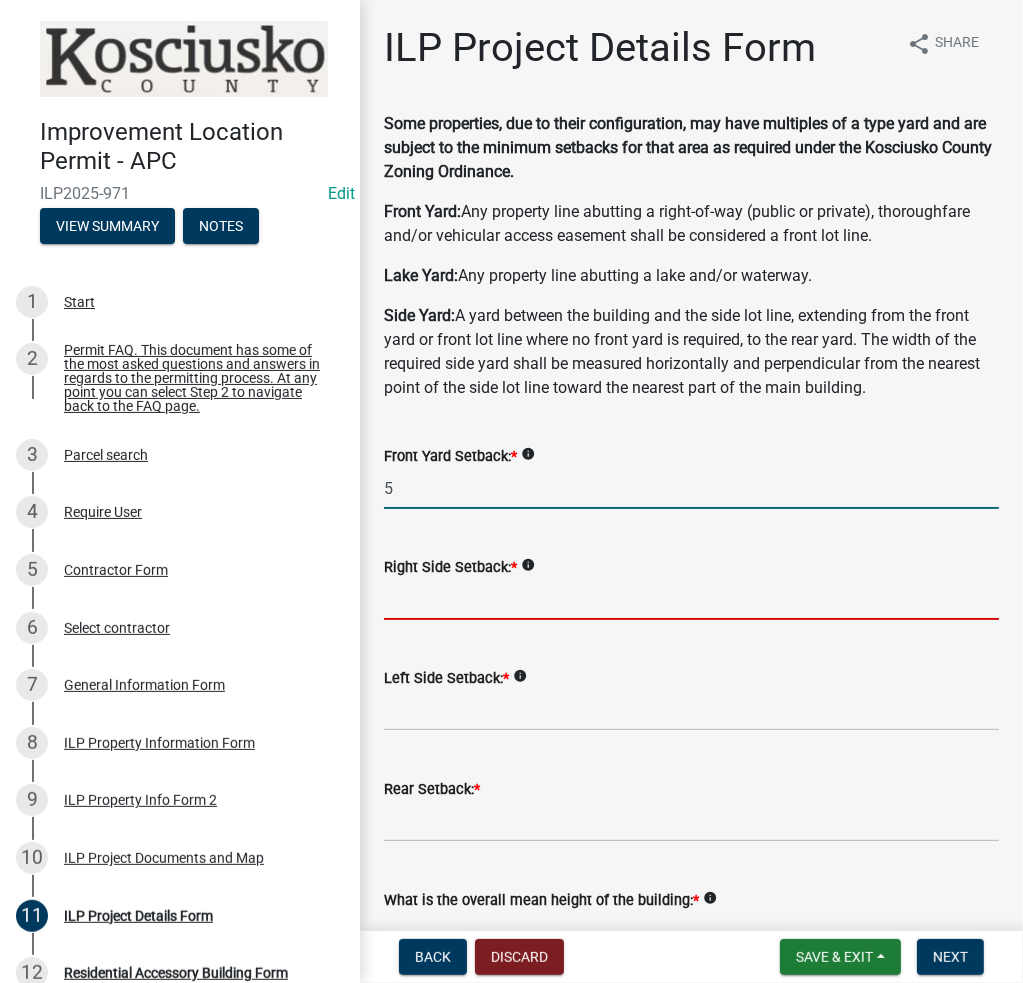 type on "5.0" 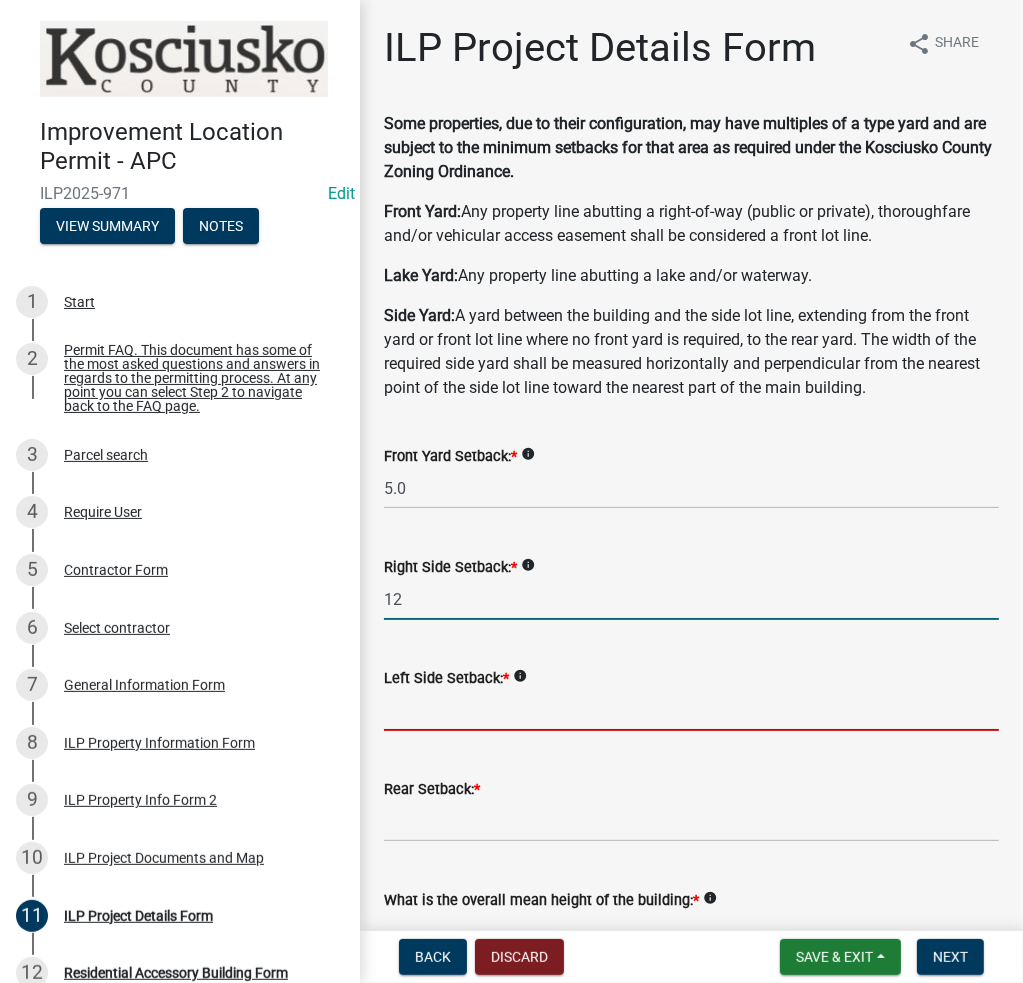 type on "12.0" 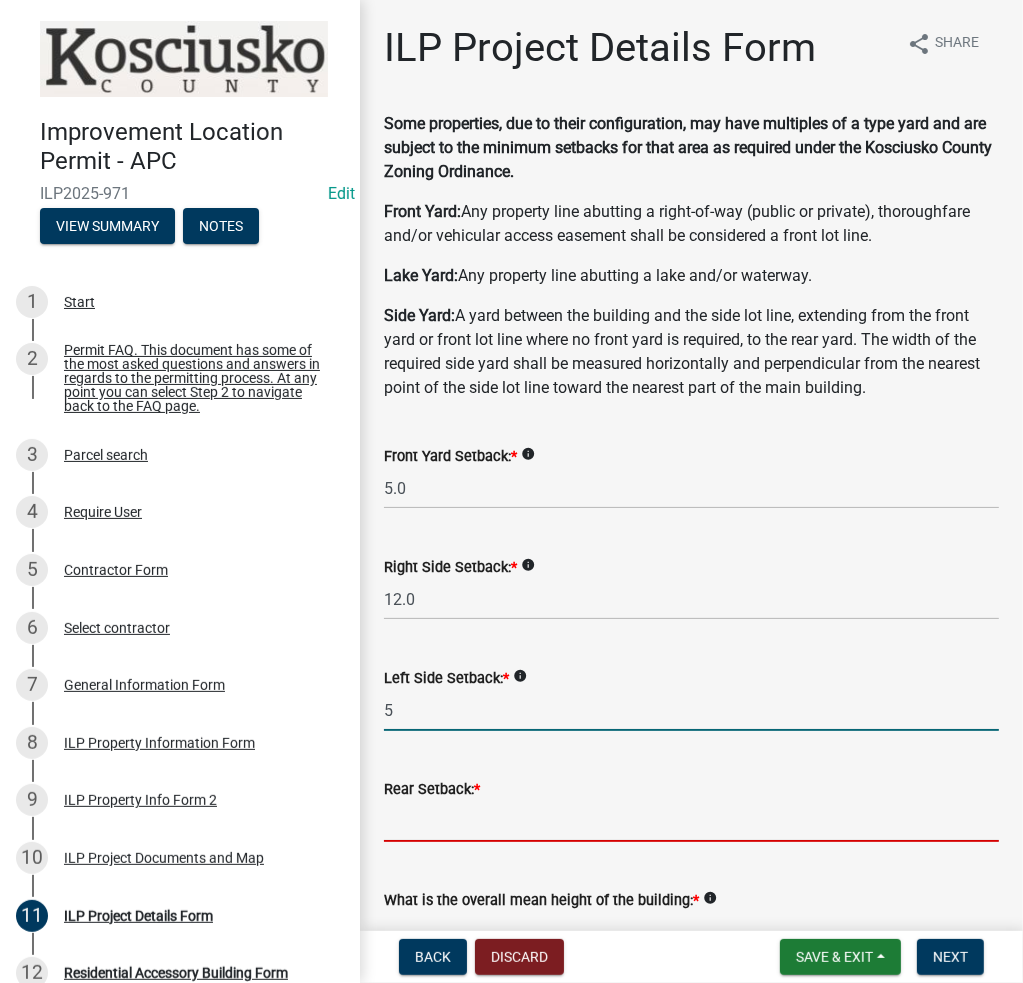 type on "5.0" 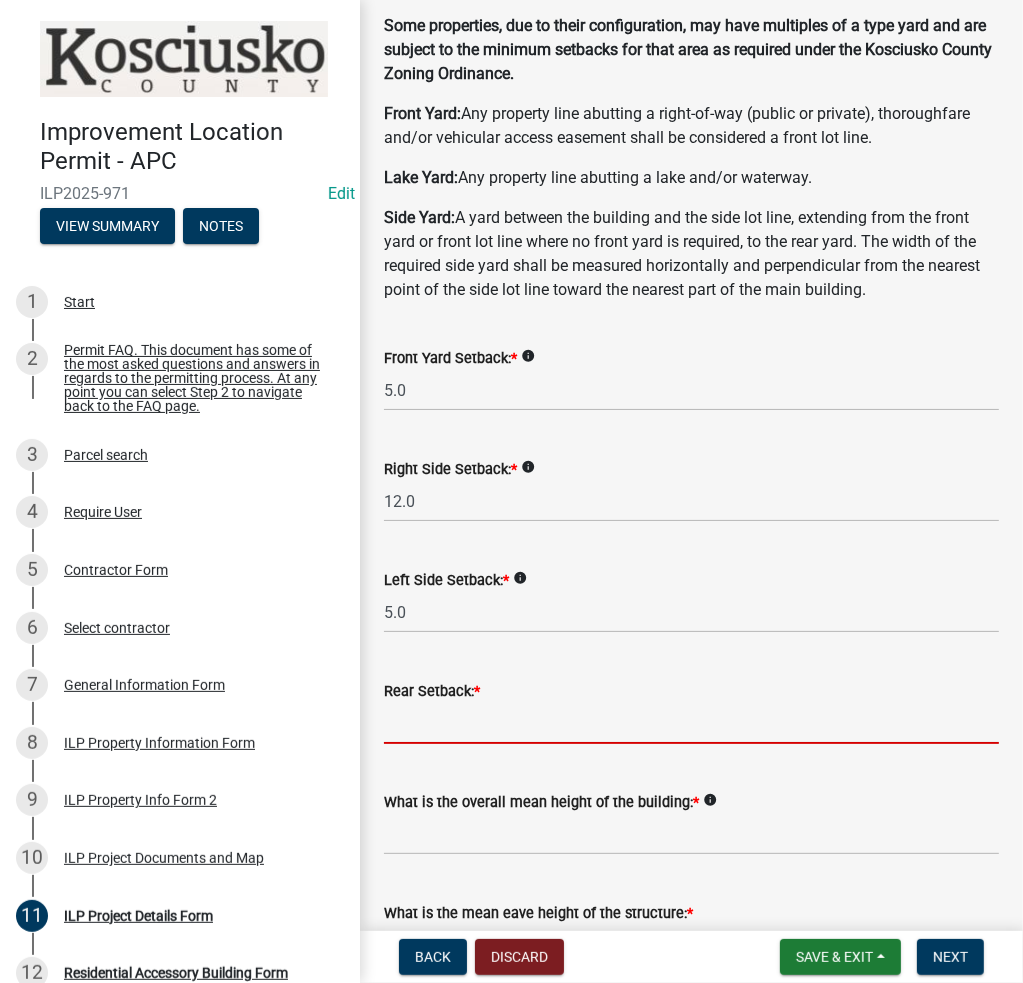 scroll, scrollTop: 200, scrollLeft: 0, axis: vertical 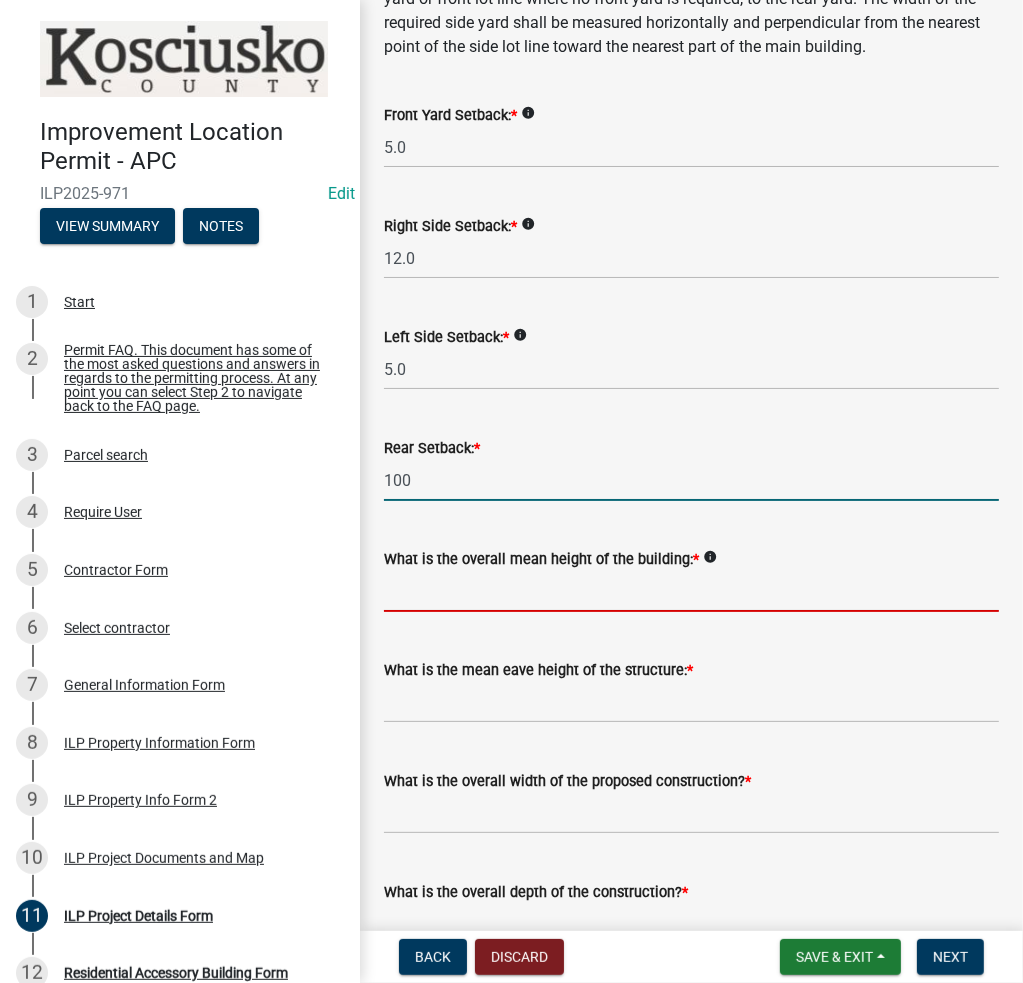 type on "100.0" 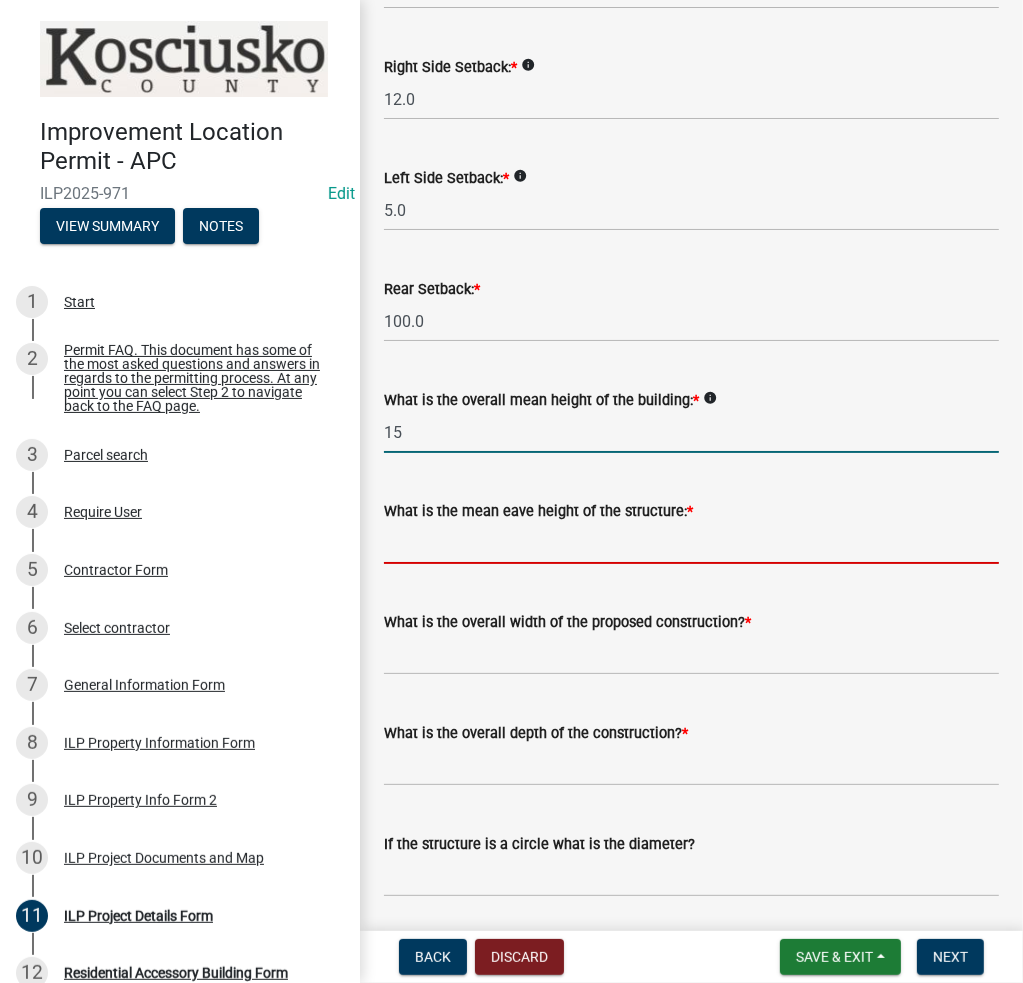 type on "15.0" 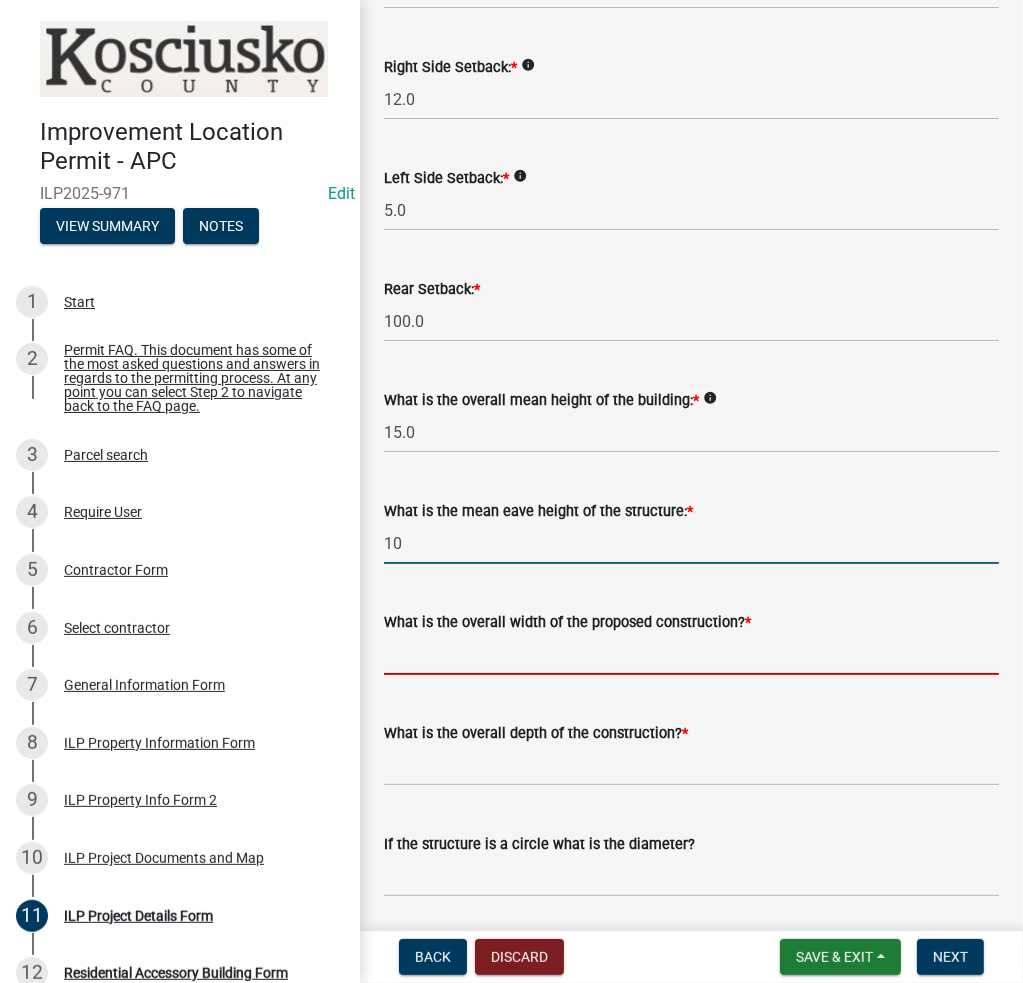 type on "10.0" 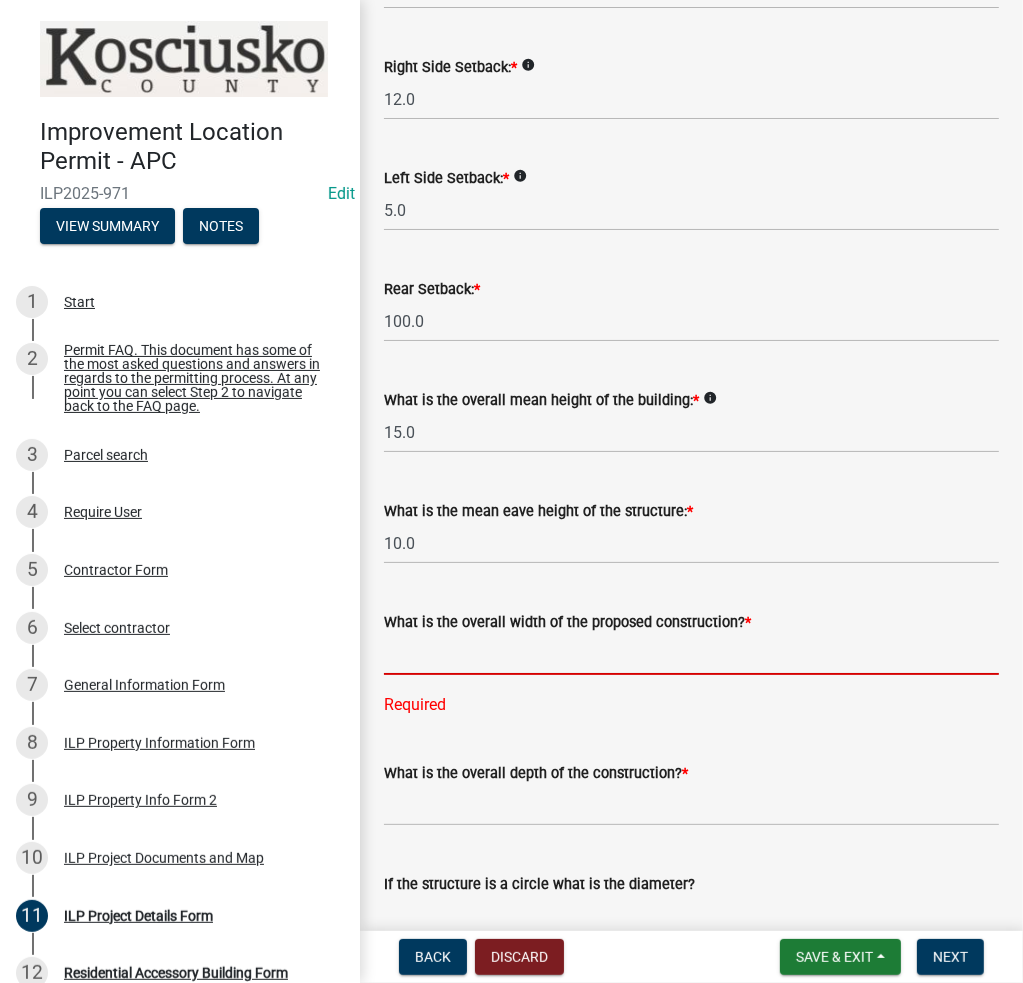 click 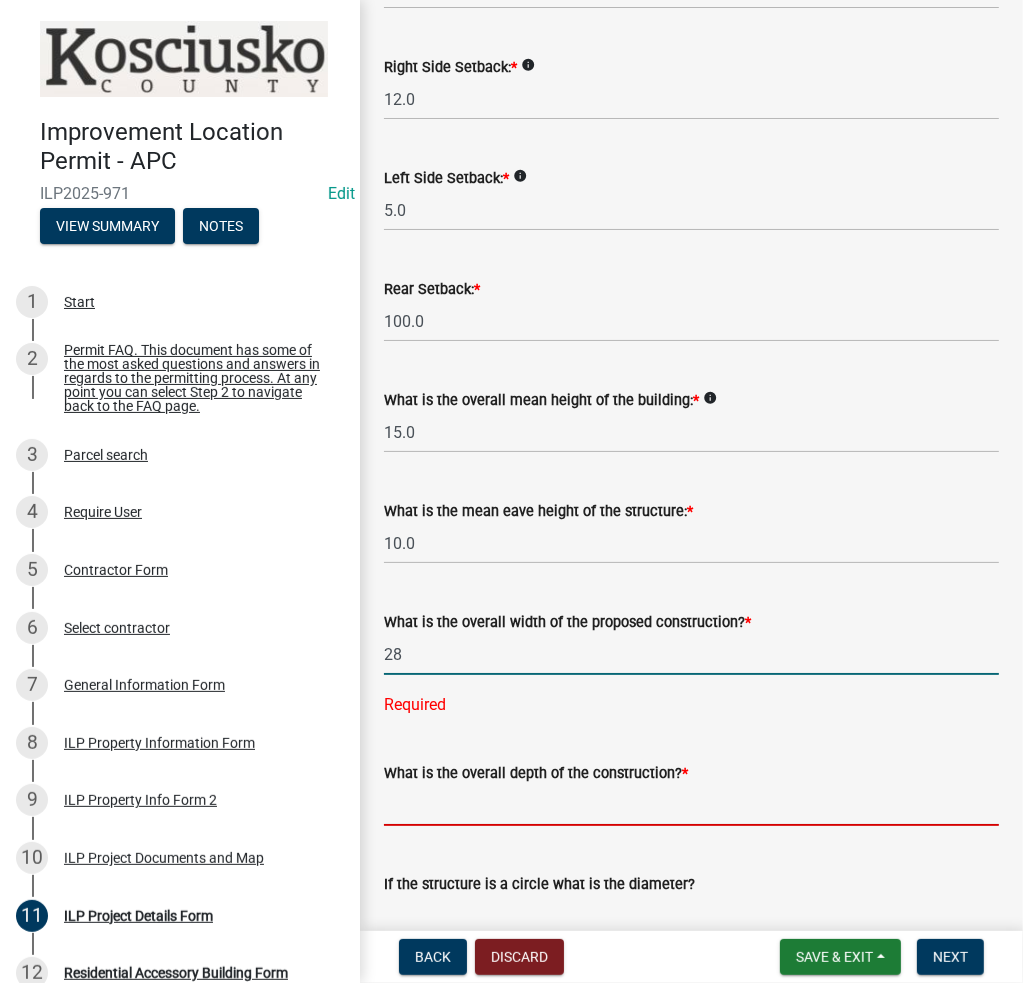 type on "28.00" 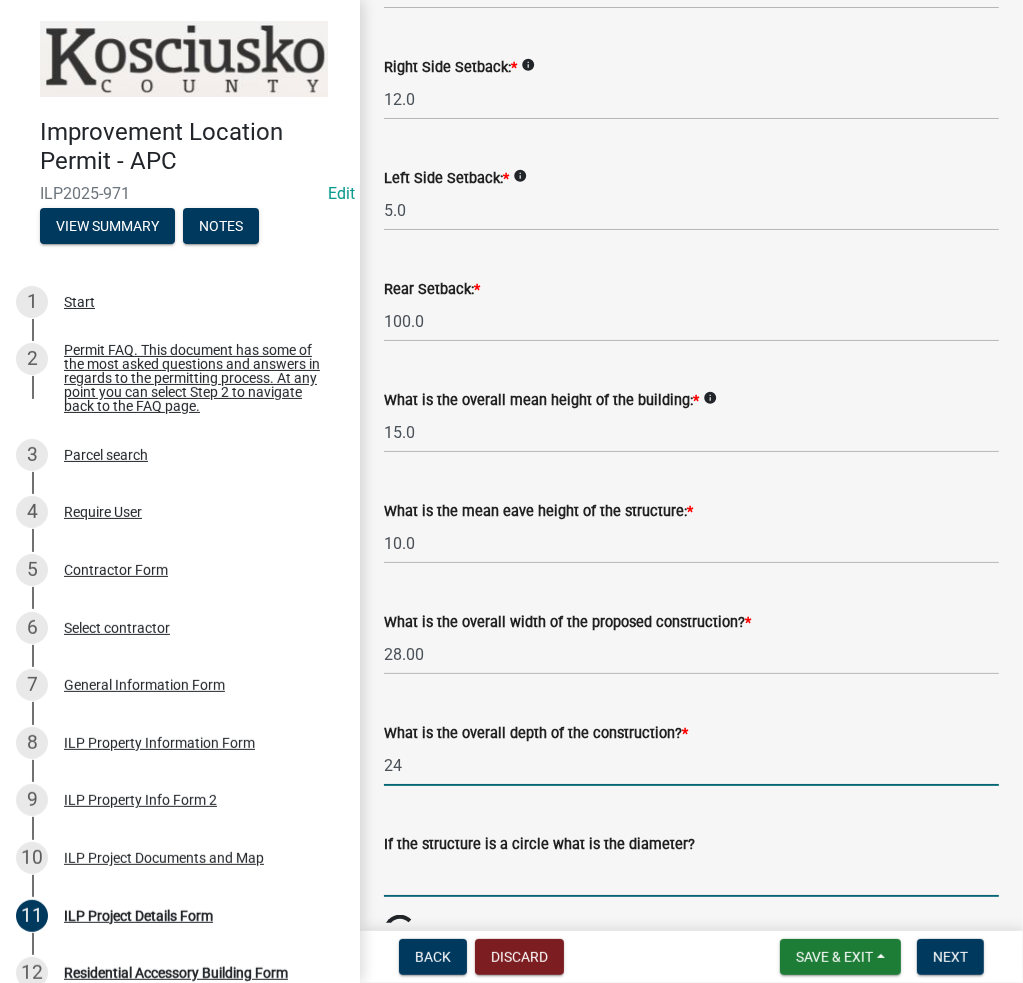 type on "24.00" 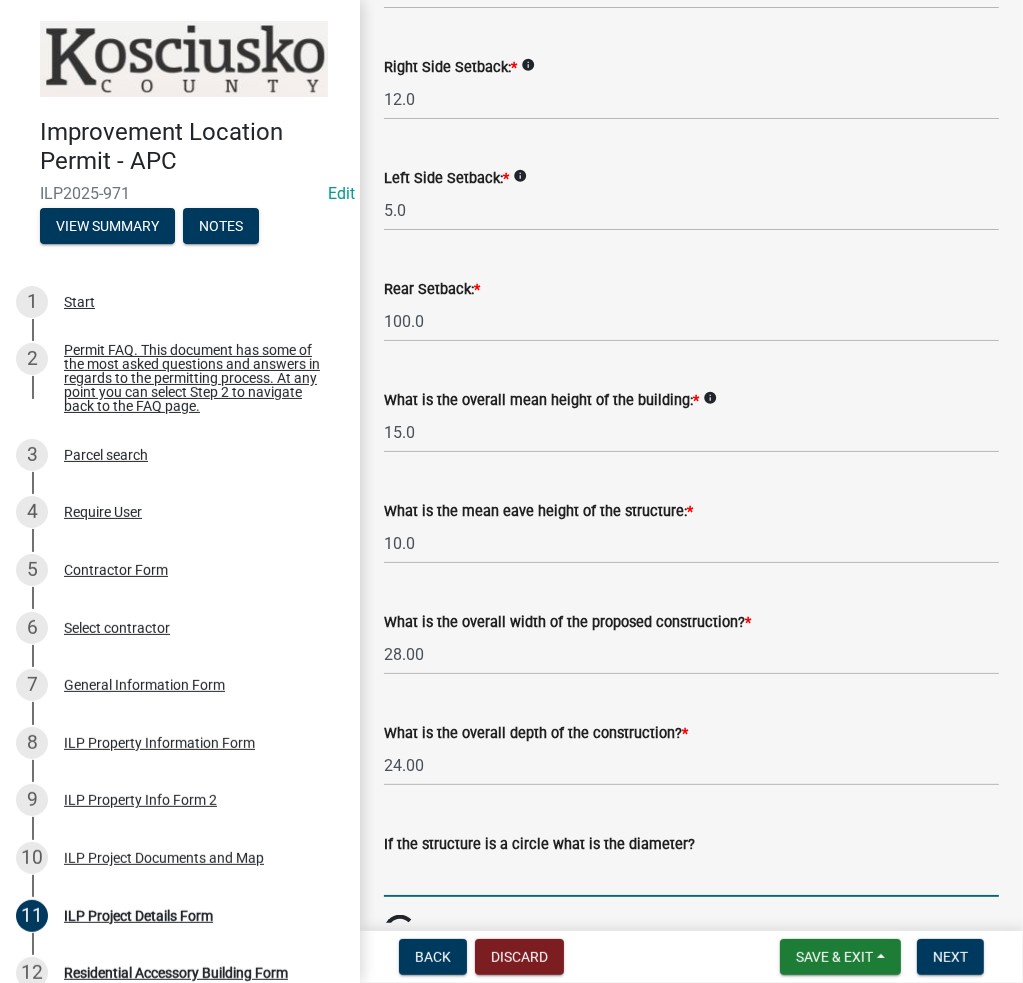 scroll, scrollTop: 900, scrollLeft: 0, axis: vertical 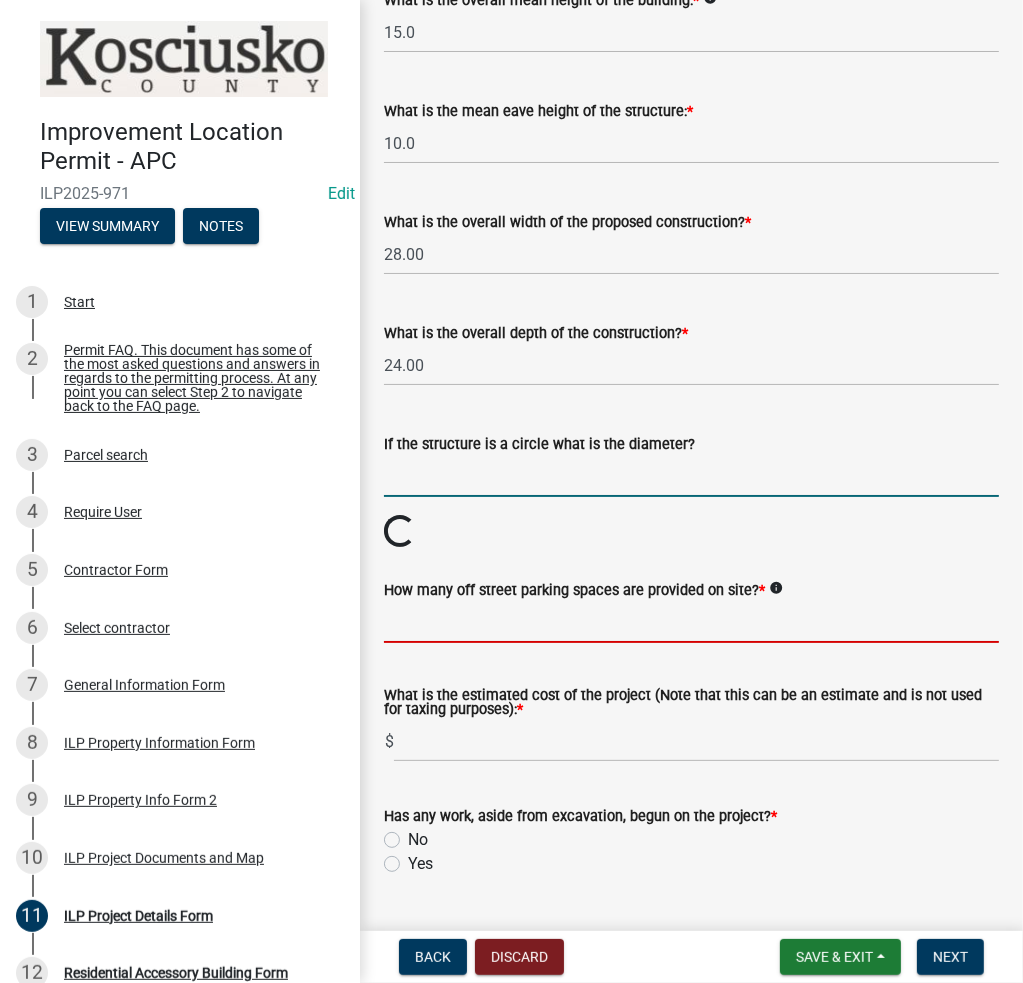 click 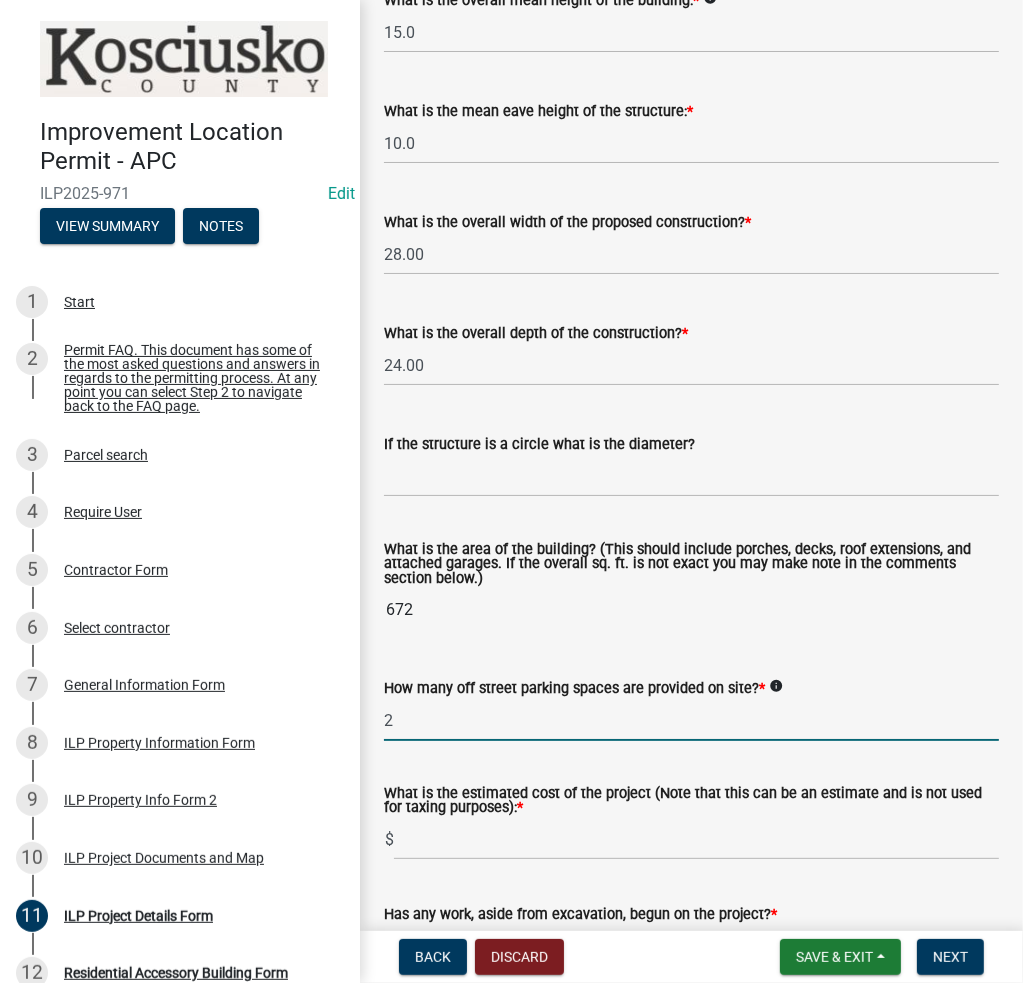 type on "2" 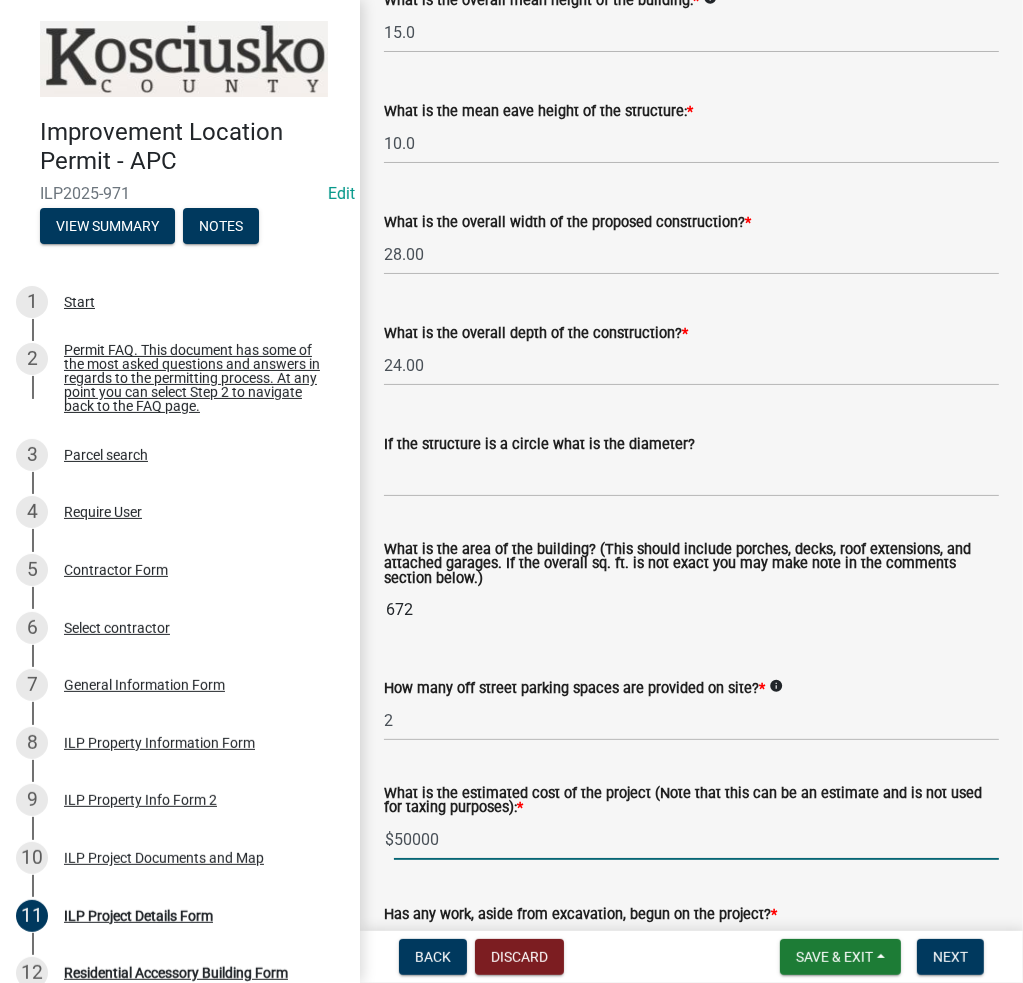 scroll, scrollTop: 1393, scrollLeft: 0, axis: vertical 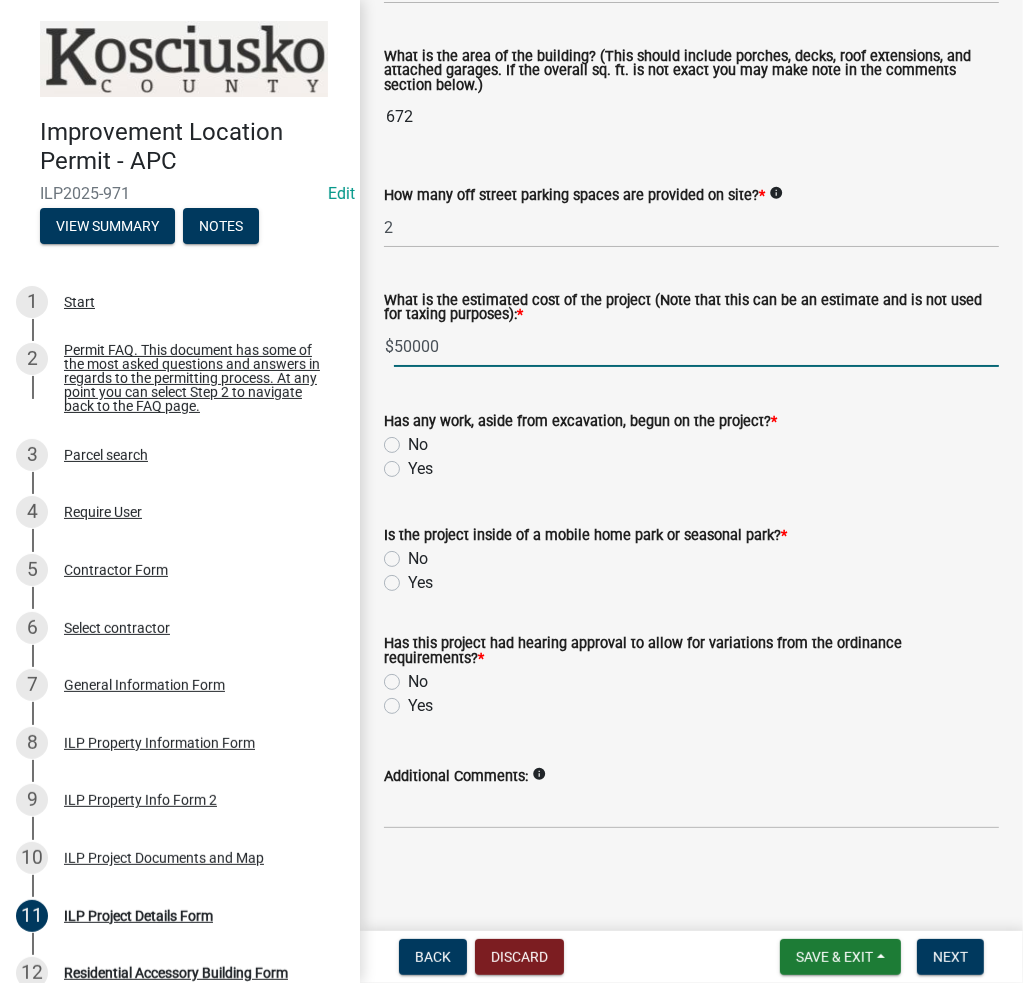 type on "50000" 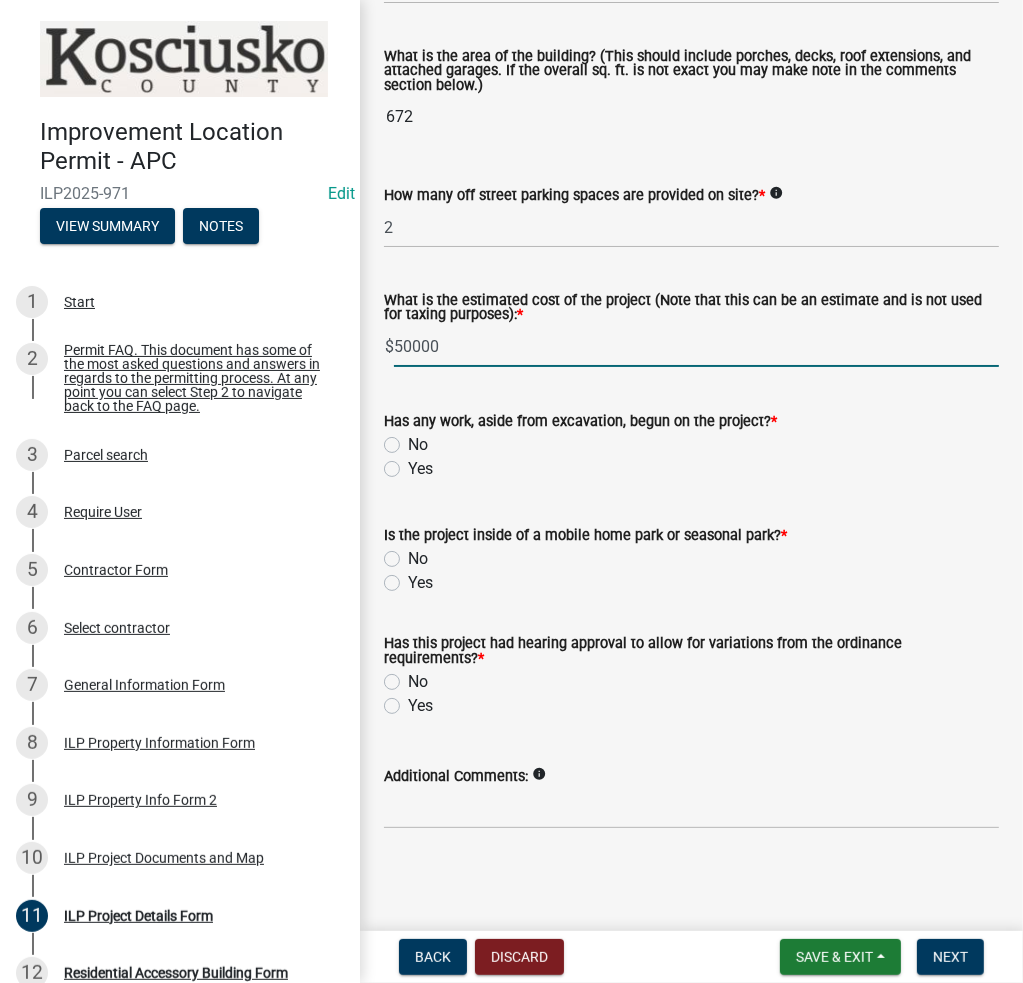 click on "Yes" 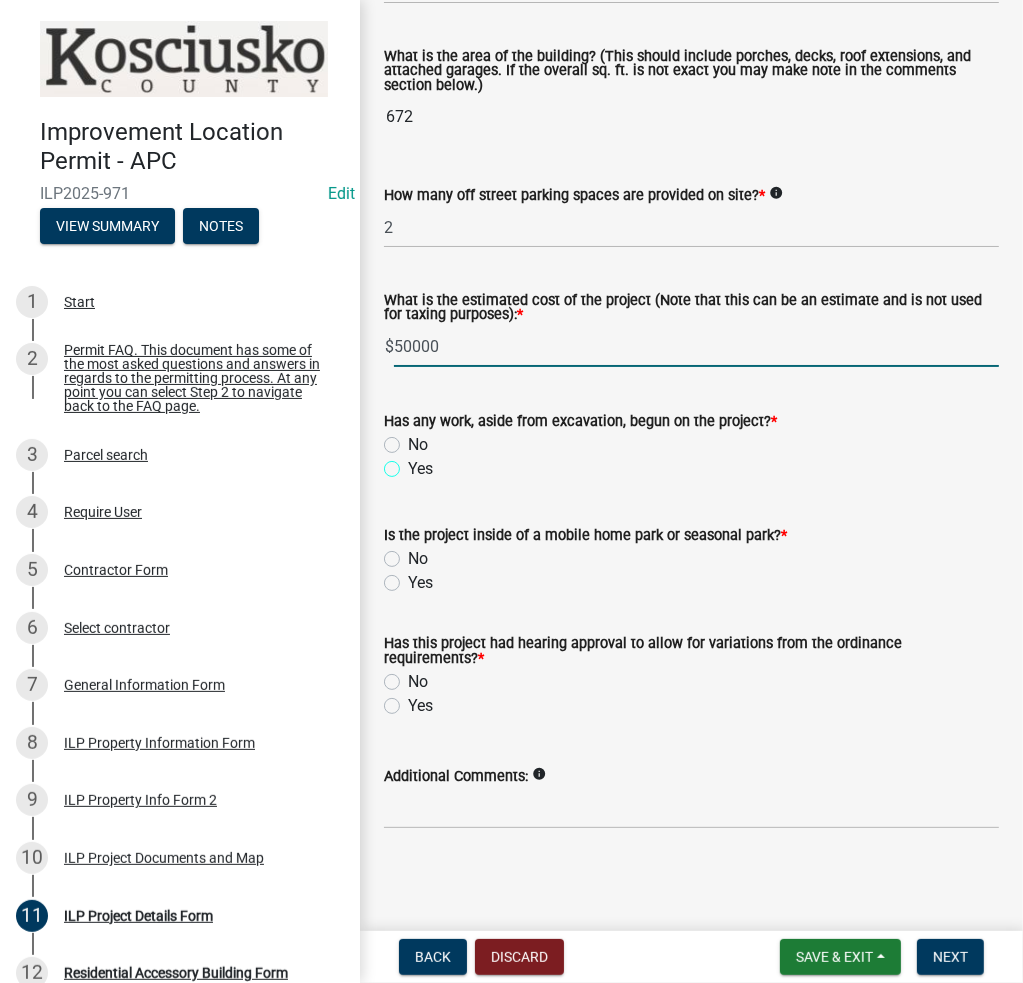 click on "Yes" at bounding box center [414, 463] 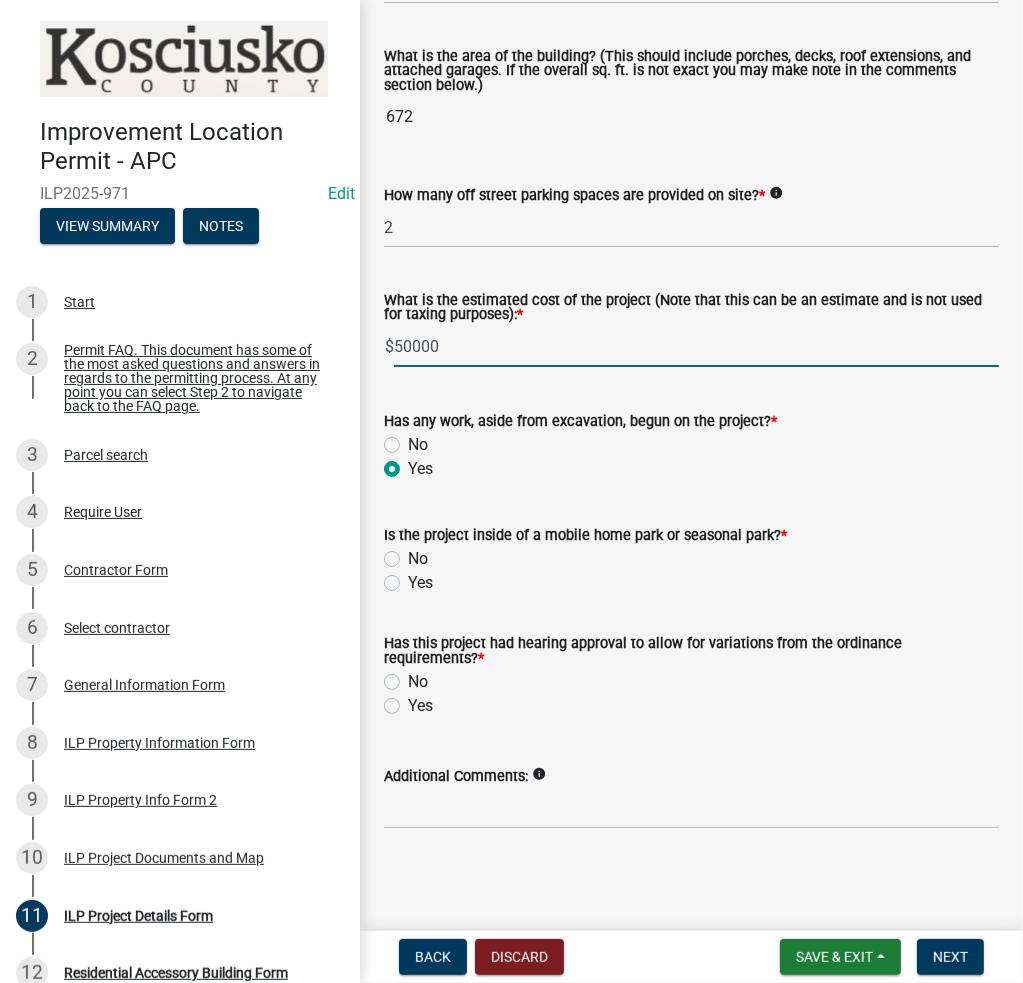 radio on "true" 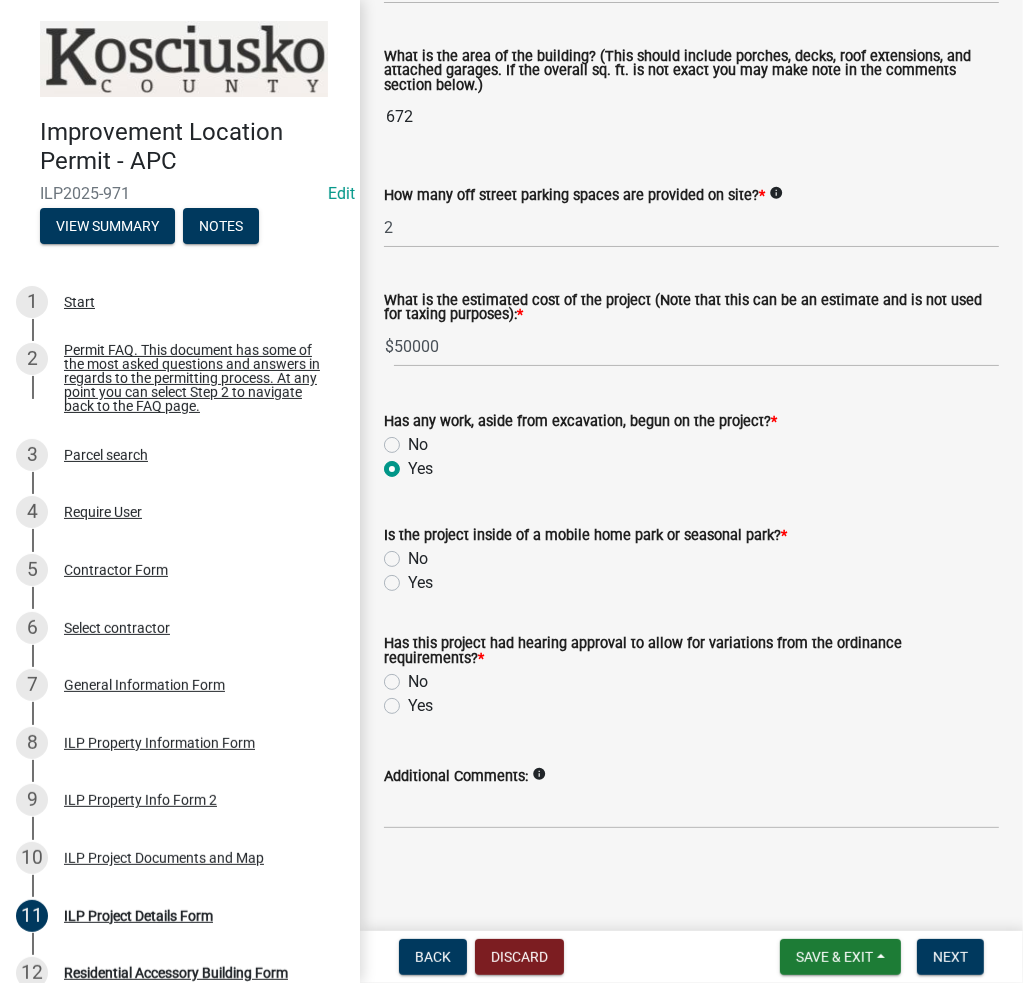 click on "No" 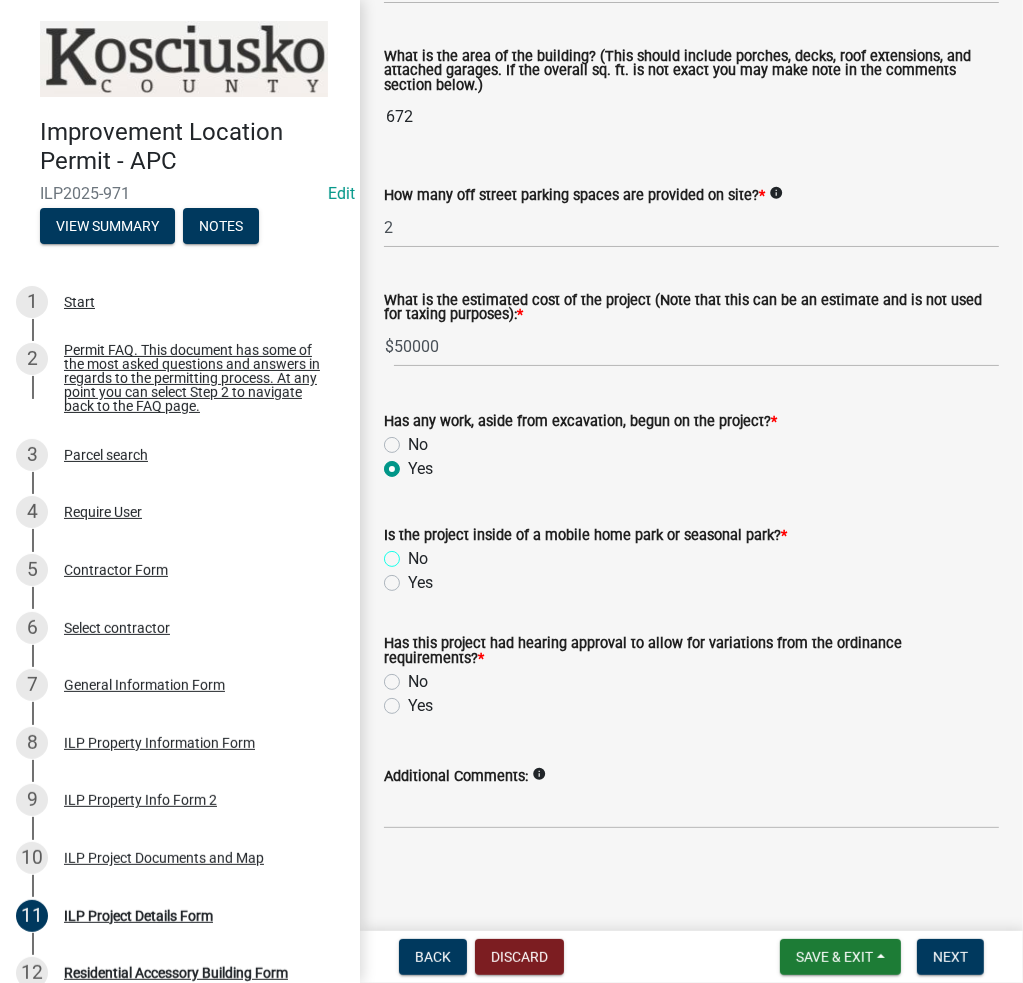click on "No" at bounding box center (414, 553) 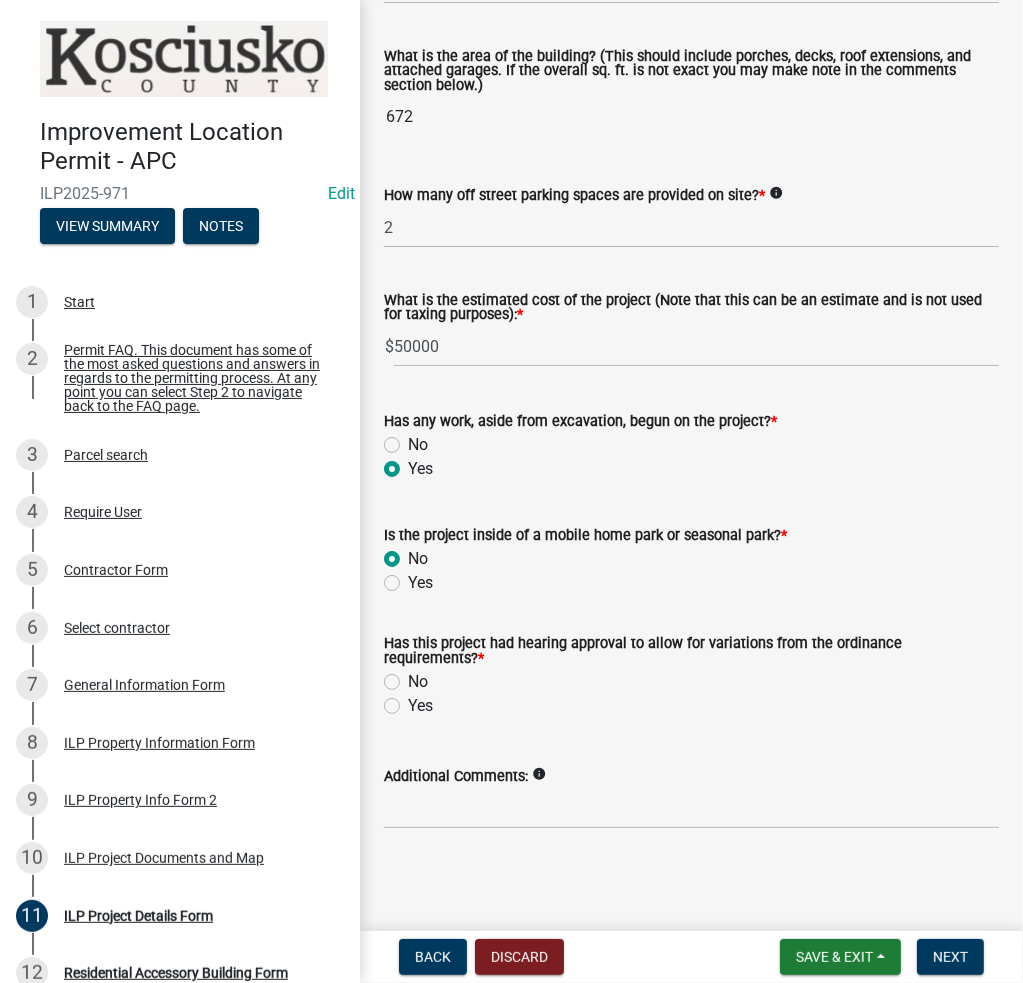 radio on "true" 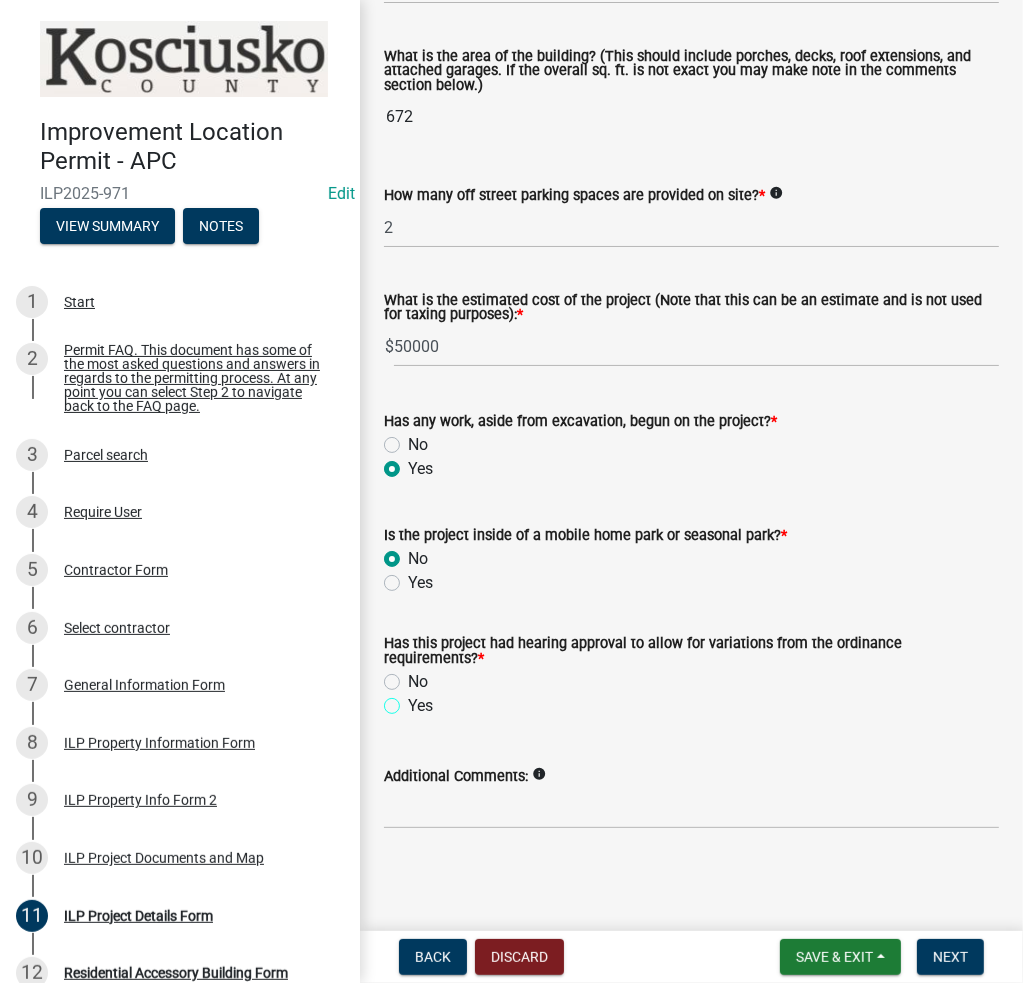 click on "Yes" at bounding box center [414, 700] 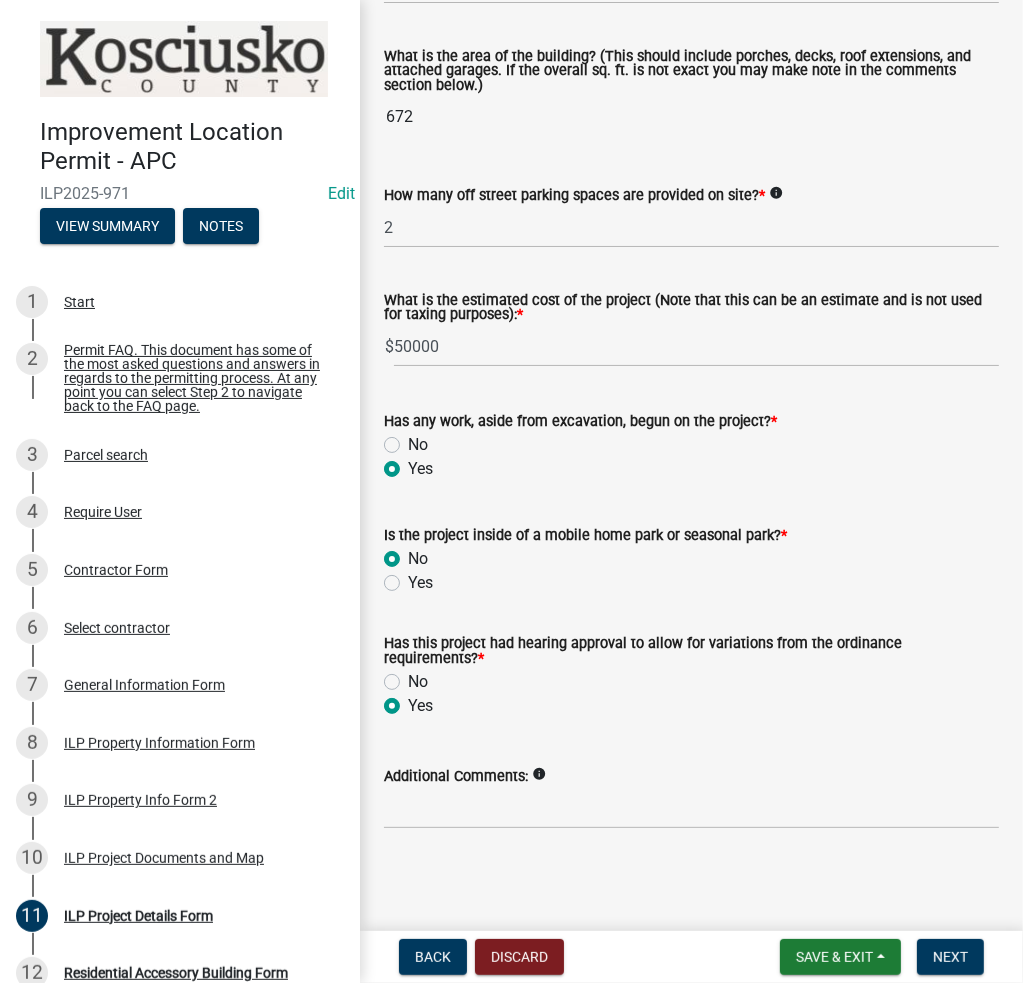 radio on "true" 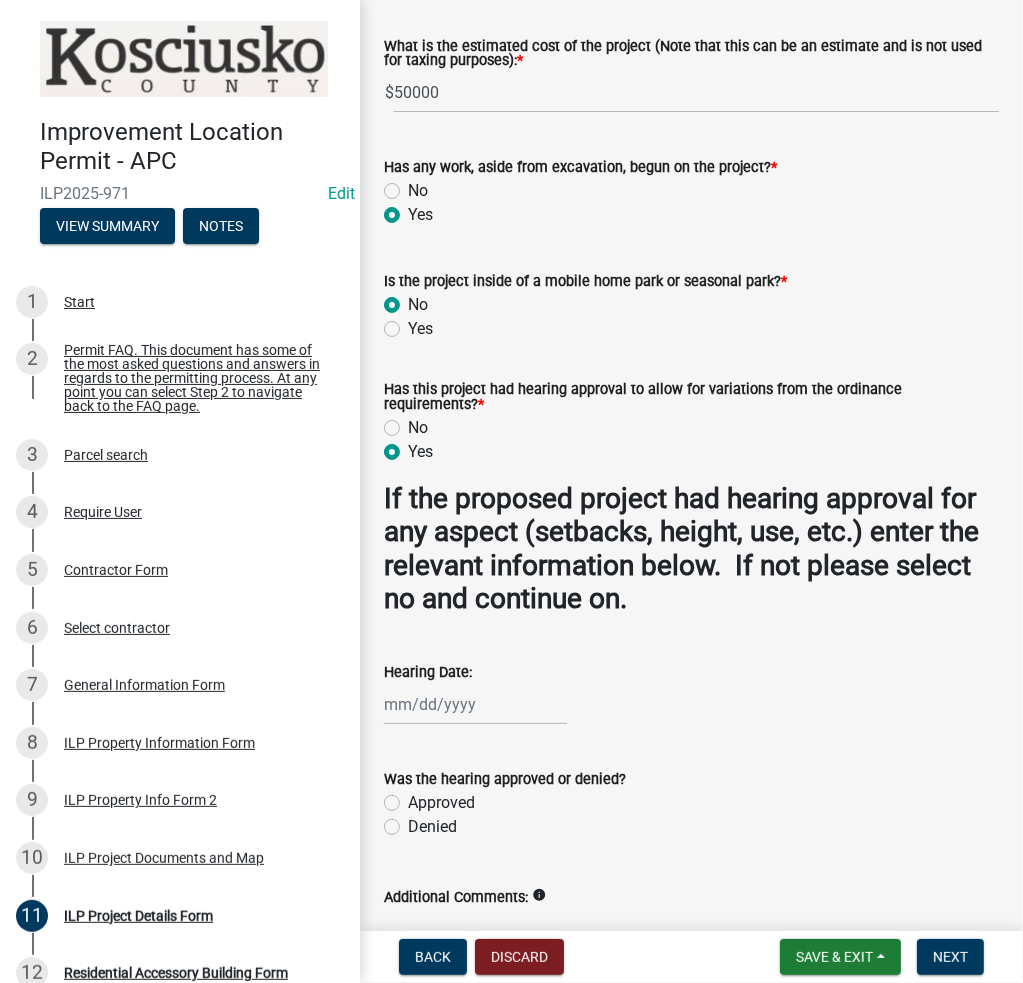 scroll, scrollTop: 1768, scrollLeft: 0, axis: vertical 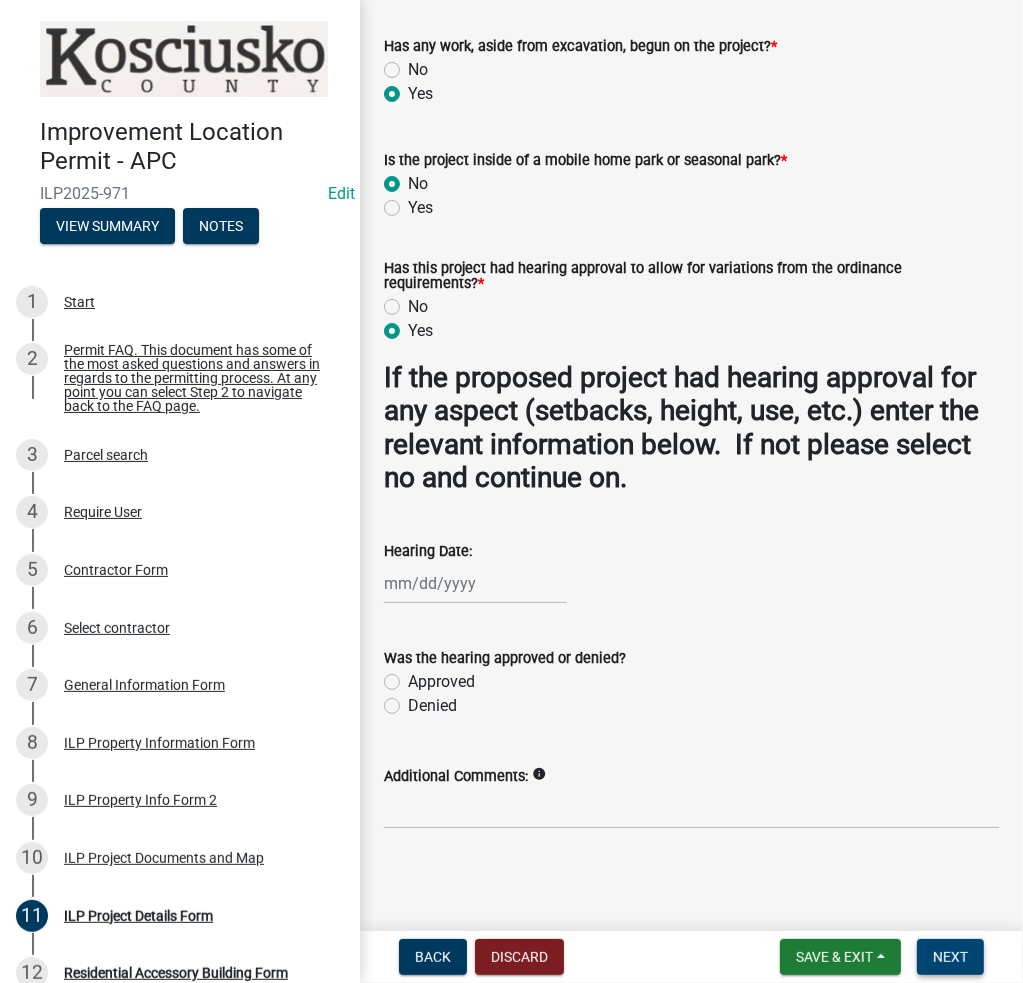 click on "Next" at bounding box center (950, 957) 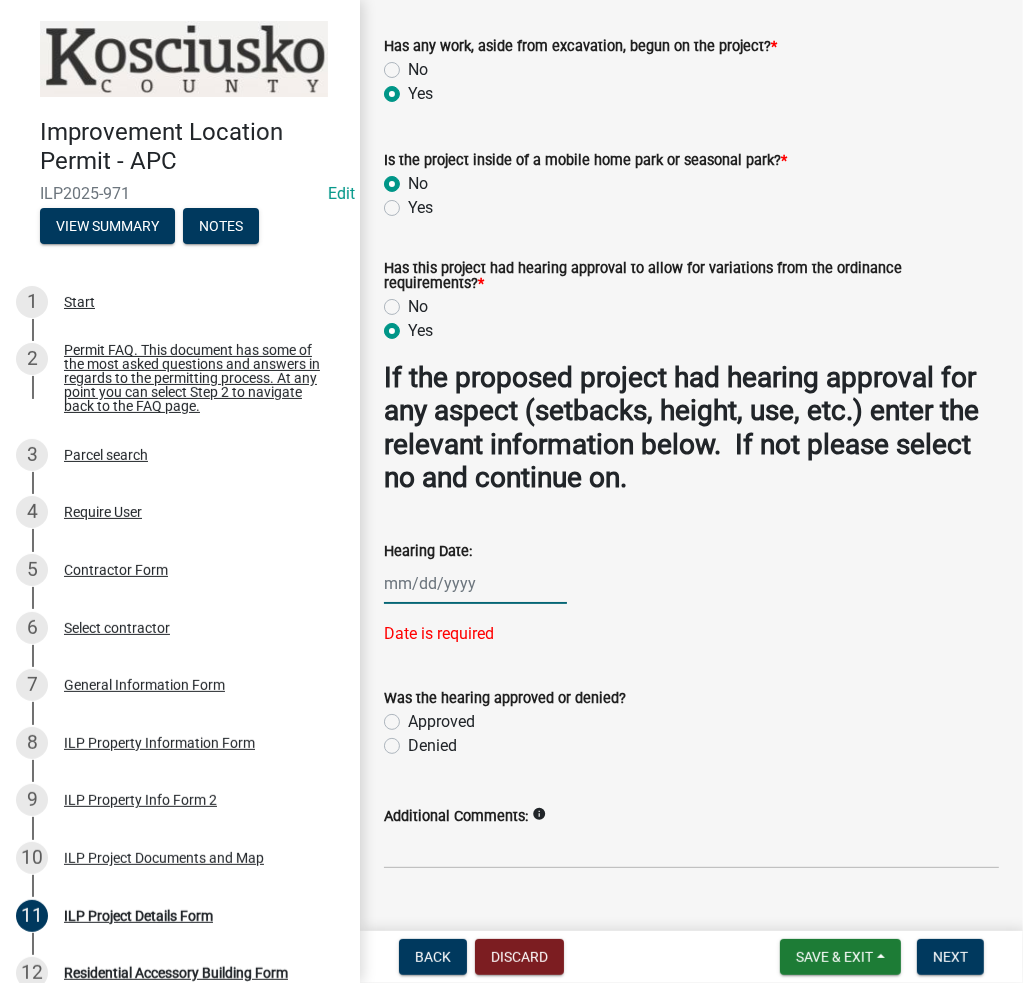 click 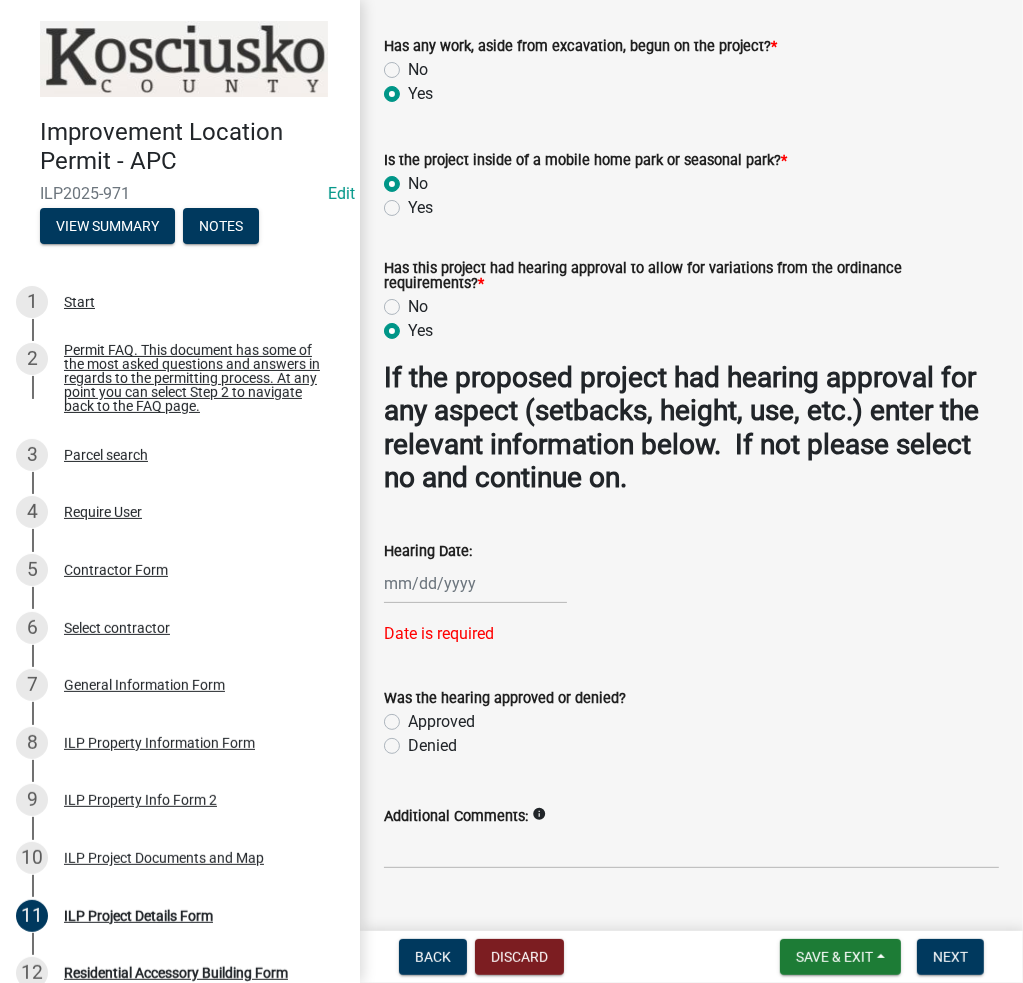 select on "8" 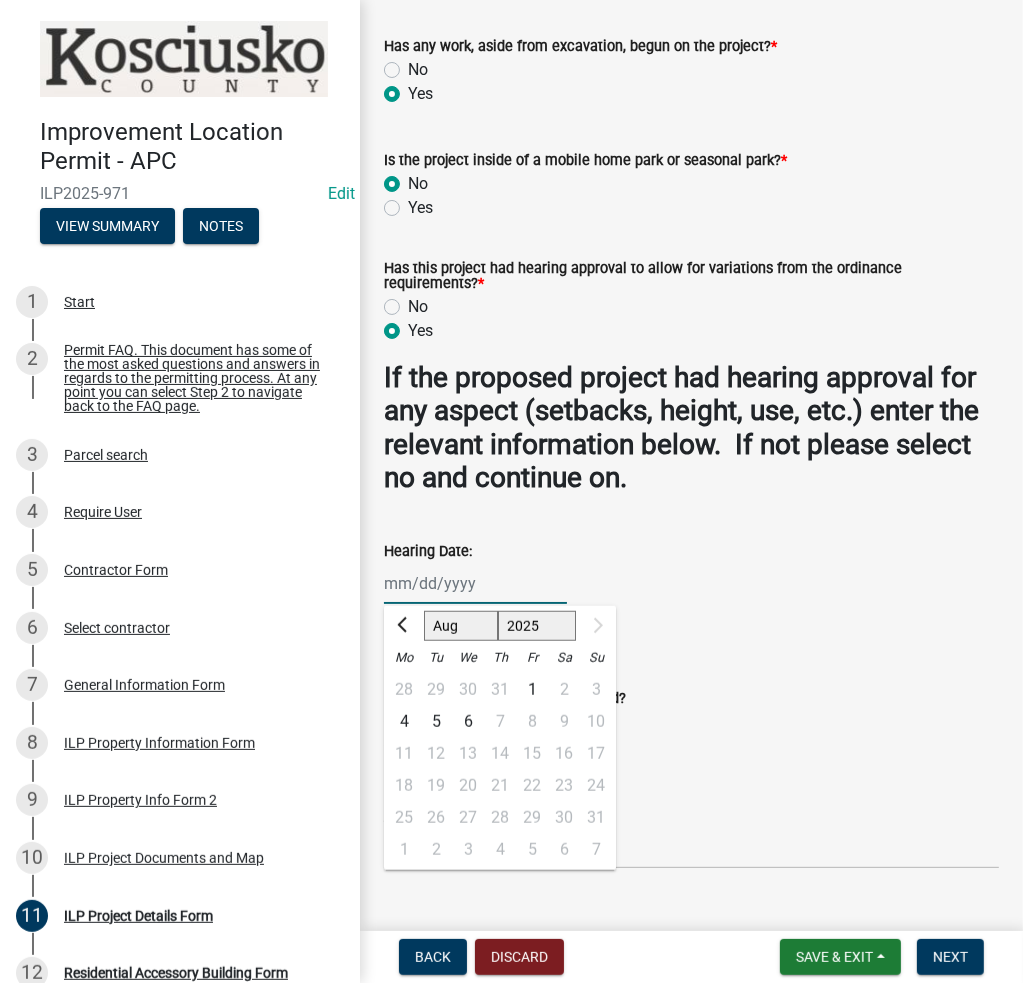 click on "Jan Feb Mar Apr May Jun Jul Aug" 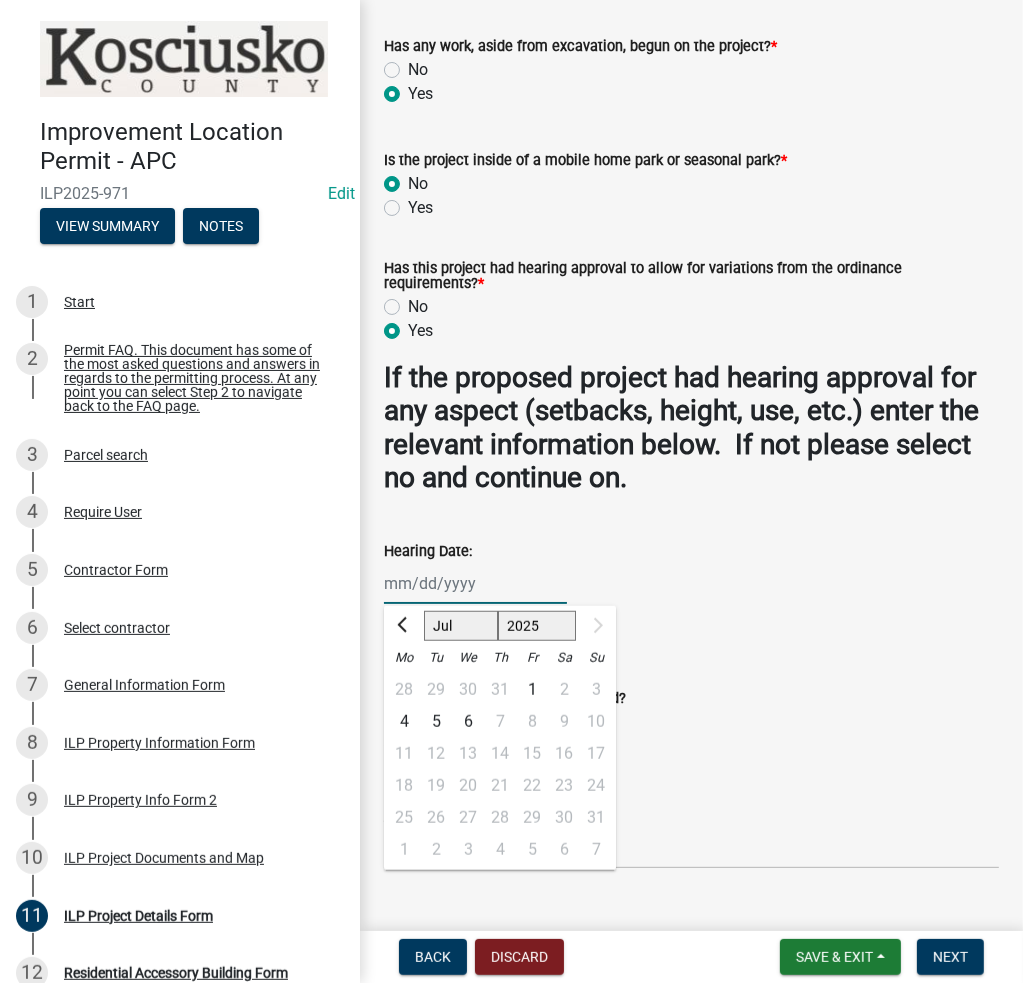 click on "Jan Feb Mar Apr May Jun Jul Aug" 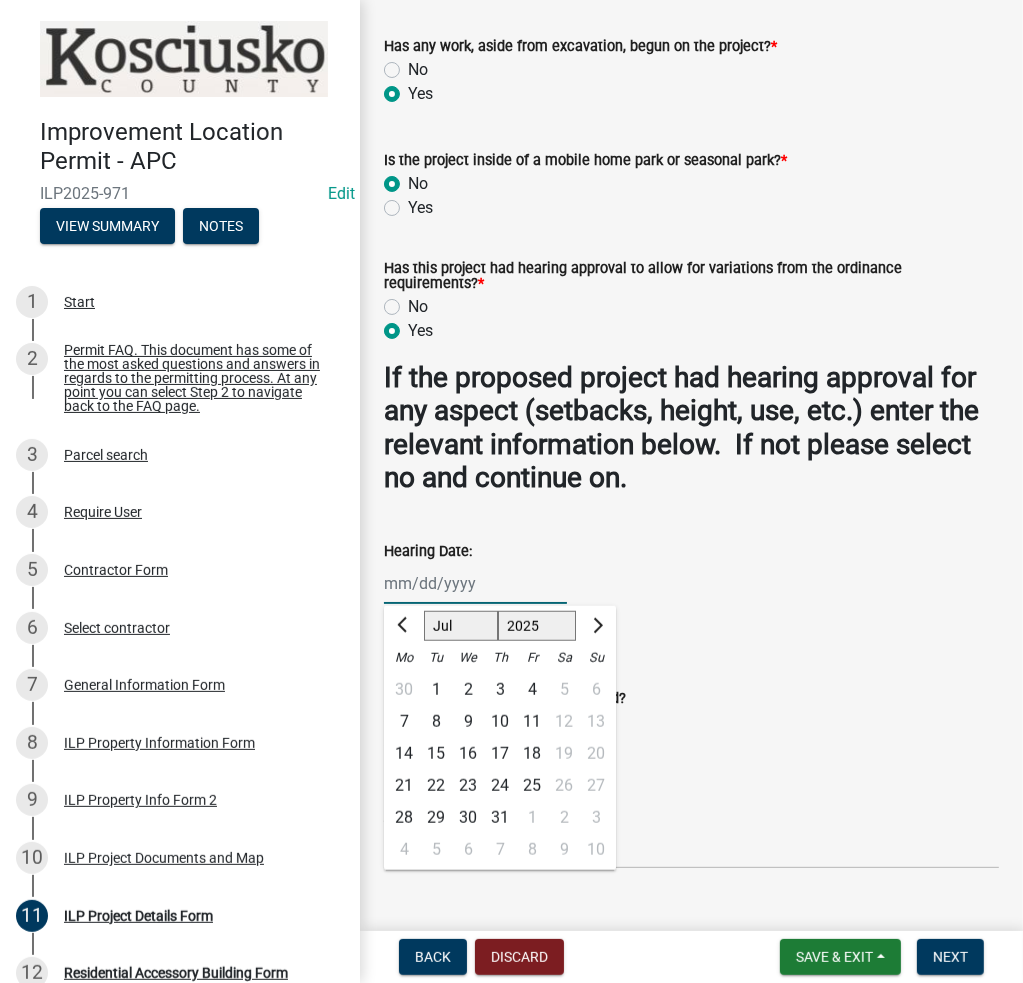 click on "Jan Feb Mar Apr May Jun Jul Aug" 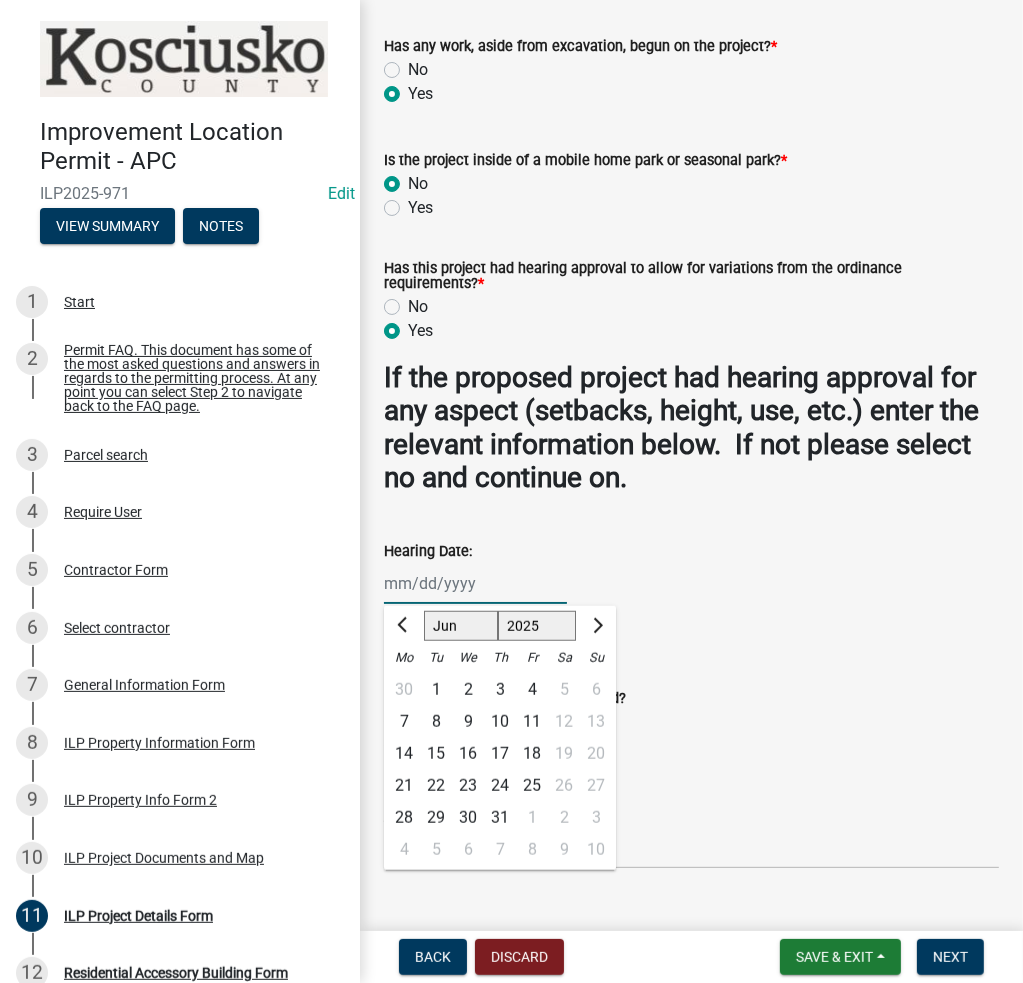 click on "Jan Feb Mar Apr May Jun Jul Aug" 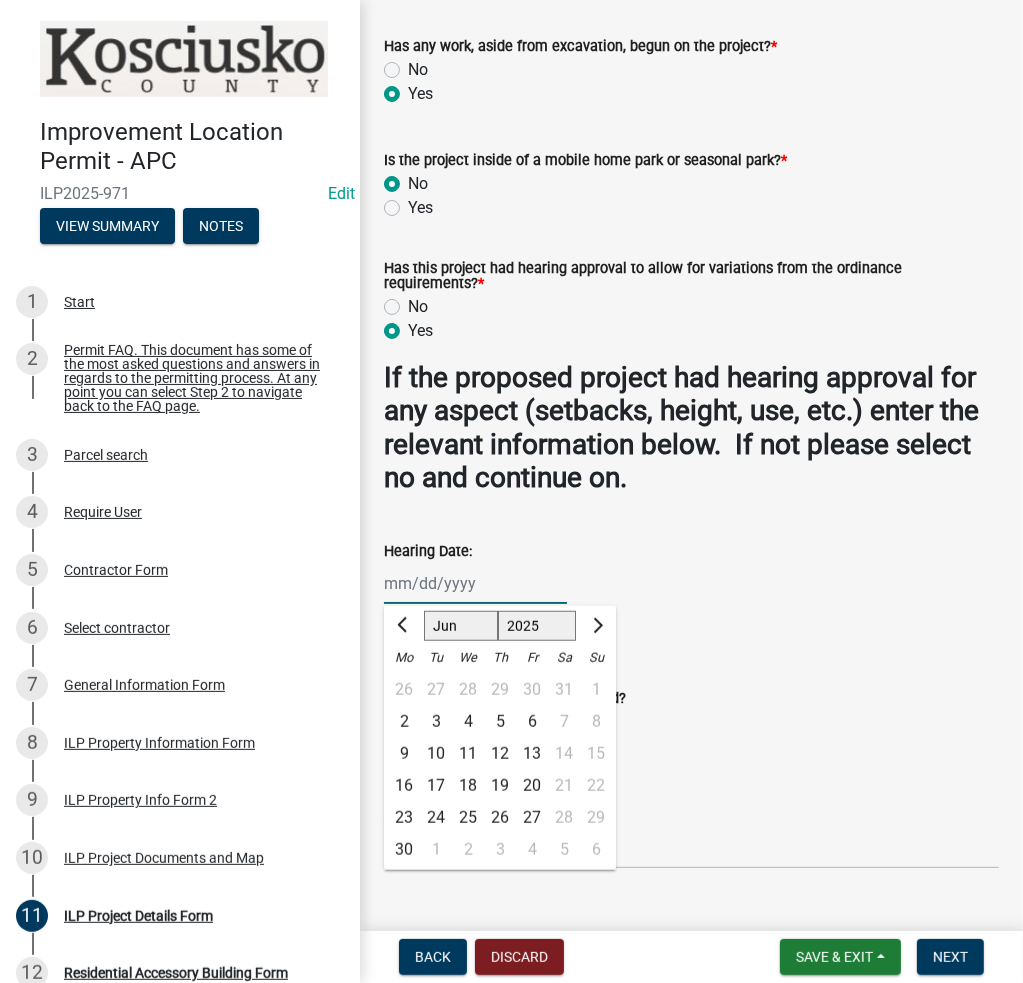 click on "10" 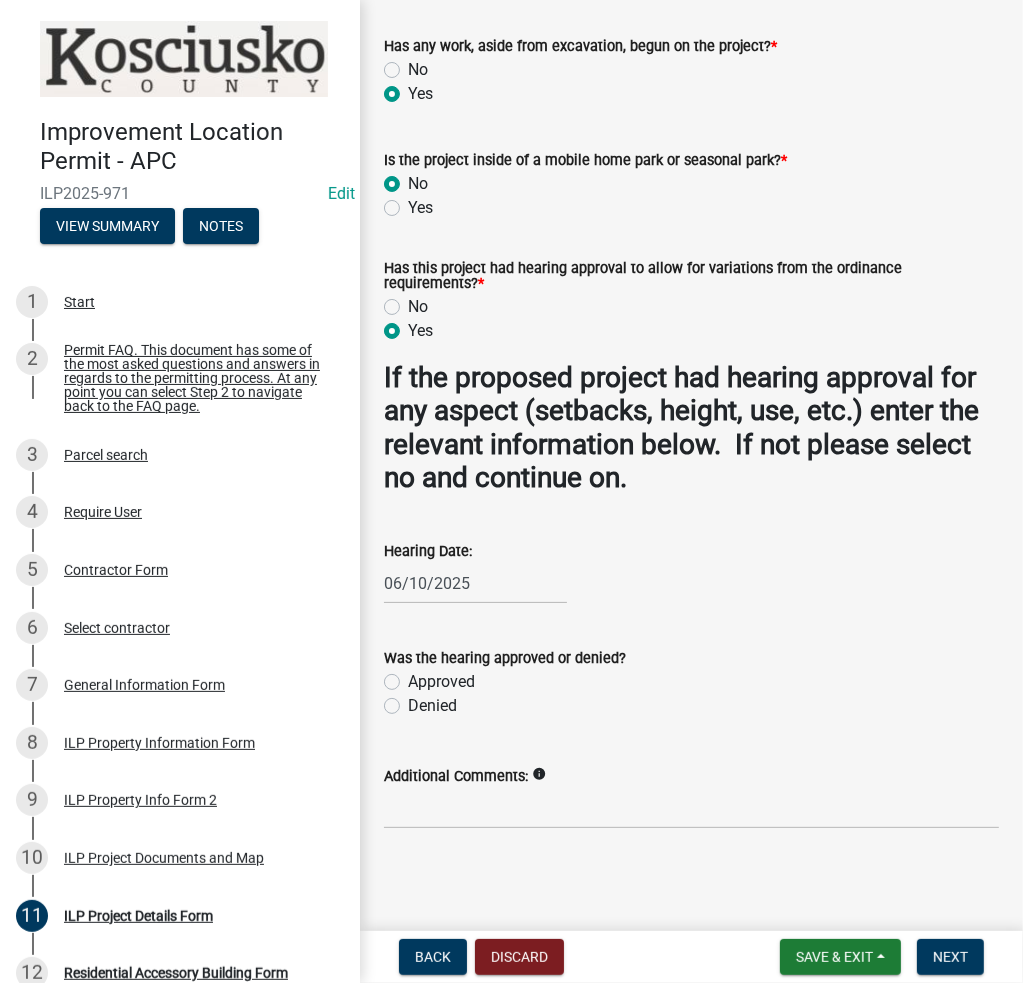 click on "Approved" 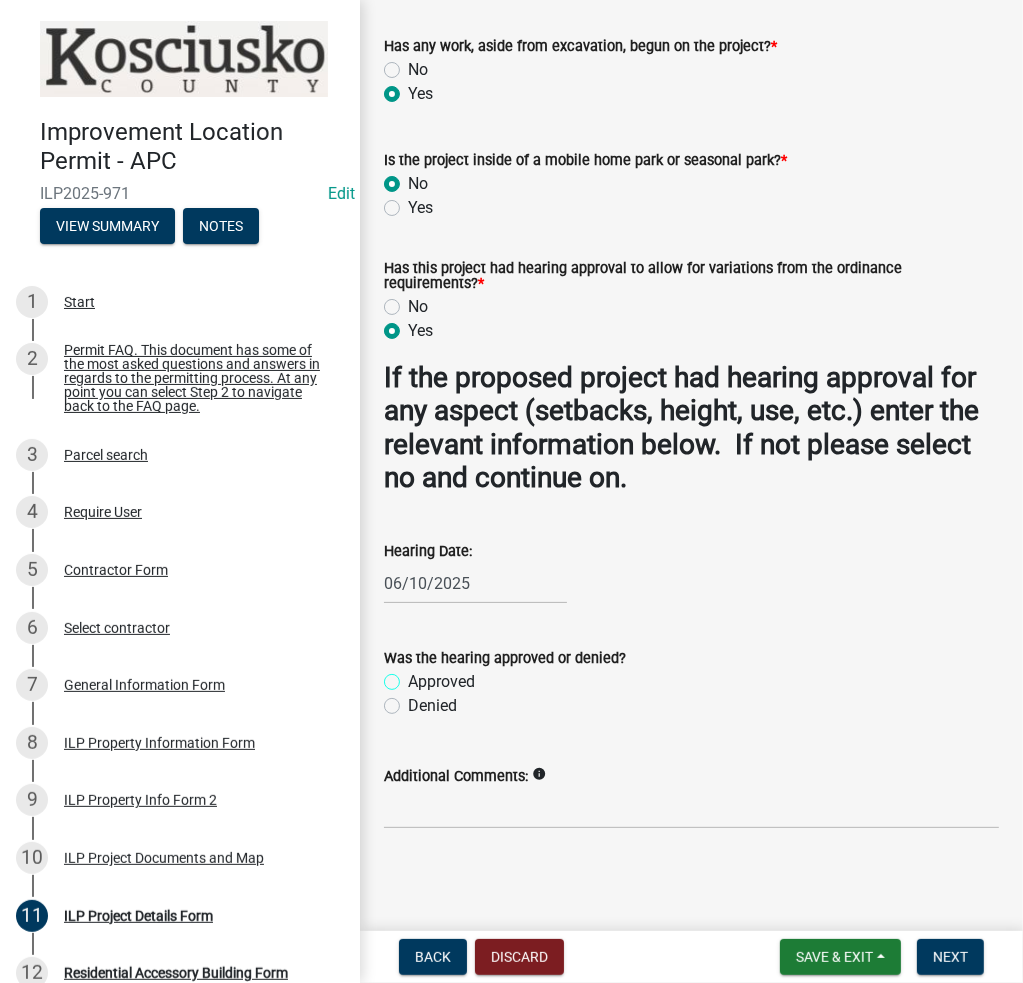 click on "Approved" at bounding box center [414, 676] 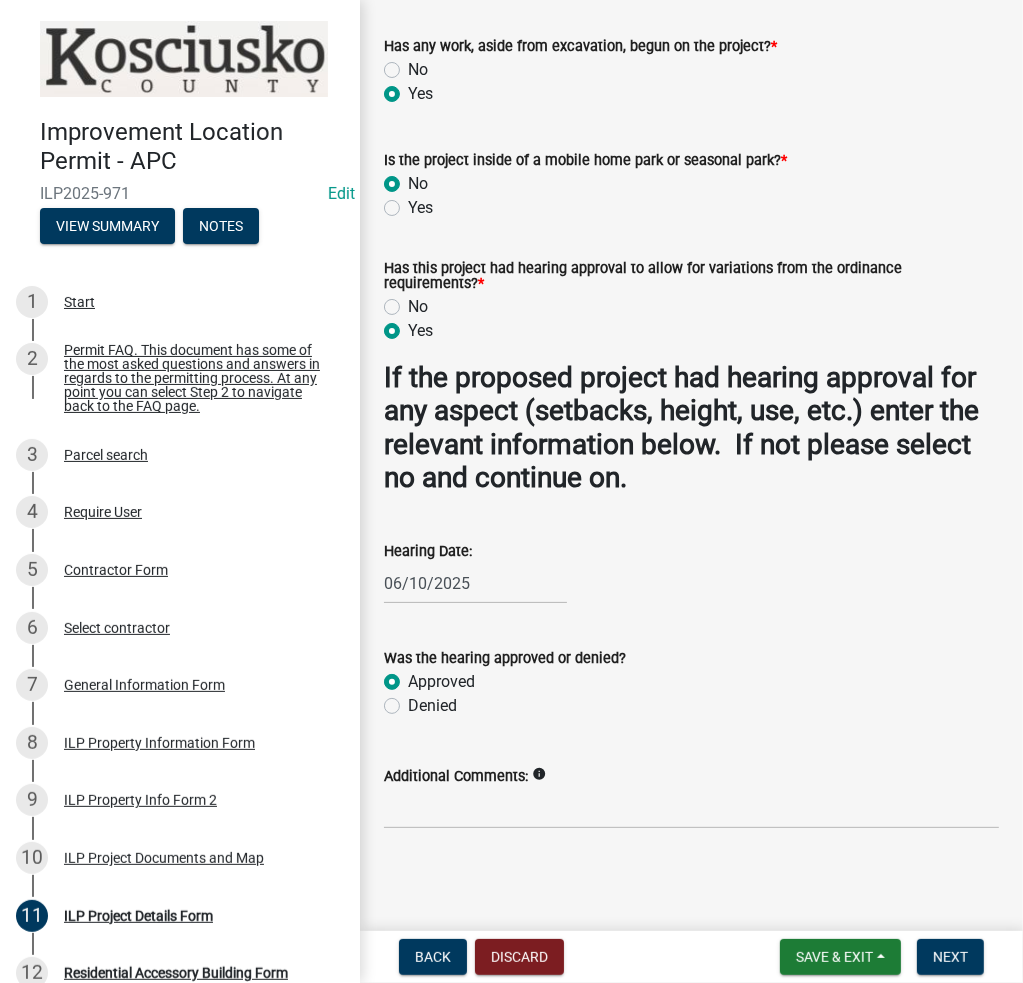 radio on "true" 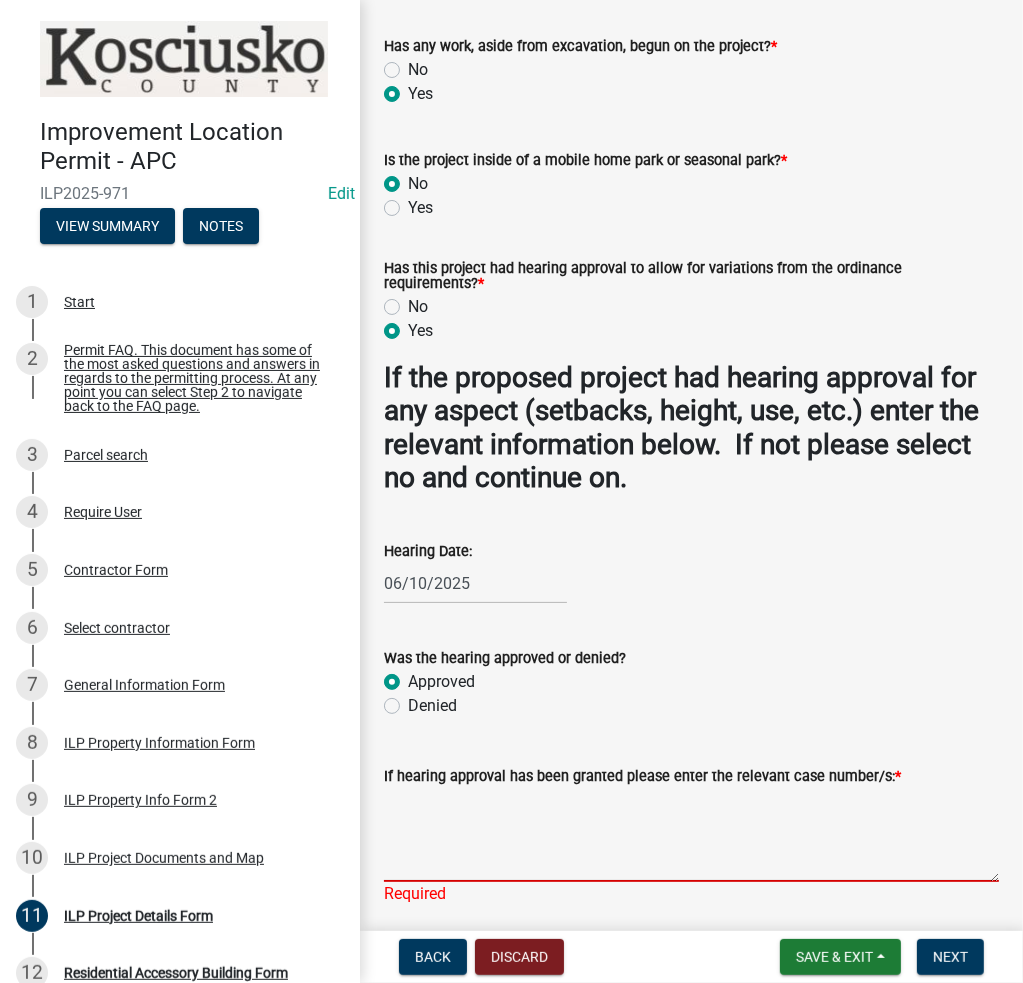 click on "If hearing approval has been granted please enter the relevant case number/s:  *" at bounding box center (691, 835) 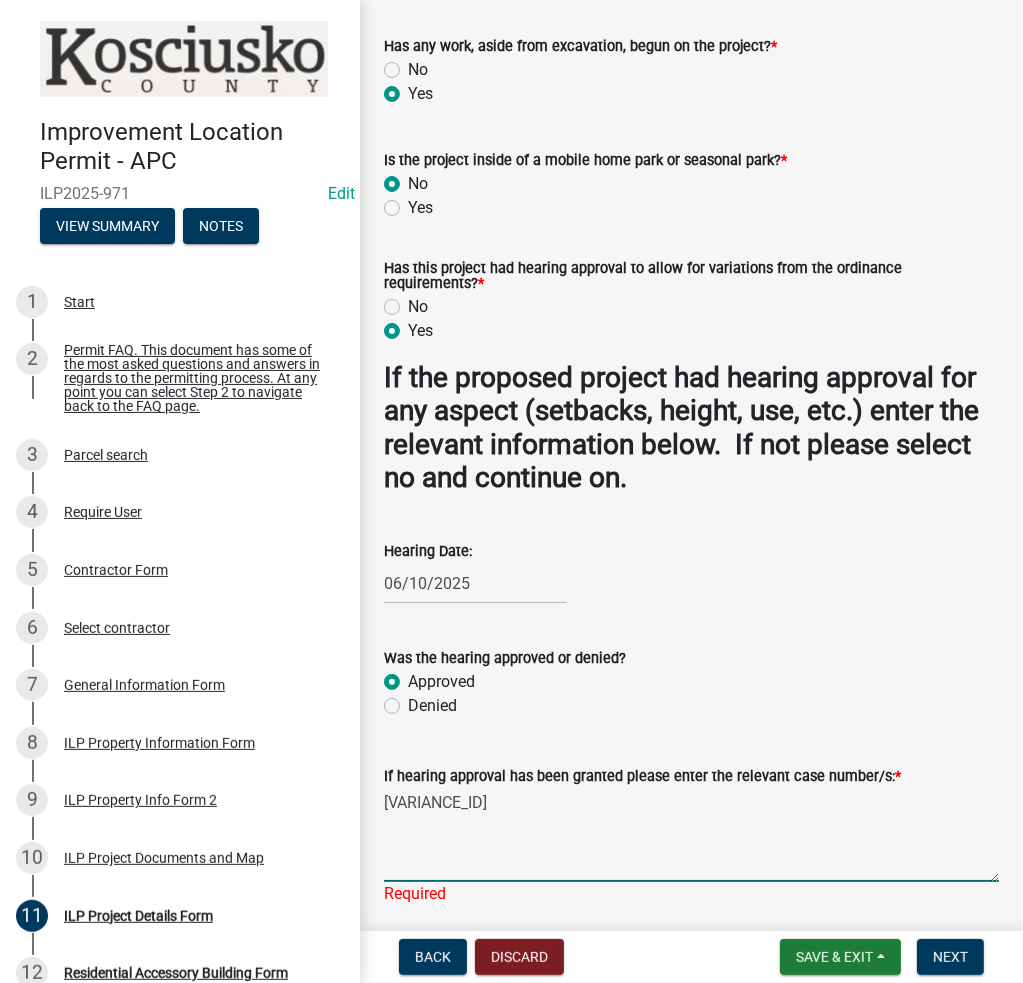 scroll, scrollTop: 1954, scrollLeft: 0, axis: vertical 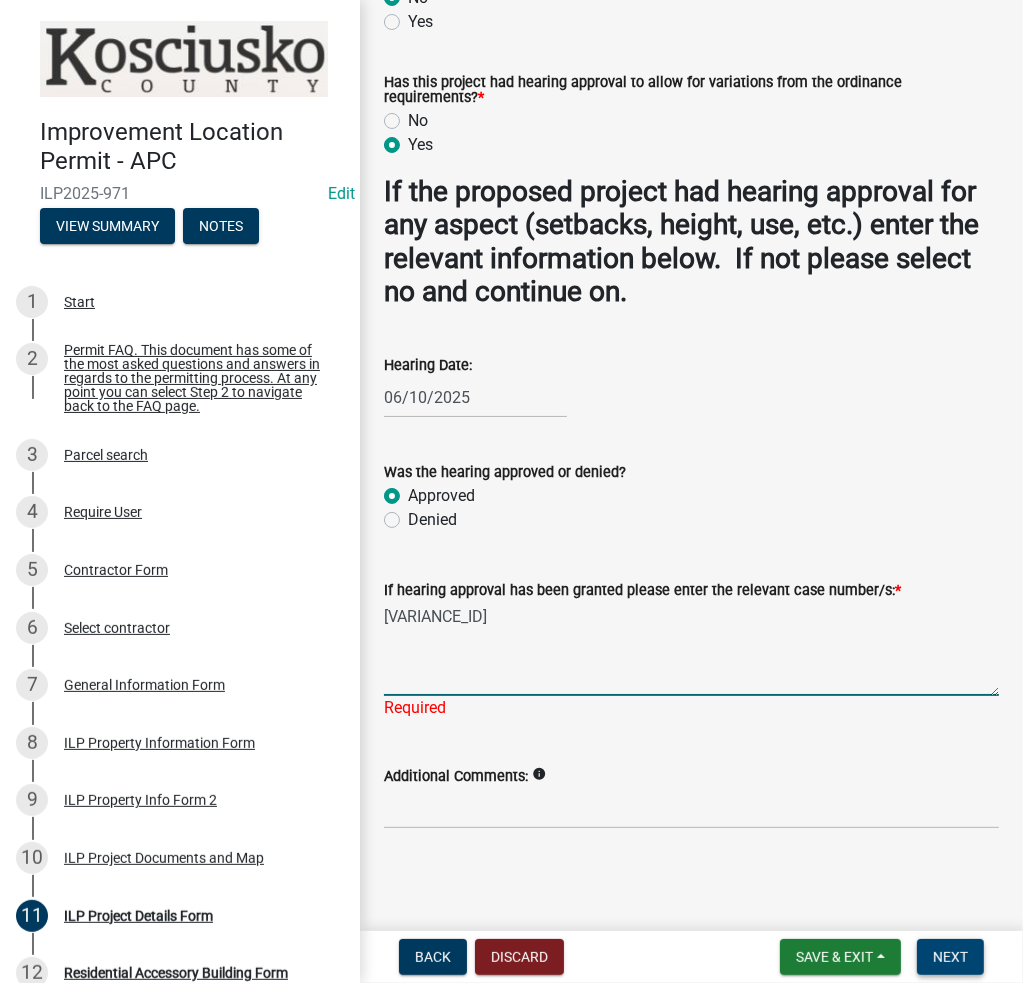 type on "[VARIANCE_ID]" 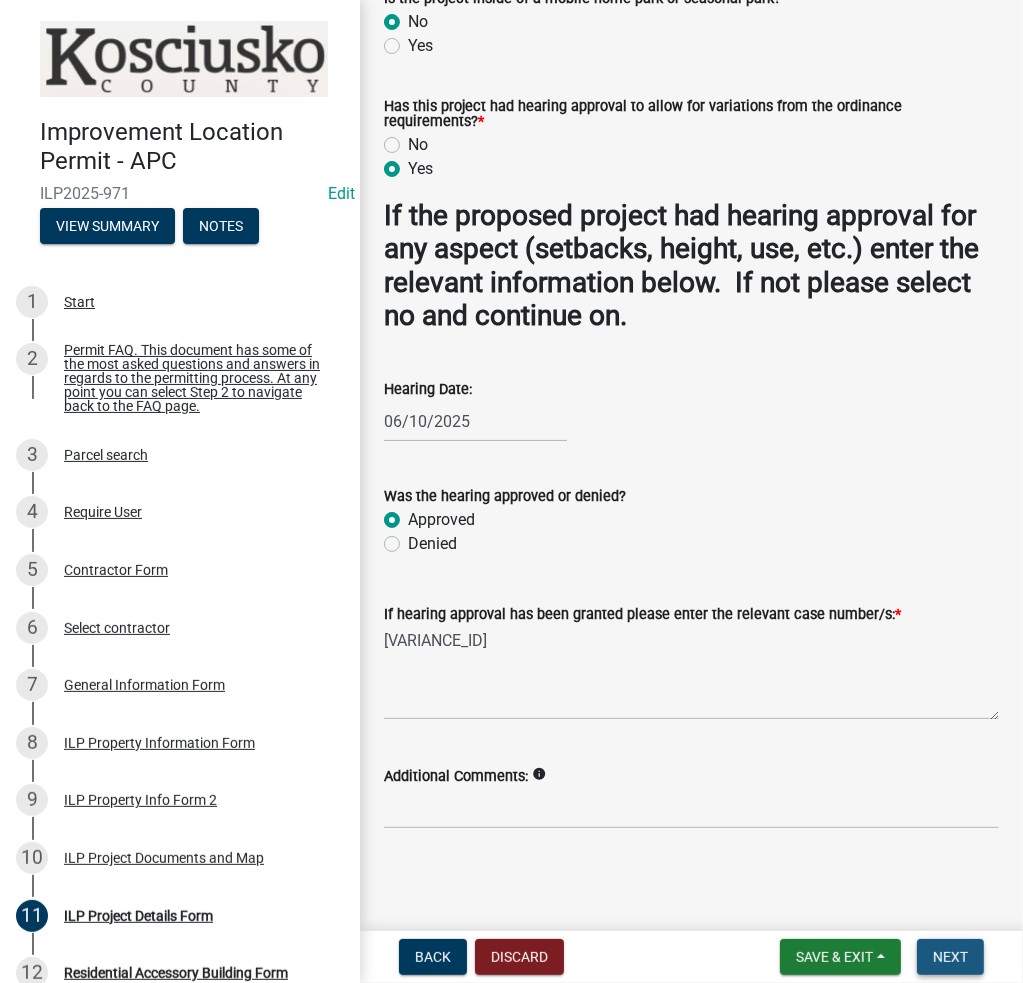 click on "Next" at bounding box center (950, 957) 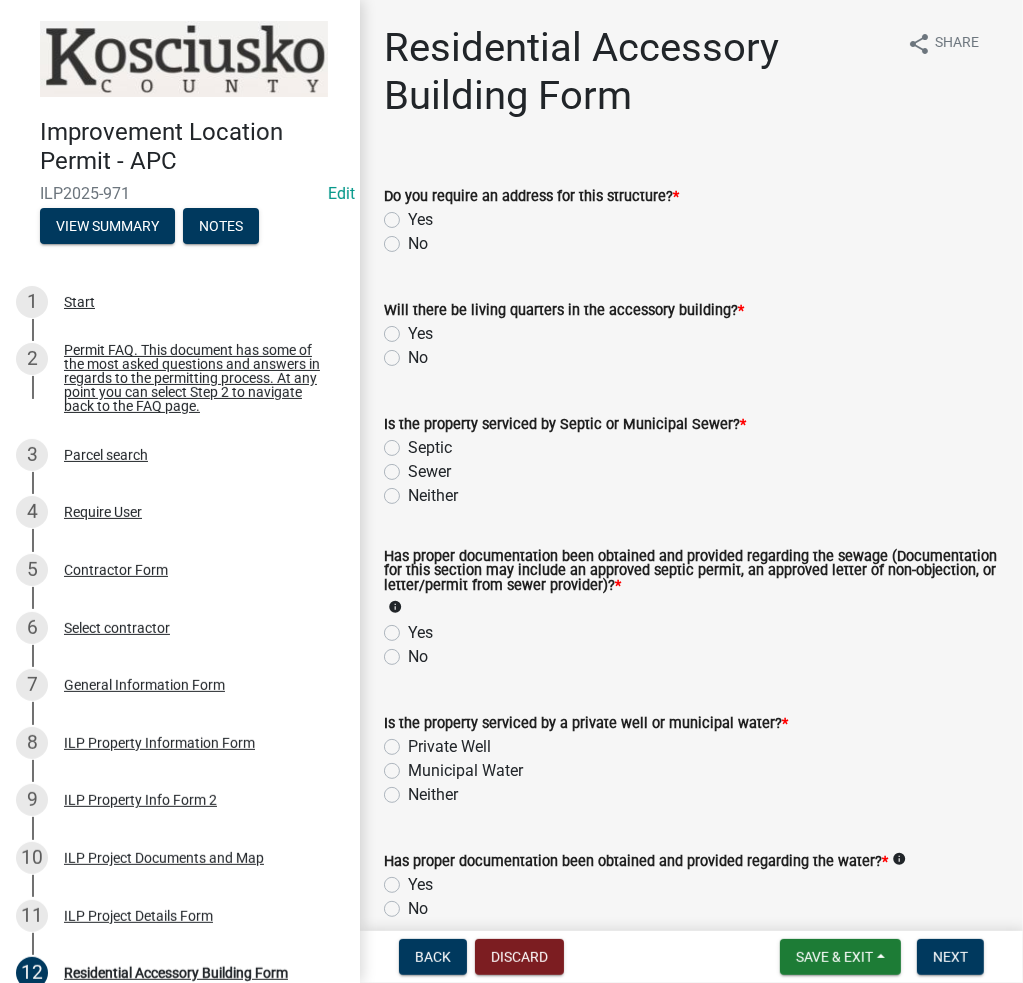 click on "No" 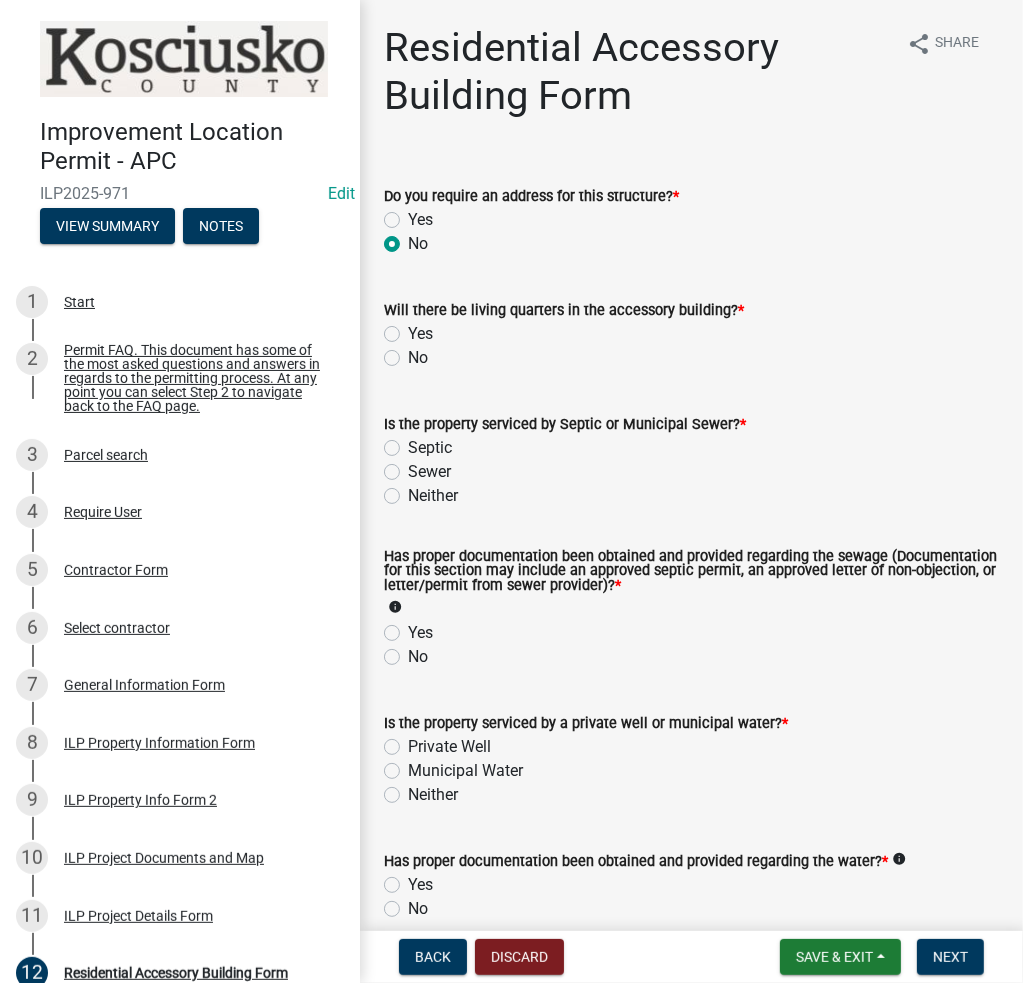 radio on "true" 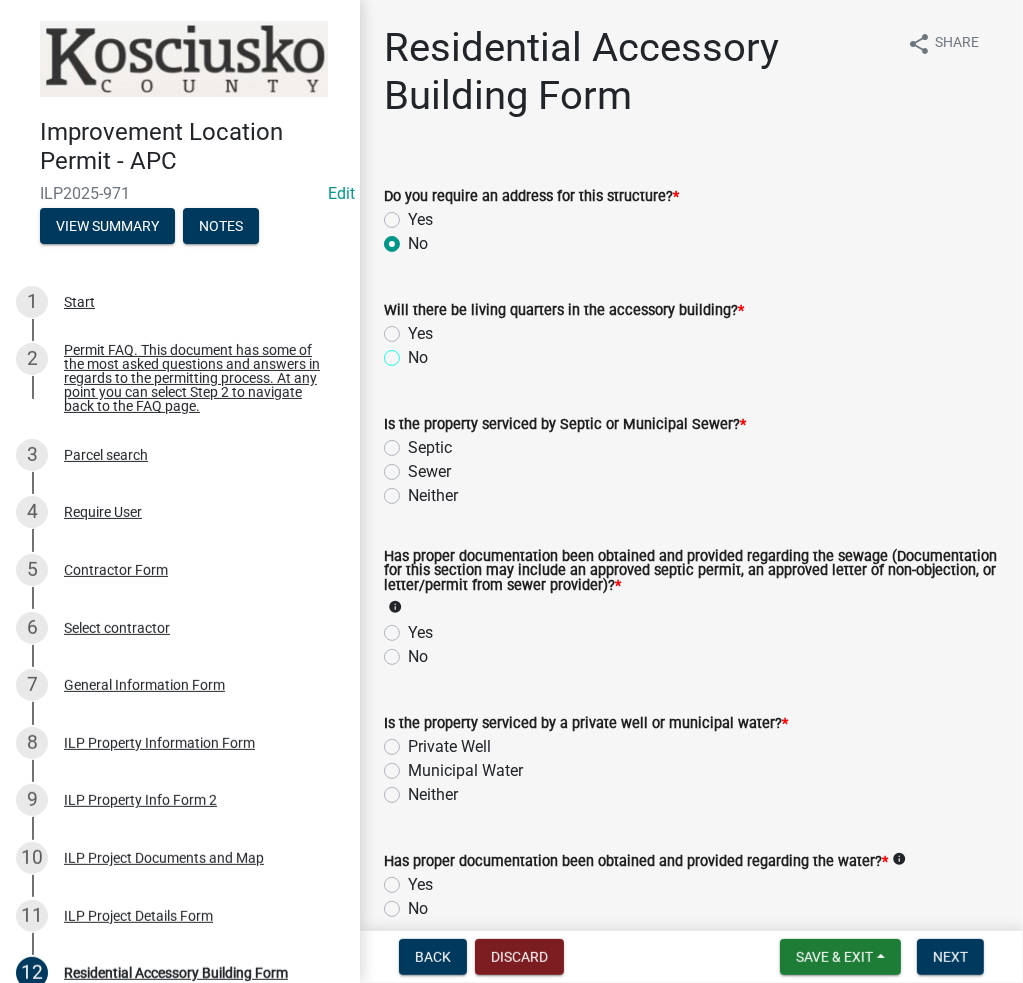 click on "No" at bounding box center [414, 352] 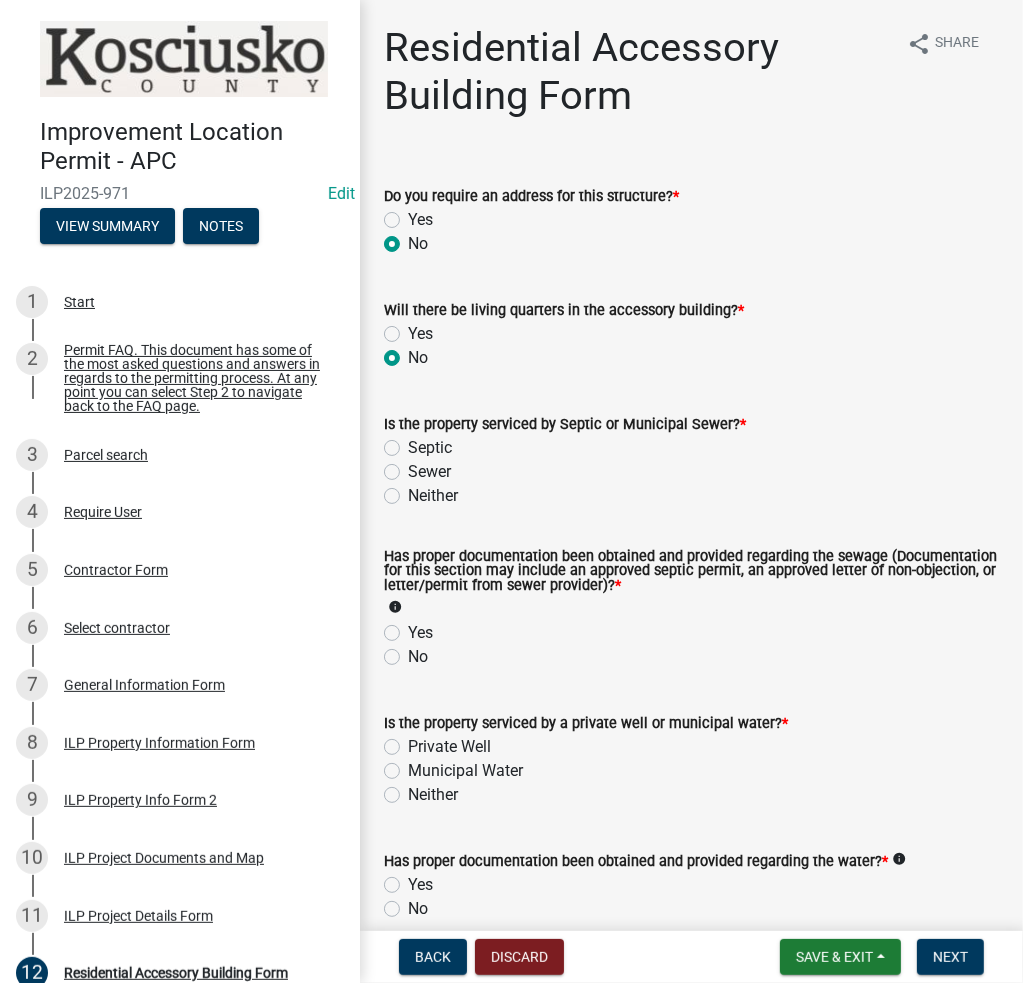 radio on "true" 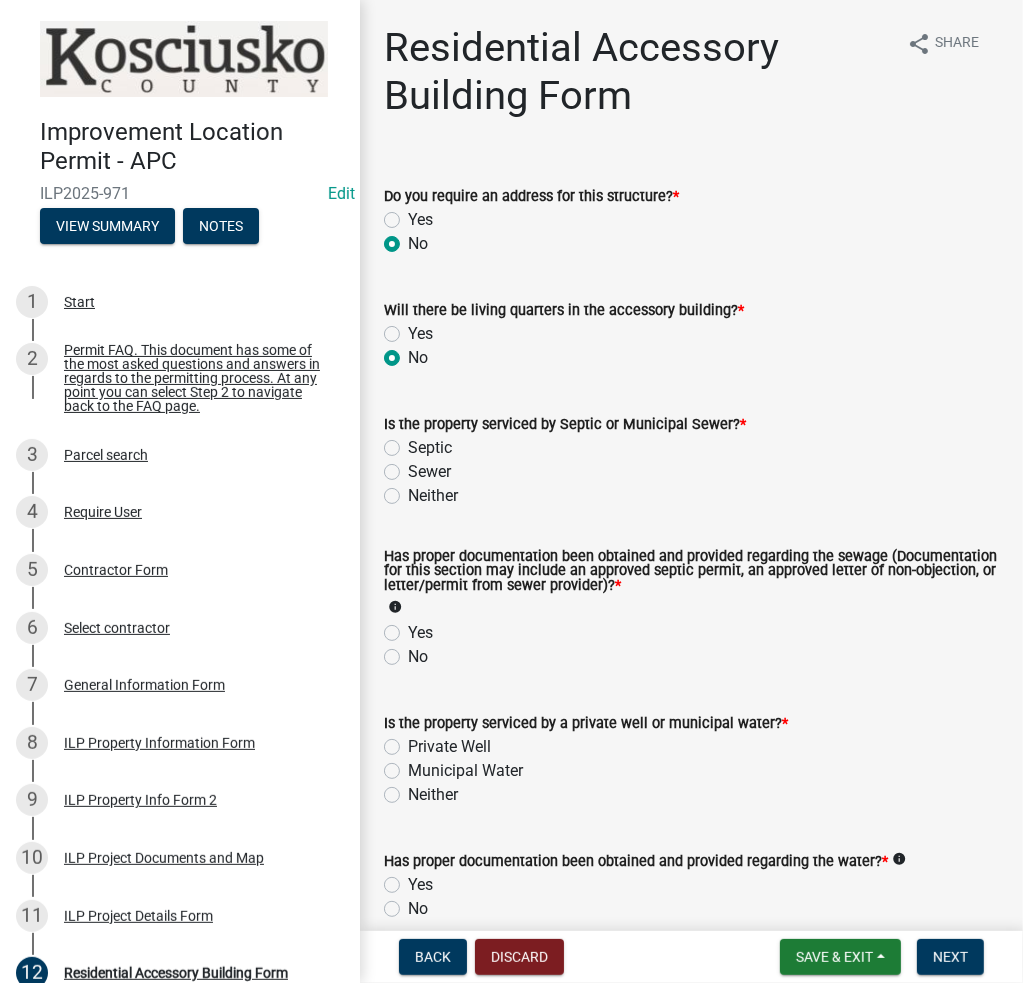 click on "Sewer" 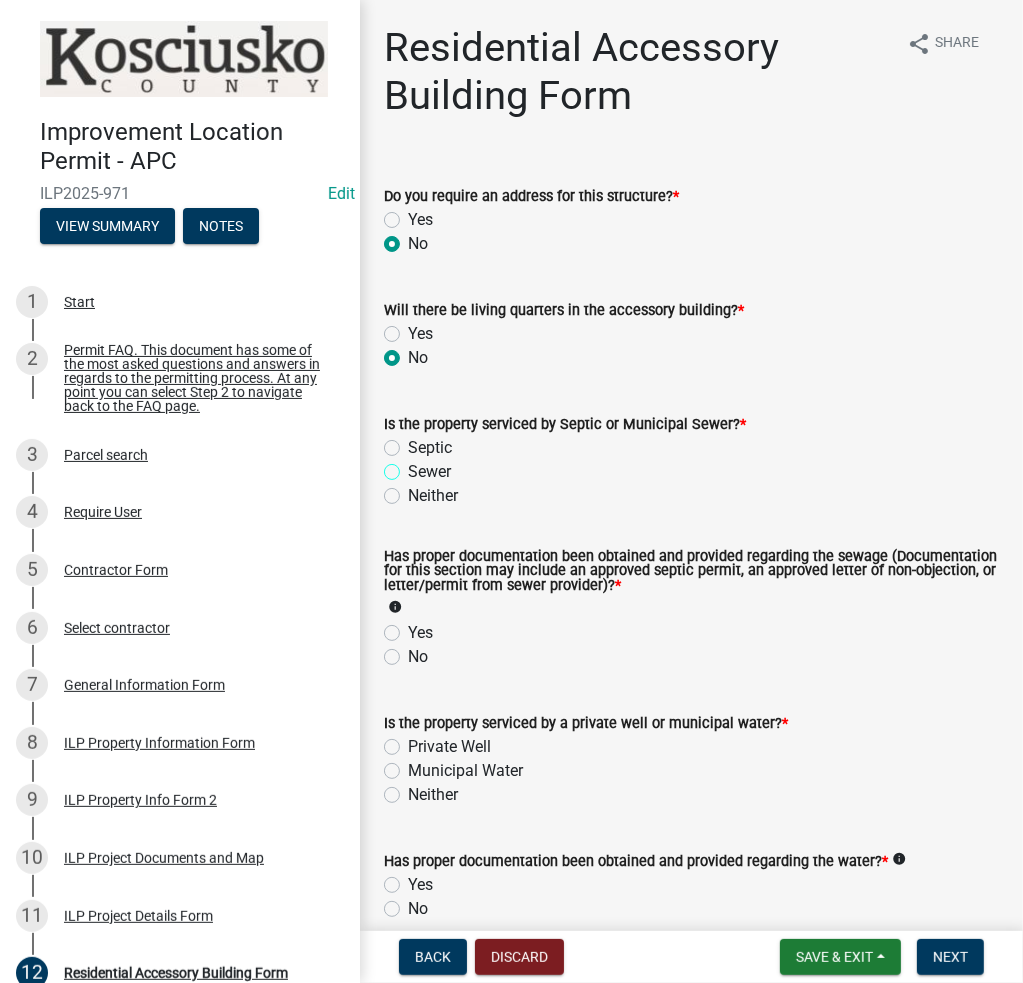 click on "Sewer" at bounding box center [414, 466] 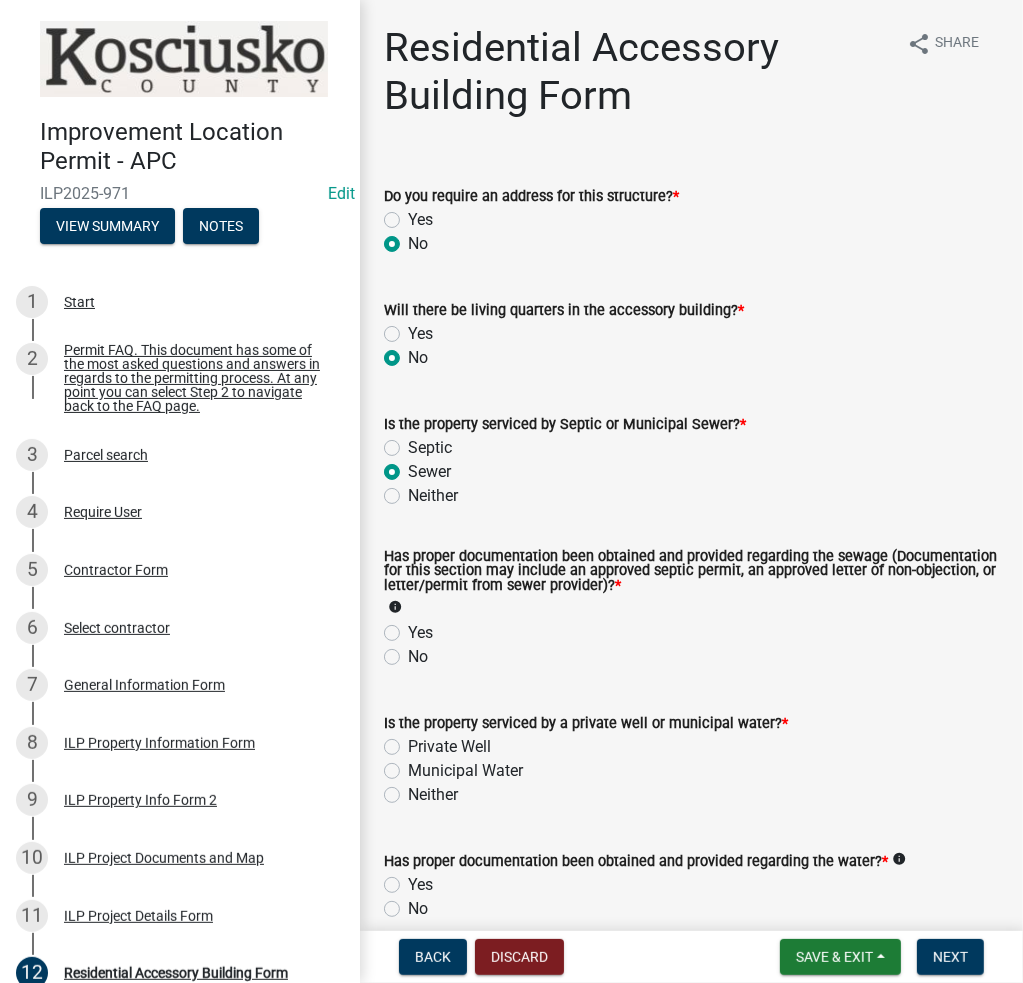 radio on "true" 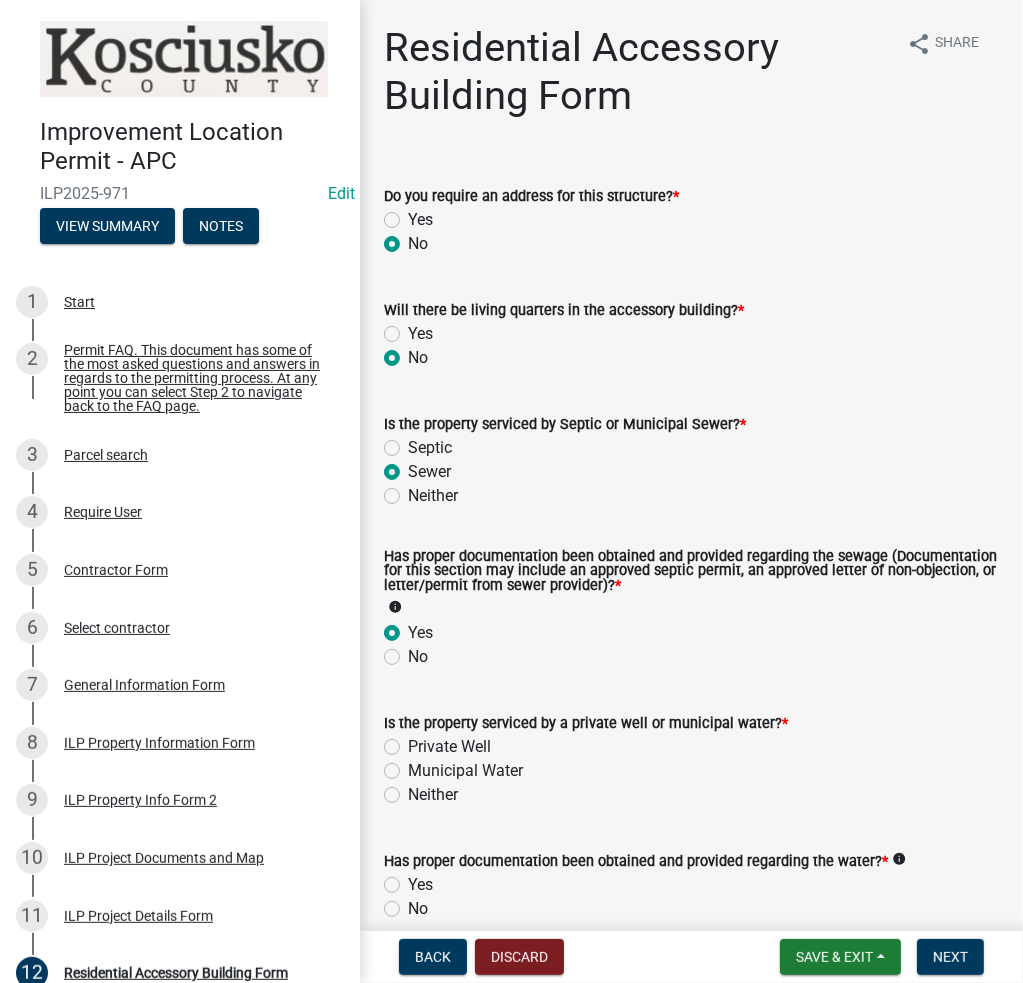 radio on "true" 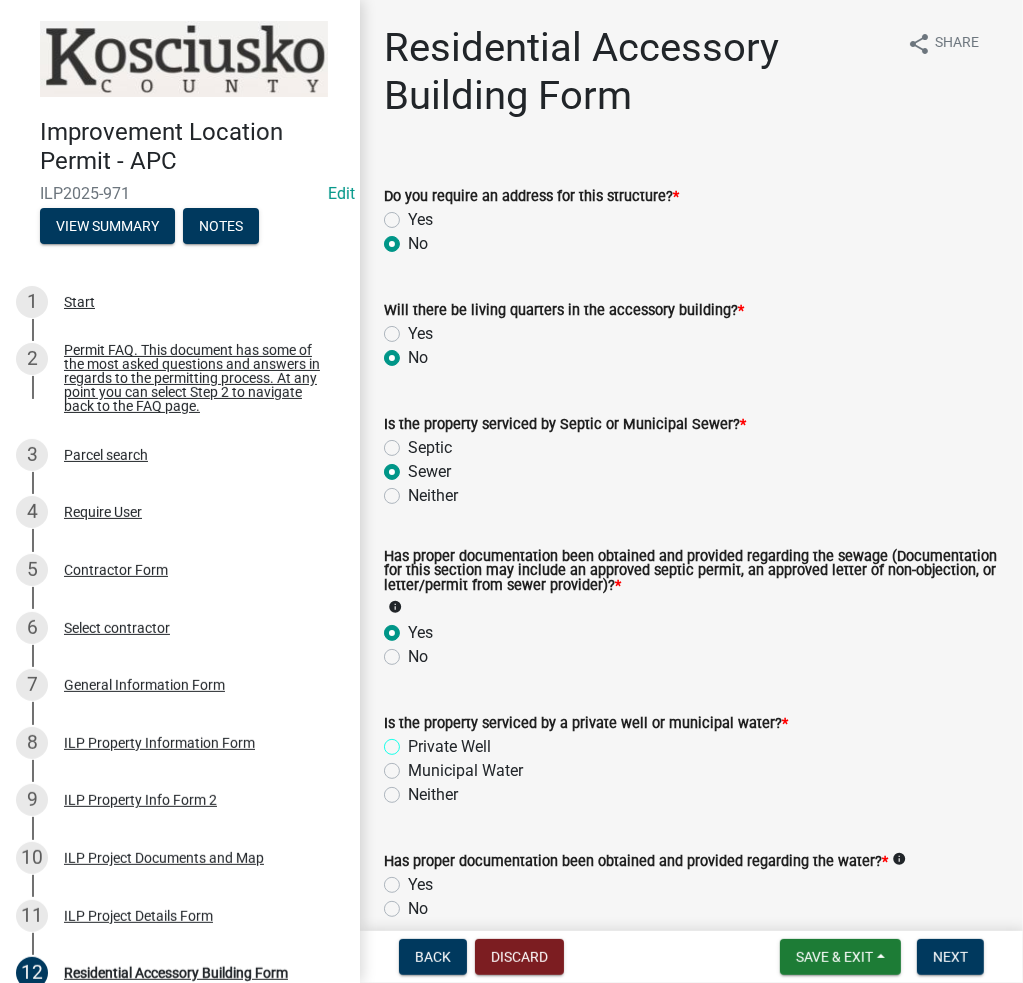 click on "Private Well" at bounding box center [414, 741] 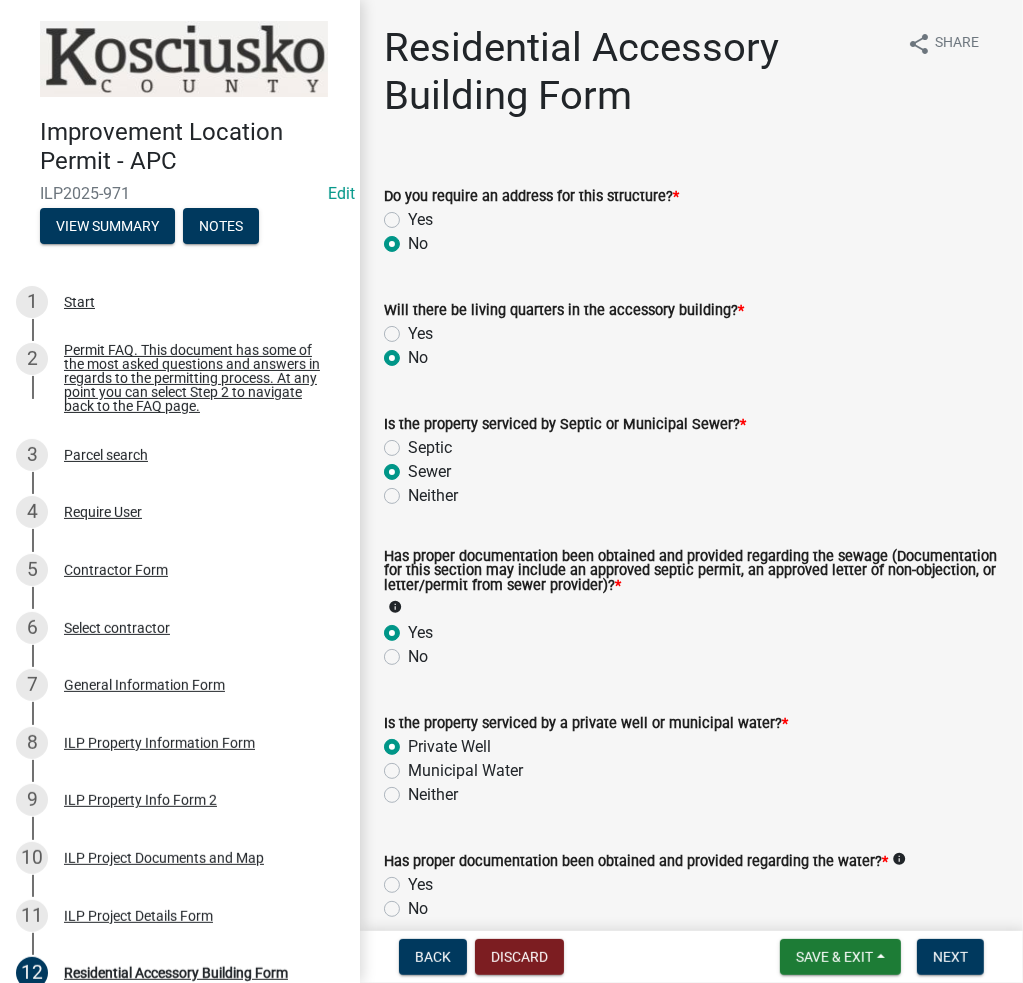radio on "true" 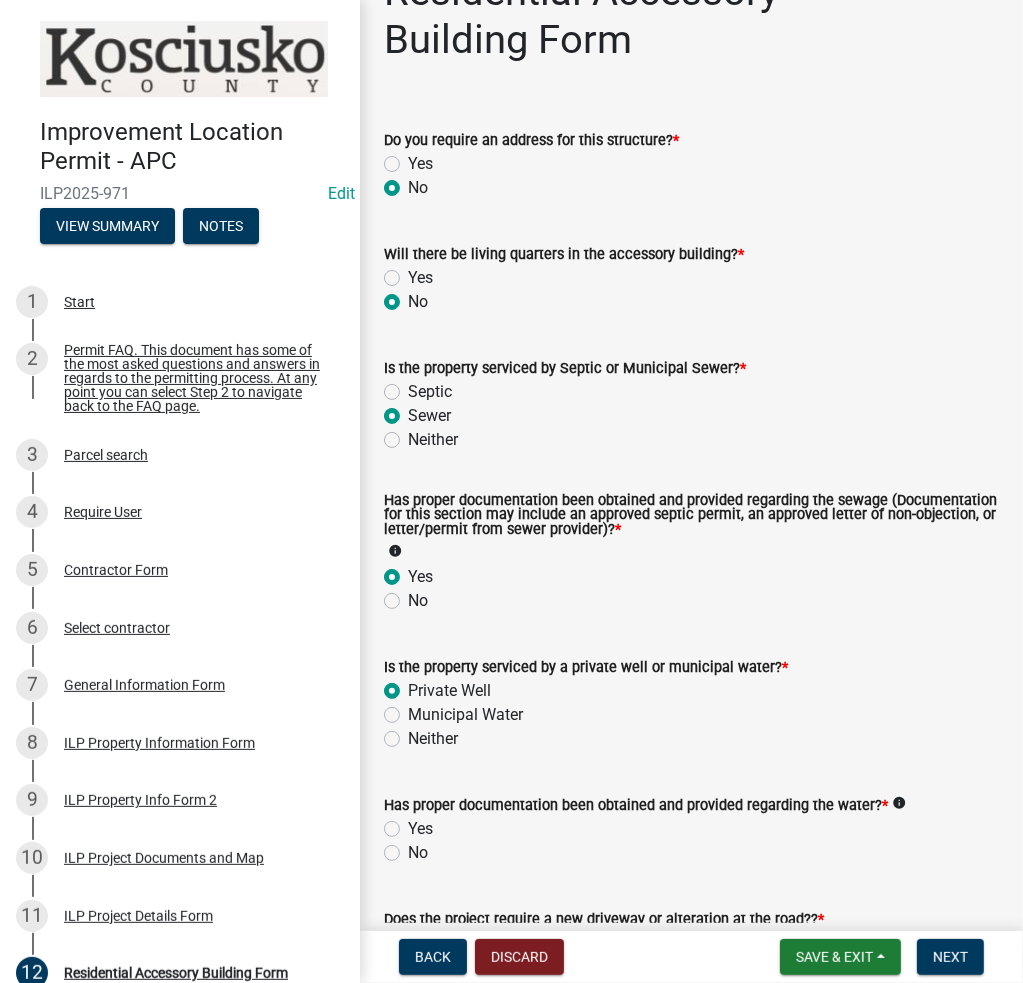 scroll, scrollTop: 200, scrollLeft: 0, axis: vertical 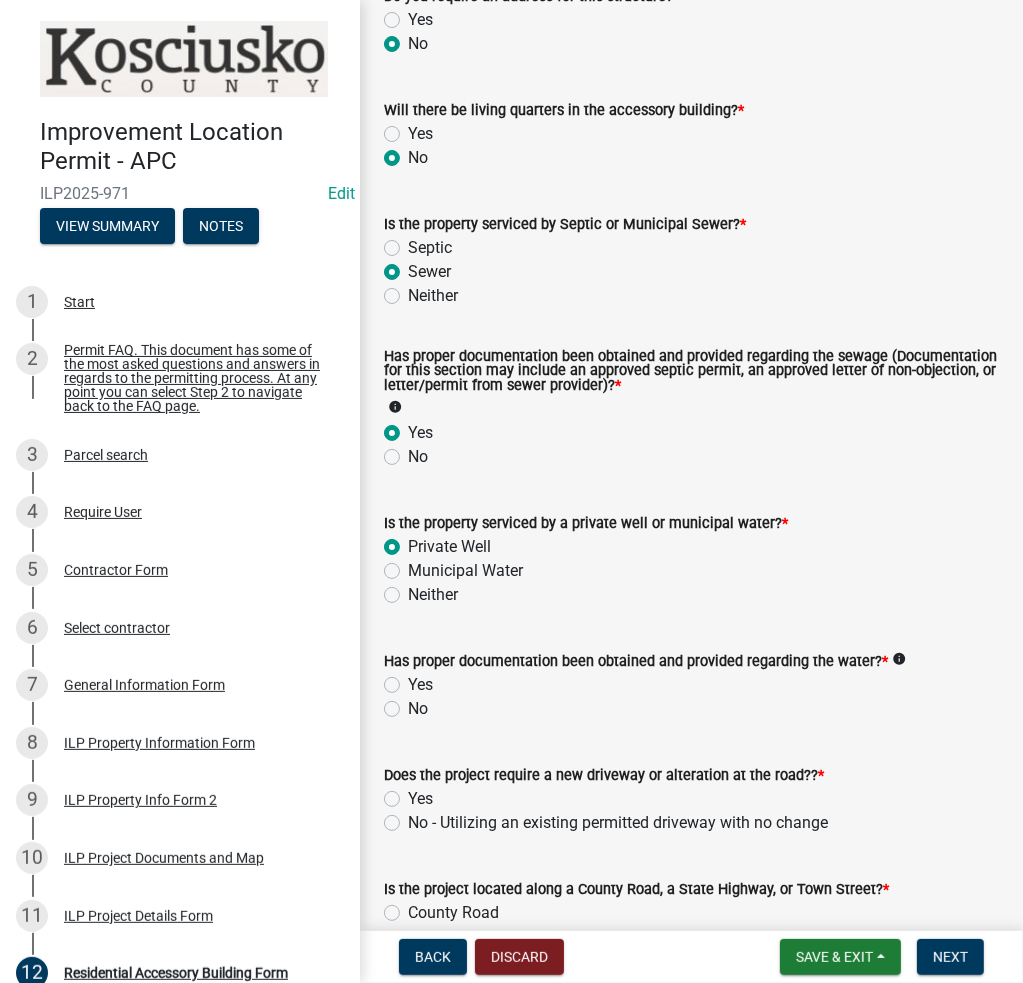 click on "Yes" 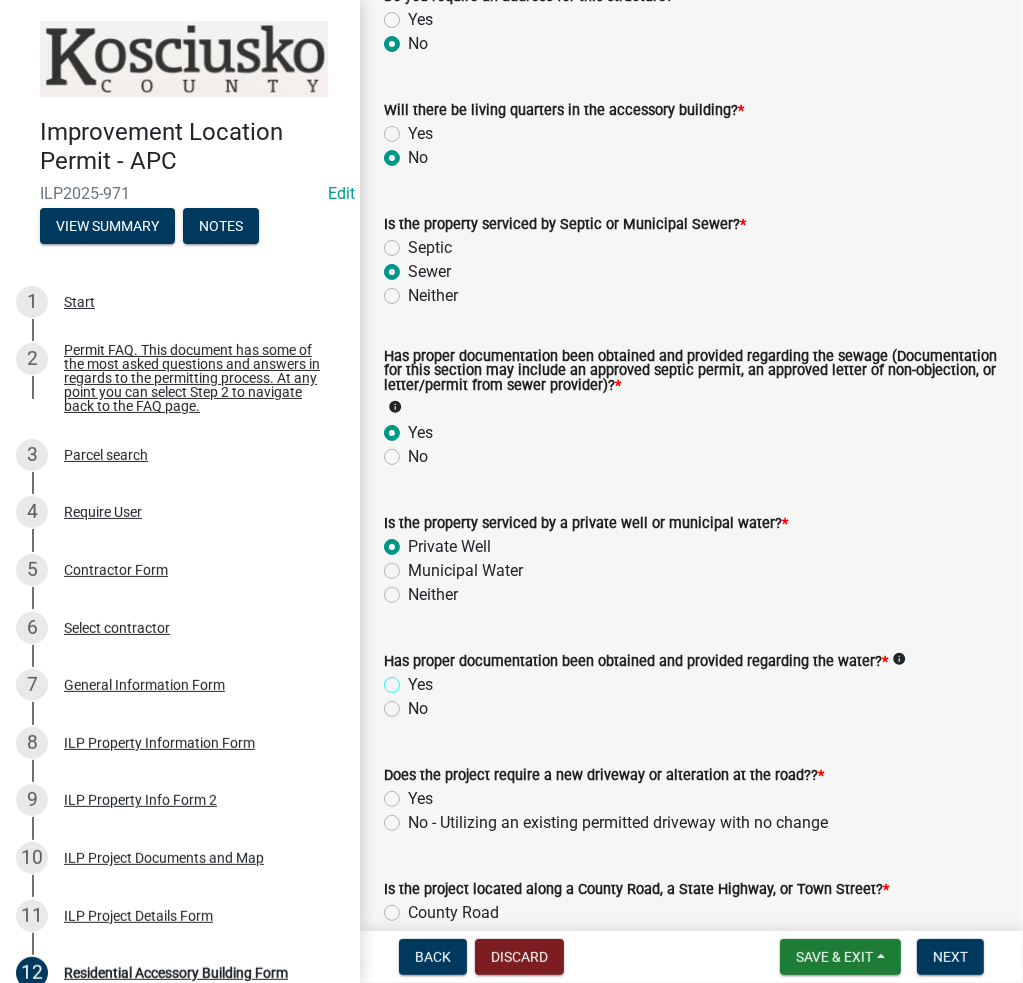 click on "Yes" at bounding box center [414, 679] 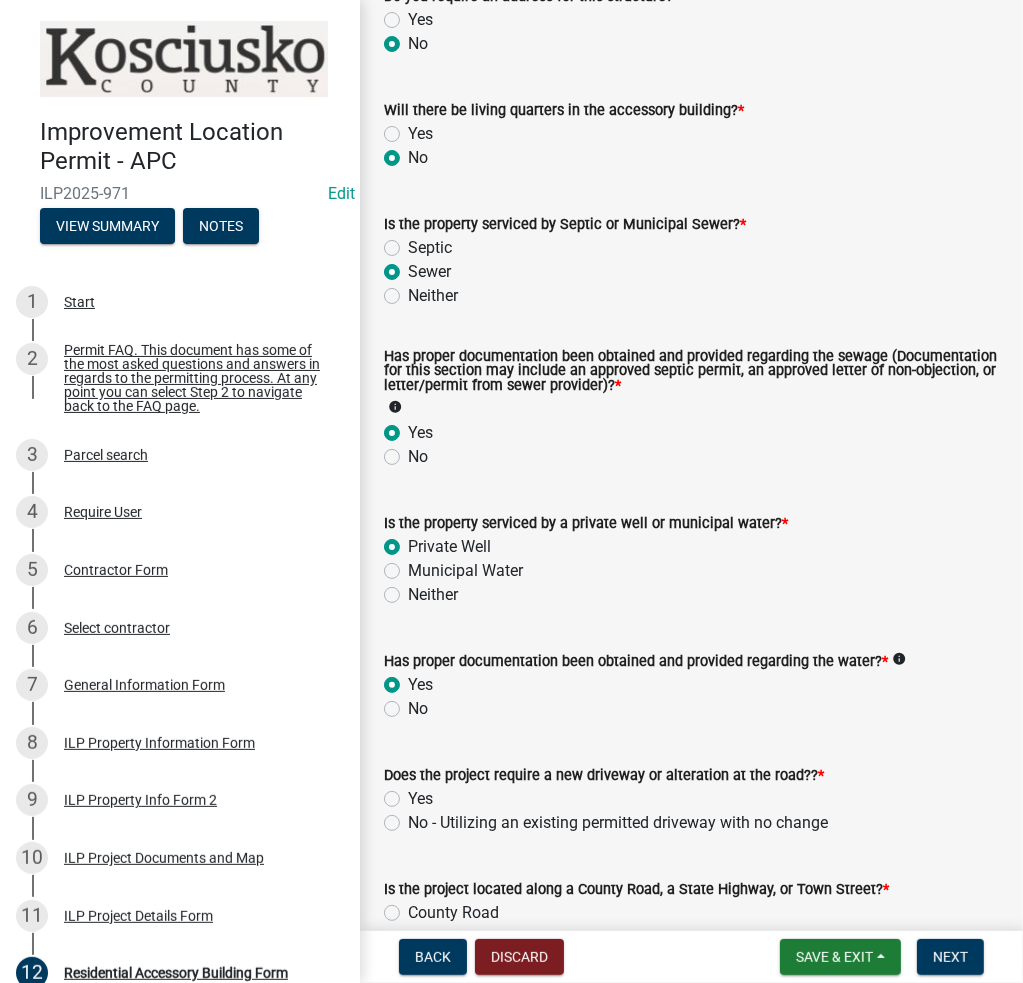 radio on "true" 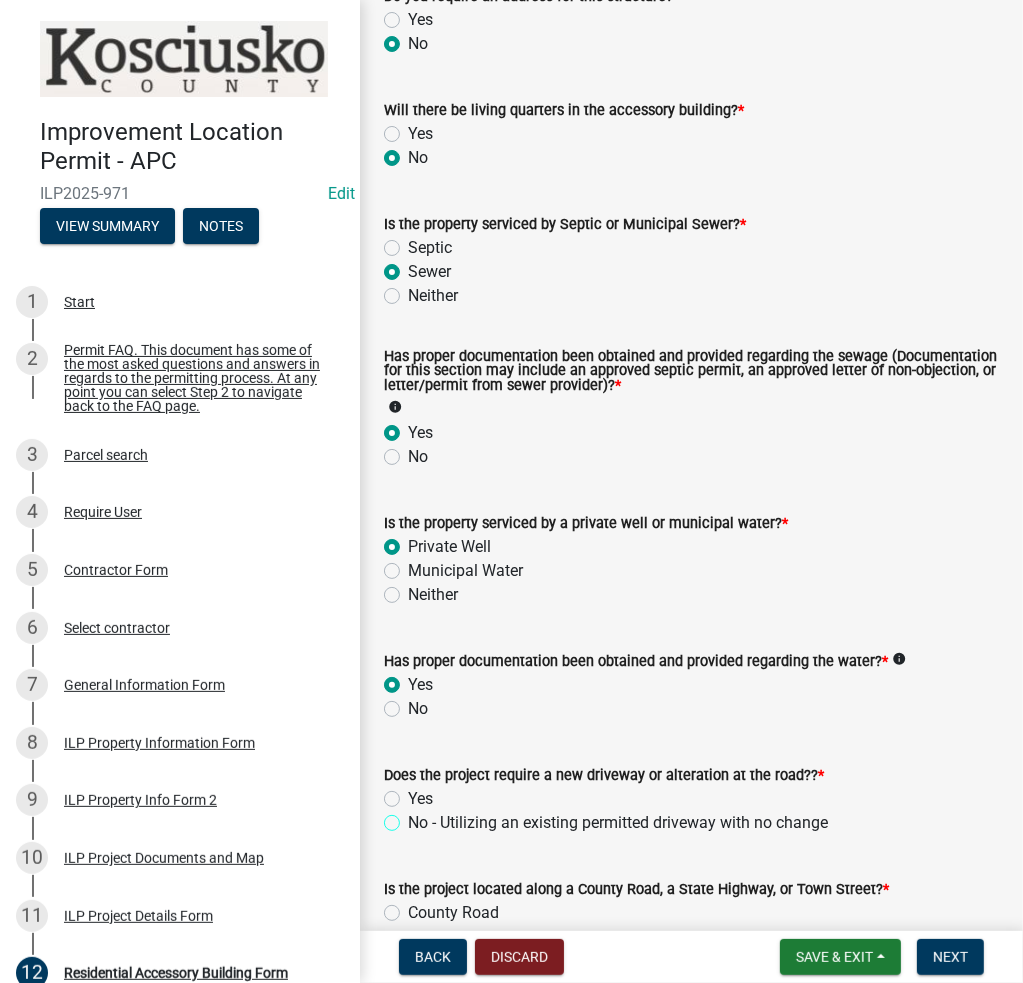 click on "No - Utilizing an existing permitted driveway with no change" at bounding box center (414, 817) 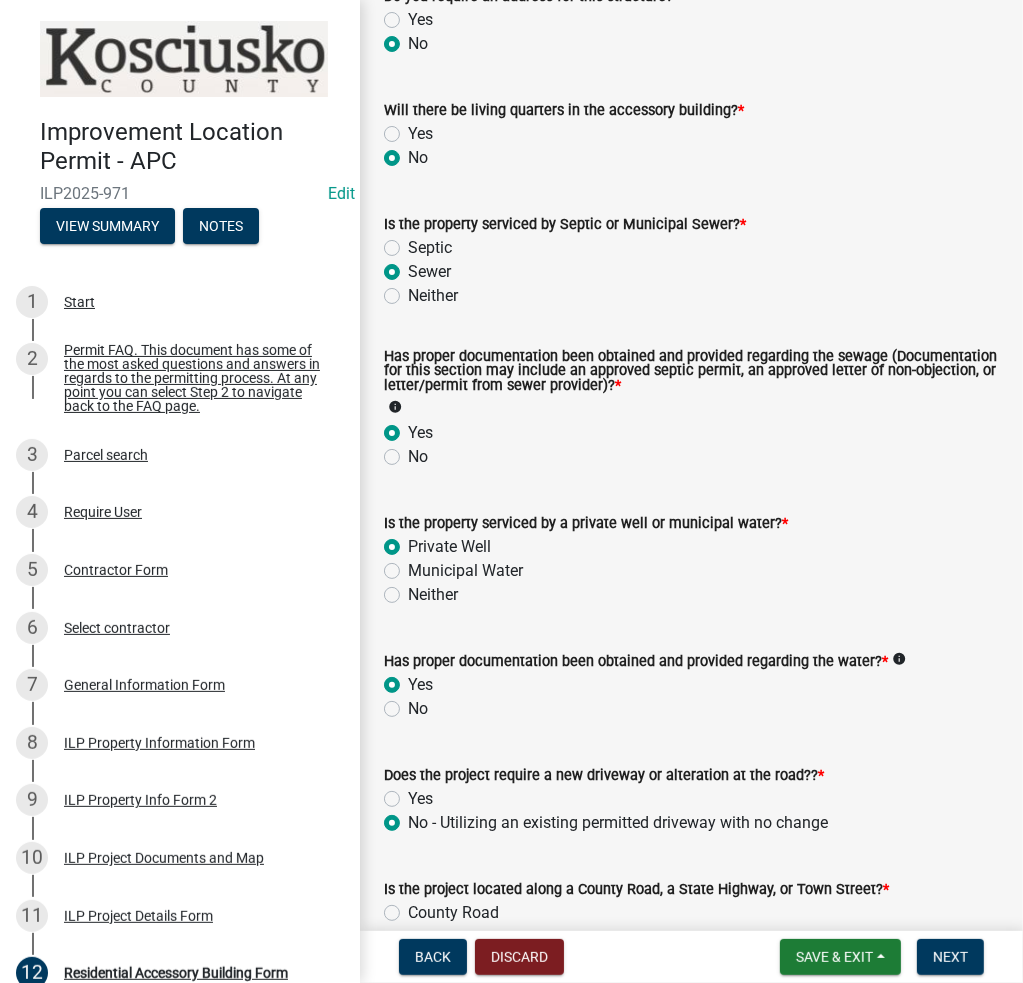 radio on "true" 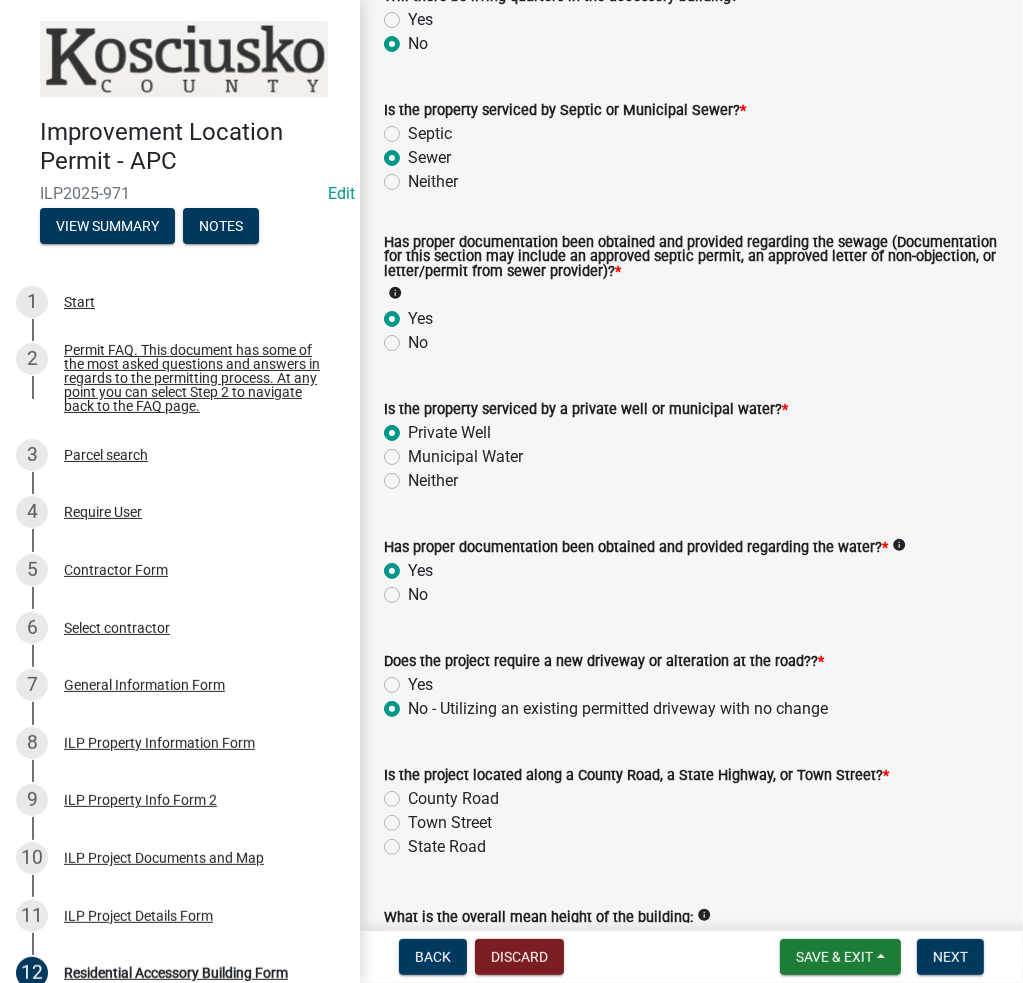 scroll, scrollTop: 561, scrollLeft: 0, axis: vertical 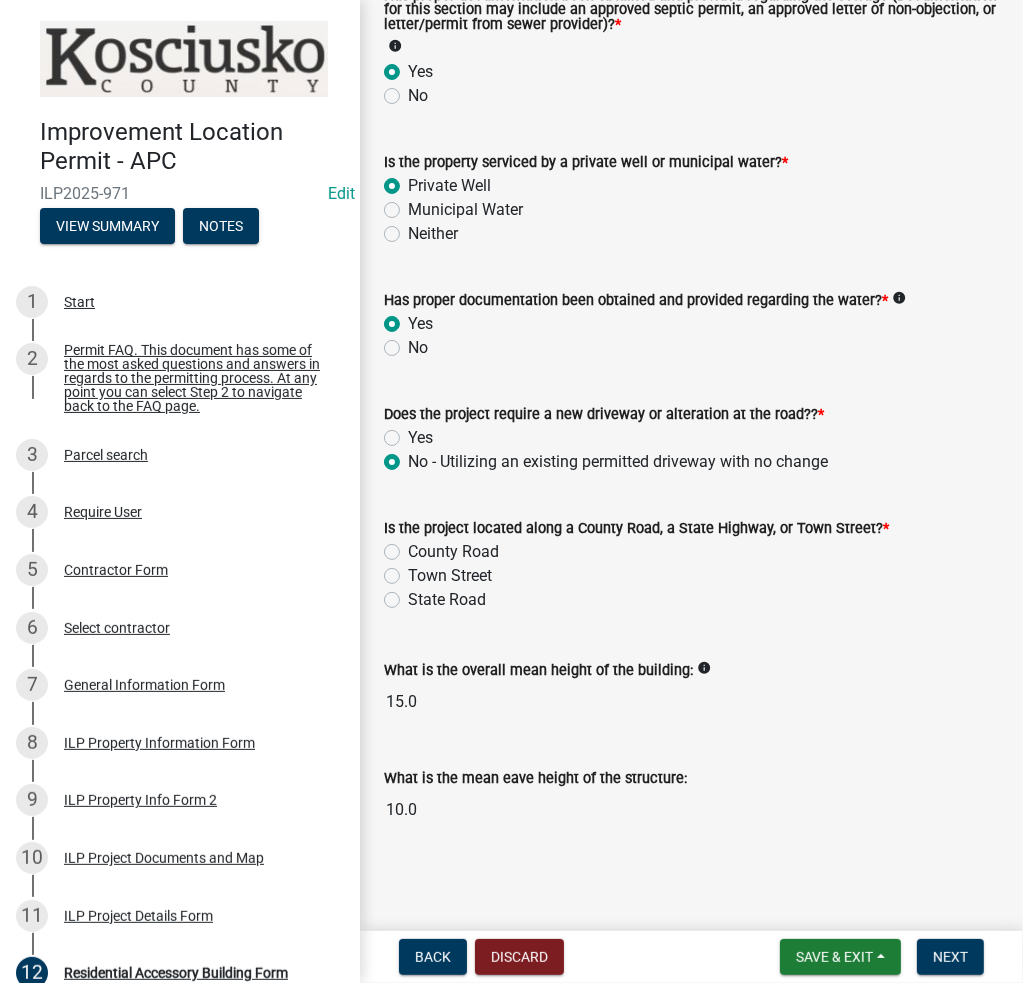 click on "County Road" 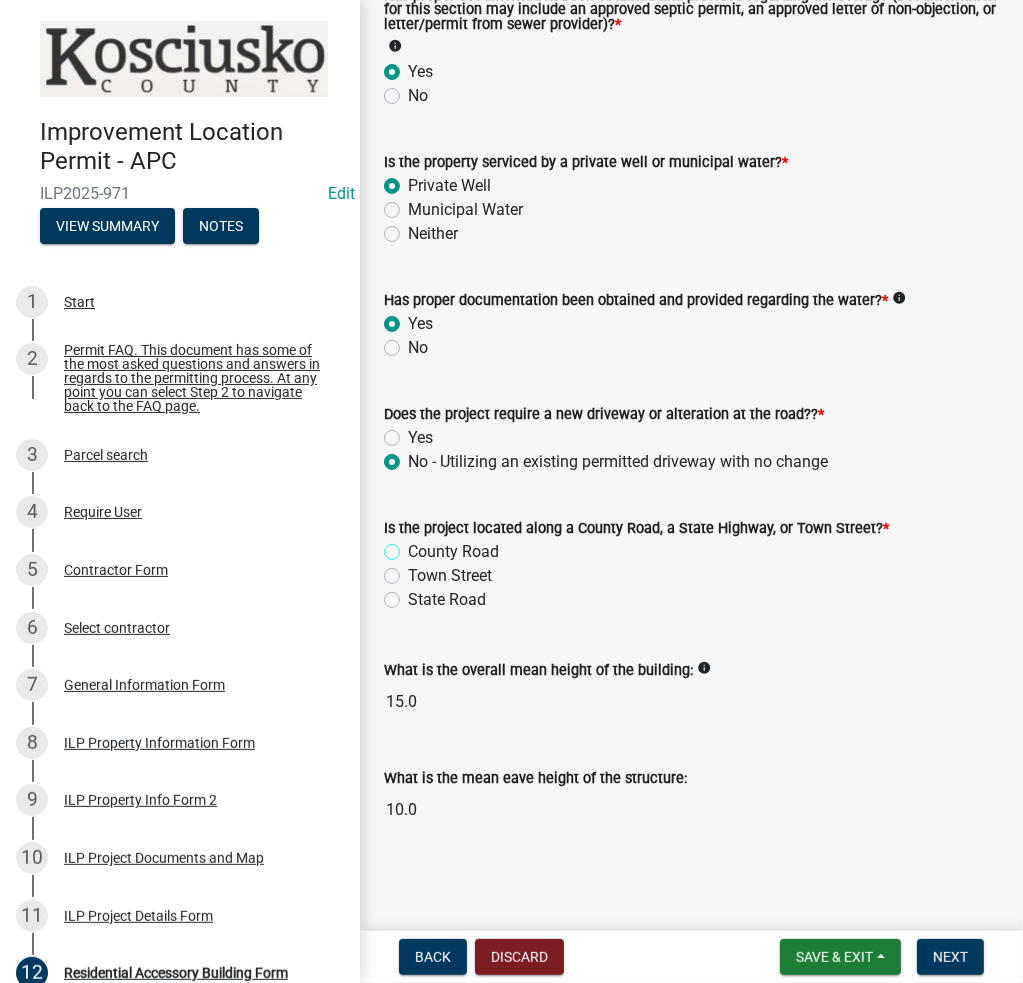 click on "County Road" at bounding box center [414, 546] 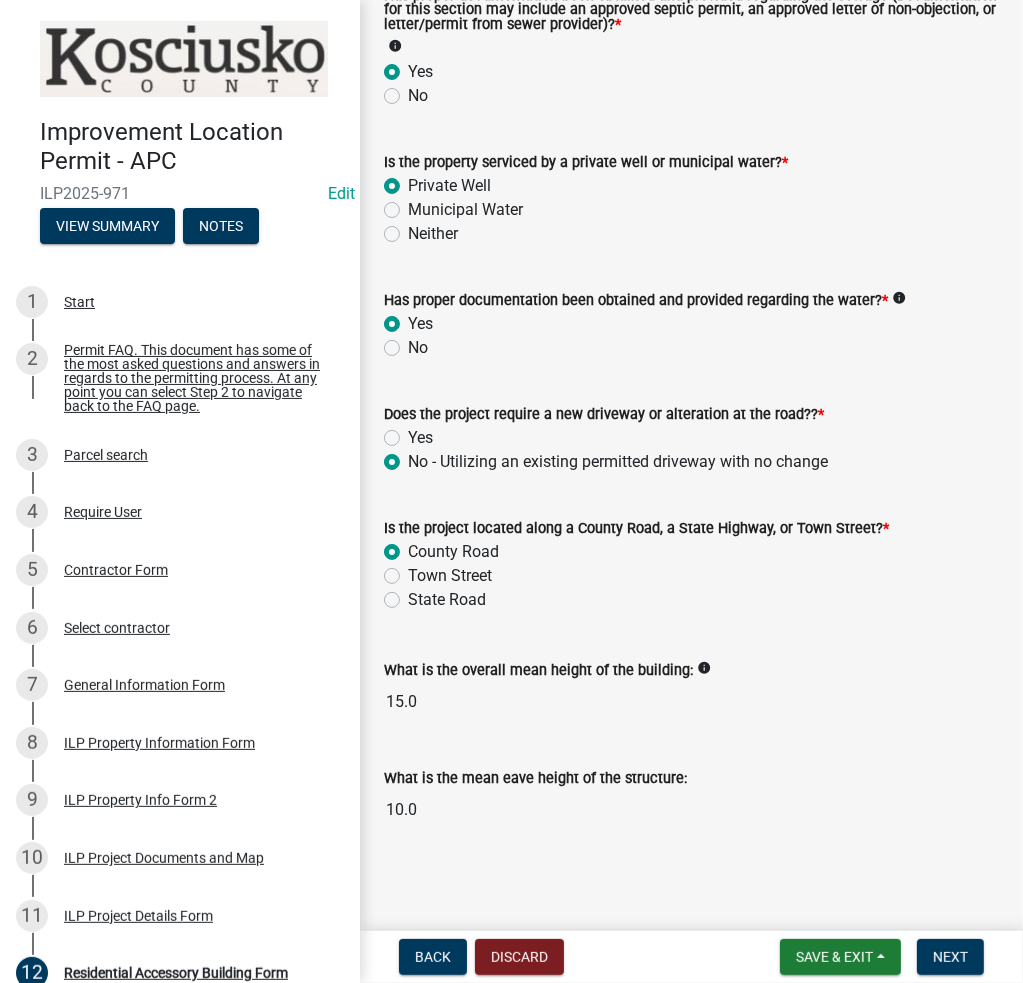 radio on "true" 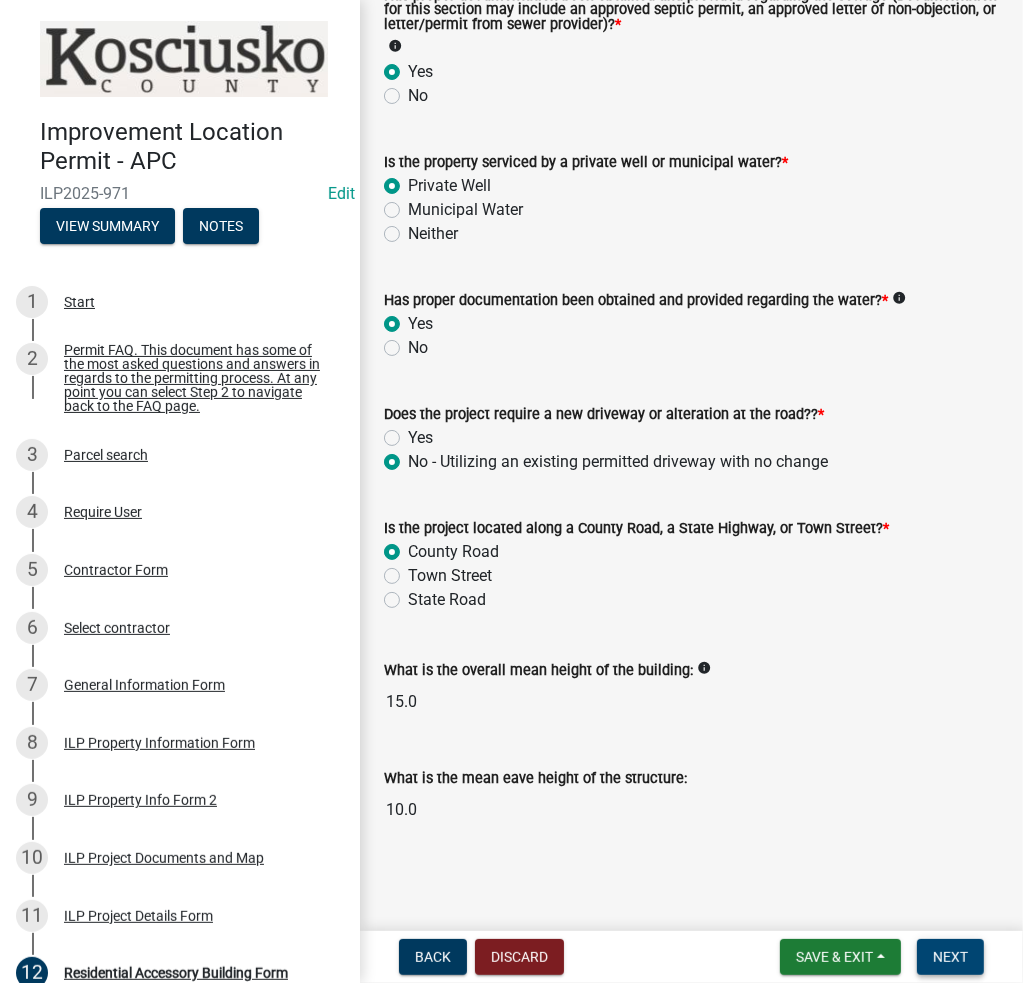 click on "Next" at bounding box center (950, 957) 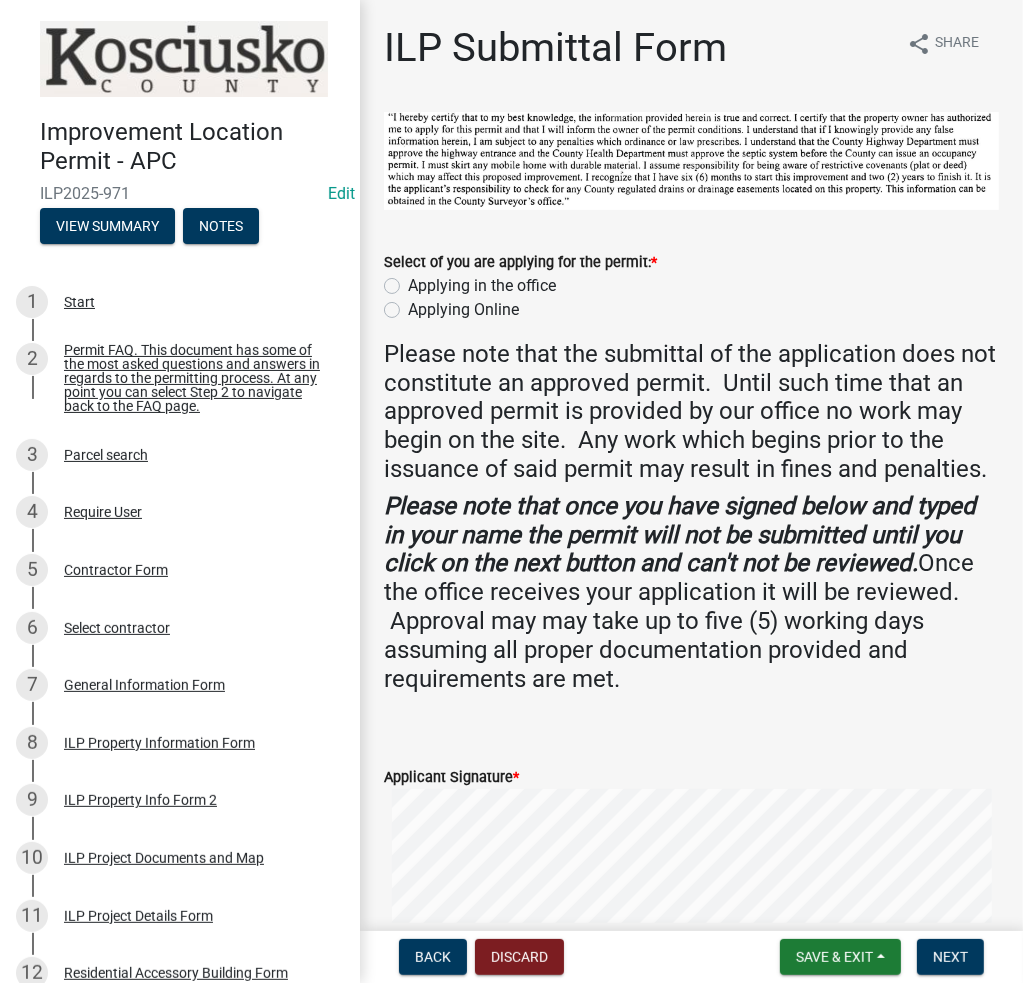 click on "Applying in the office" 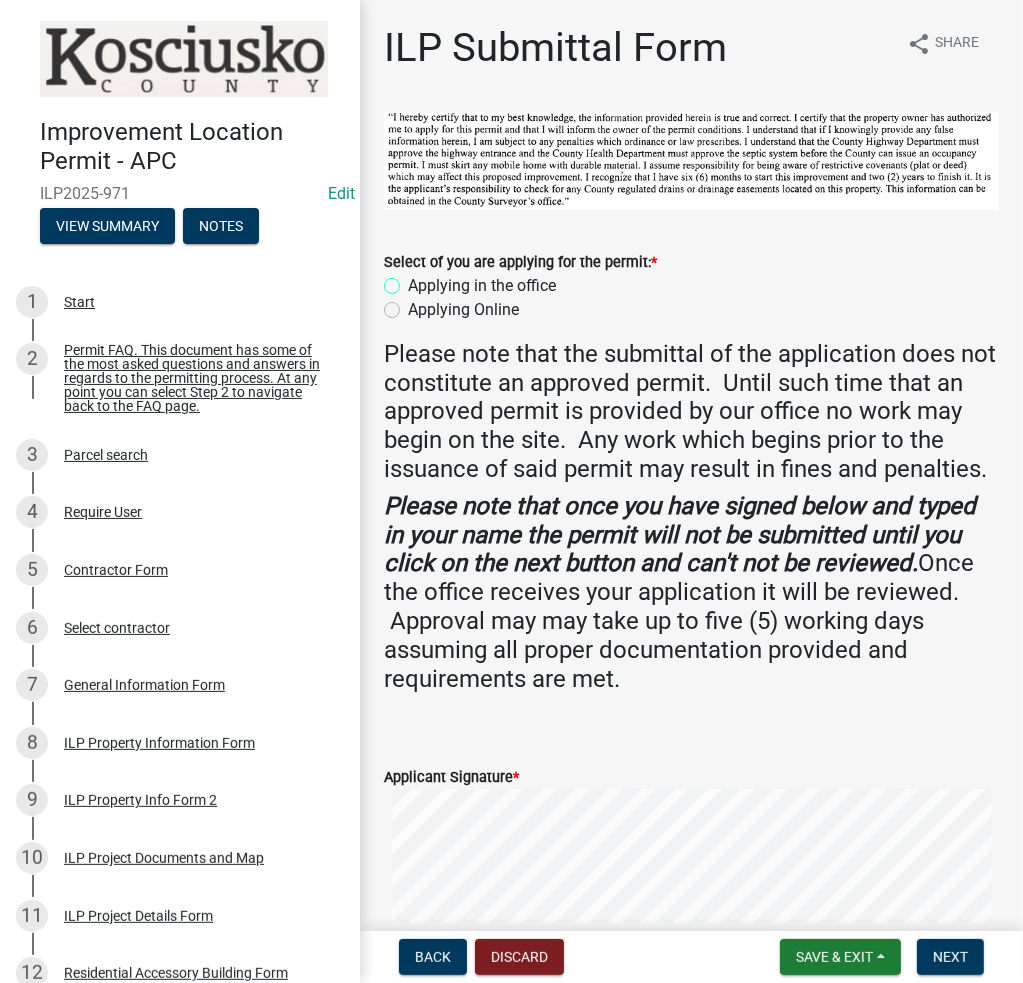 click on "Applying in the office" at bounding box center (414, 280) 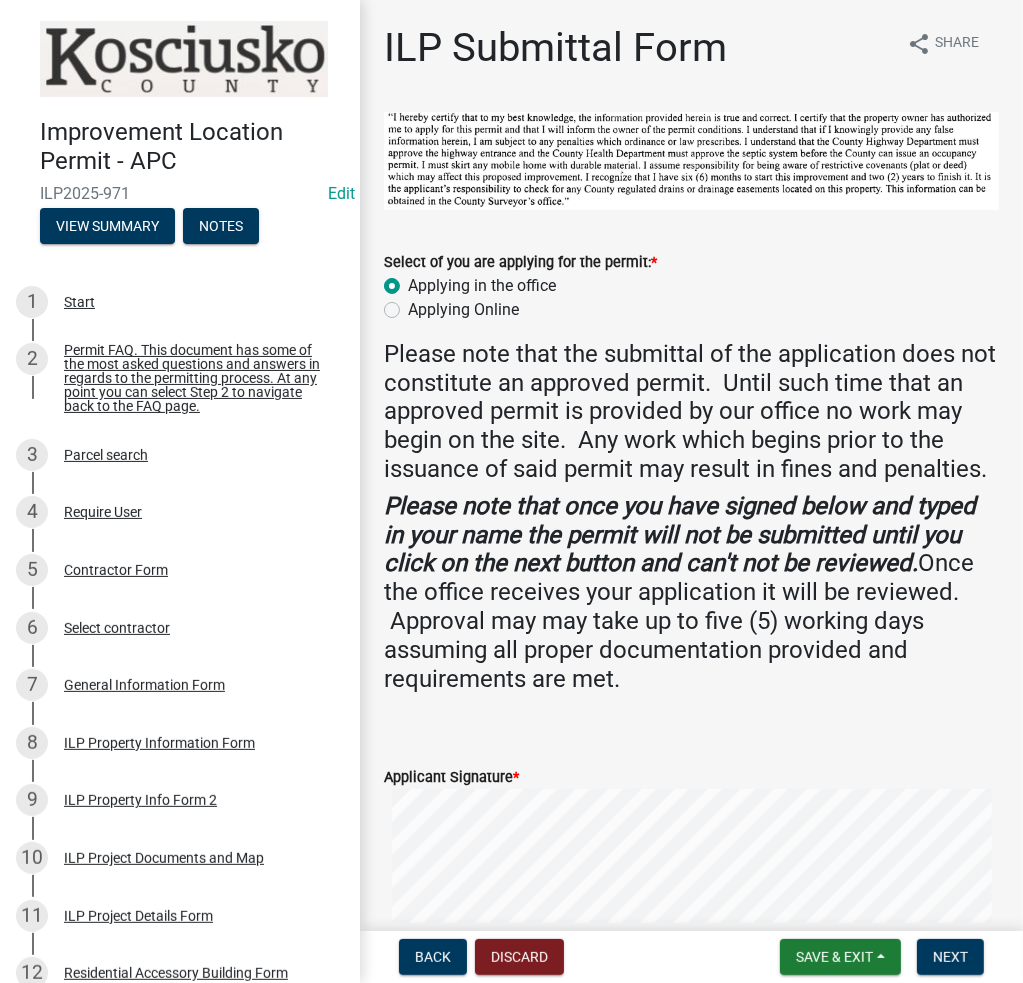 radio on "true" 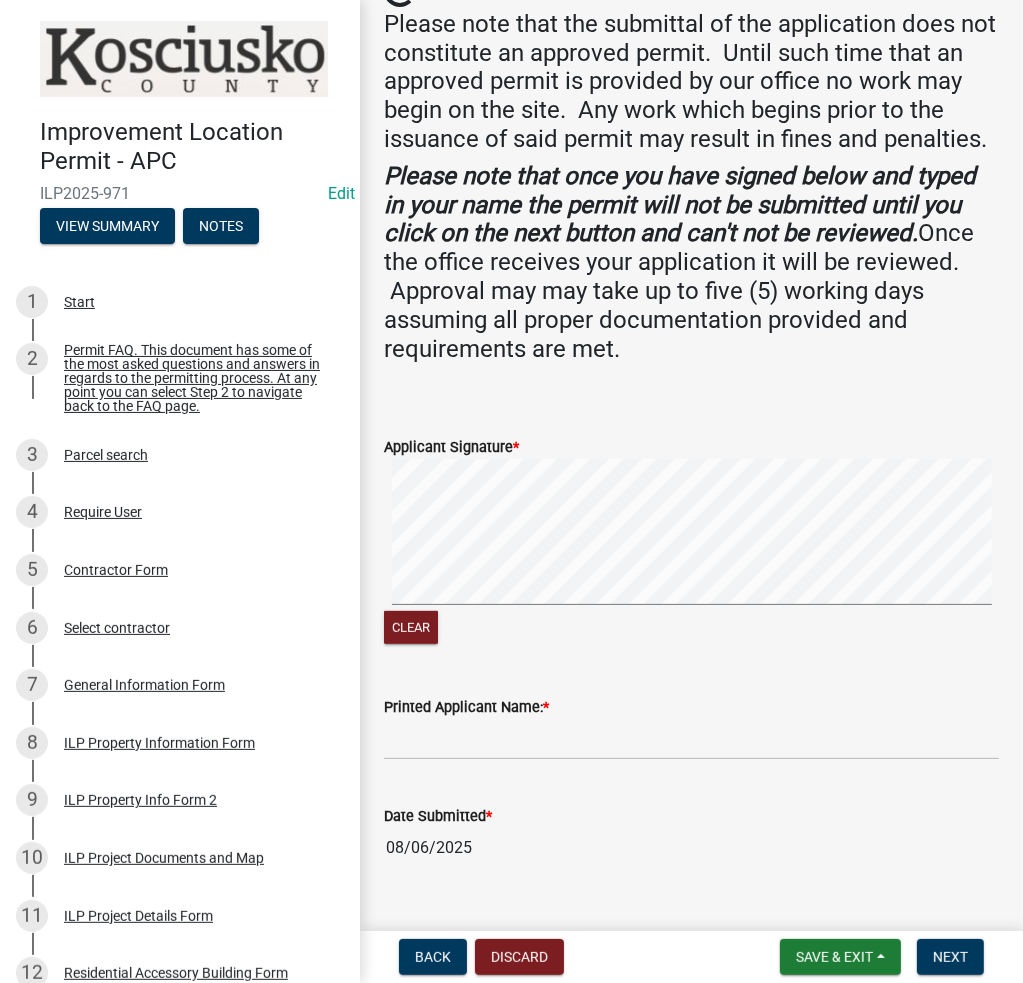 scroll, scrollTop: 365, scrollLeft: 0, axis: vertical 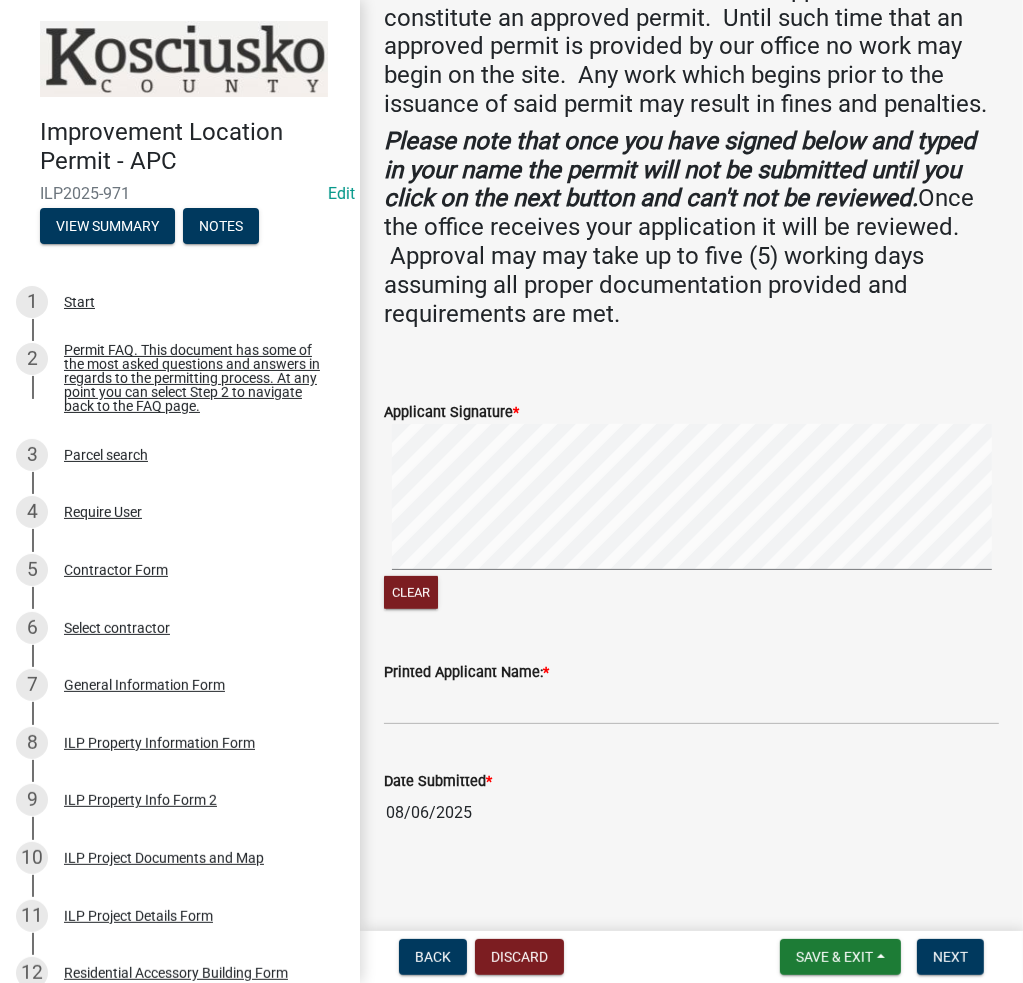 click on "Printed Applicant Name:  *" 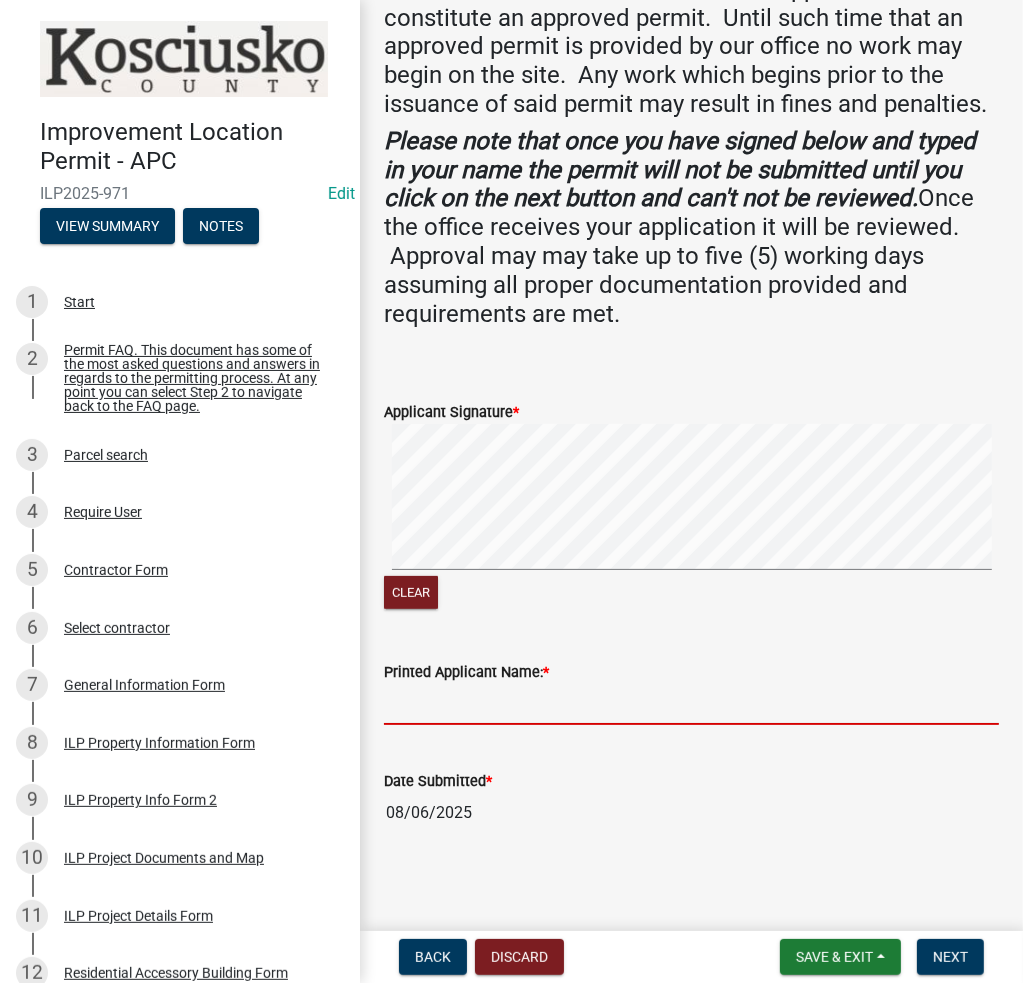 click on "Printed Applicant Name:  *" at bounding box center [691, 704] 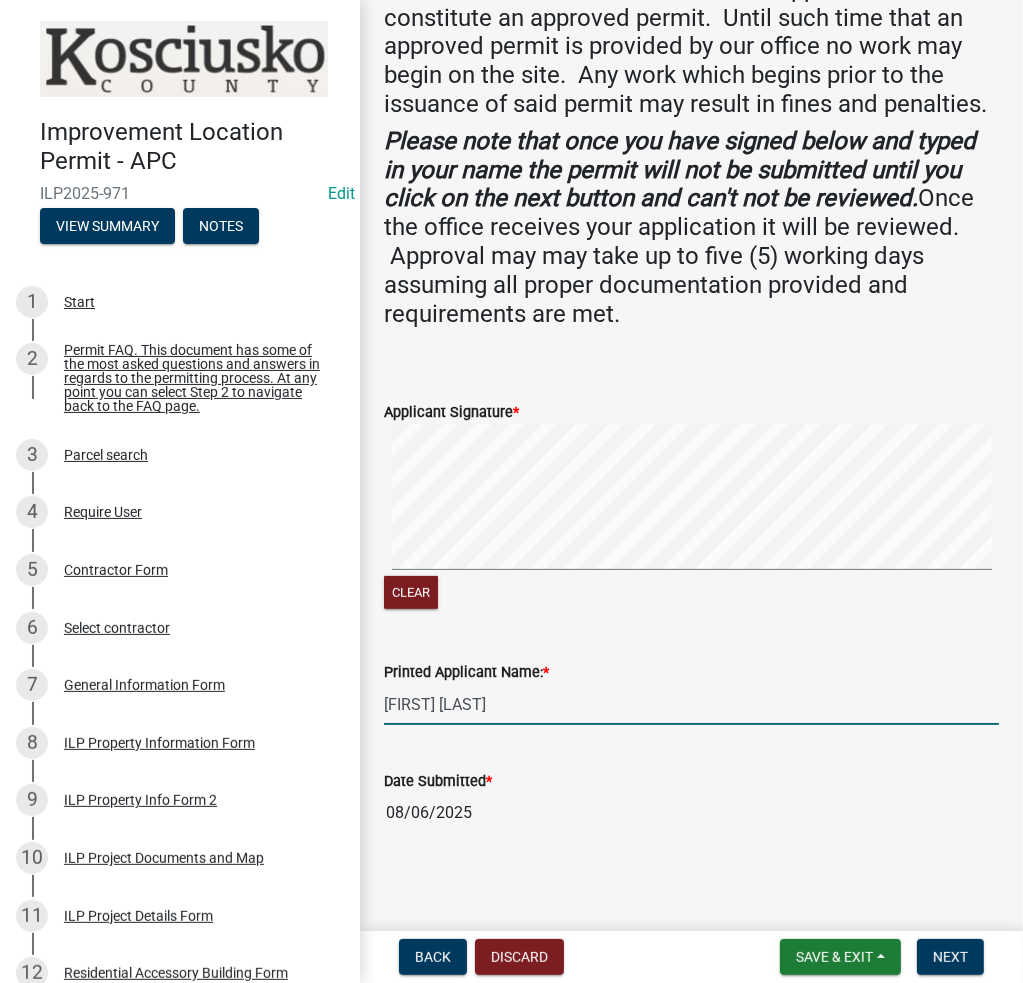 type on "[FIRST] [LAST]" 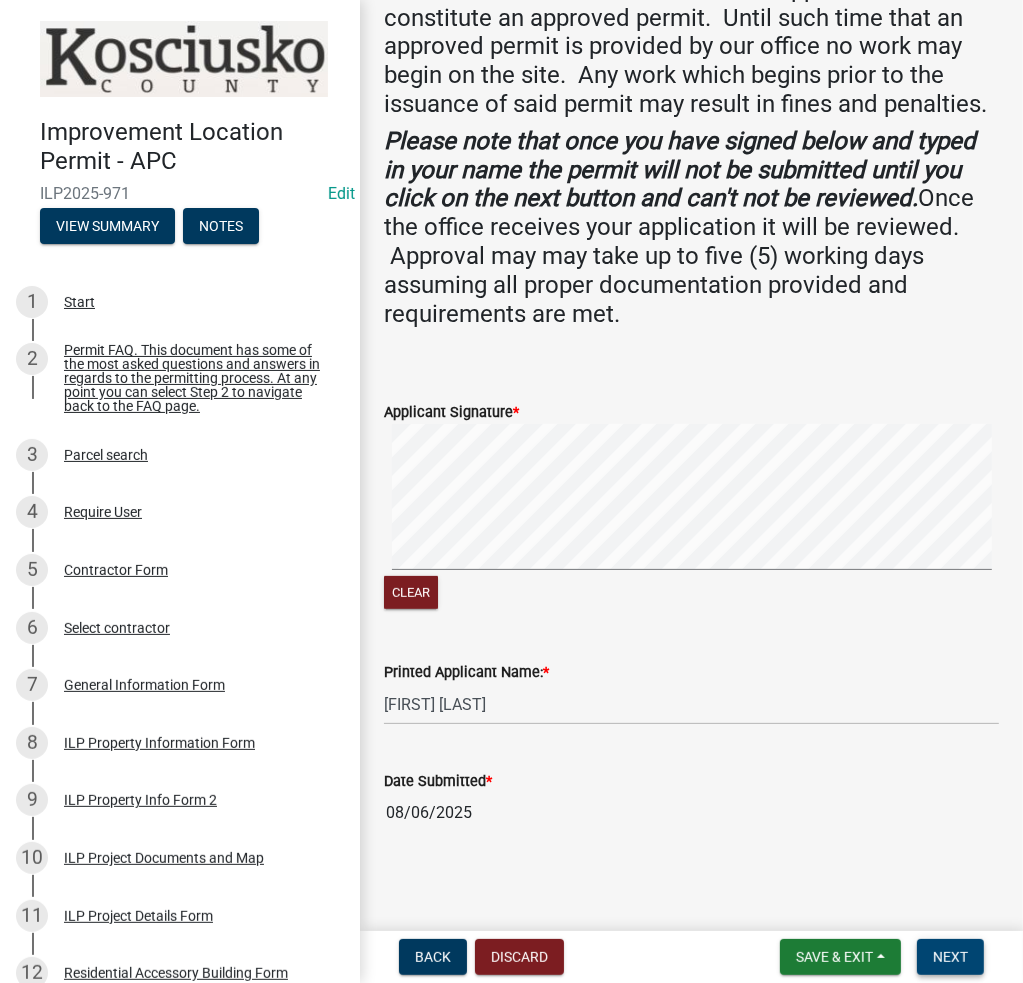 click on "Next" at bounding box center (950, 957) 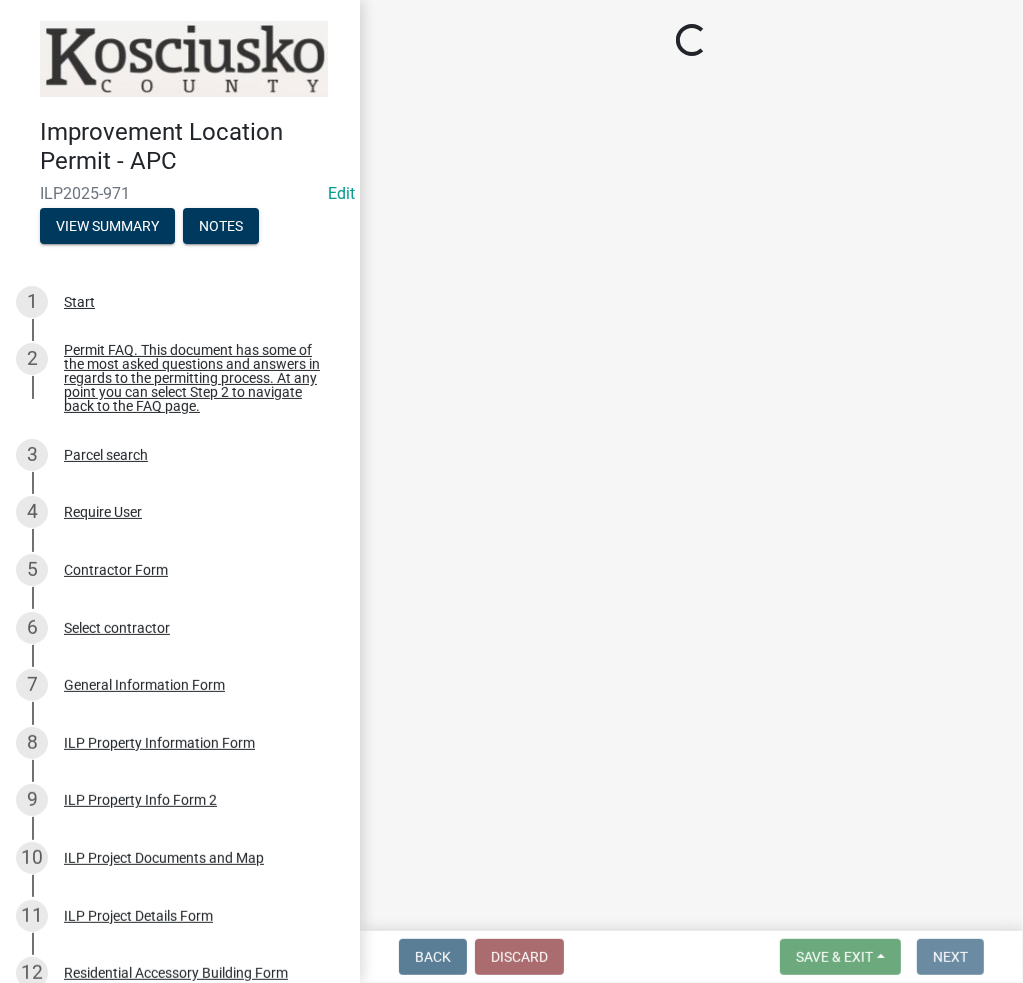 scroll, scrollTop: 0, scrollLeft: 0, axis: both 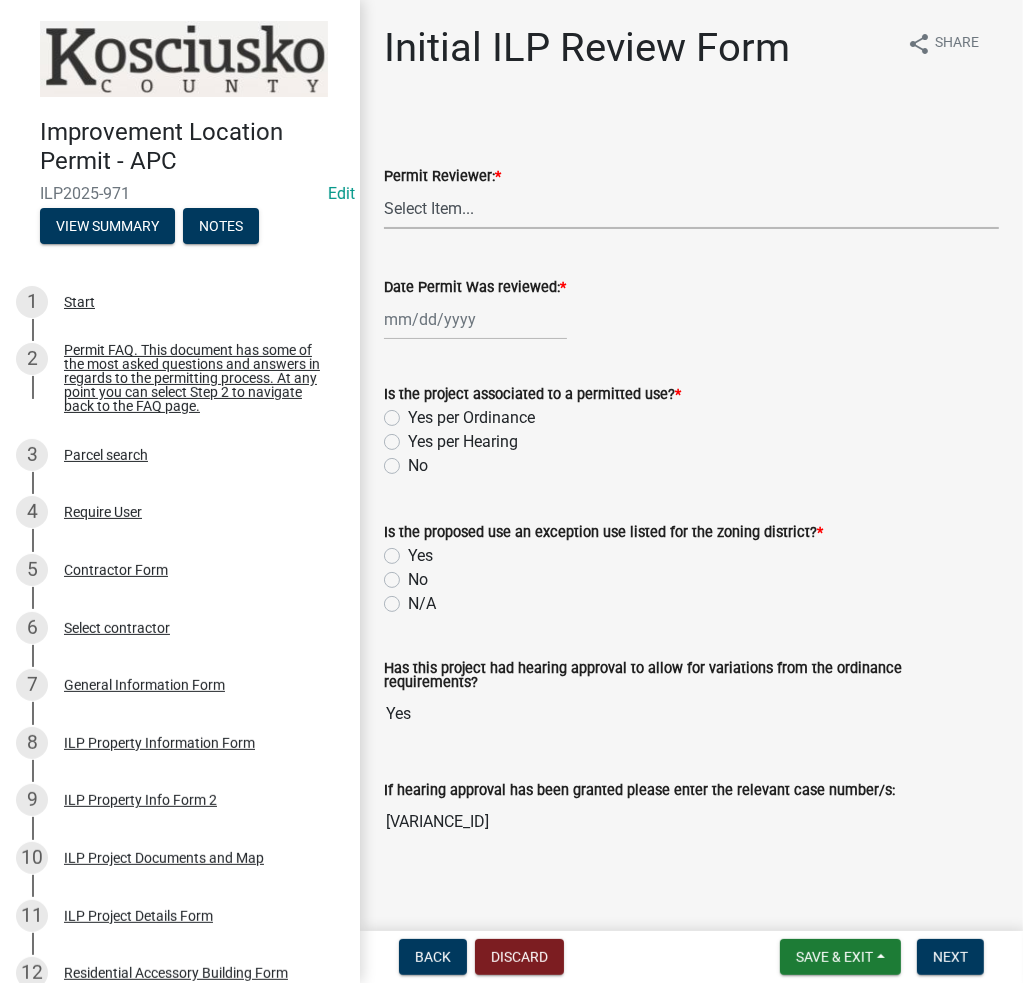 click on "Select Item...   MMS   LT   AT   CS   AH   Vacant" at bounding box center (691, 208) 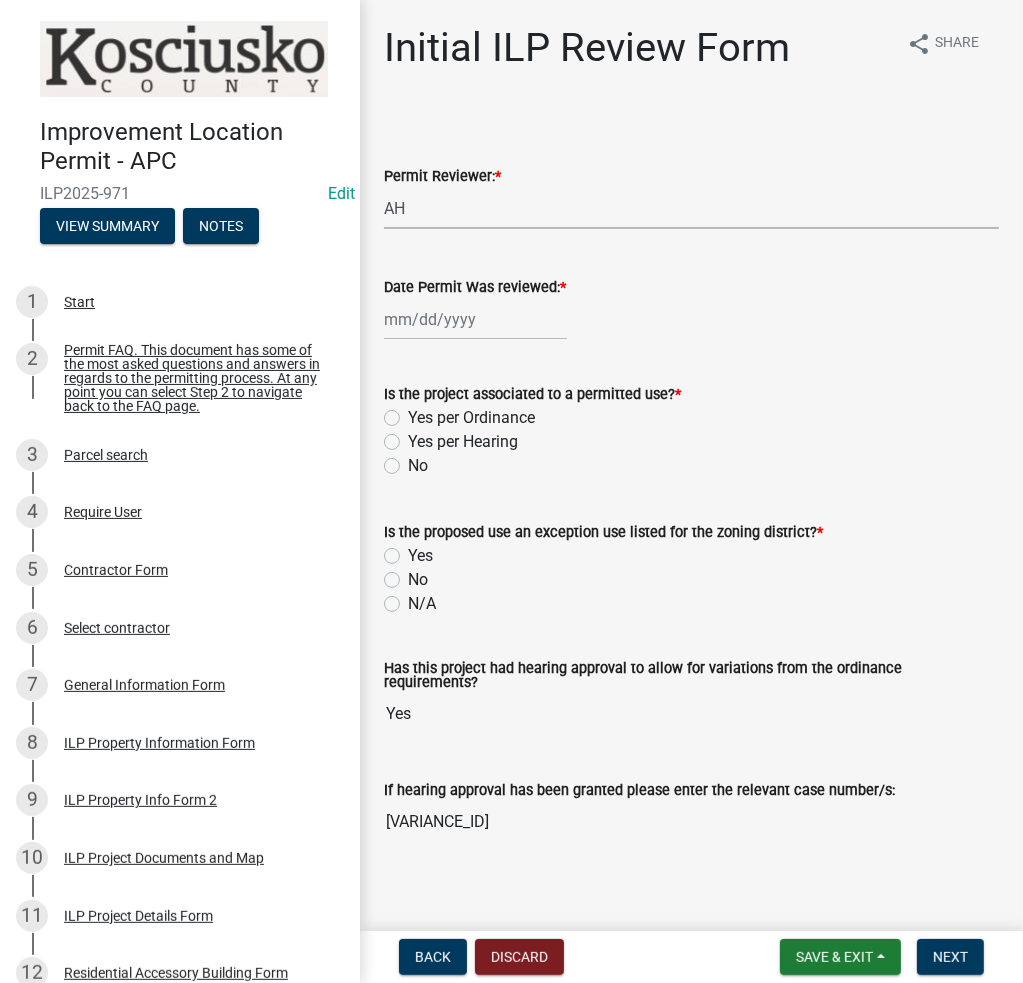 click on "Select Item...   MMS   LT   AT   CS   AH   Vacant" at bounding box center (691, 208) 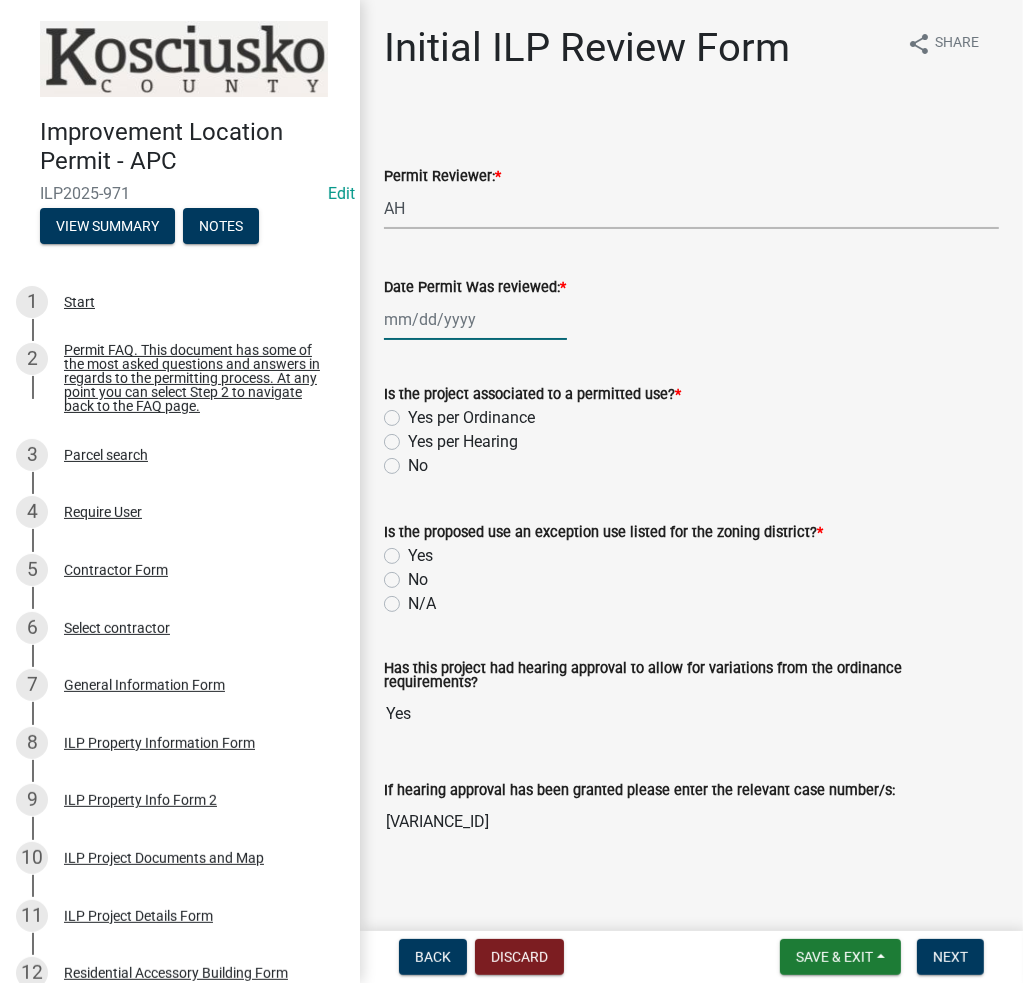 click 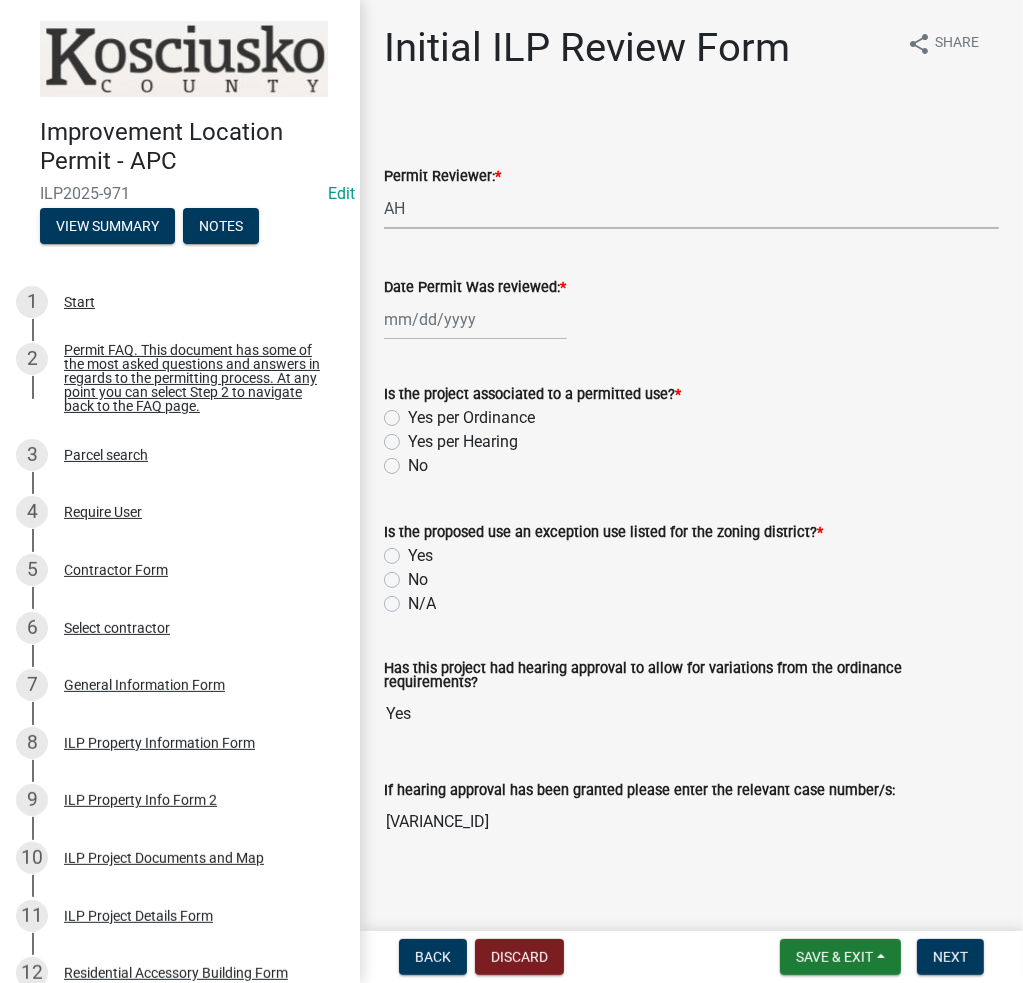 select on "8" 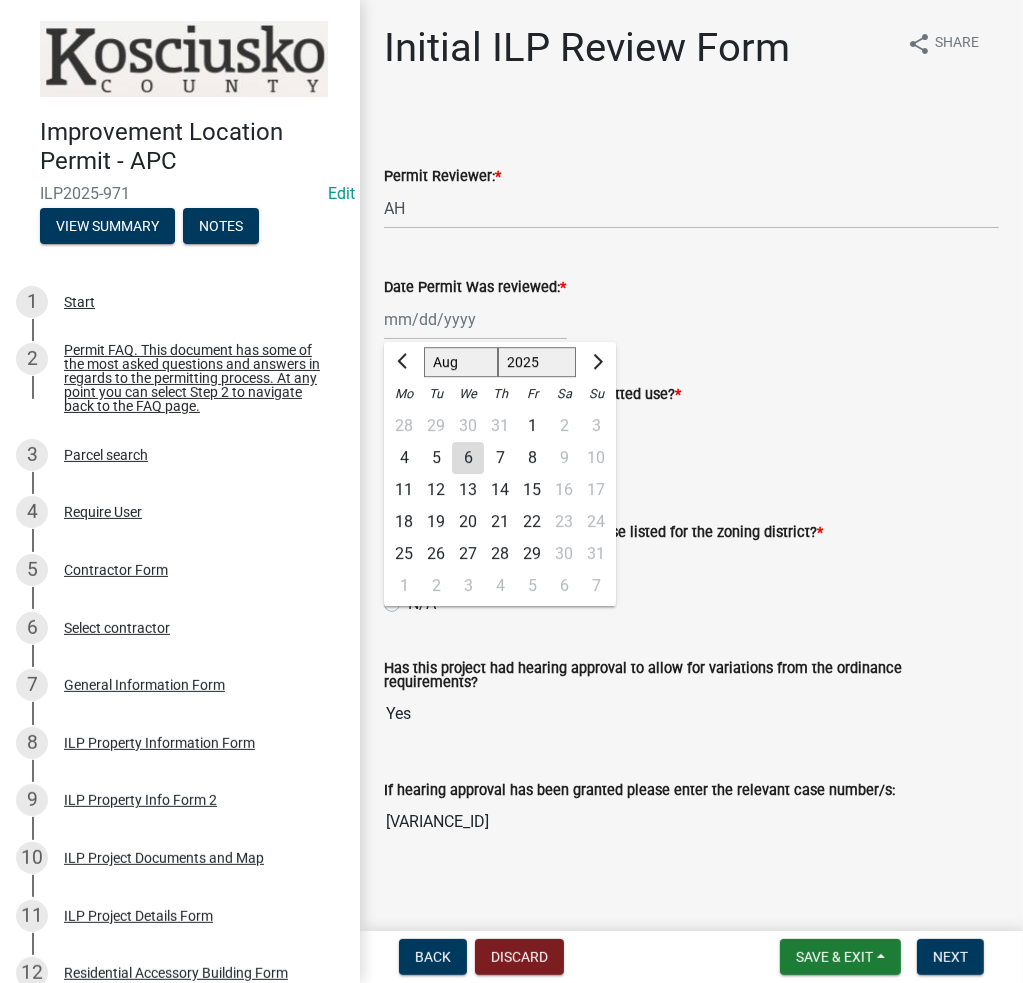 click on "6" 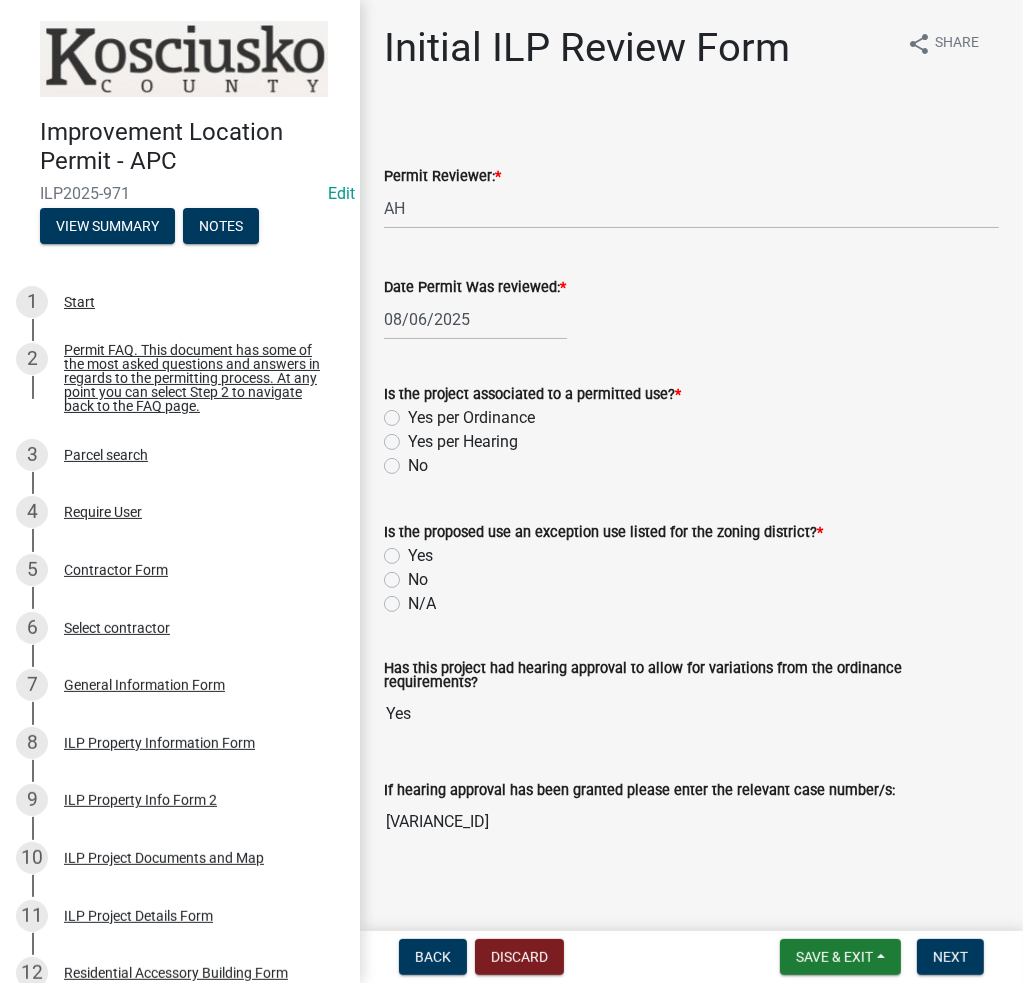 click on "Yes per Ordinance" 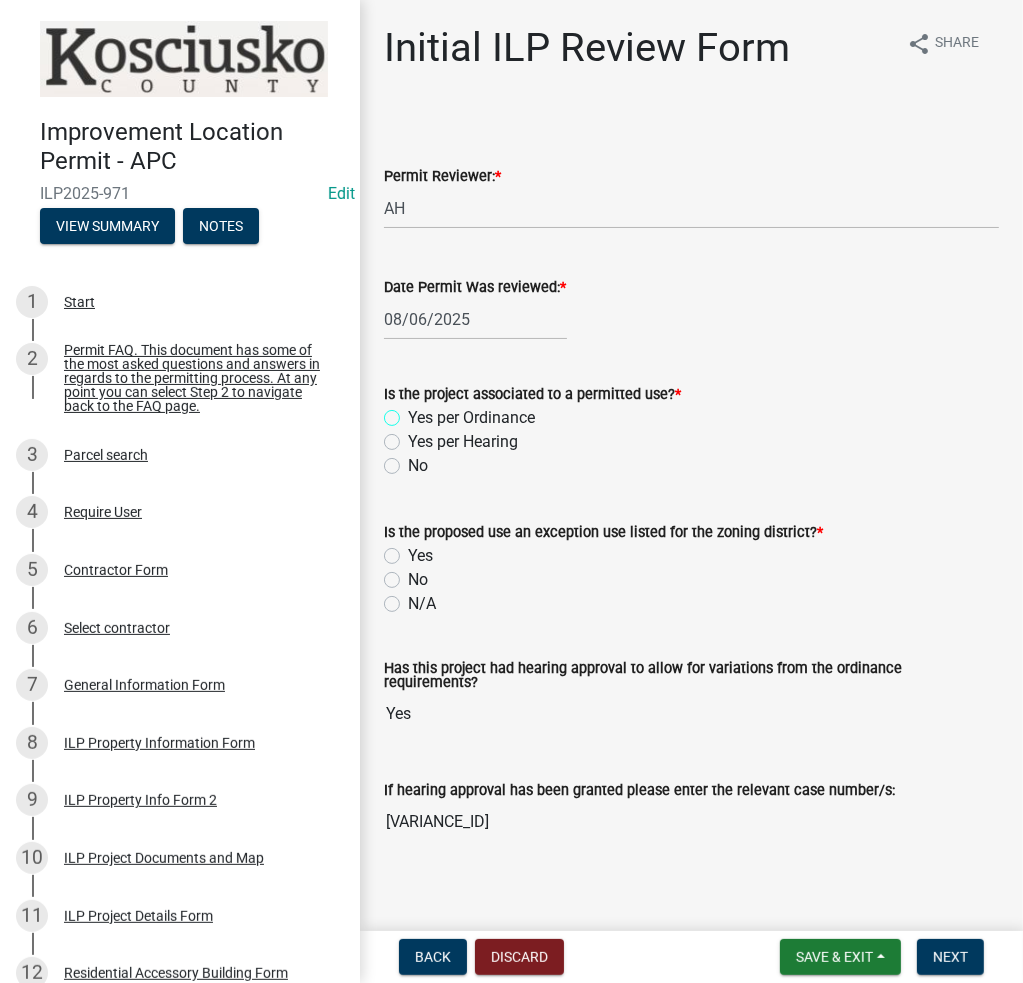 click on "Yes per Ordinance" at bounding box center [414, 412] 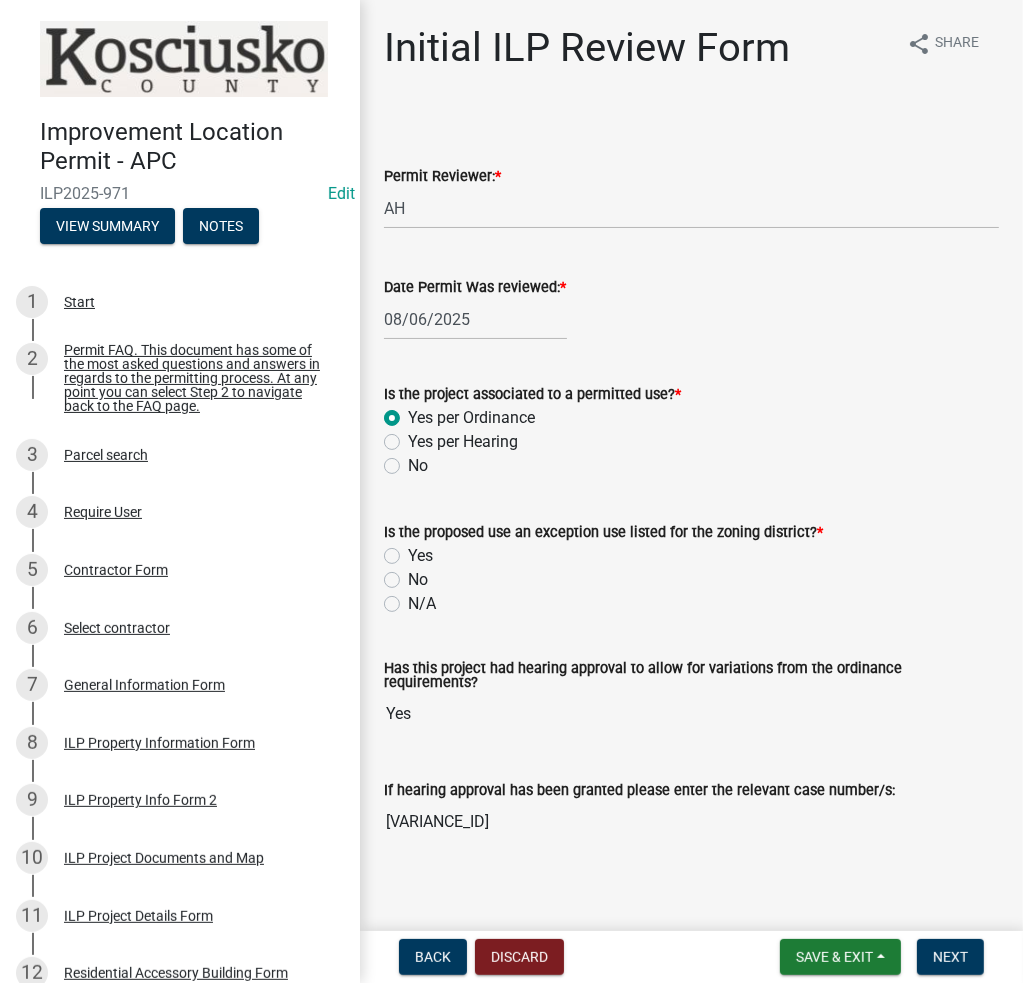 radio on "true" 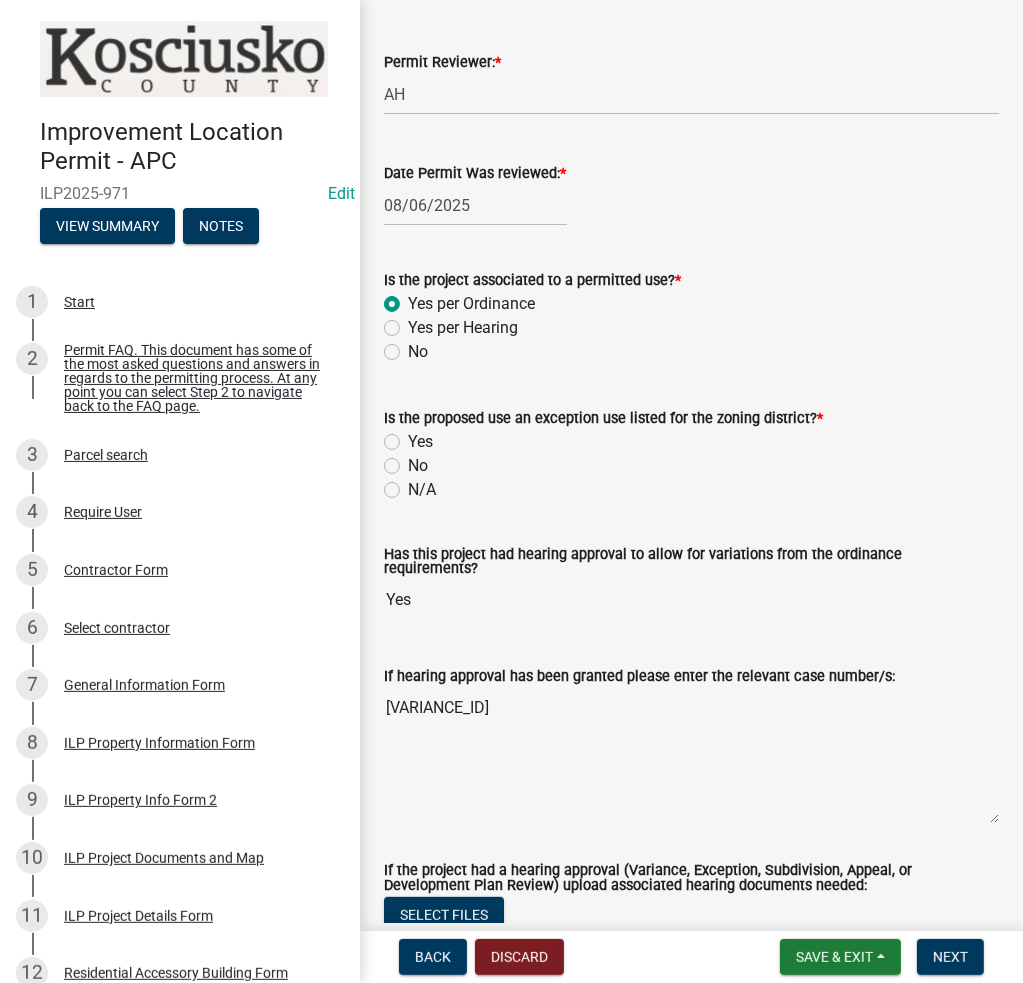scroll, scrollTop: 200, scrollLeft: 0, axis: vertical 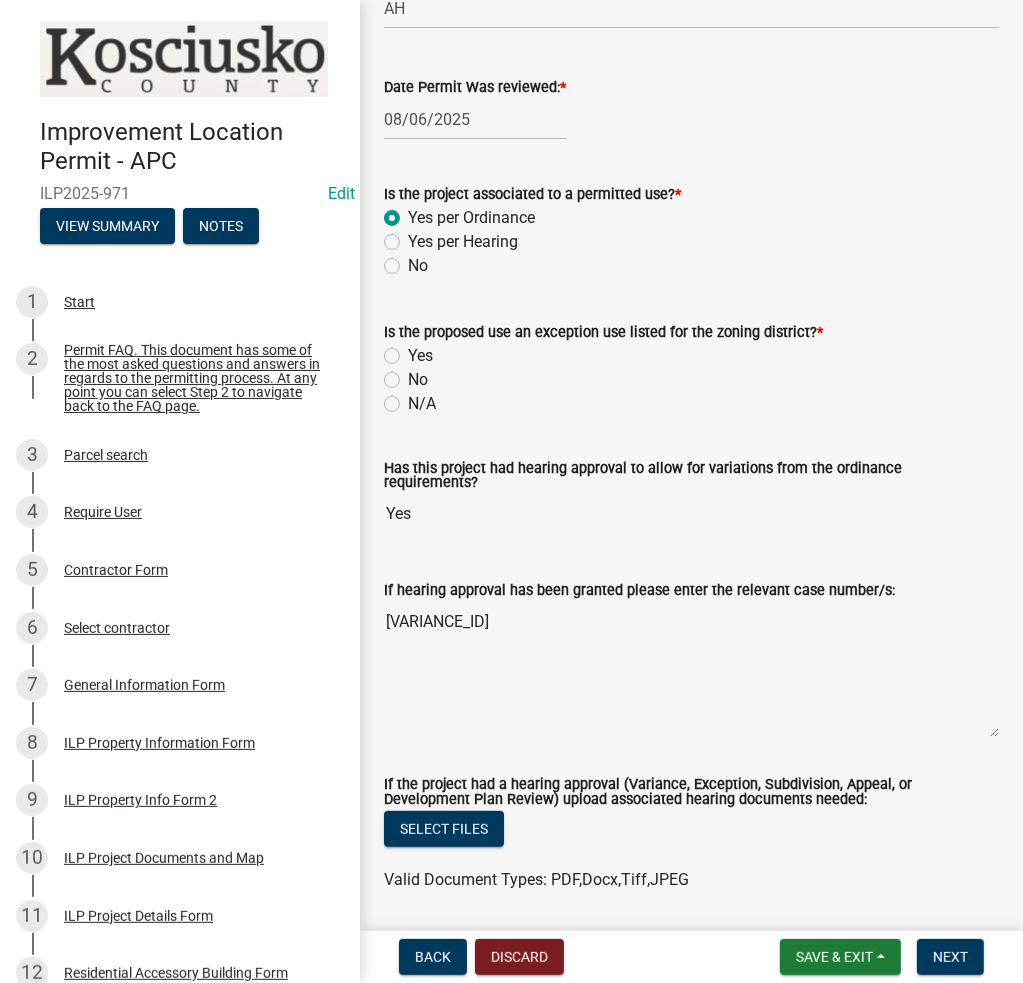 click on "Yes" 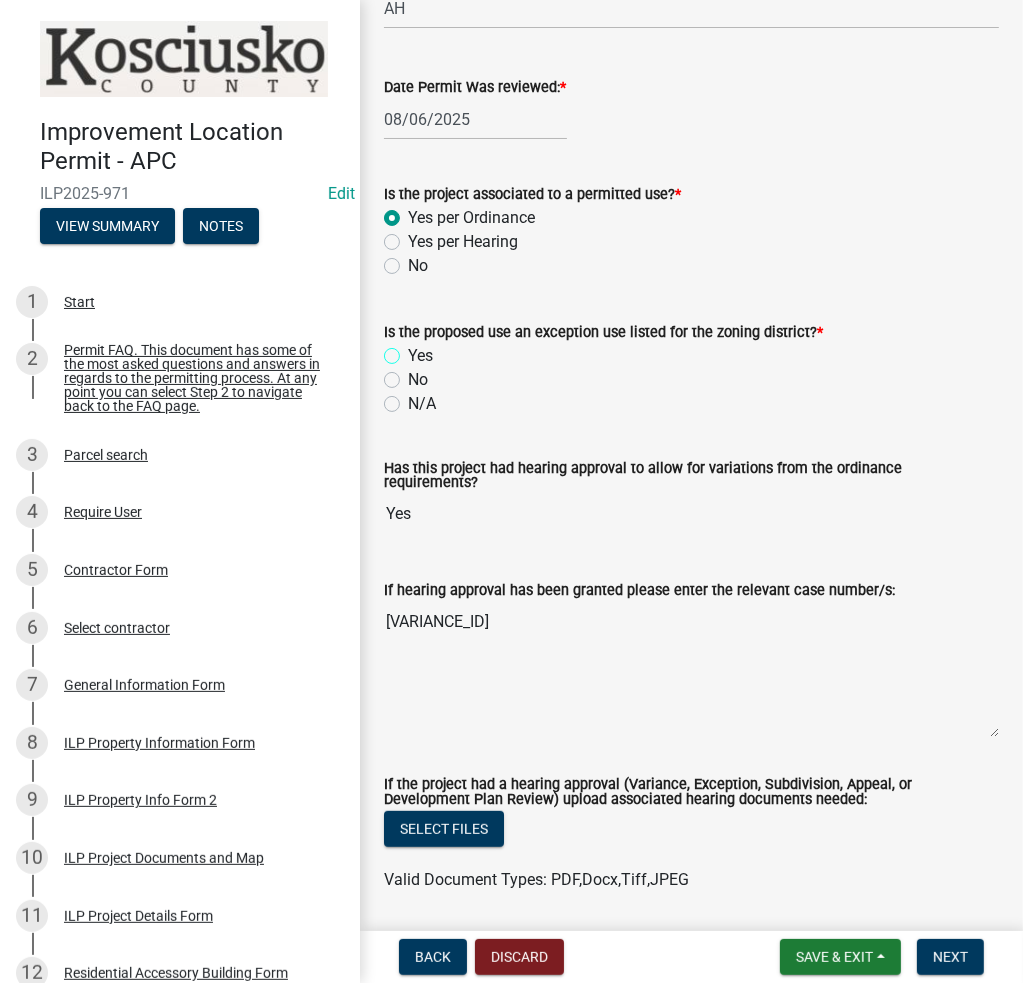 click on "Yes" at bounding box center (414, 350) 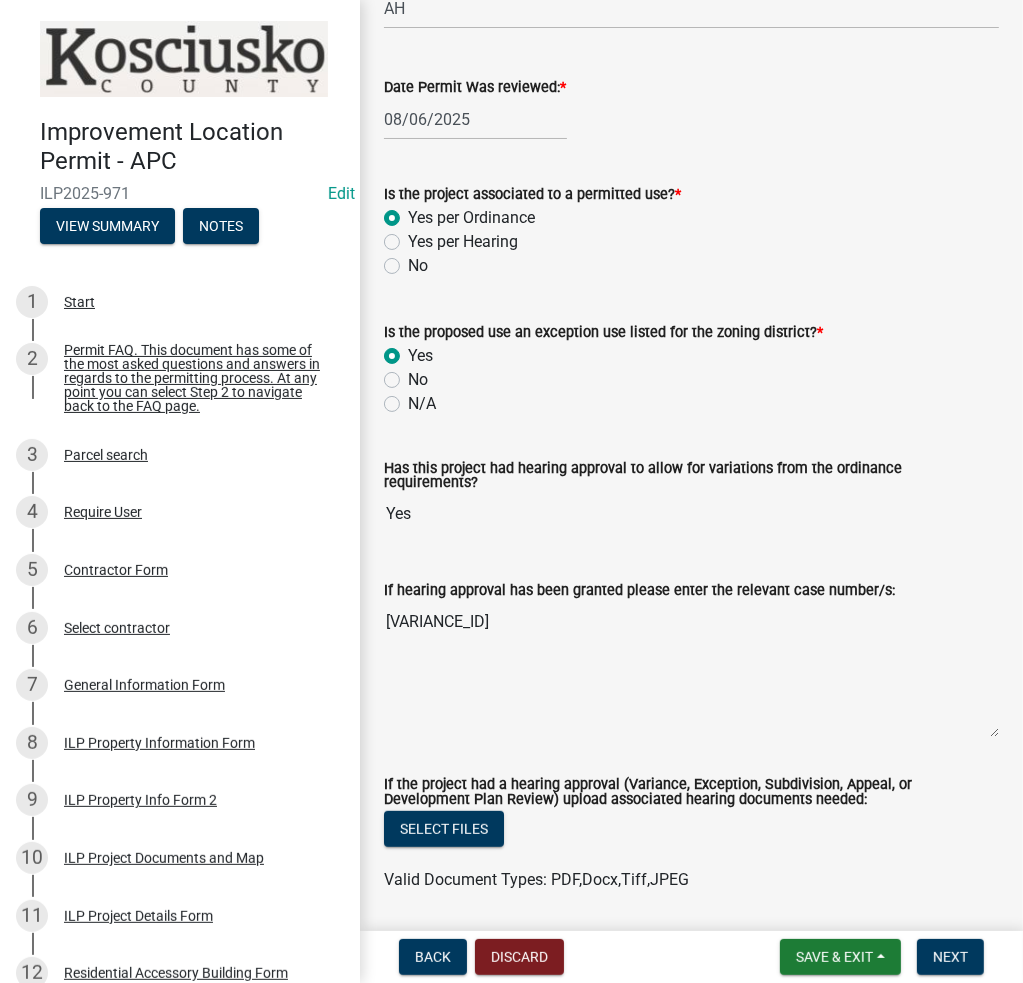 radio on "true" 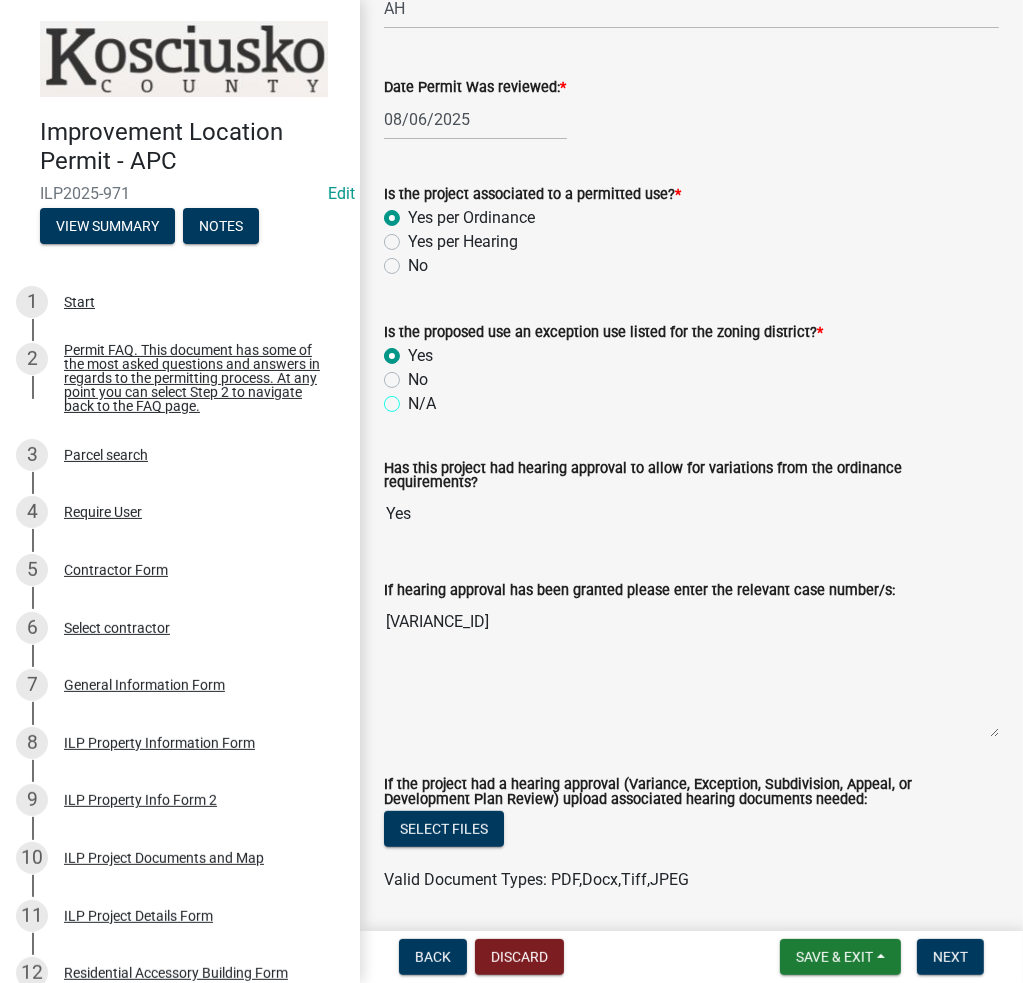 click on "N/A" at bounding box center [414, 398] 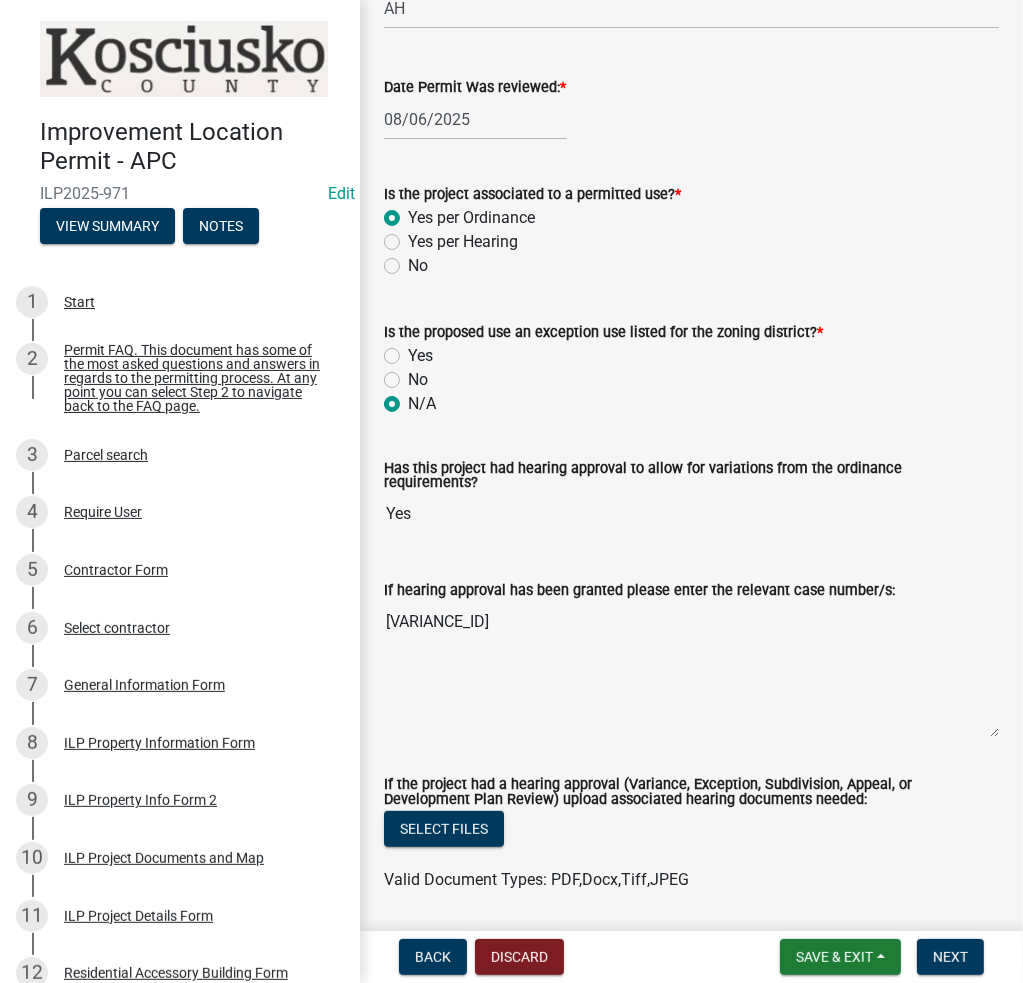 radio on "true" 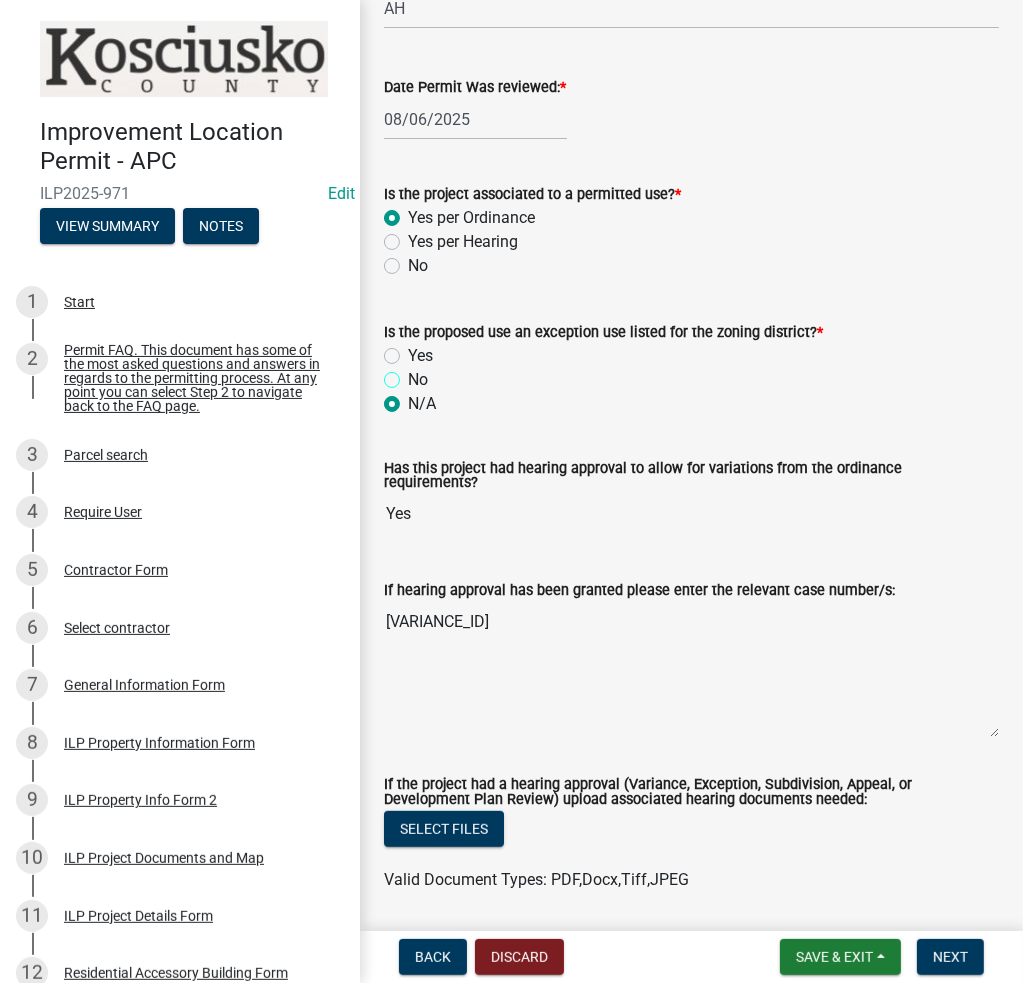 click on "No" at bounding box center (414, 374) 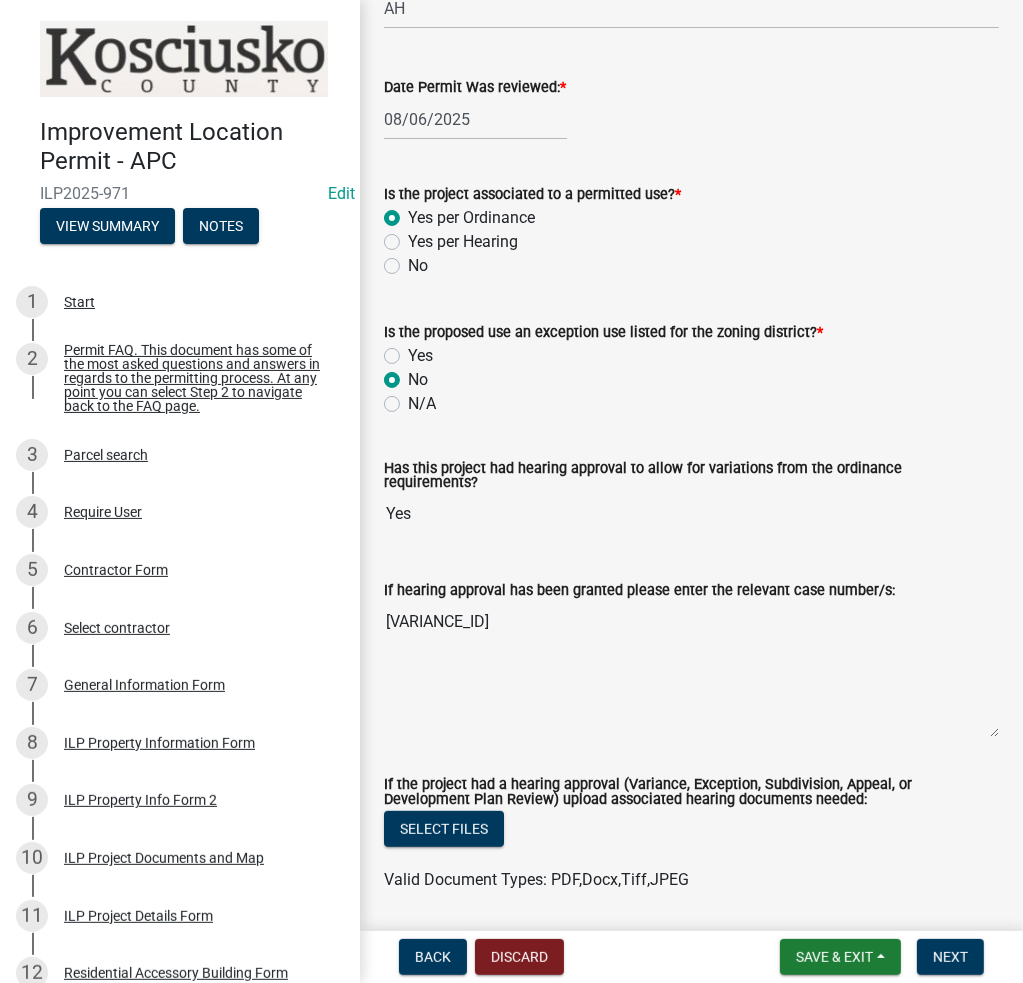 radio on "true" 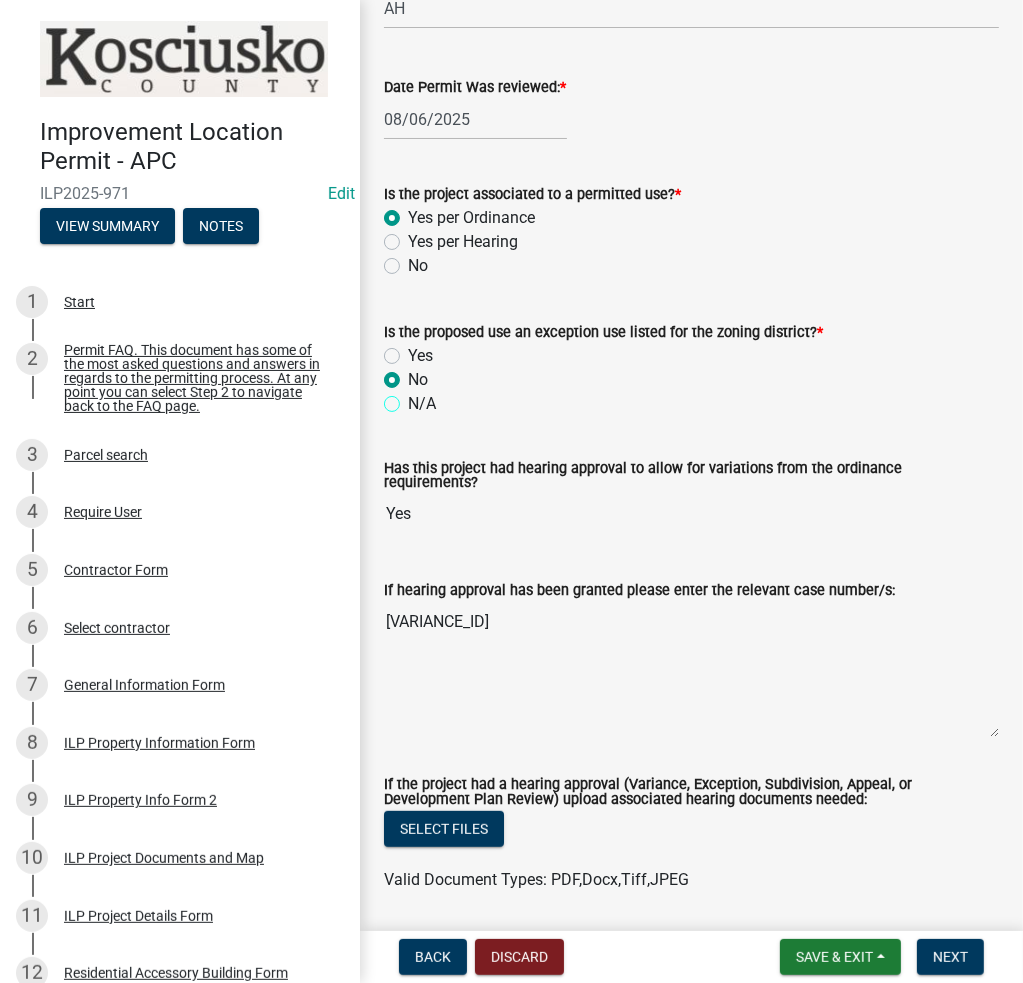 click on "N/A" at bounding box center (414, 398) 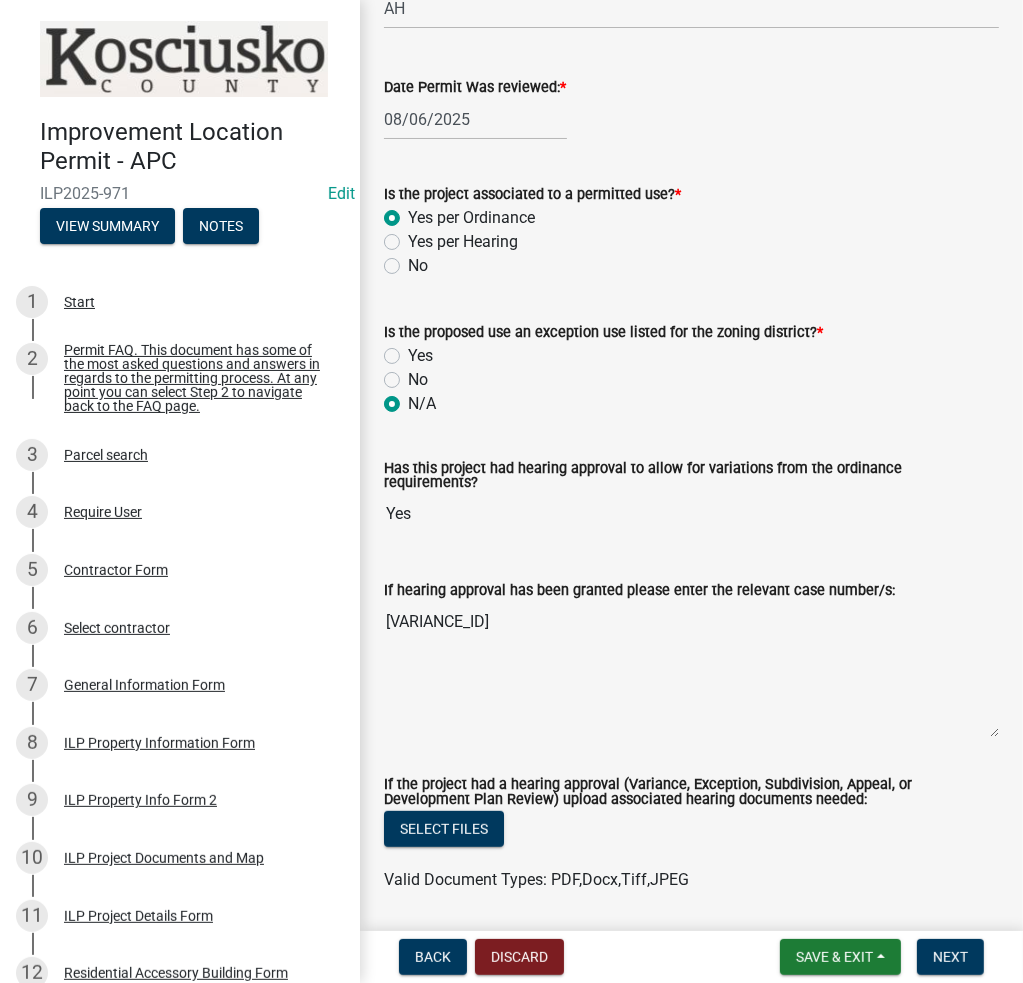 radio on "true" 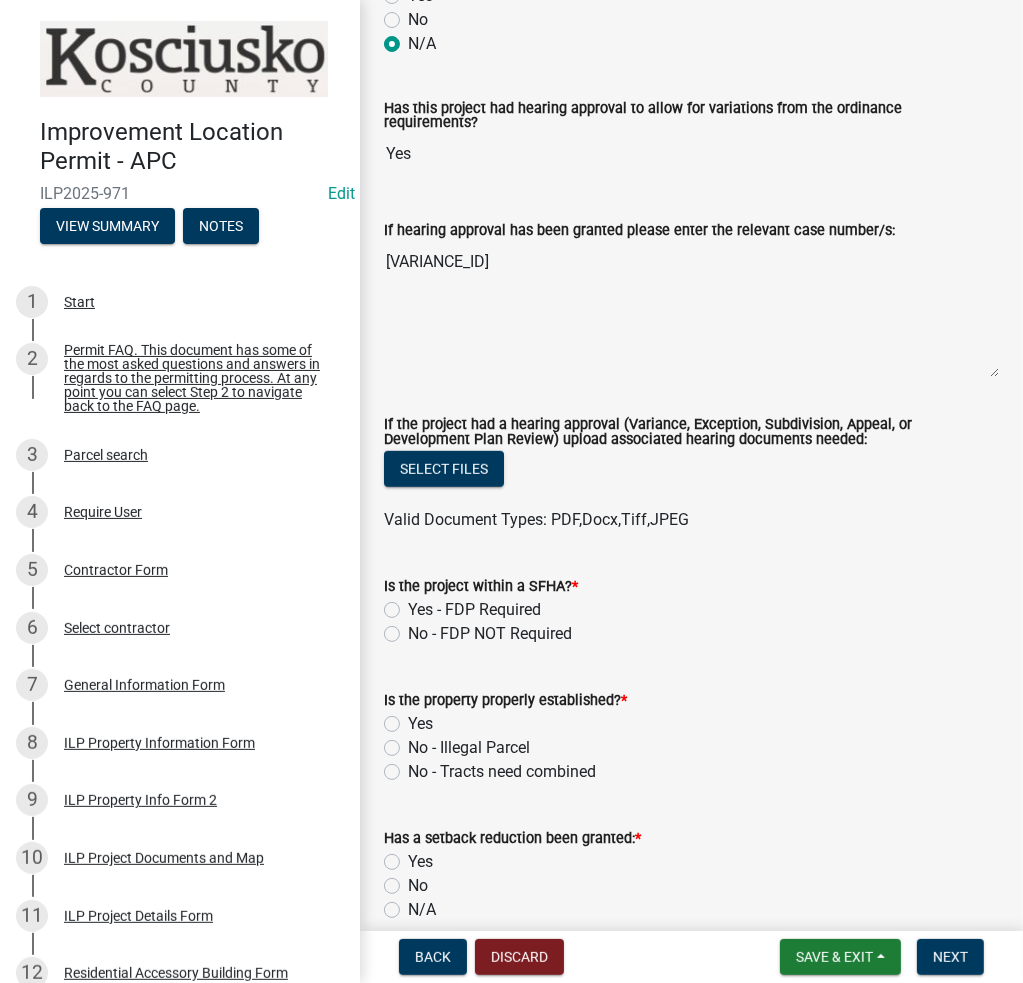 scroll, scrollTop: 900, scrollLeft: 0, axis: vertical 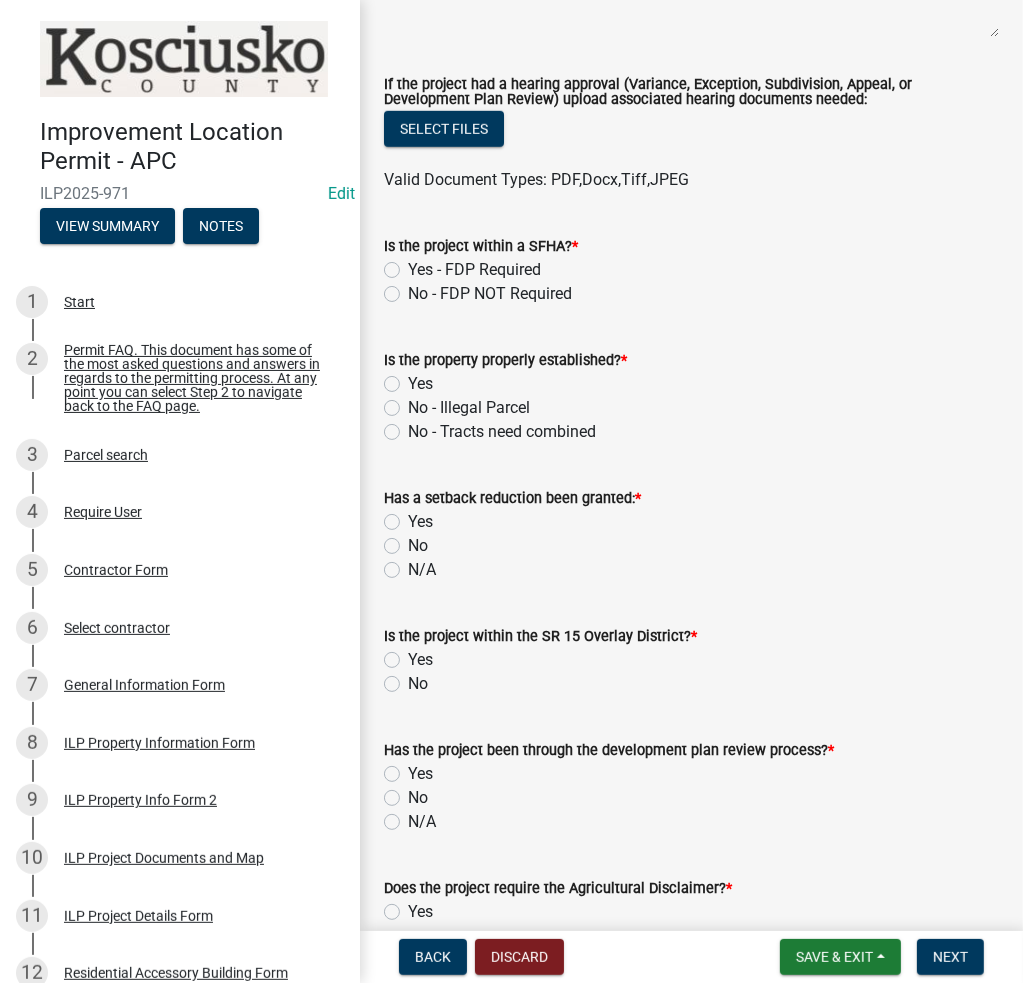 click on "No - FDP NOT Required" 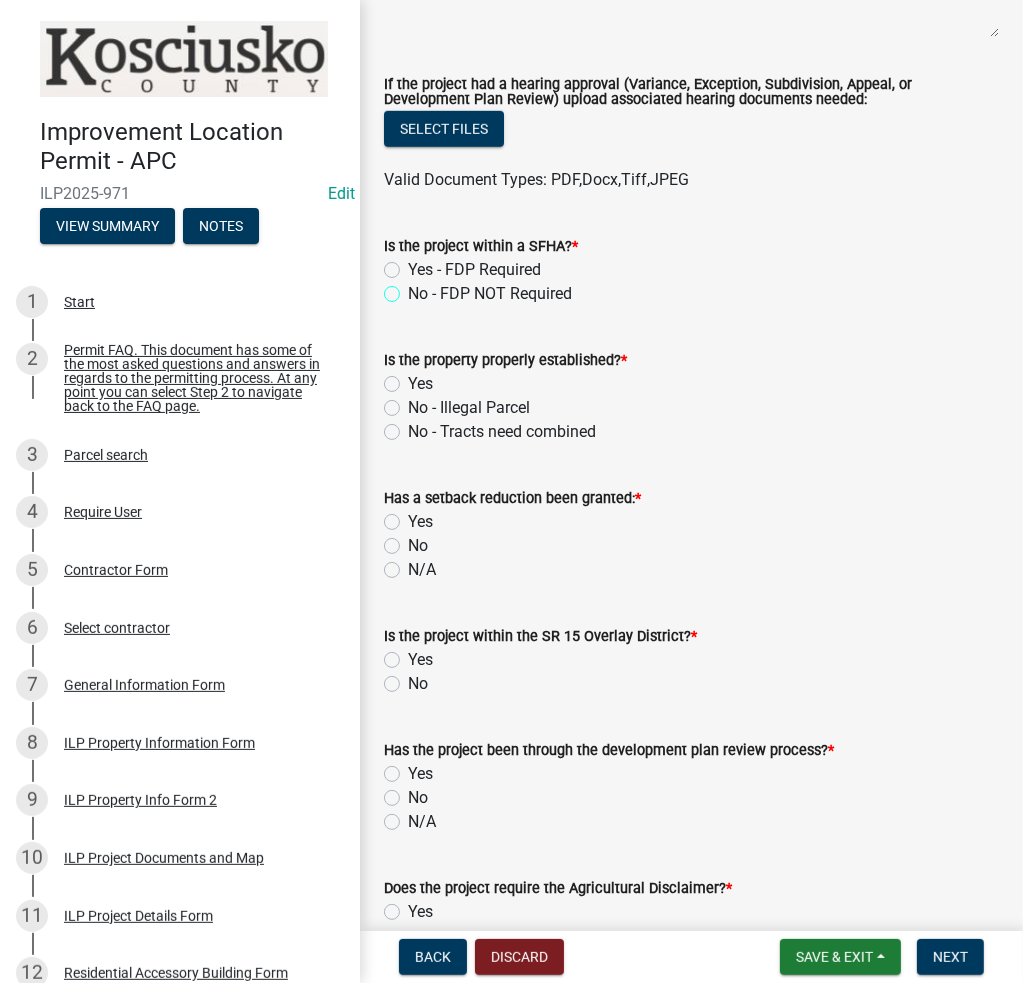 click on "No - FDP NOT Required" at bounding box center [414, 288] 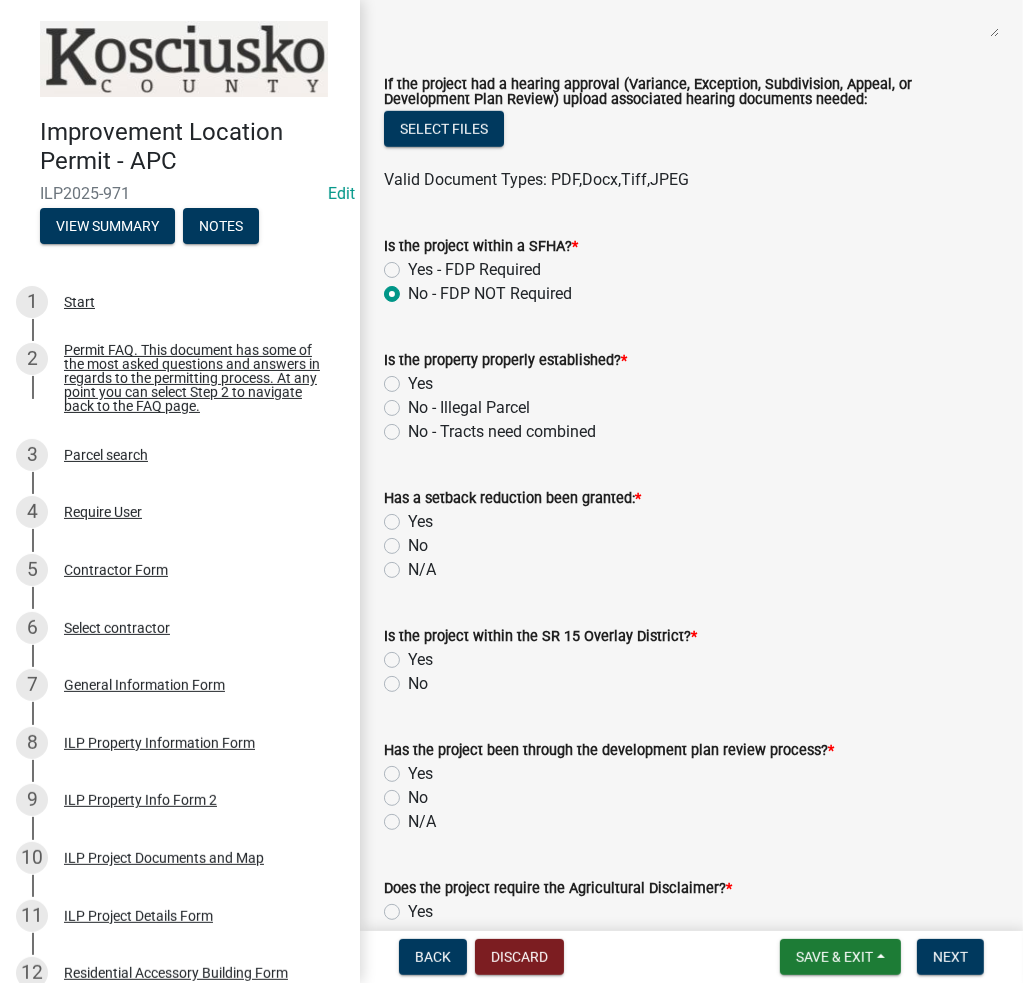radio on "true" 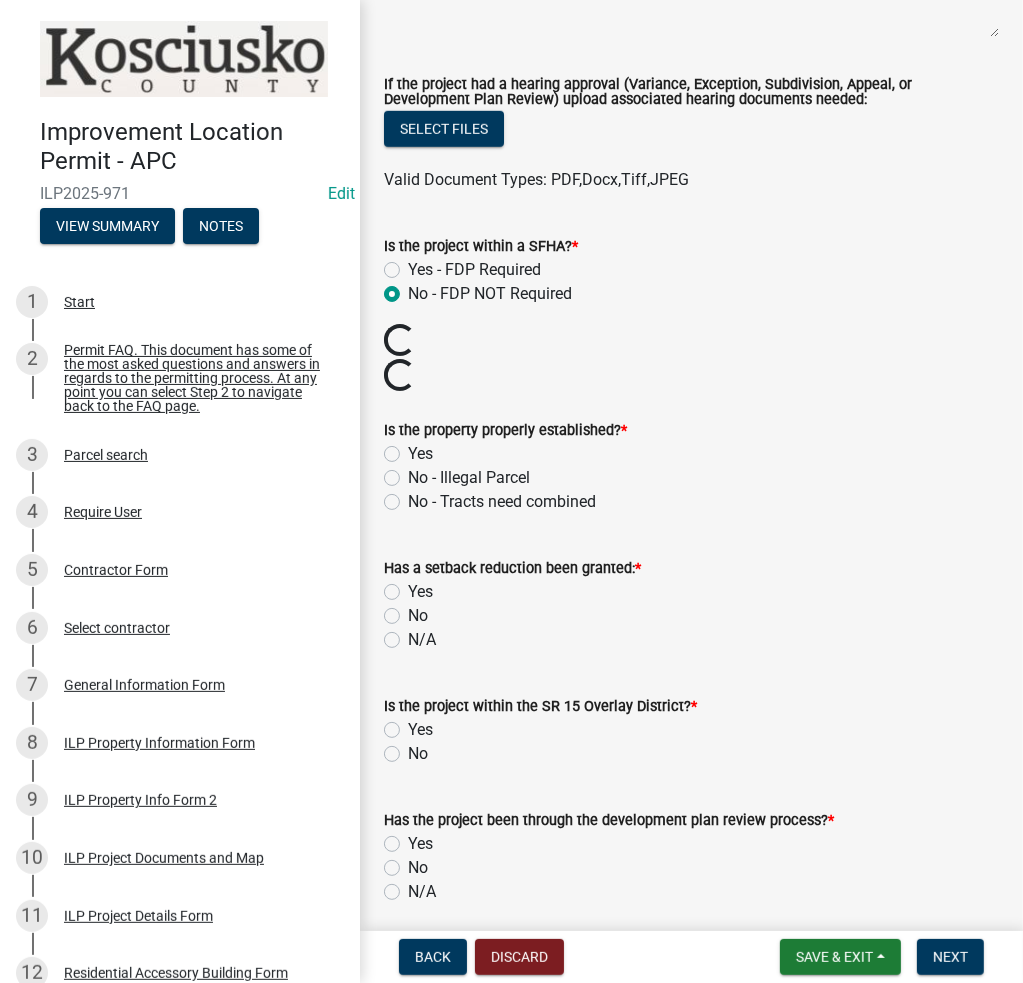 click on "Yes" 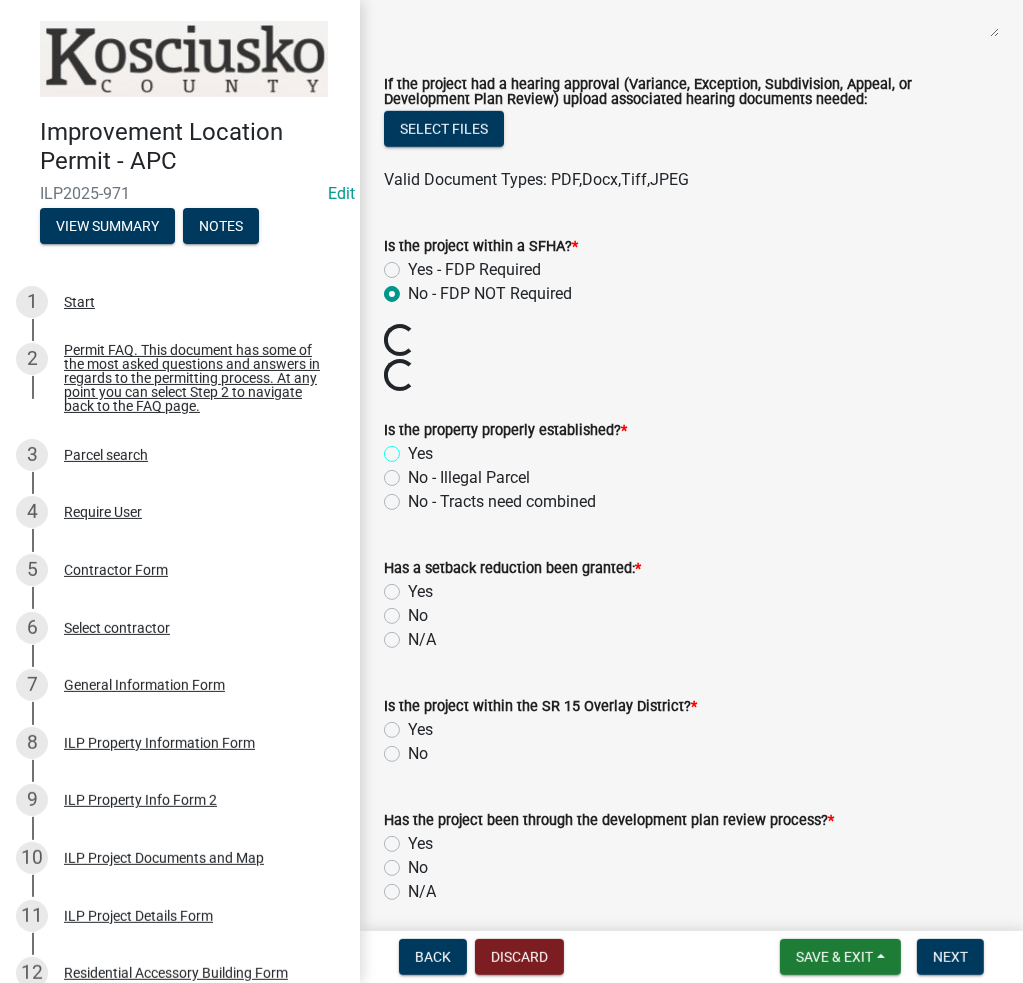 click on "Yes" at bounding box center [414, 448] 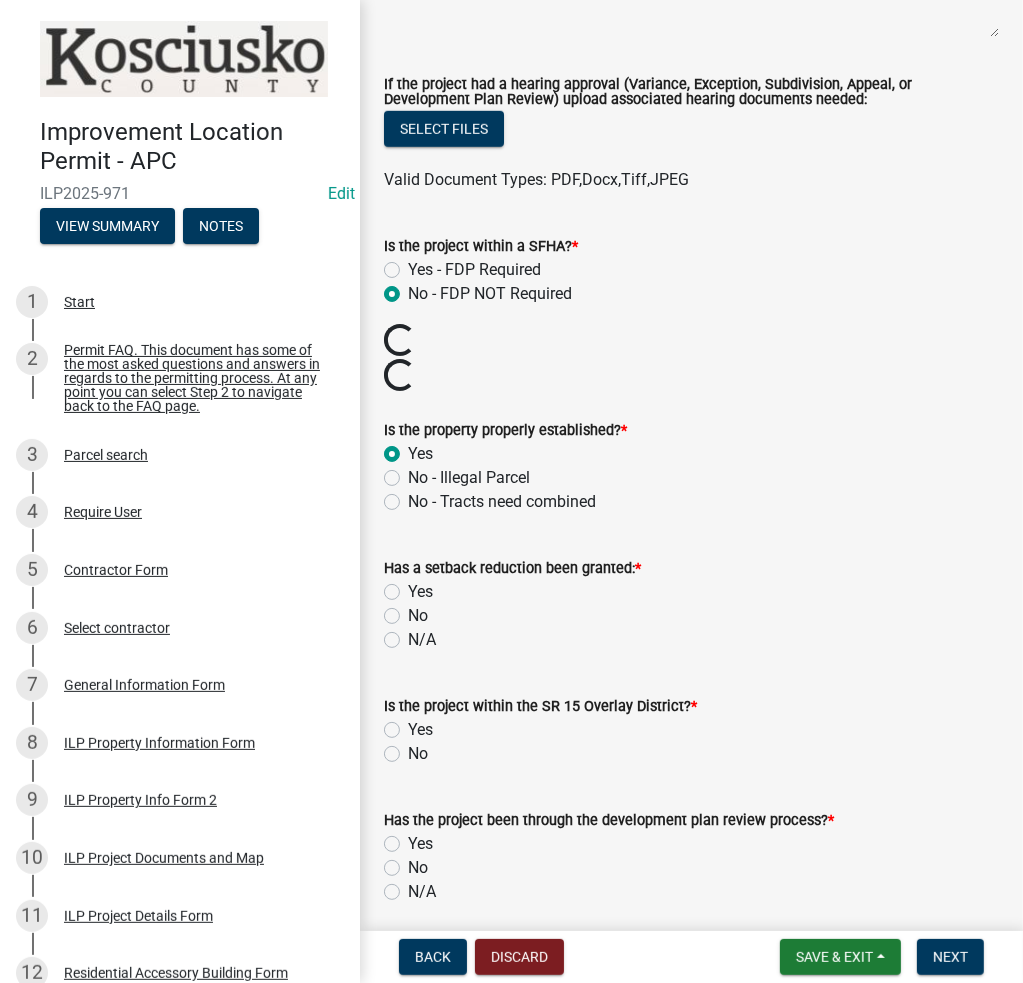 radio on "true" 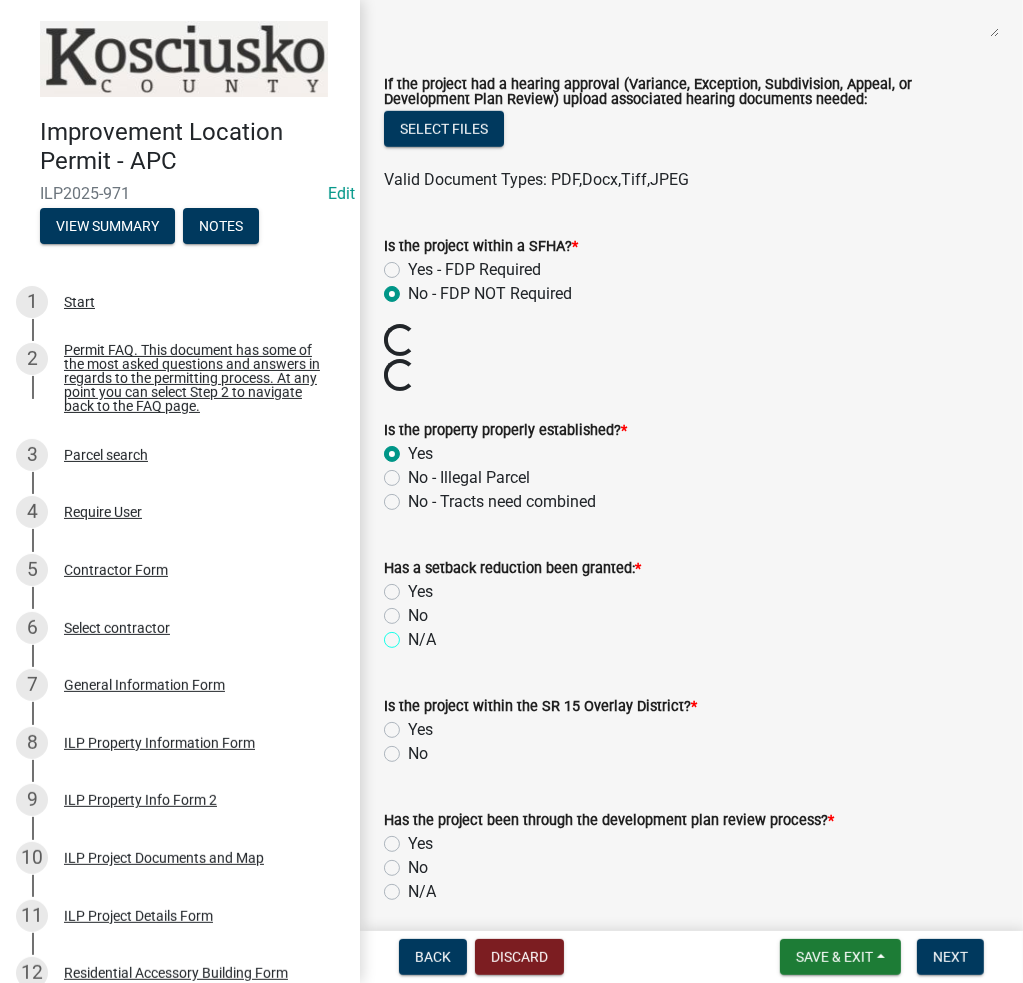 click on "N/A" at bounding box center (414, 634) 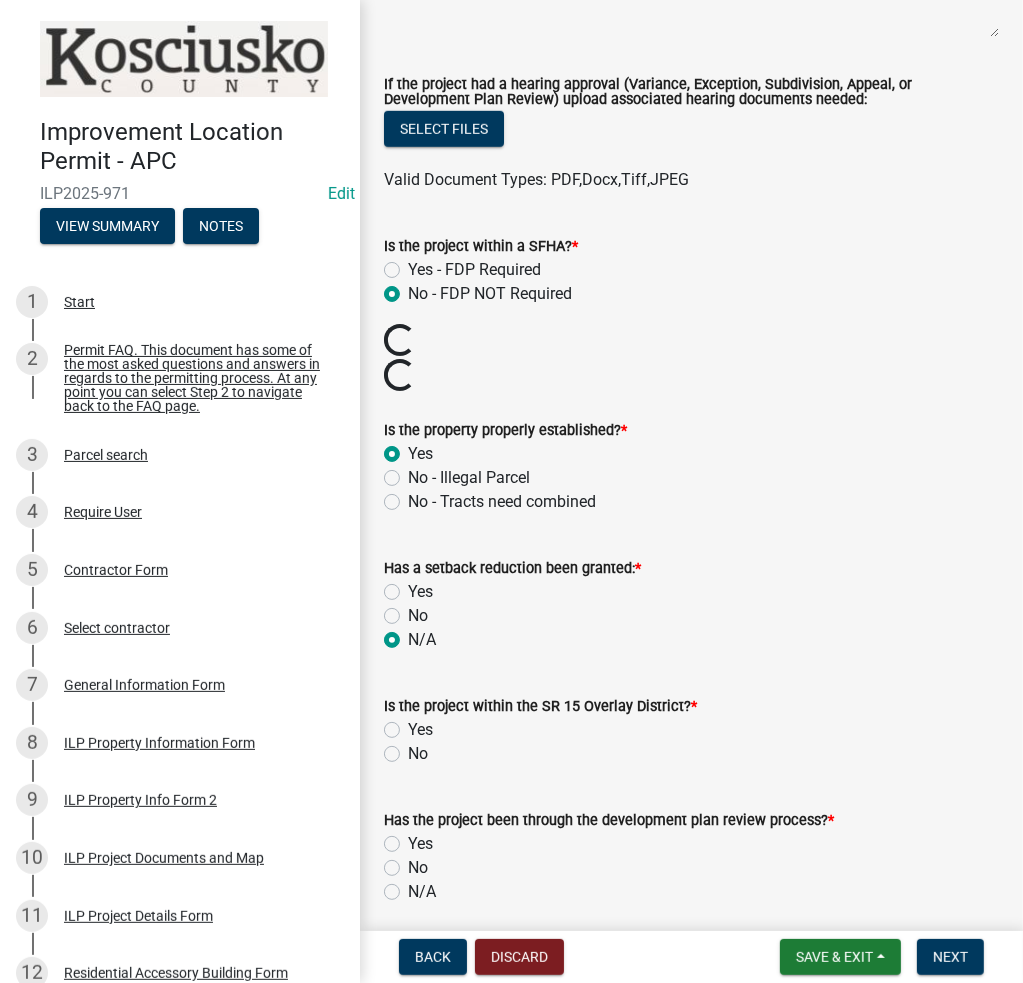 radio on "true" 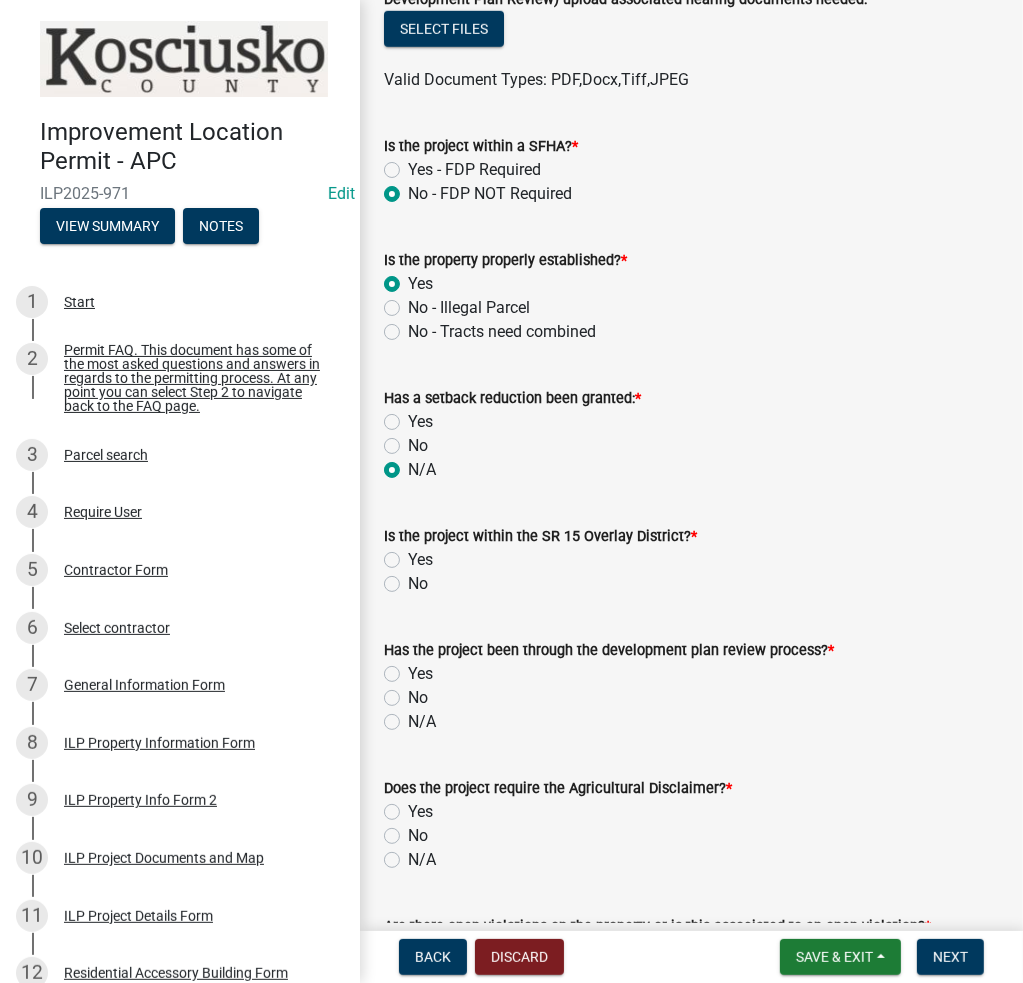 click on "No" 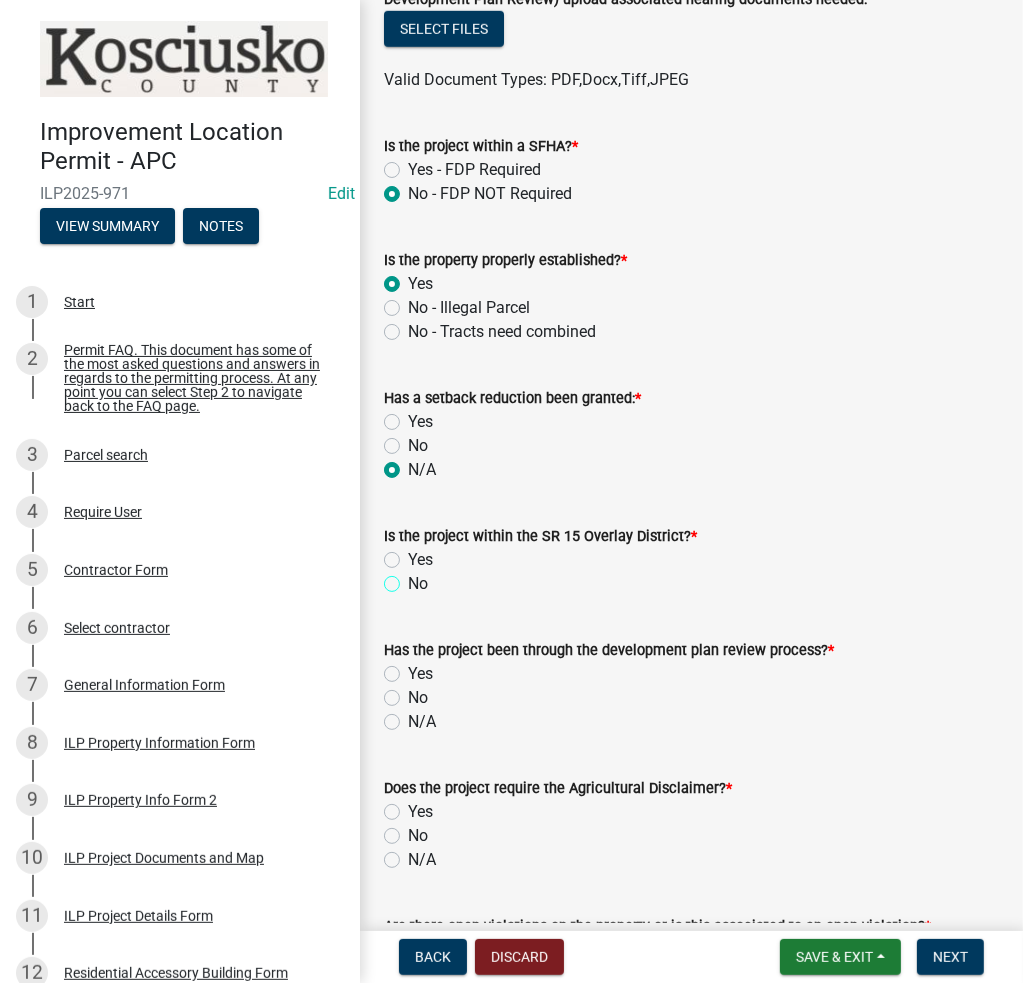 click on "No" at bounding box center (414, 578) 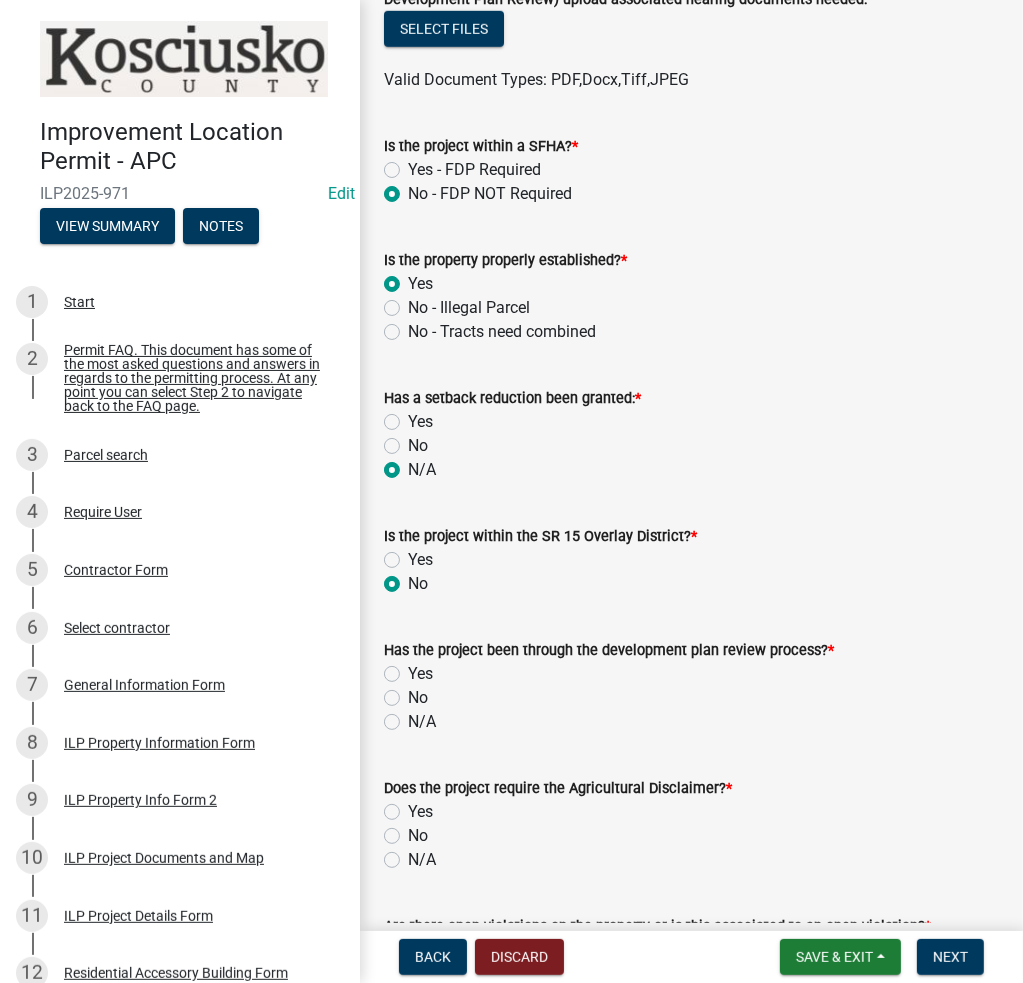 radio on "true" 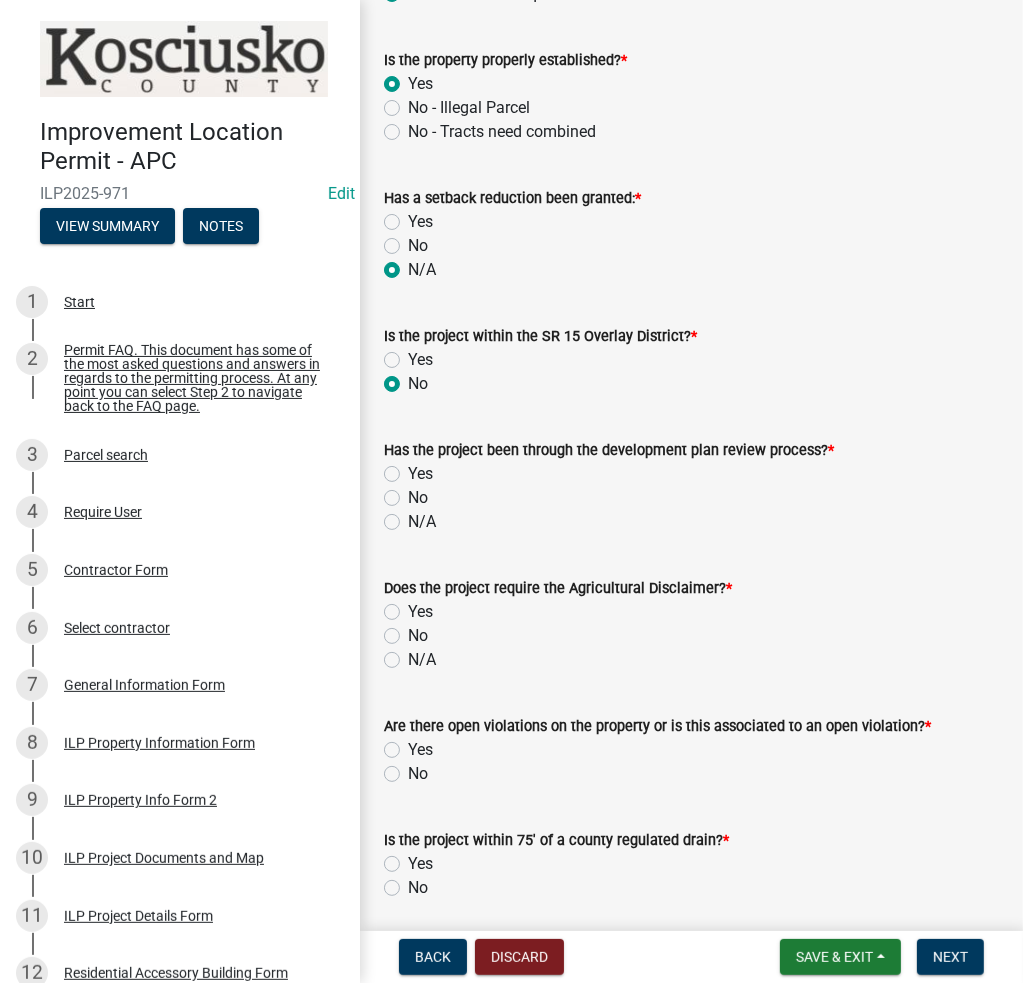 click on "N/A" 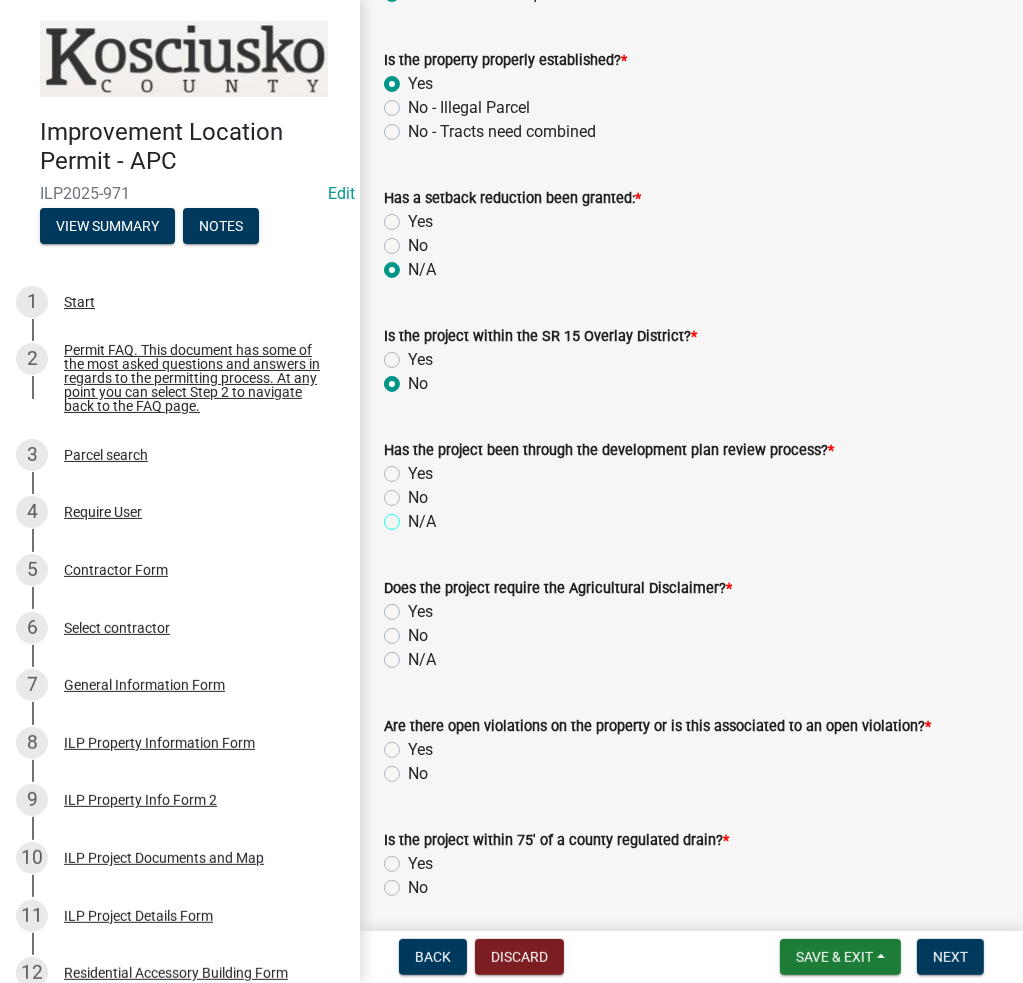 click on "N/A" at bounding box center (414, 516) 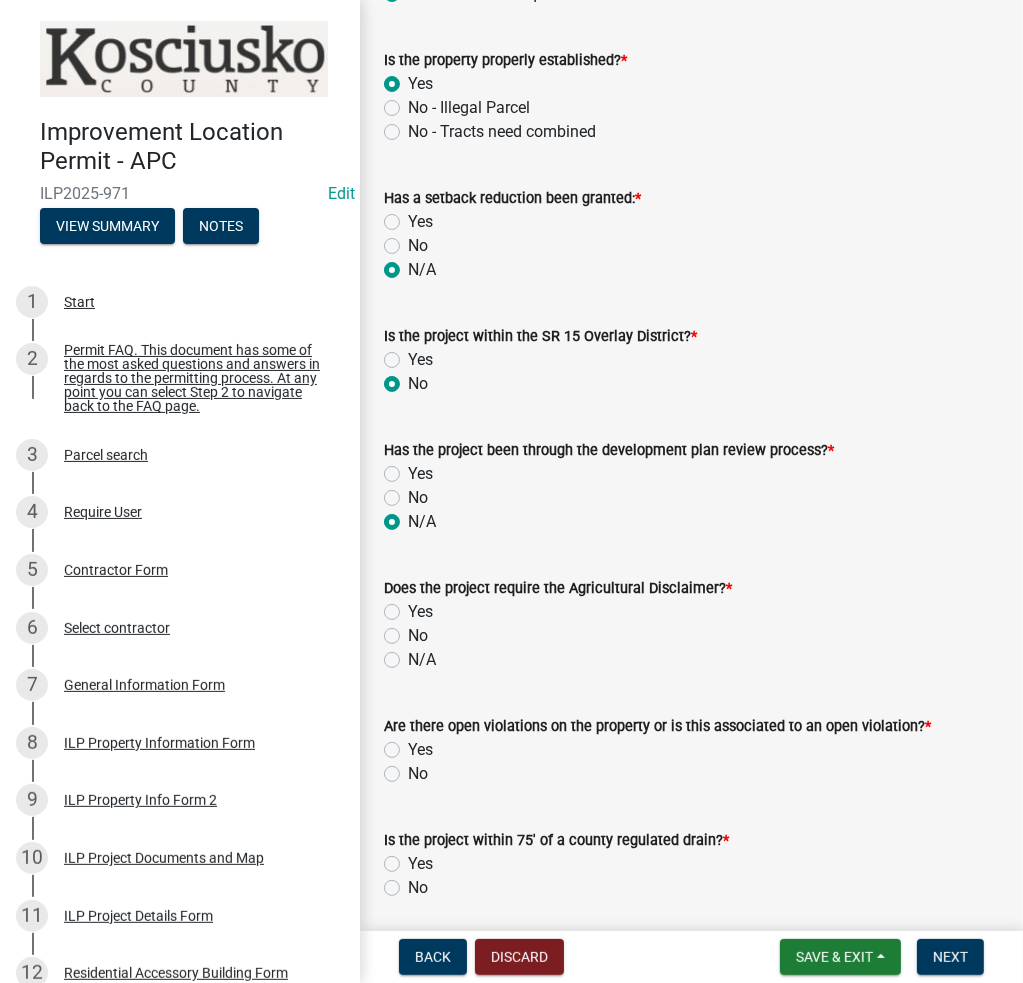 radio on "true" 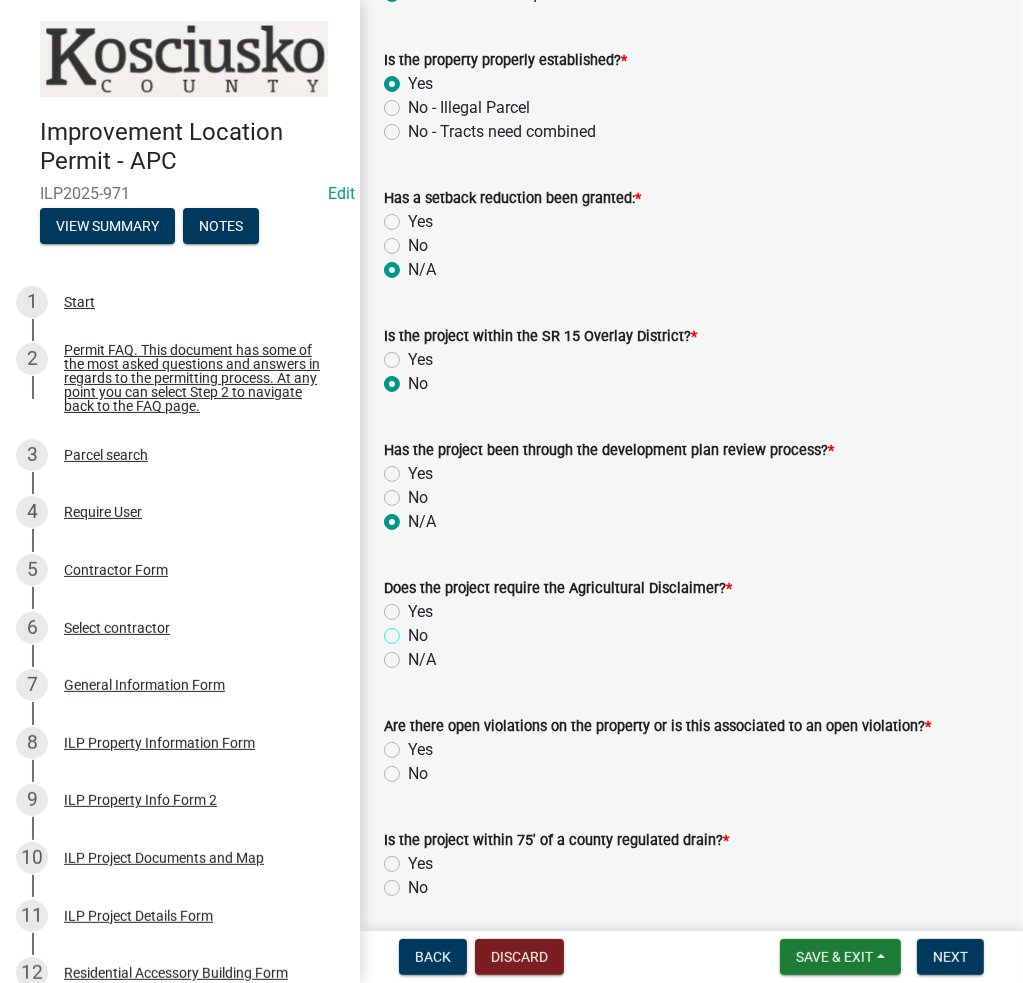 click on "No" at bounding box center (414, 630) 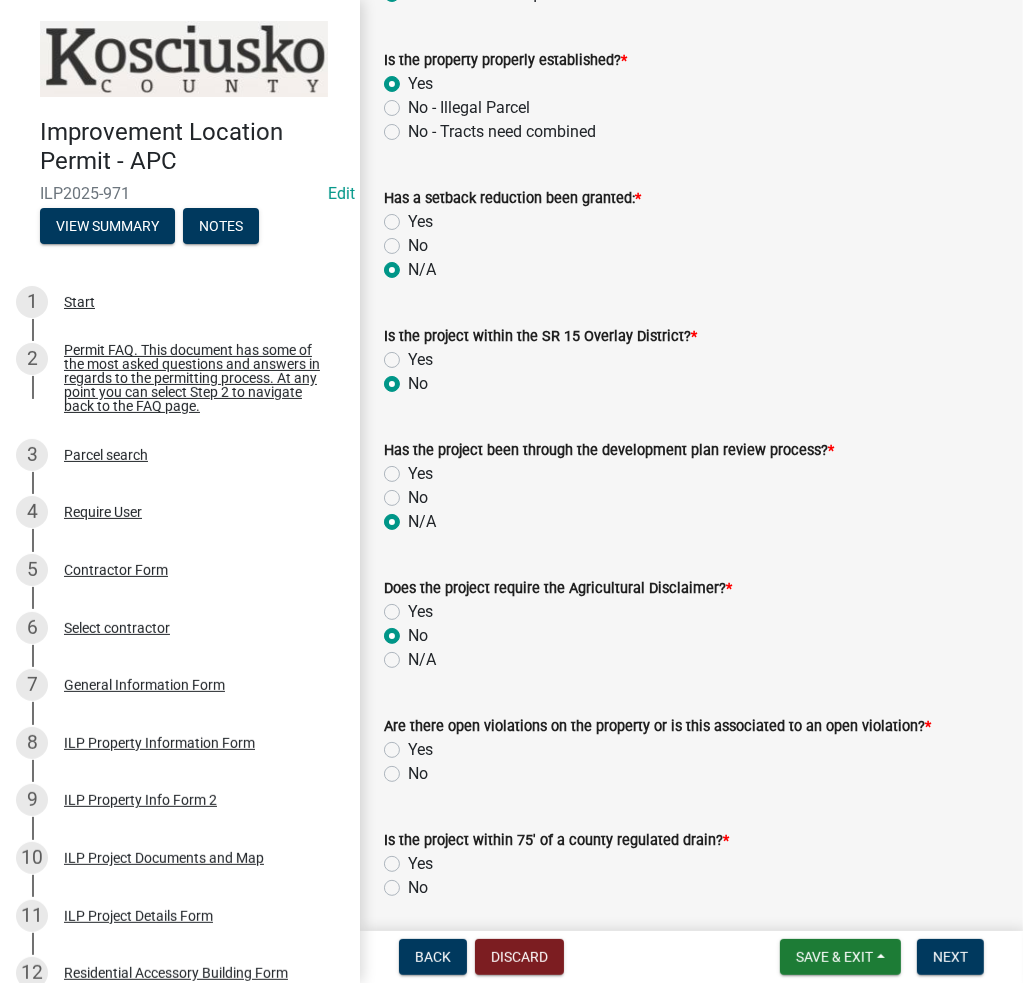 radio on "true" 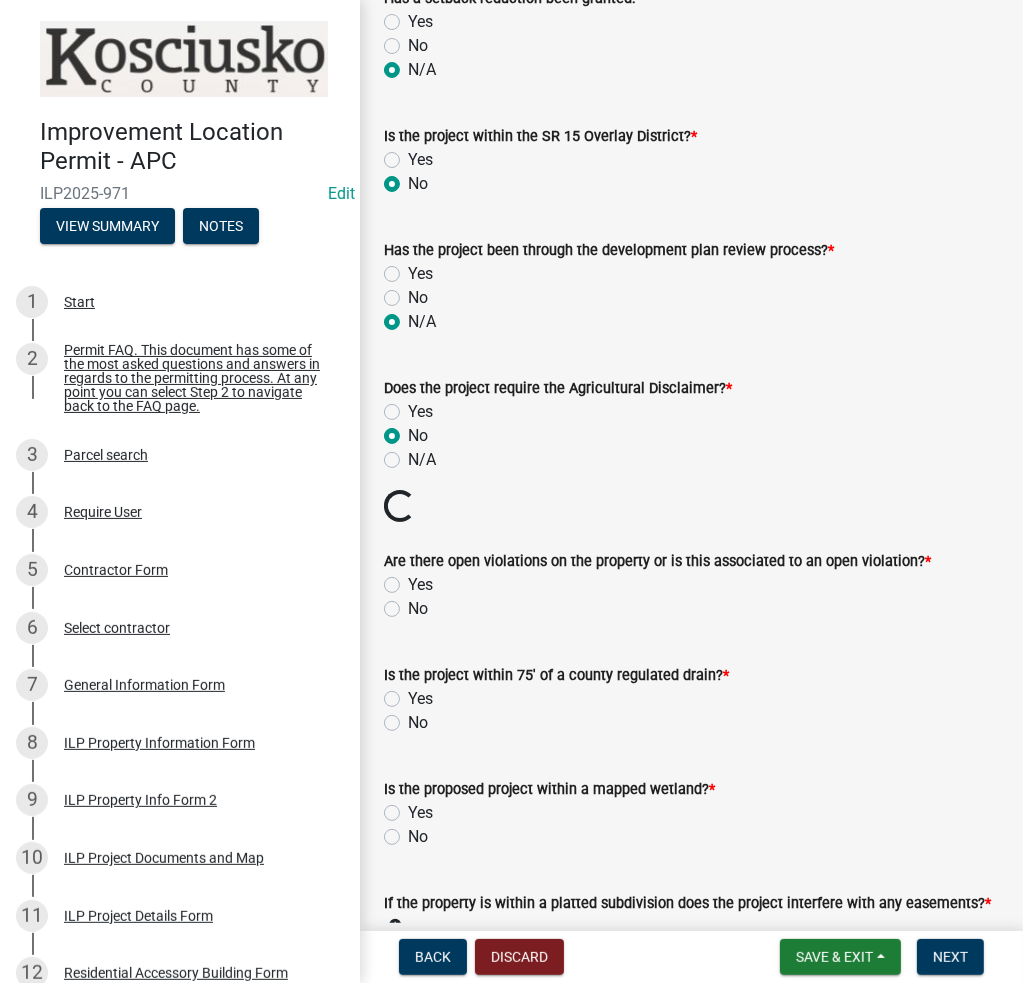 click on "No" 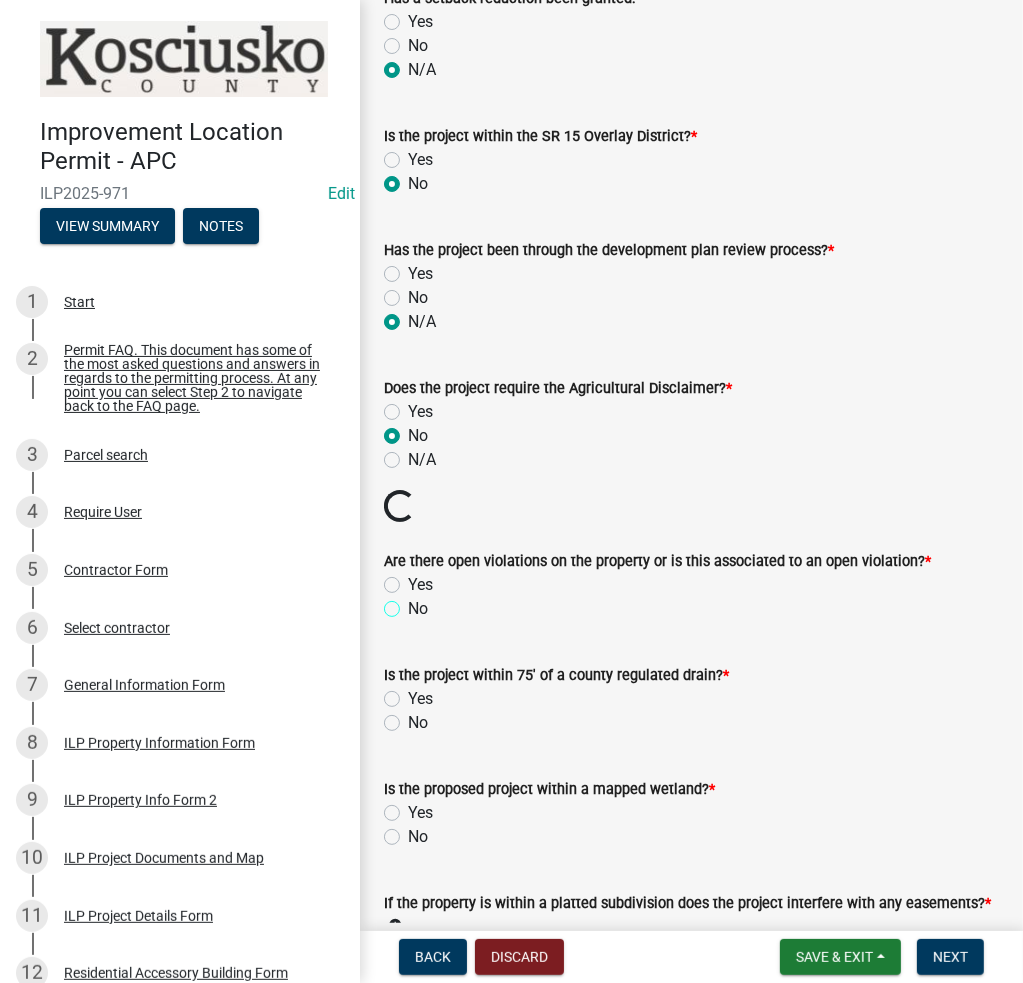 click on "No" at bounding box center [414, 603] 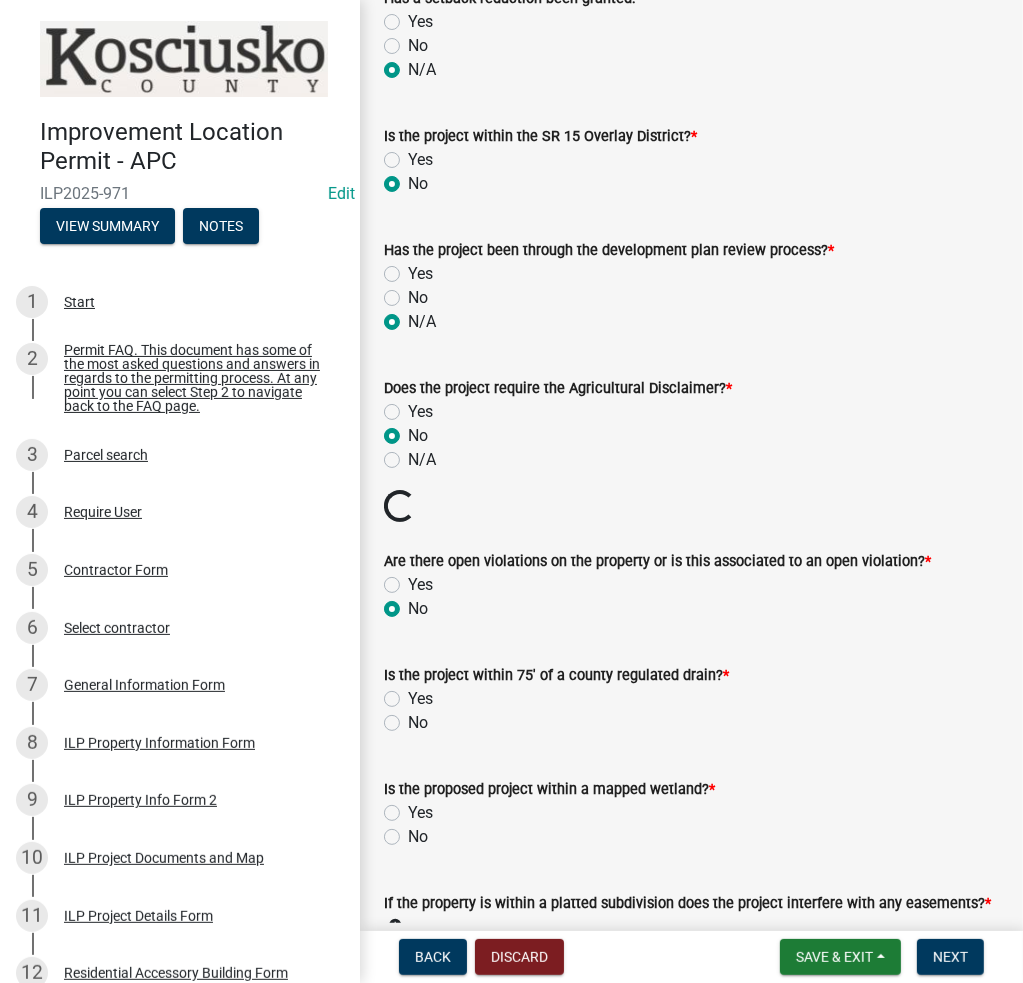 radio on "true" 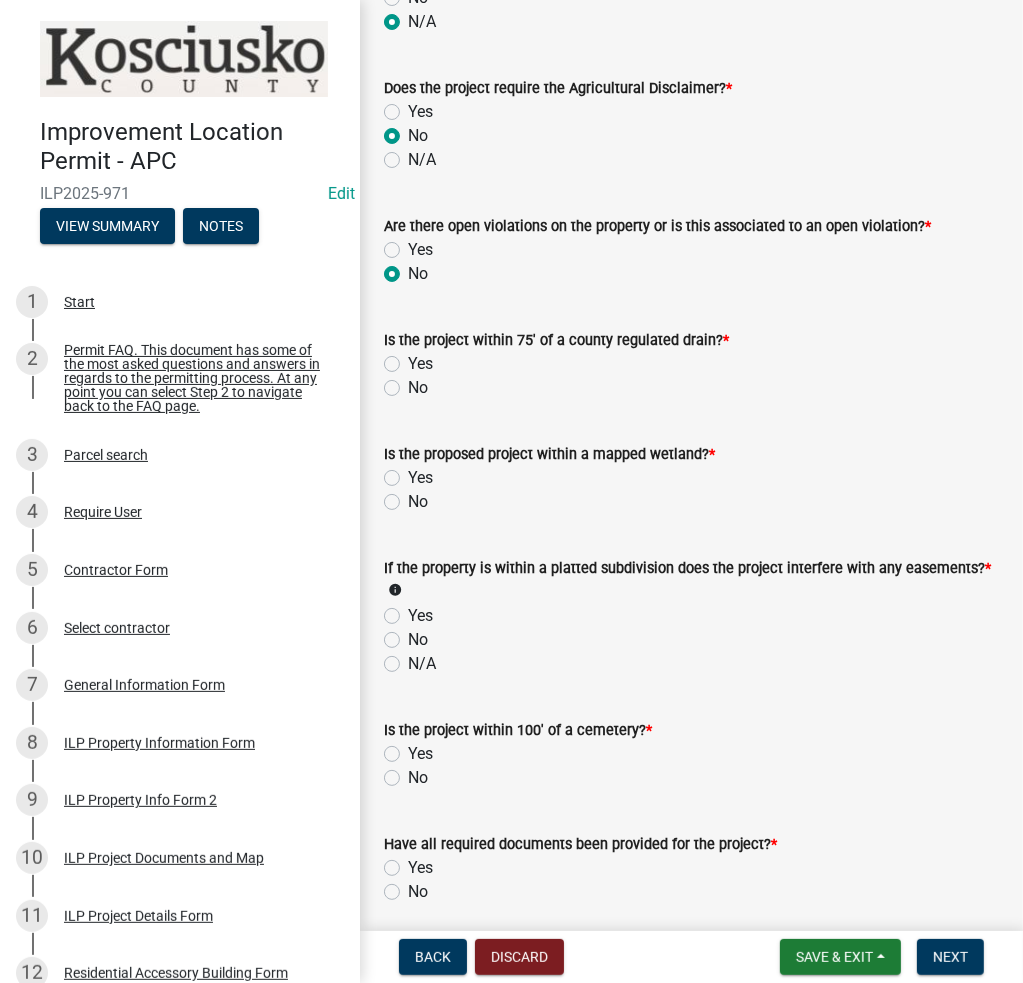 click on "Yes" 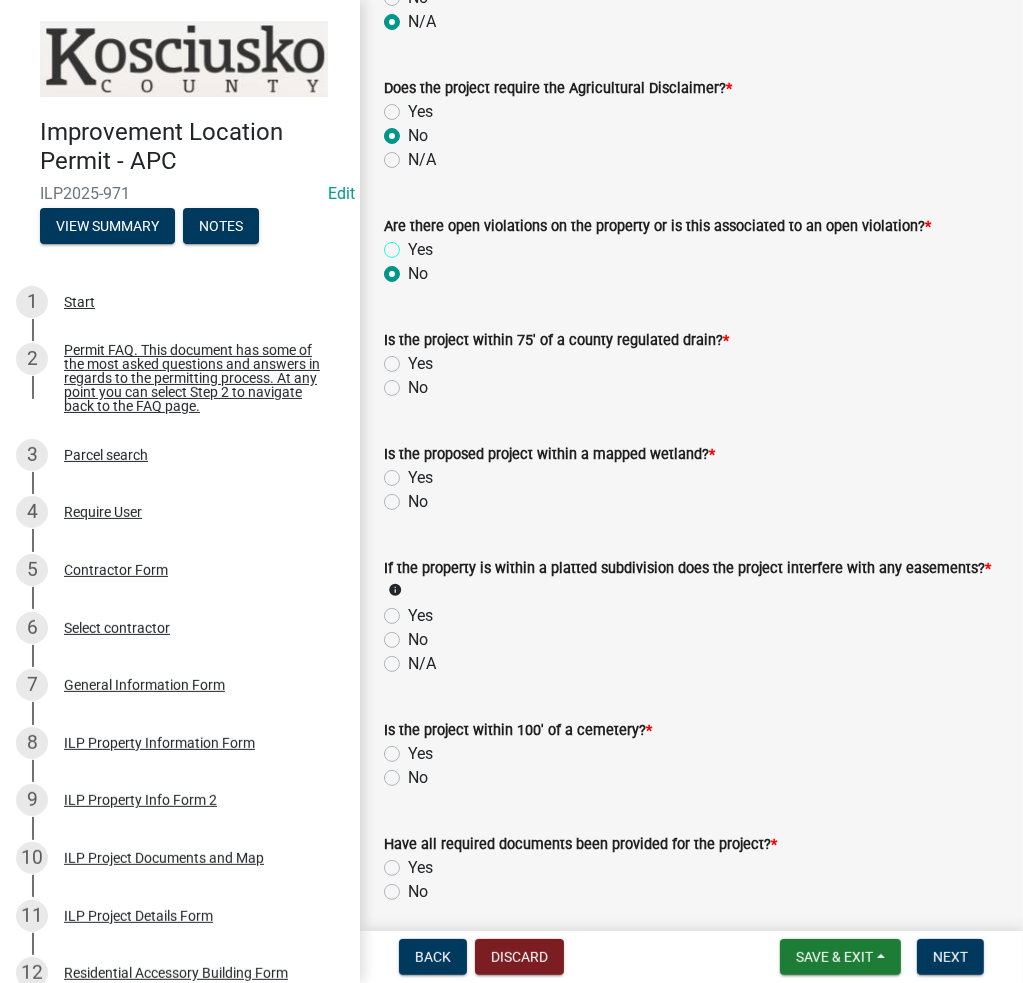 click on "Yes" at bounding box center (414, 244) 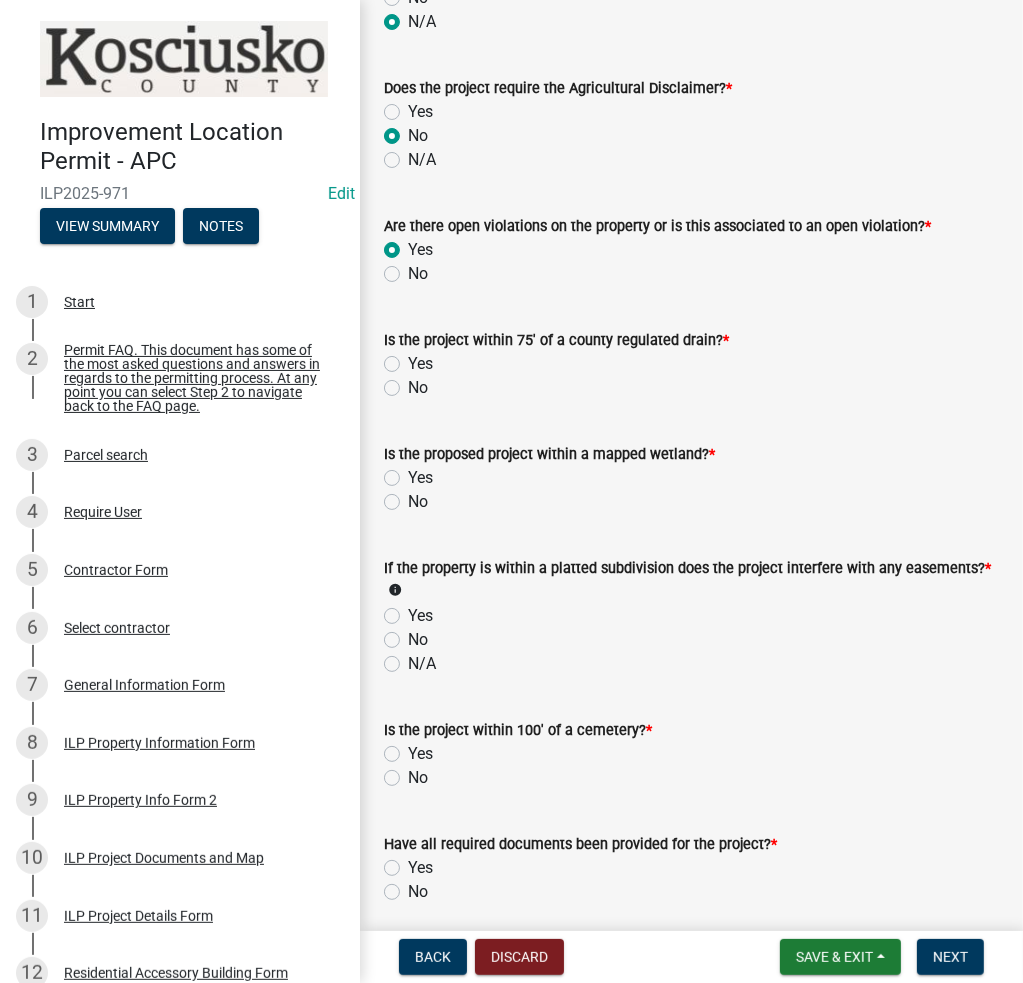 radio on "true" 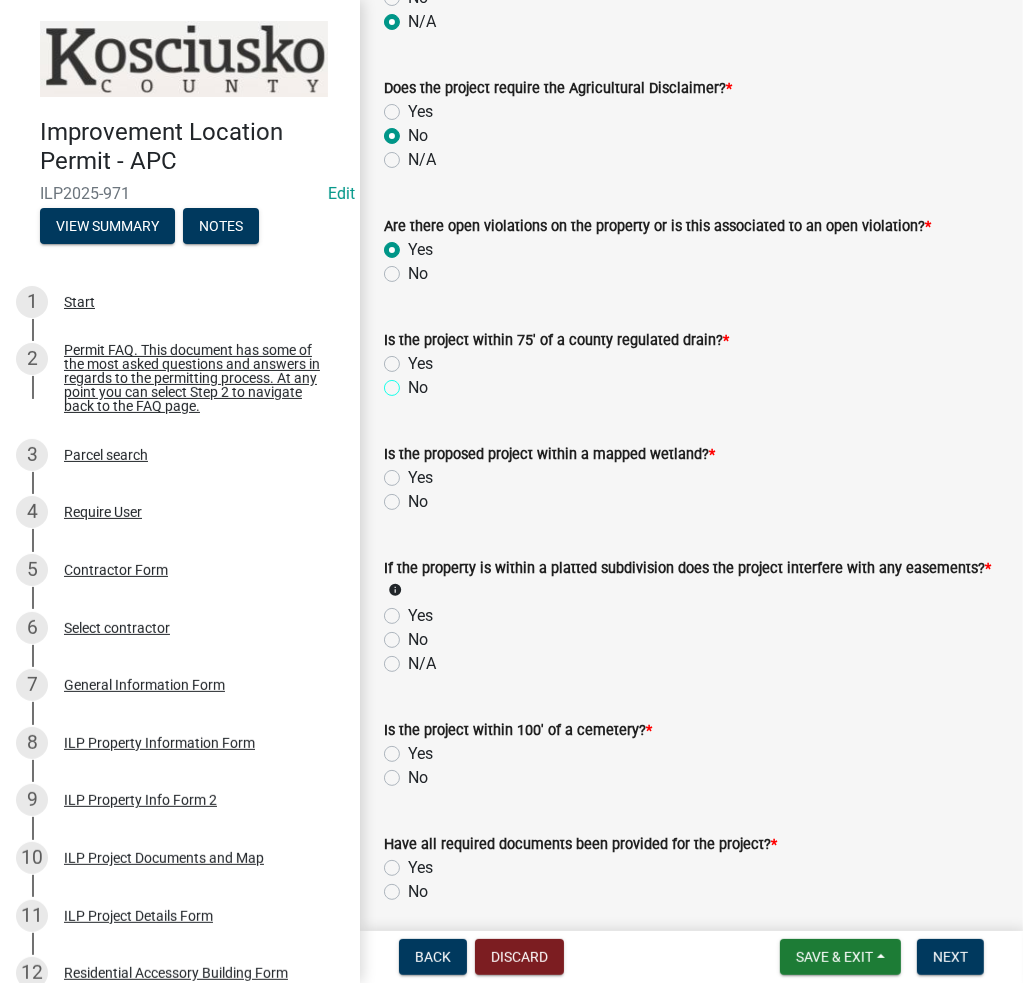click on "No" at bounding box center (414, 382) 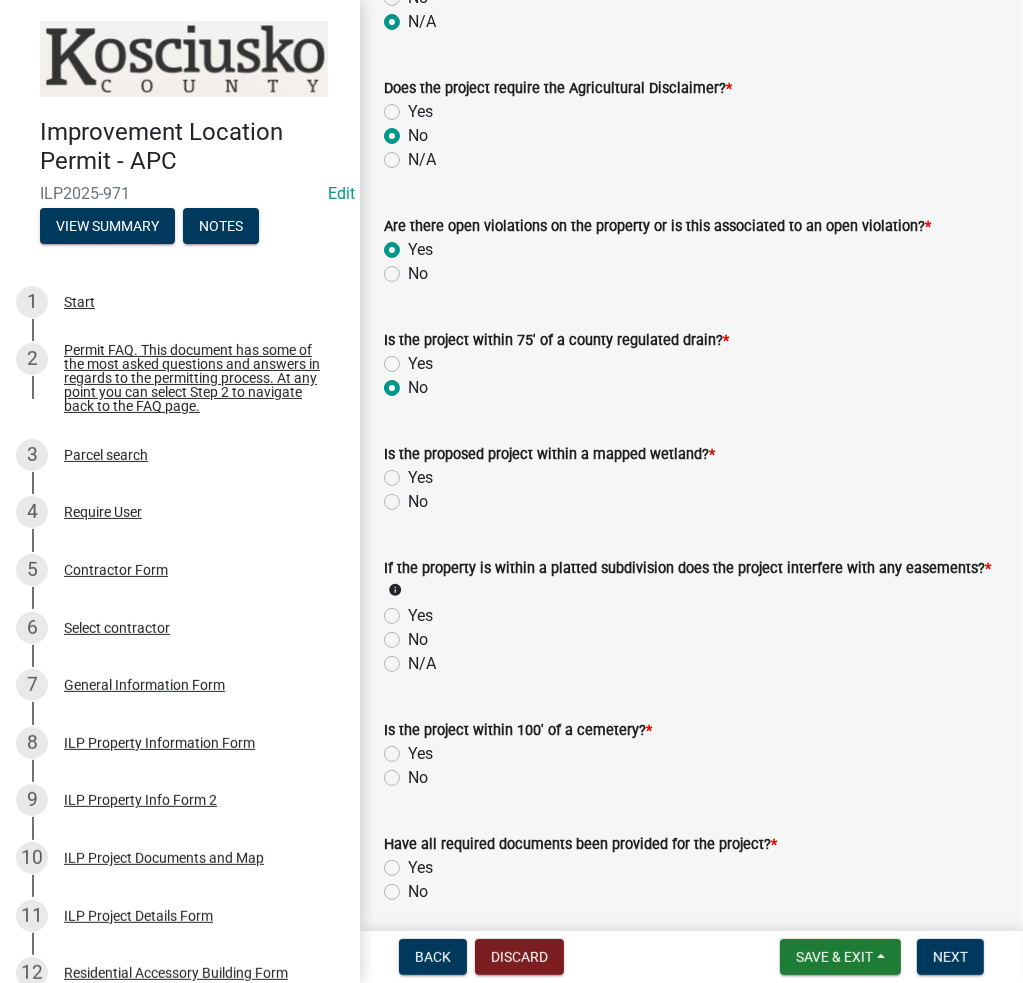 radio on "true" 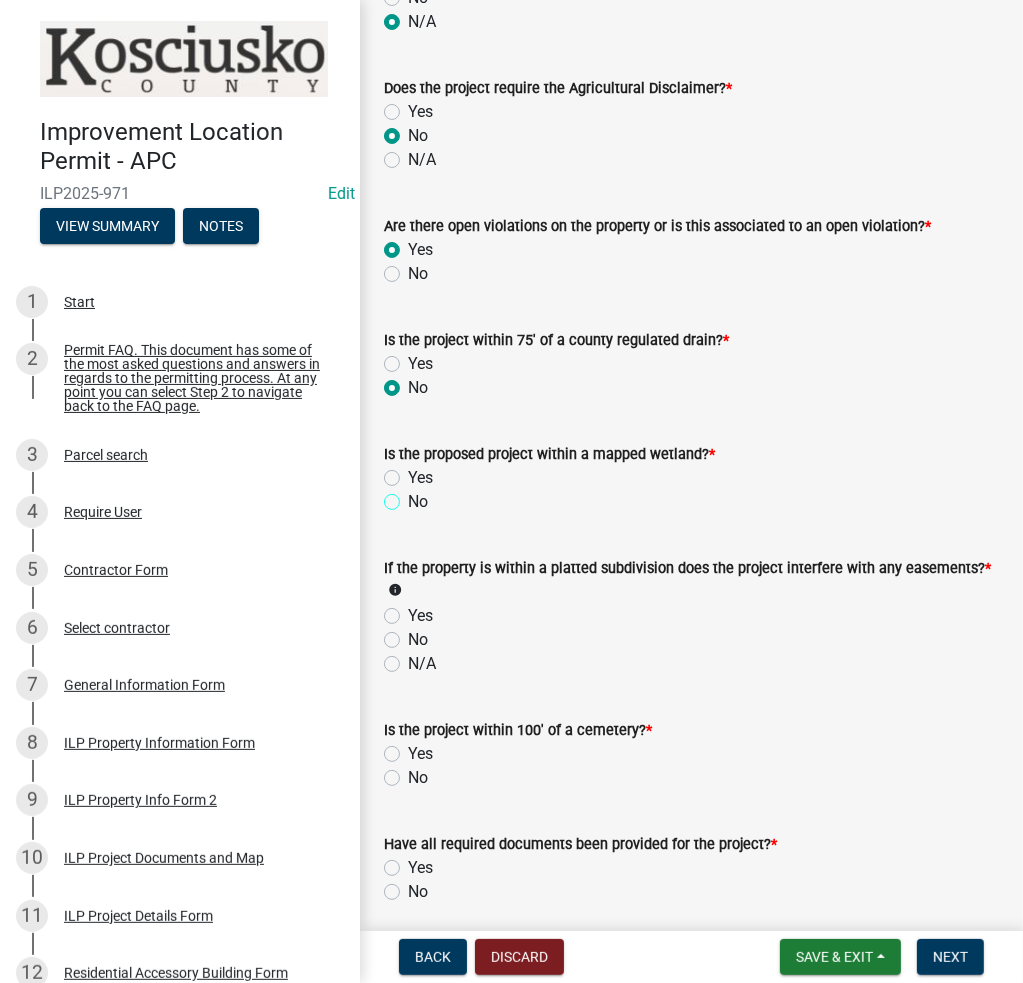 click on "No" at bounding box center (414, 496) 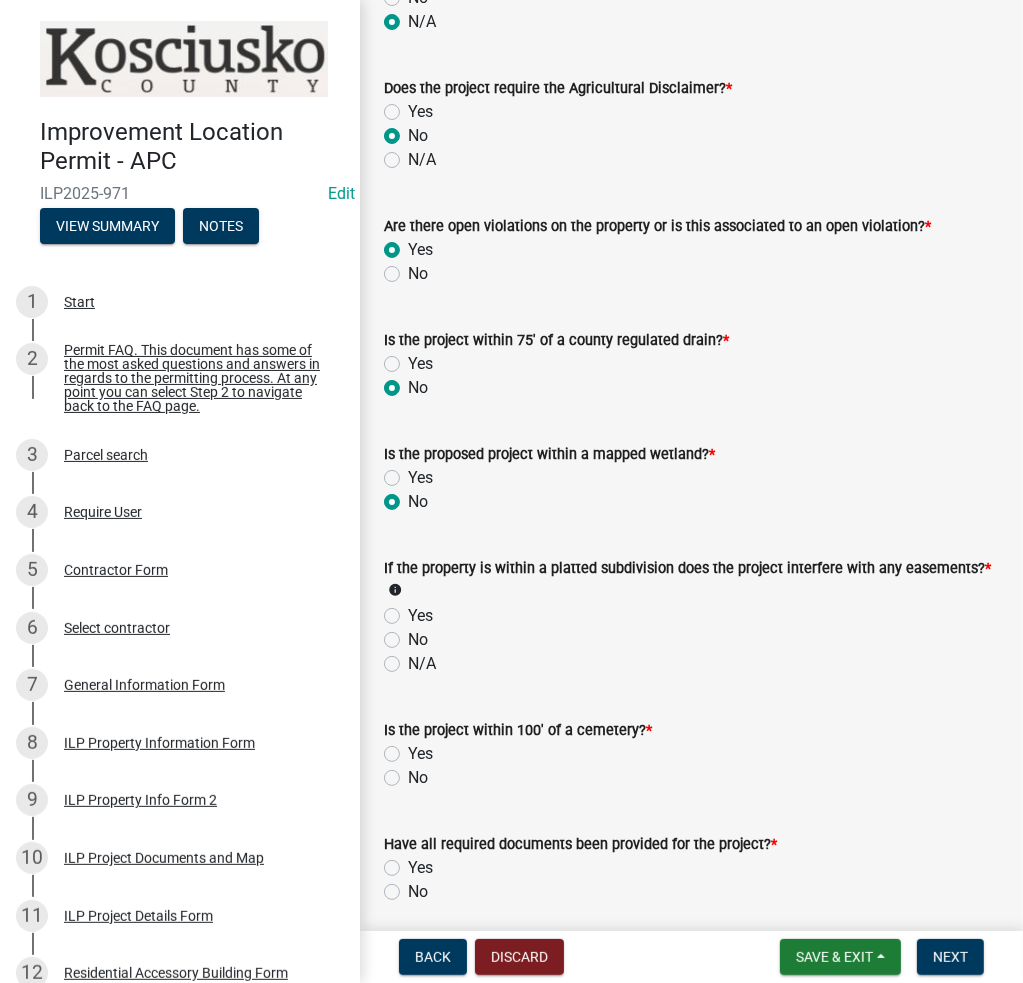 radio on "true" 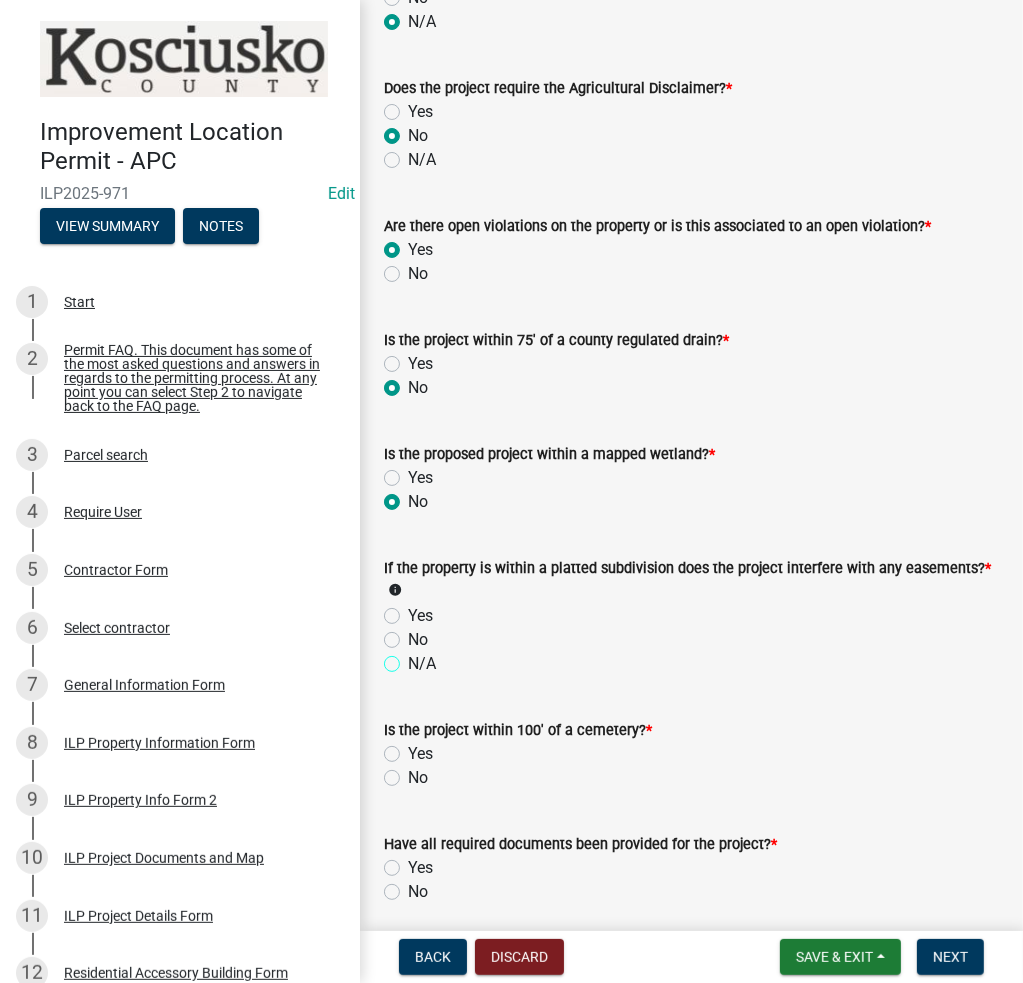 click on "N/A" at bounding box center [414, 658] 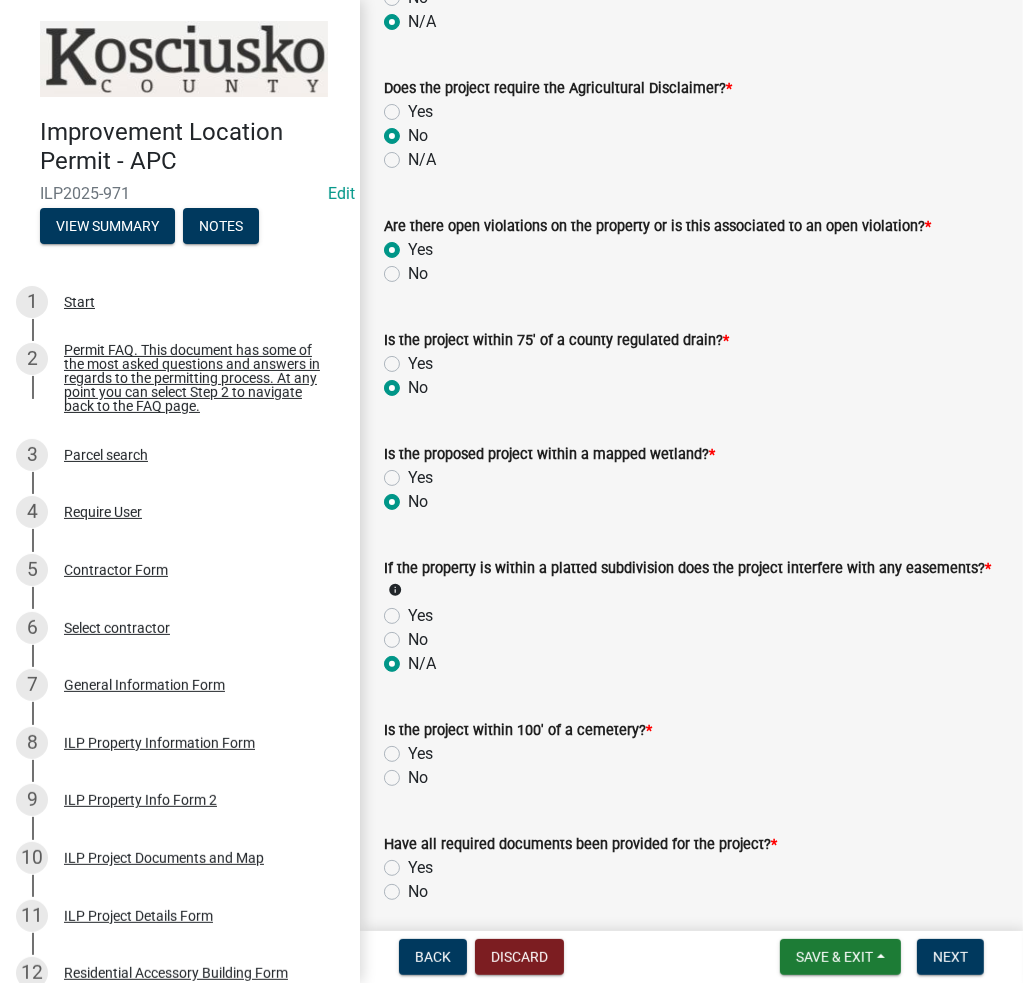 radio on "true" 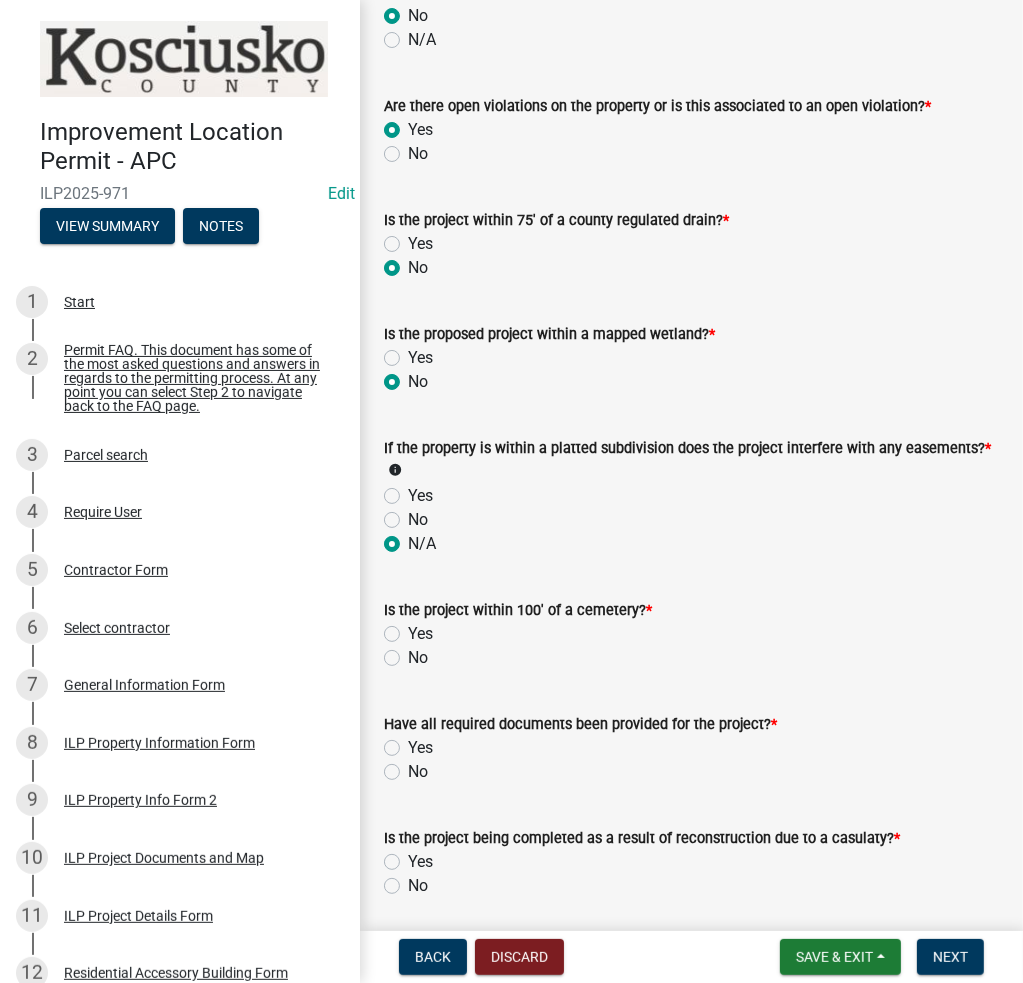 scroll, scrollTop: 1900, scrollLeft: 0, axis: vertical 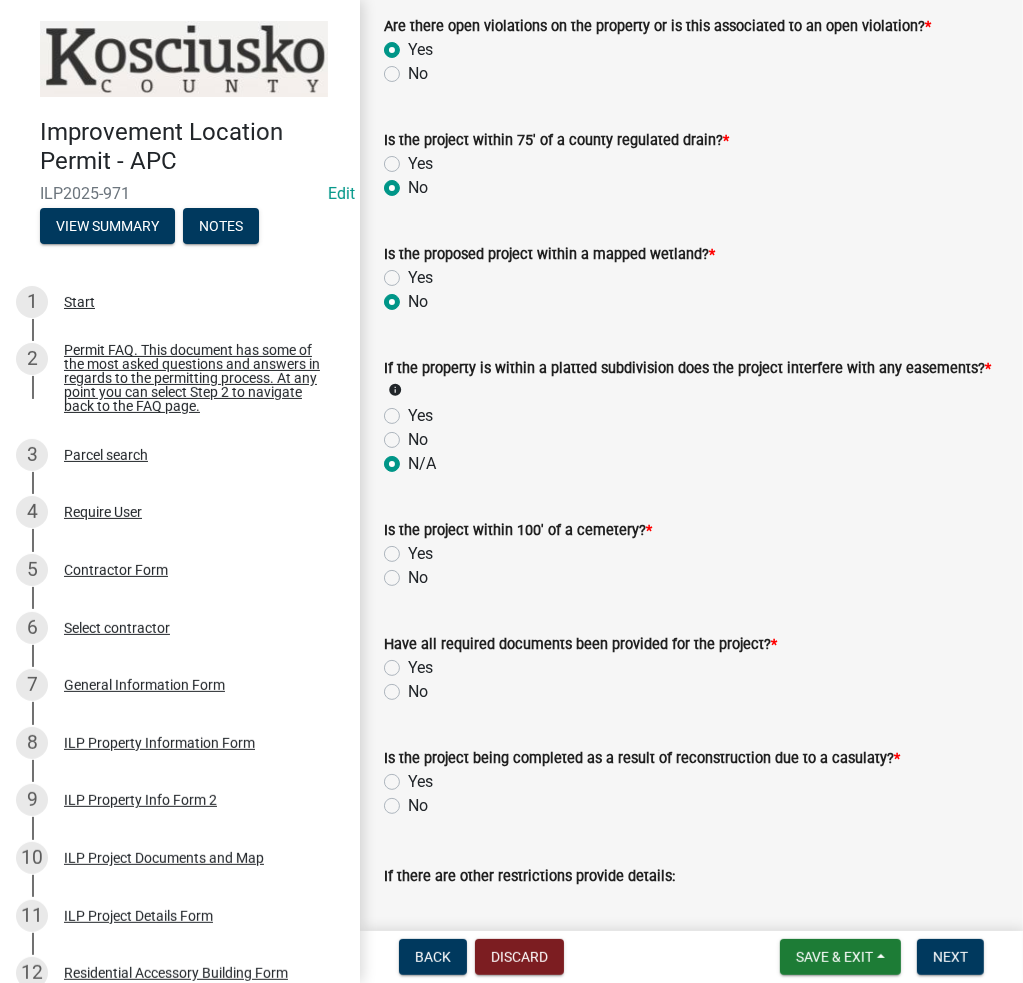 click on "No" 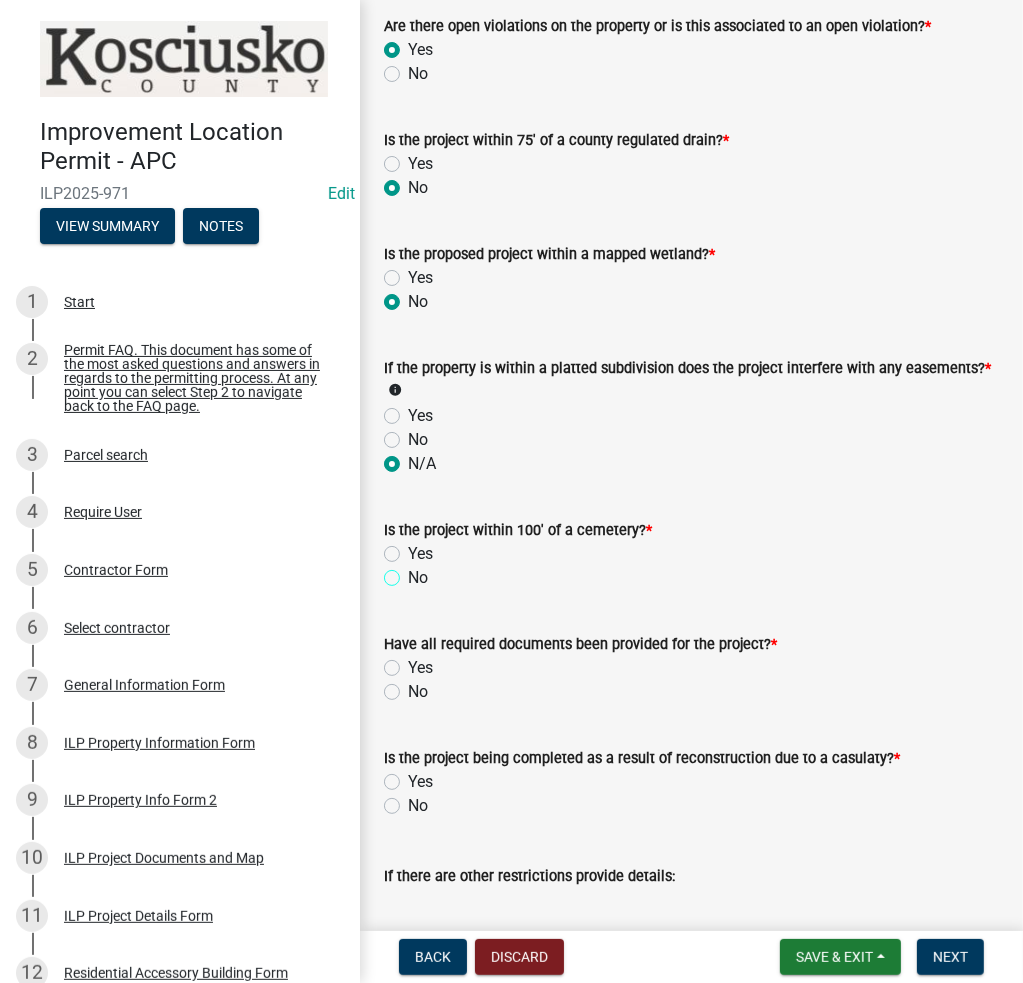 click on "No" at bounding box center [414, 572] 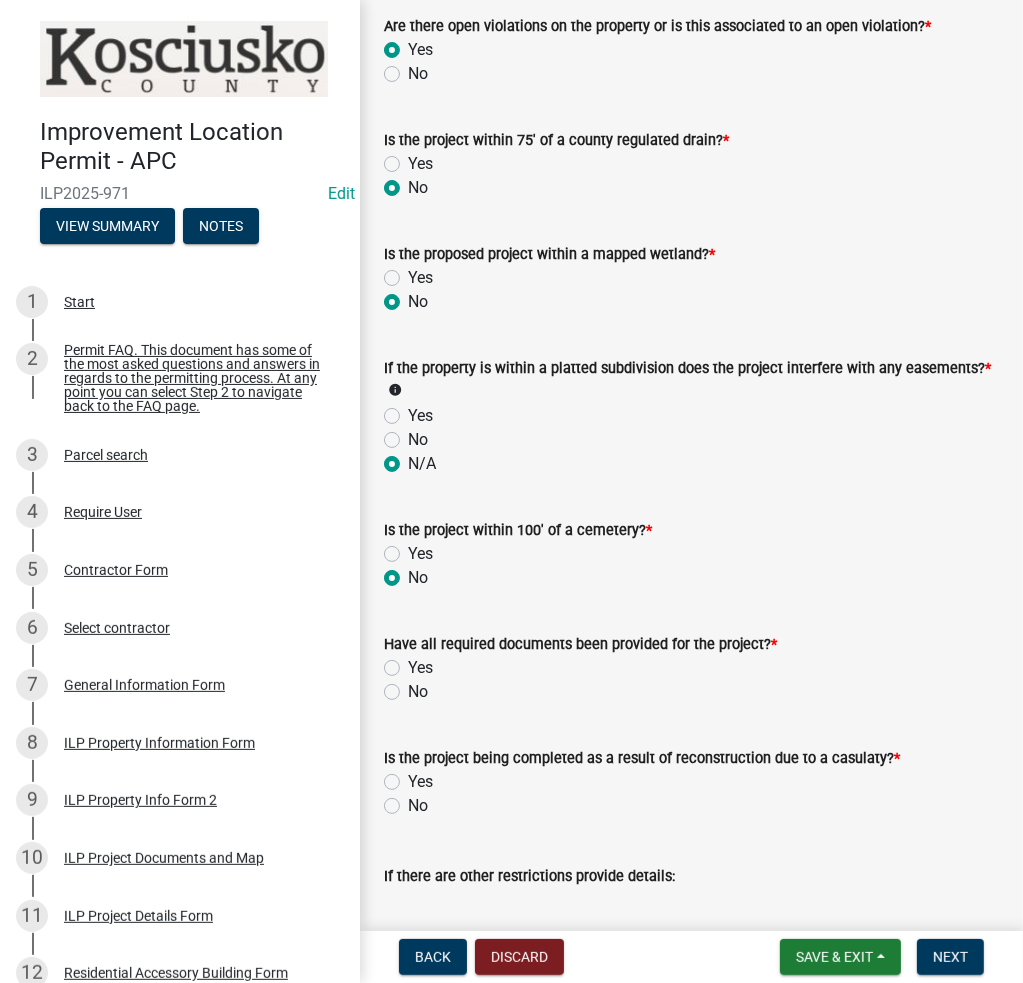 radio on "true" 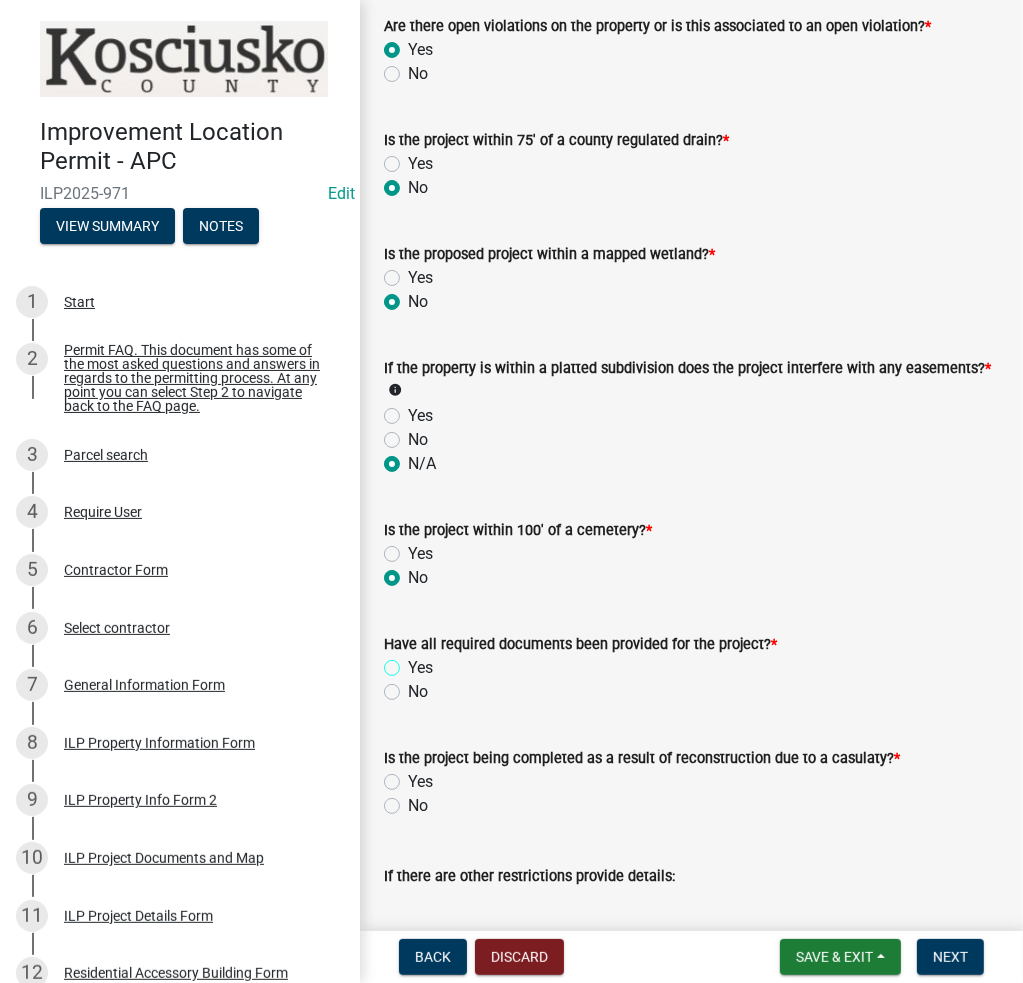 click on "Yes" at bounding box center [414, 662] 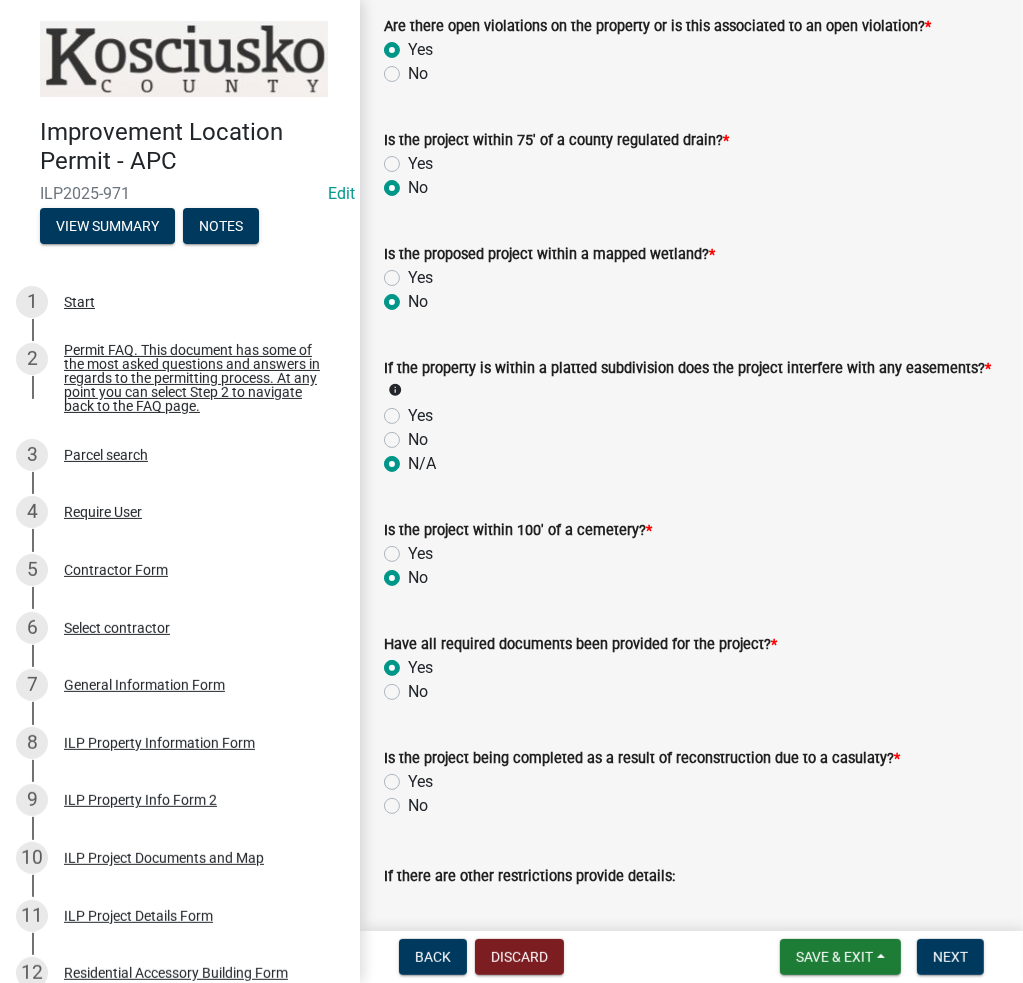radio on "true" 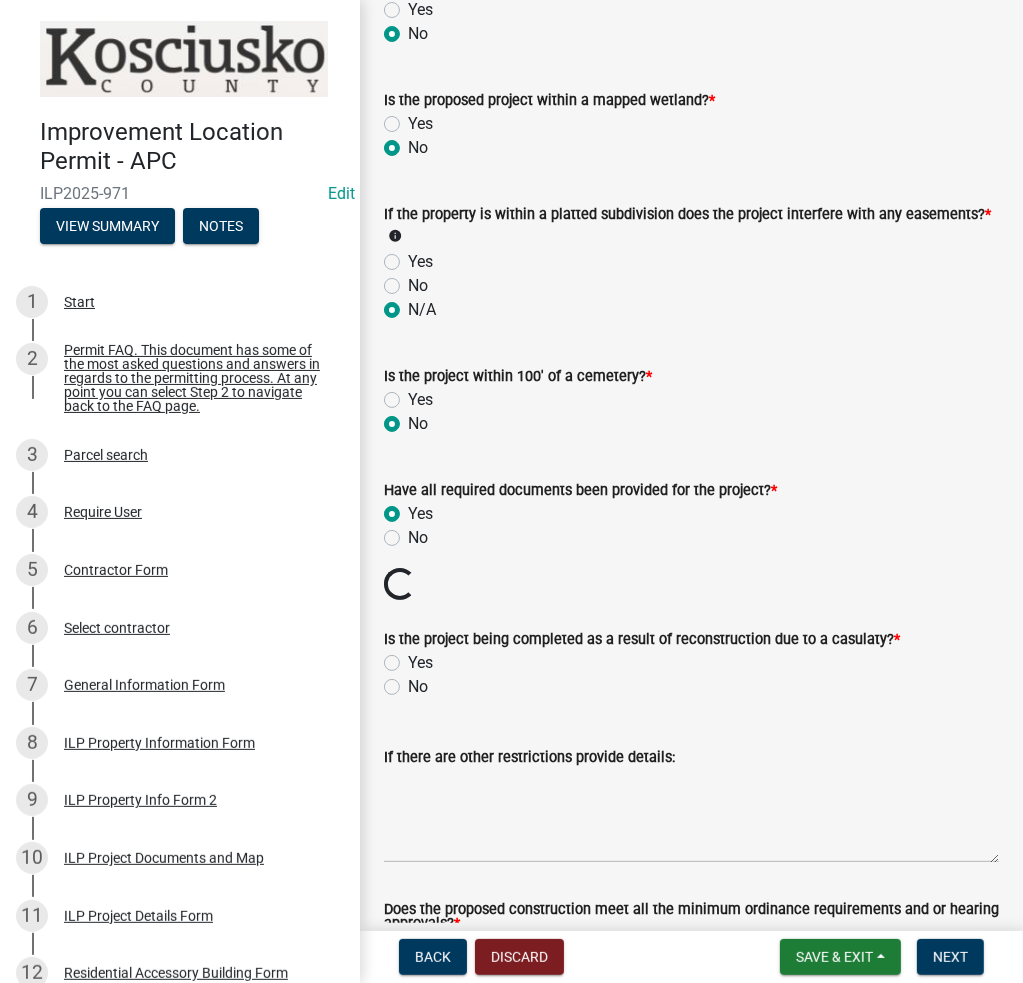 scroll, scrollTop: 2209, scrollLeft: 0, axis: vertical 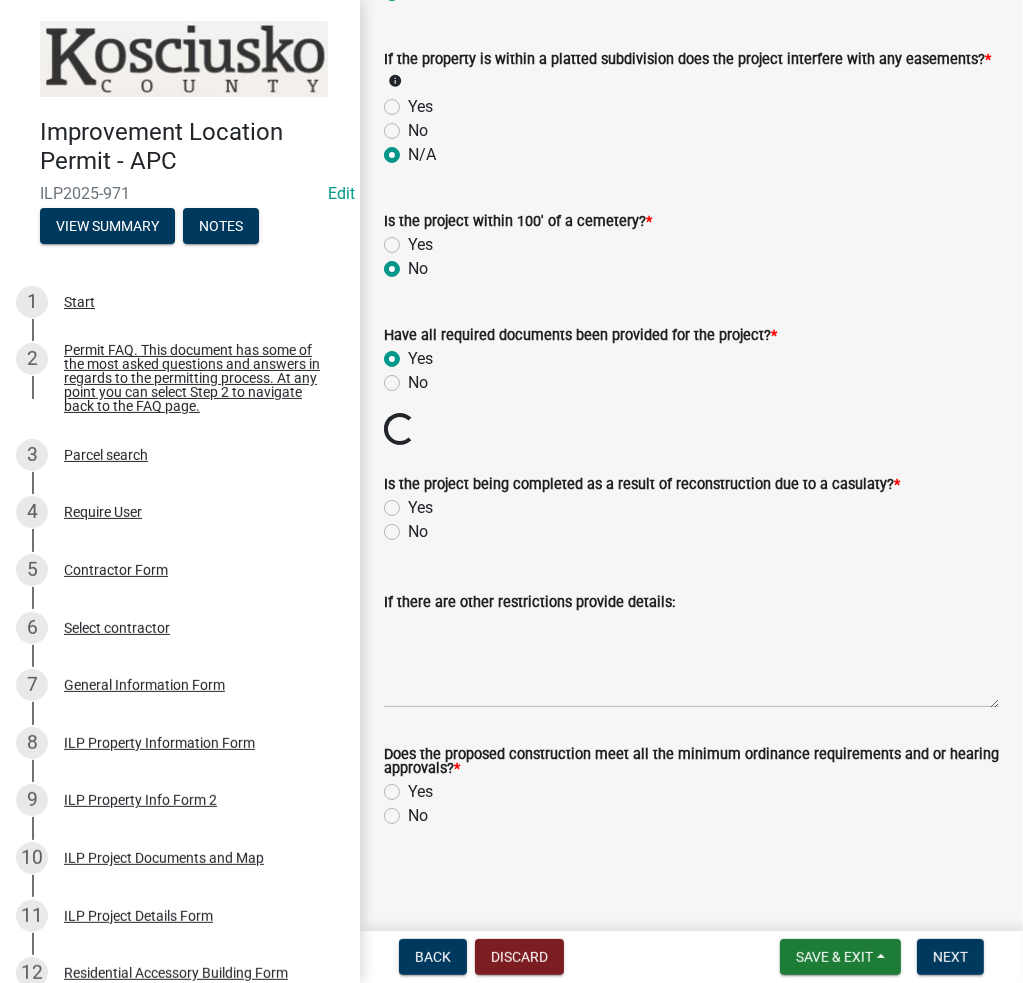 click on "No" 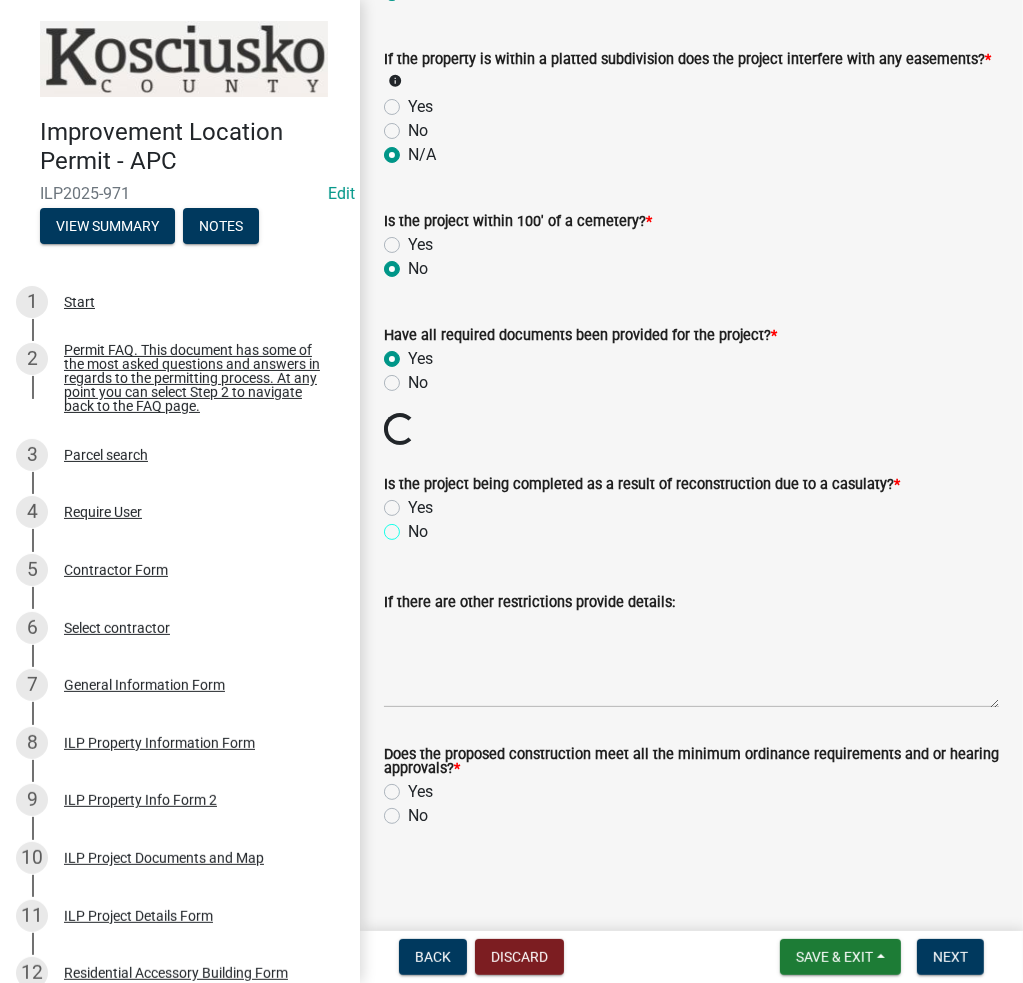 click on "No" at bounding box center [414, 526] 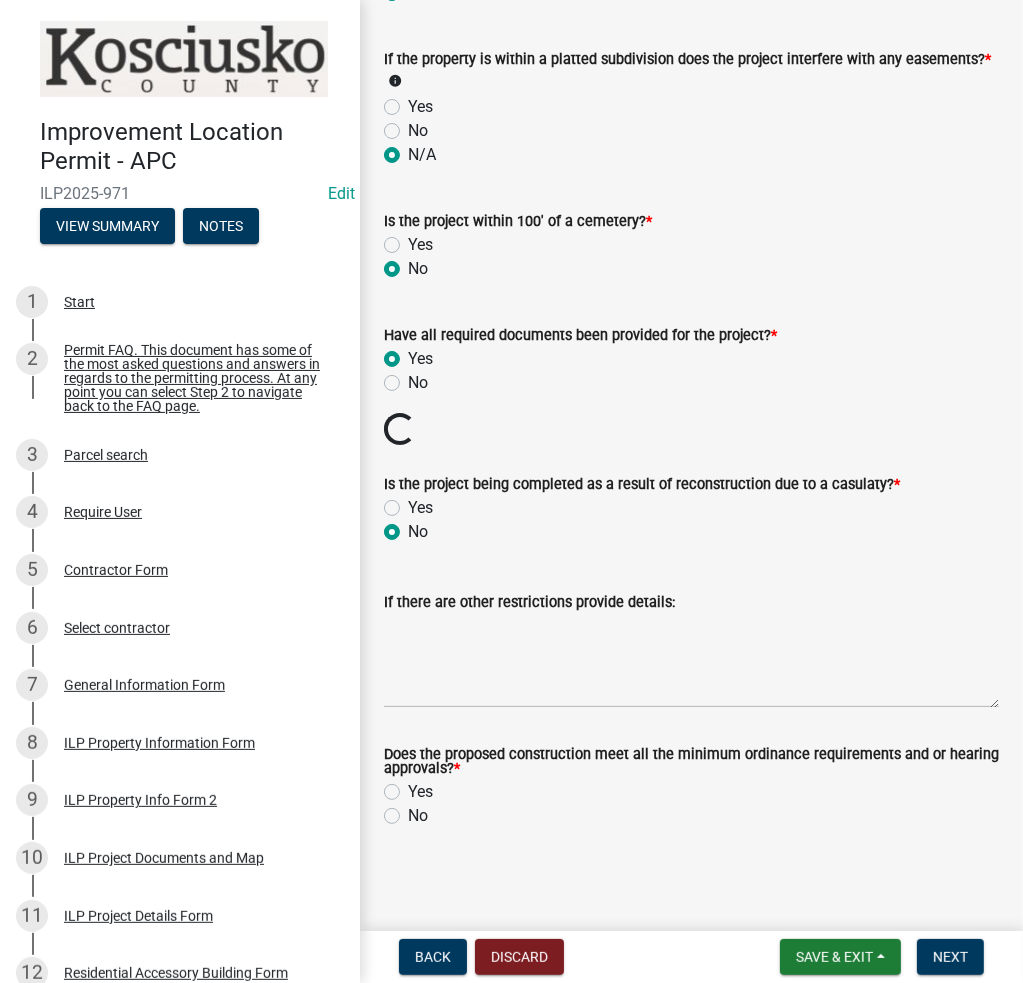 radio on "true" 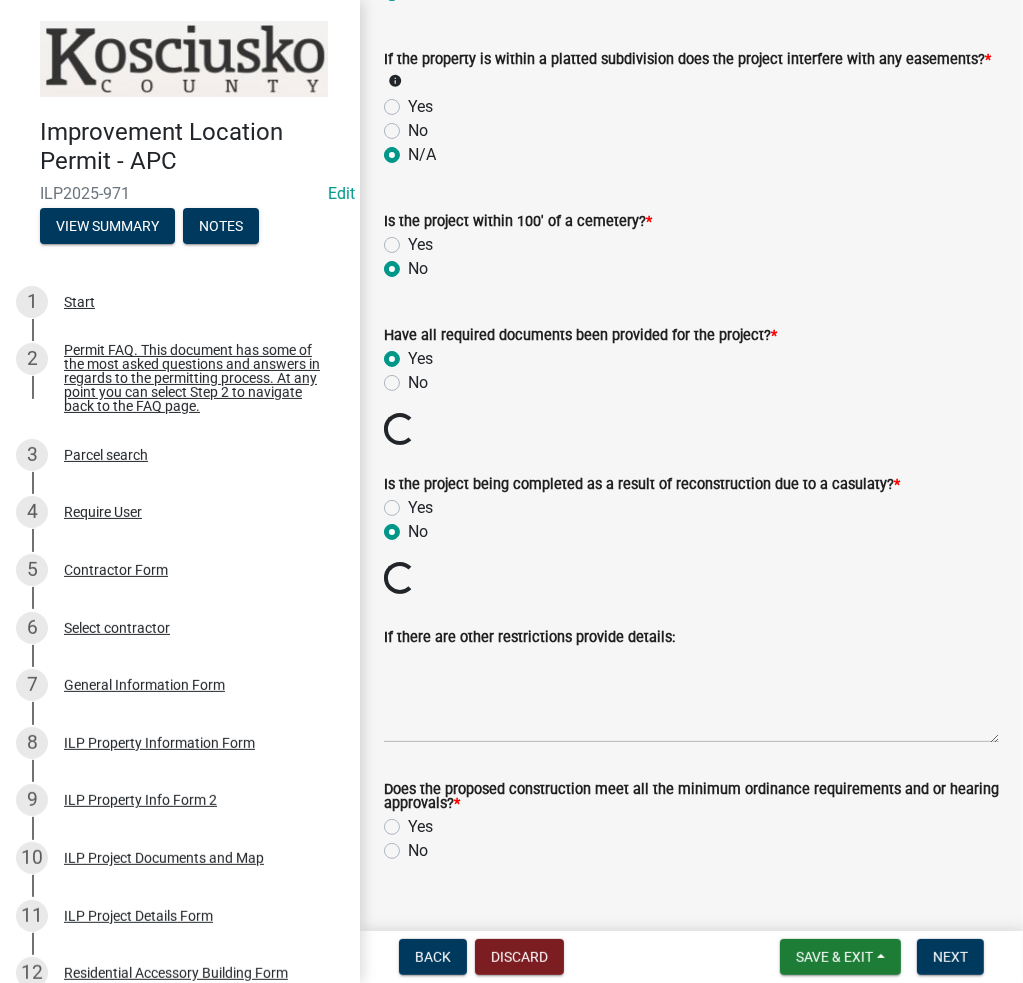 scroll, scrollTop: 2244, scrollLeft: 0, axis: vertical 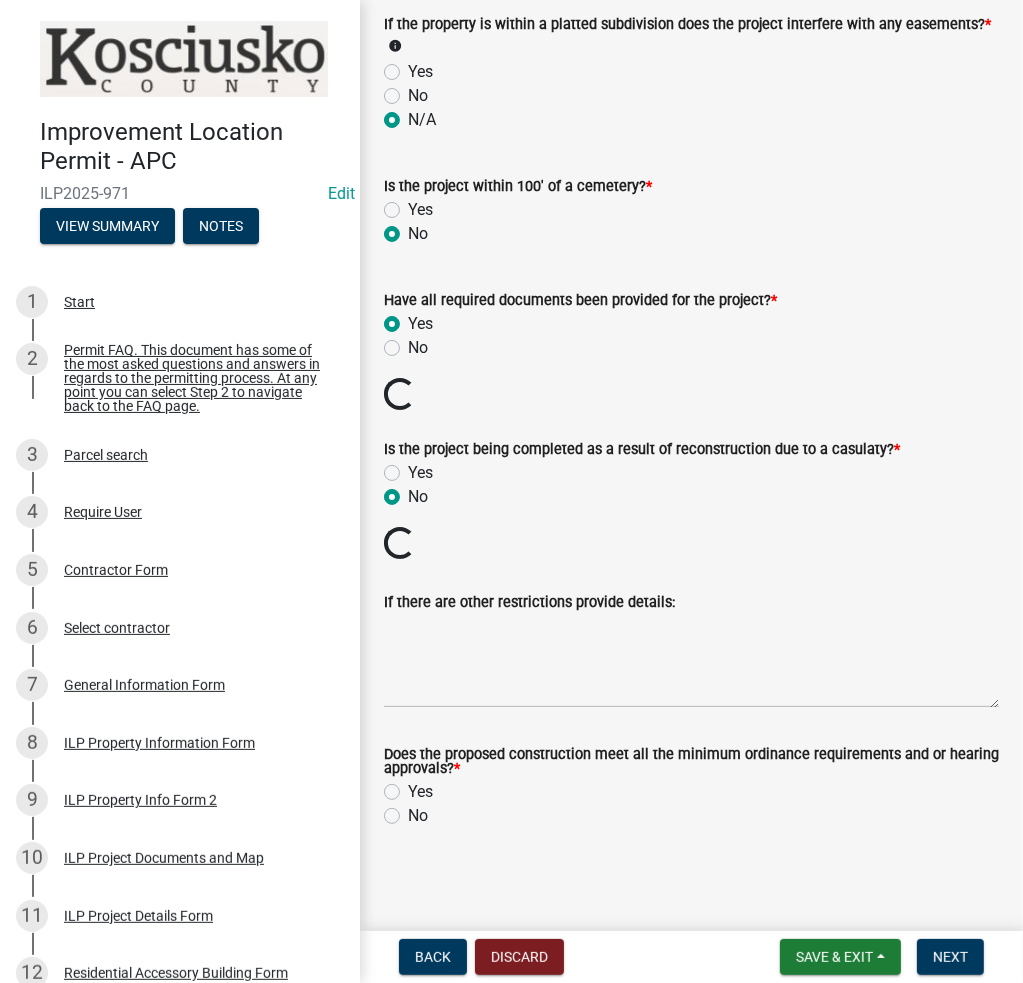 click on "Yes" 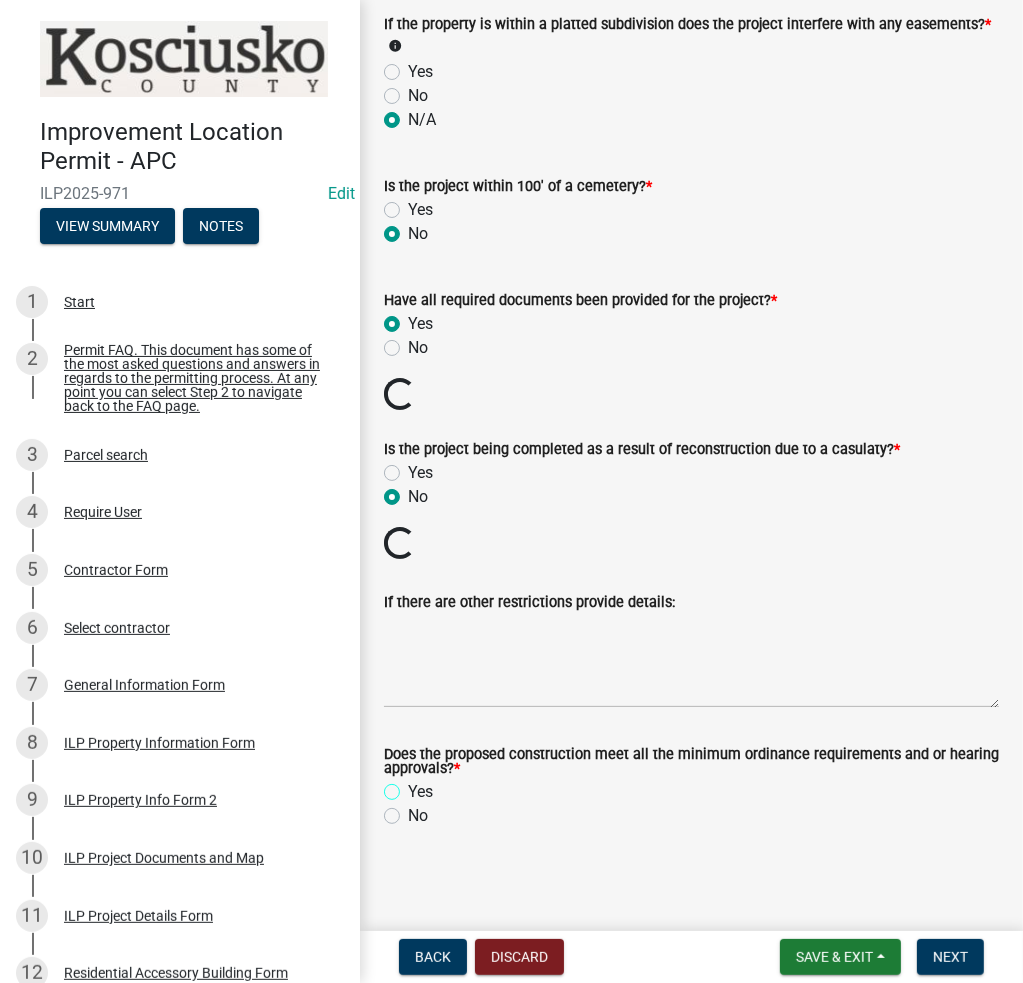 click on "Yes" at bounding box center [414, 786] 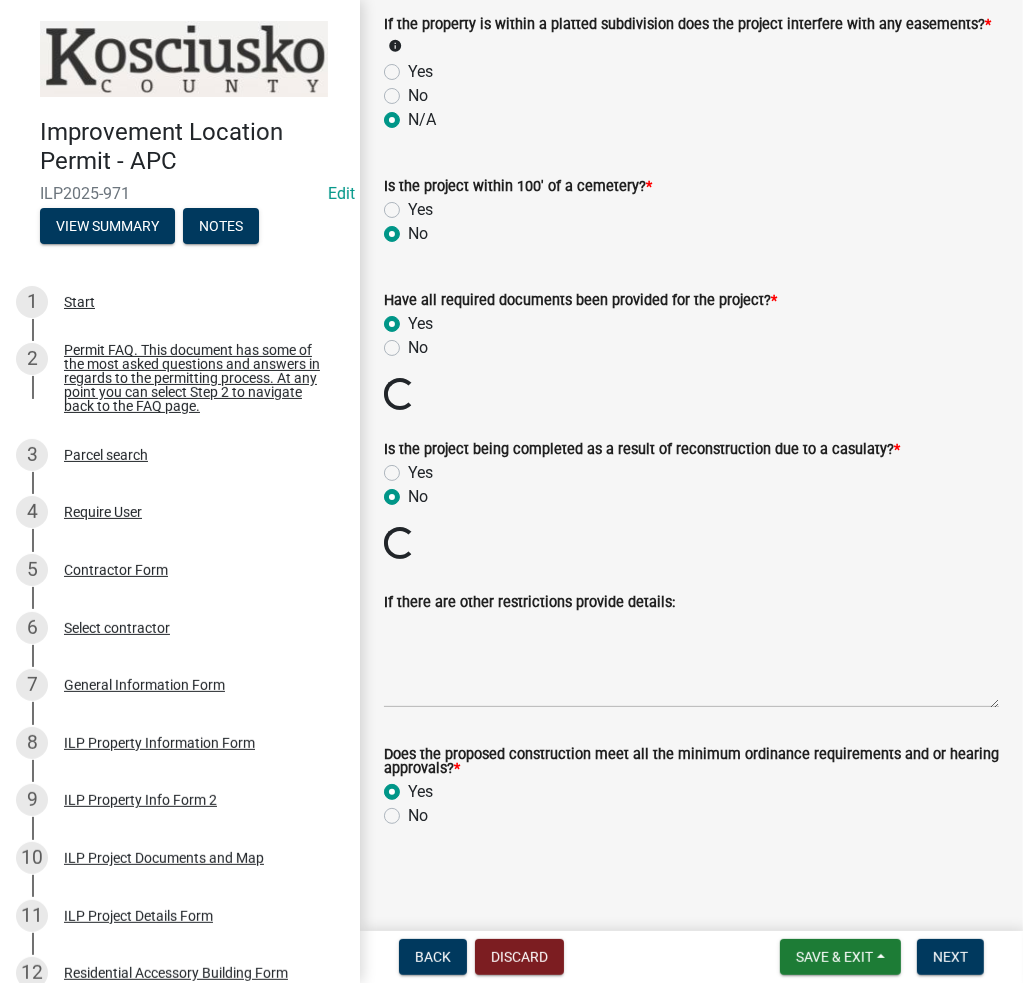 radio on "true" 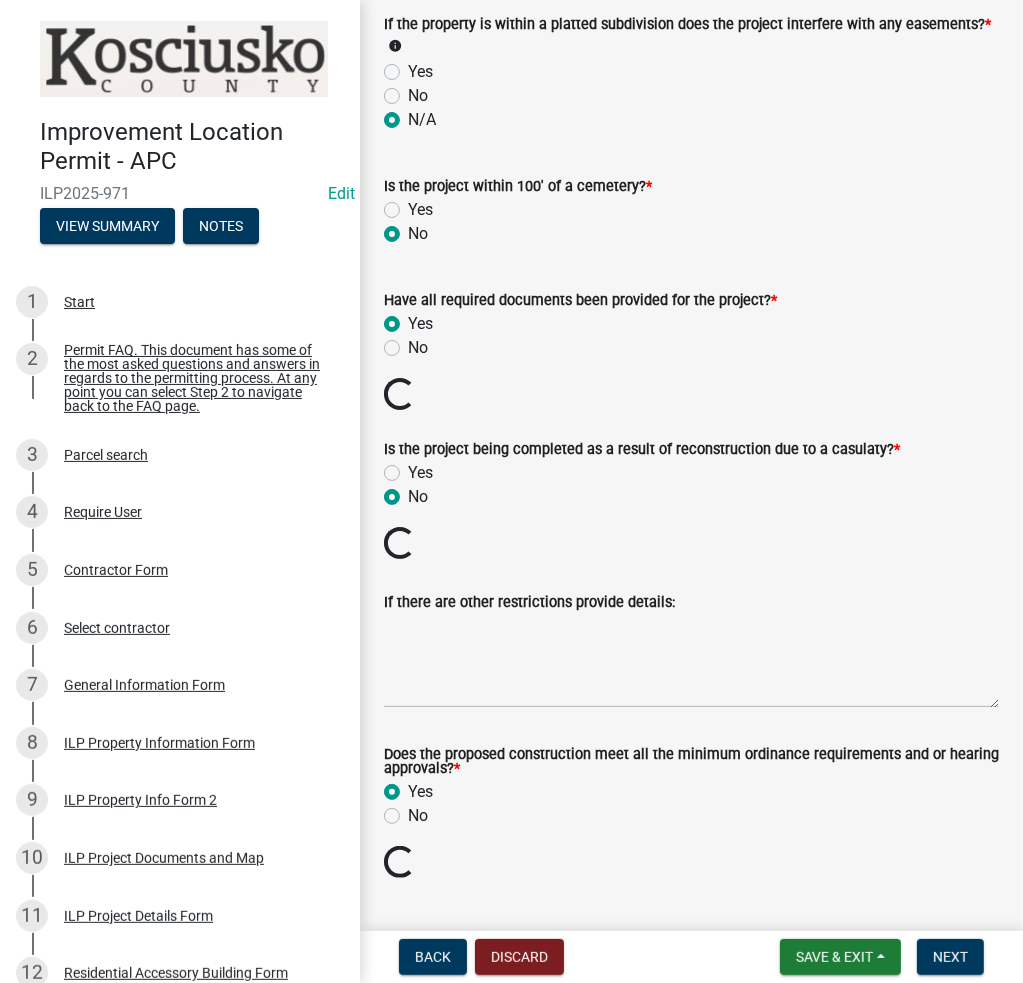scroll, scrollTop: 2175, scrollLeft: 0, axis: vertical 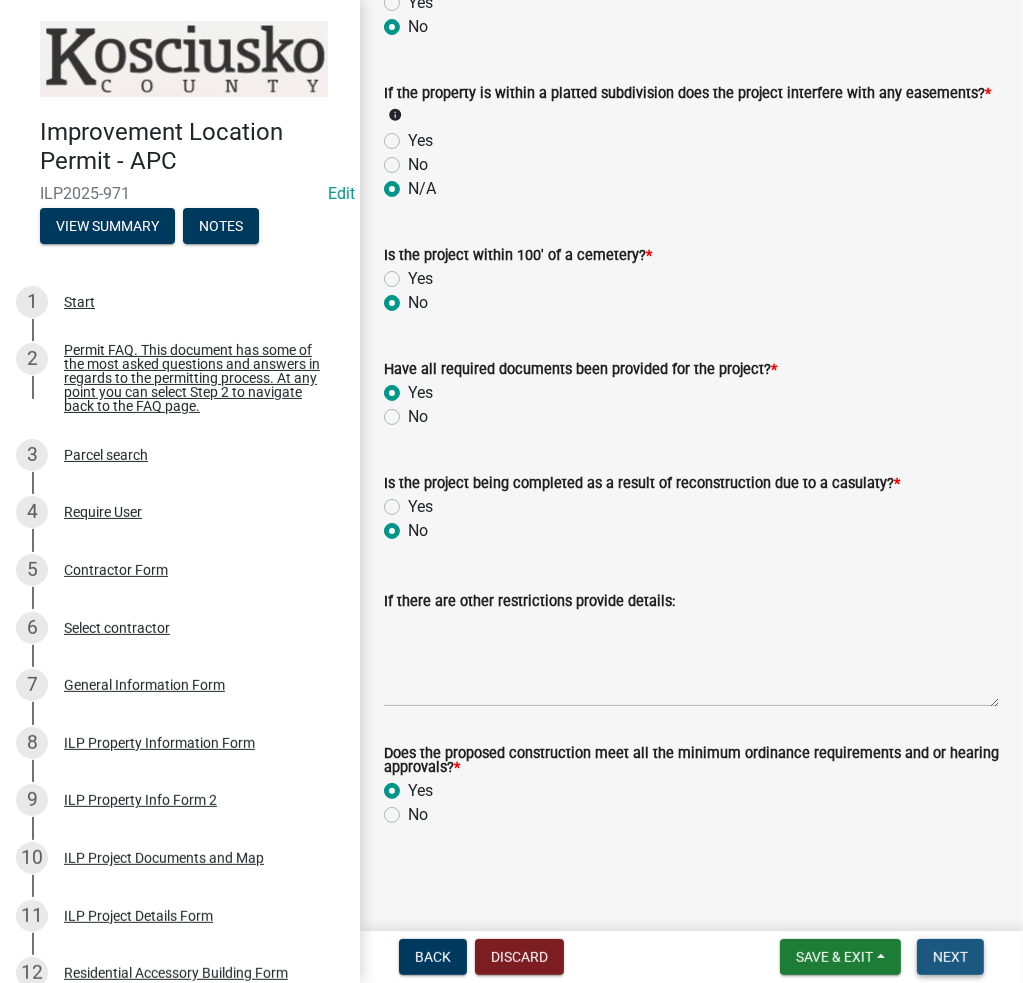 click on "Next" at bounding box center [950, 957] 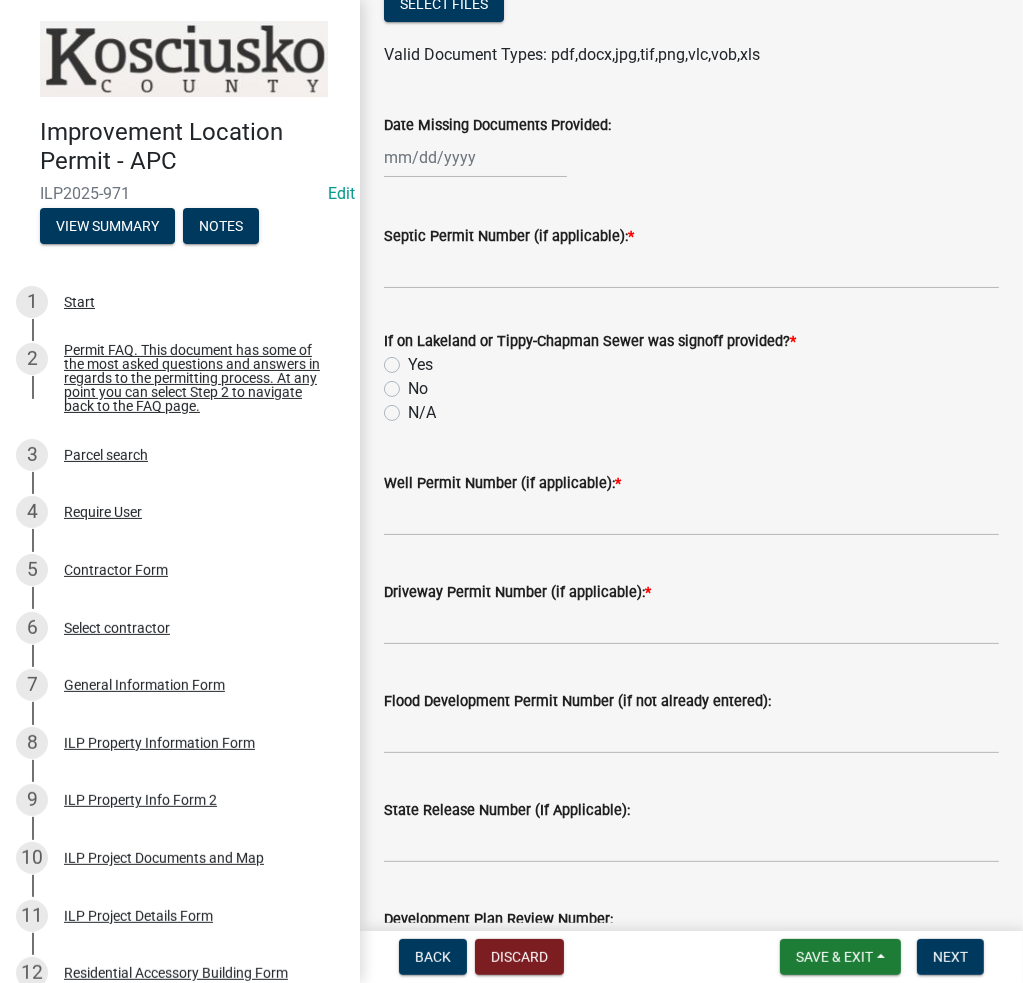 scroll, scrollTop: 200, scrollLeft: 0, axis: vertical 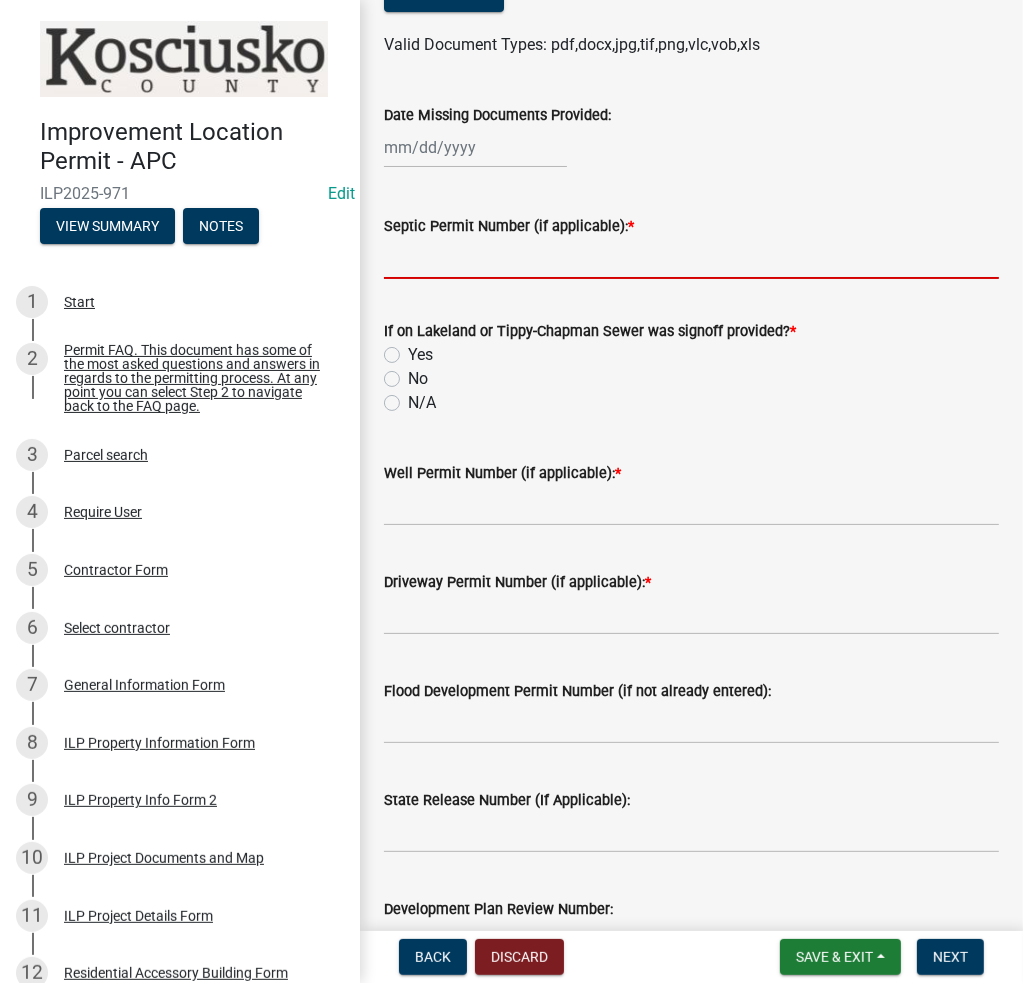 click on "Septic Permit Number (if applicable):  *" at bounding box center (691, 258) 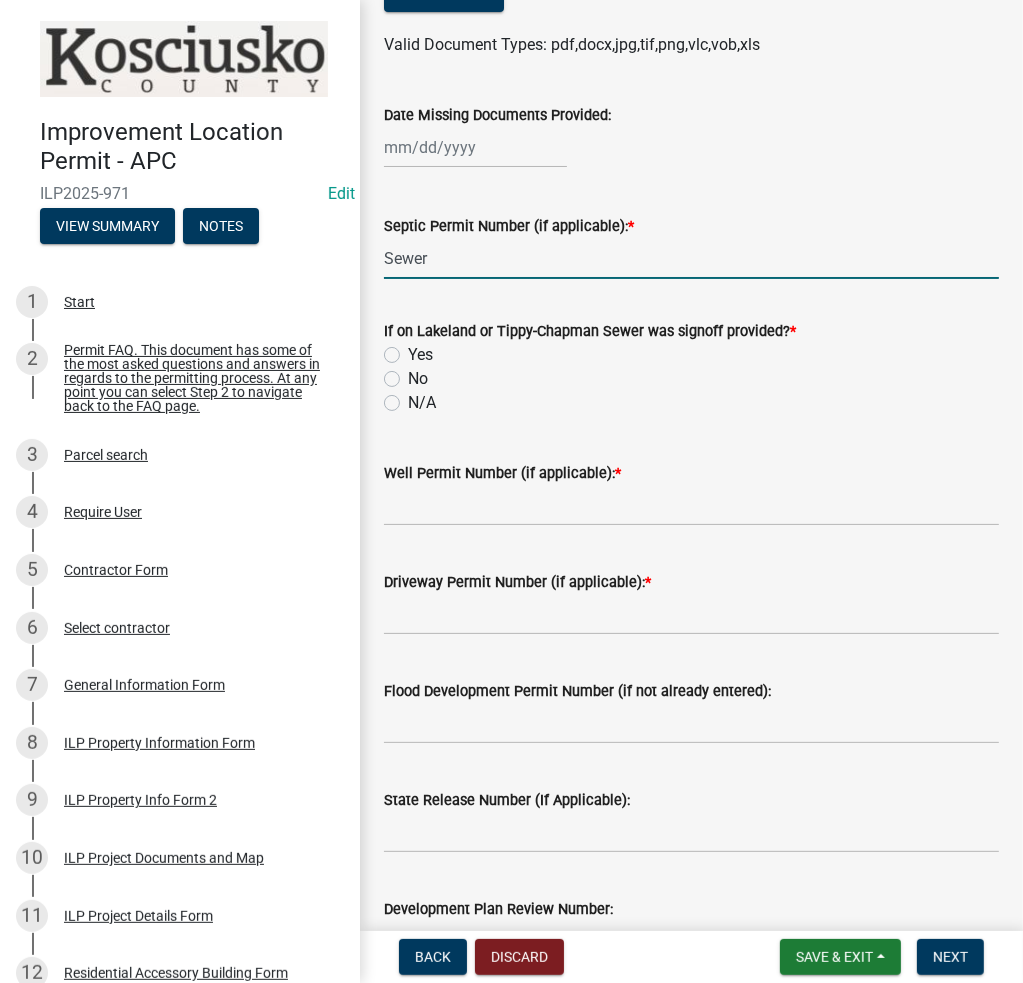 type on "Sewer" 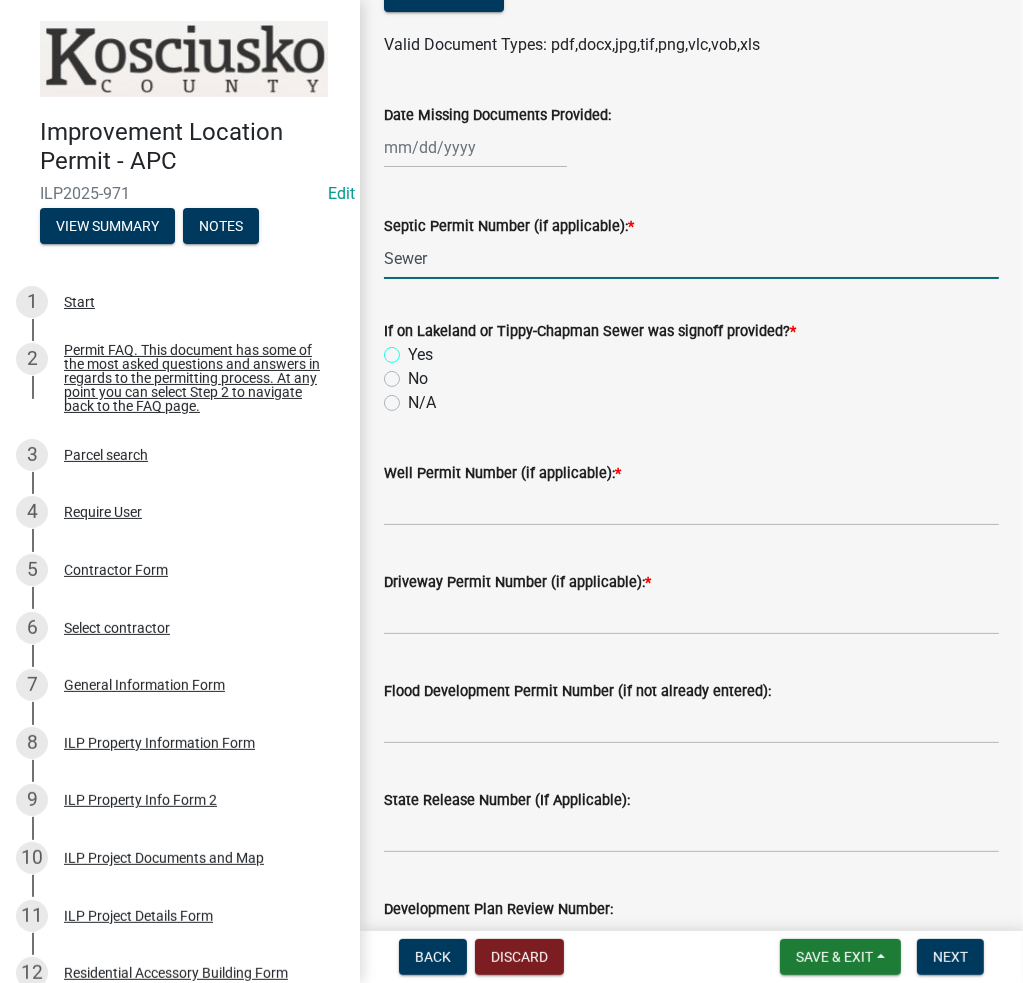 click on "Yes" at bounding box center (414, 349) 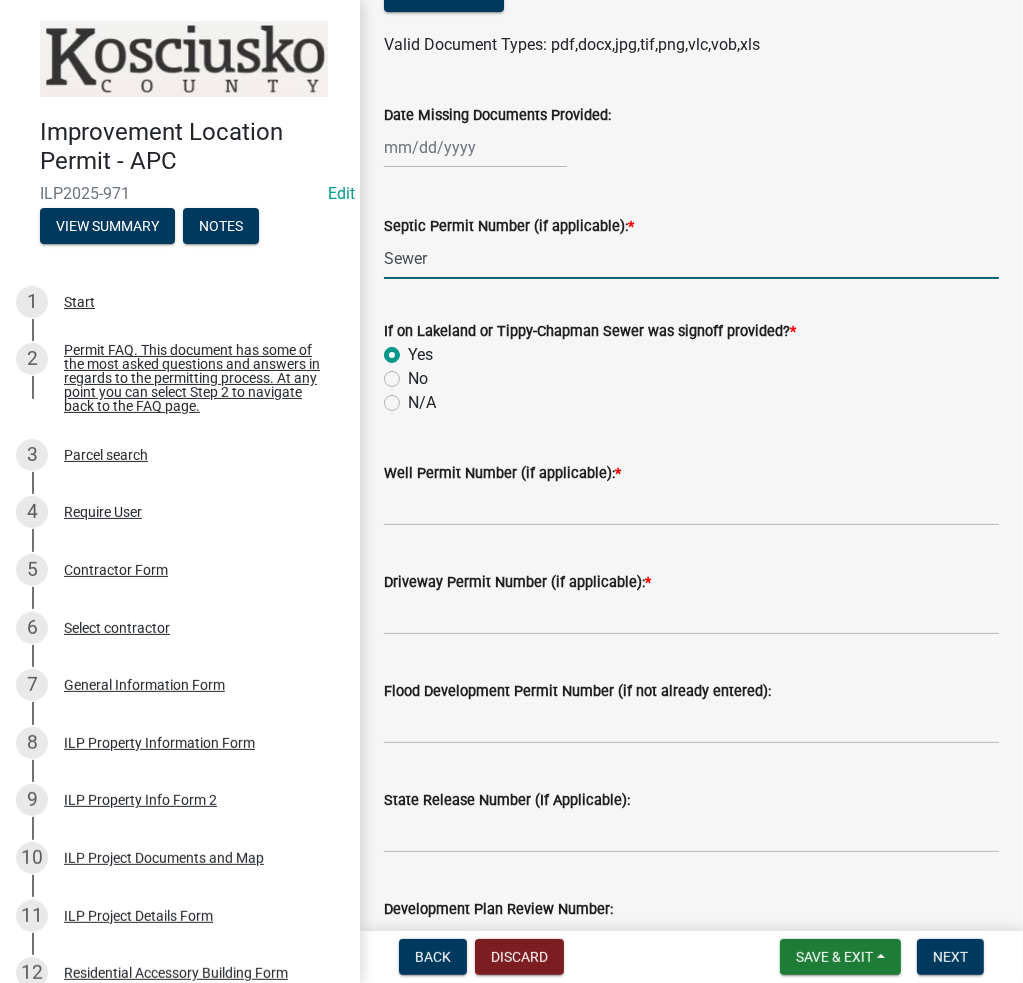 radio on "true" 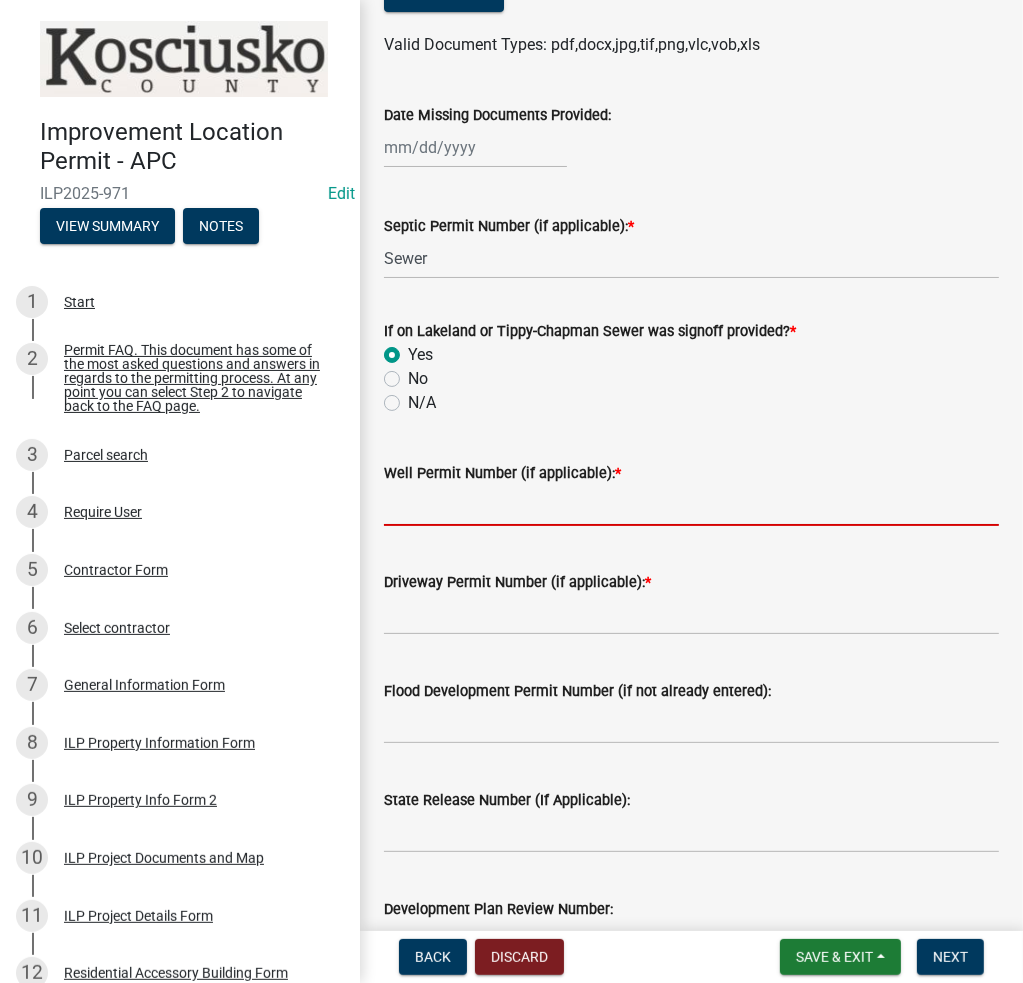 click on "Well Permit Number (if applicable):  *" at bounding box center (691, 505) 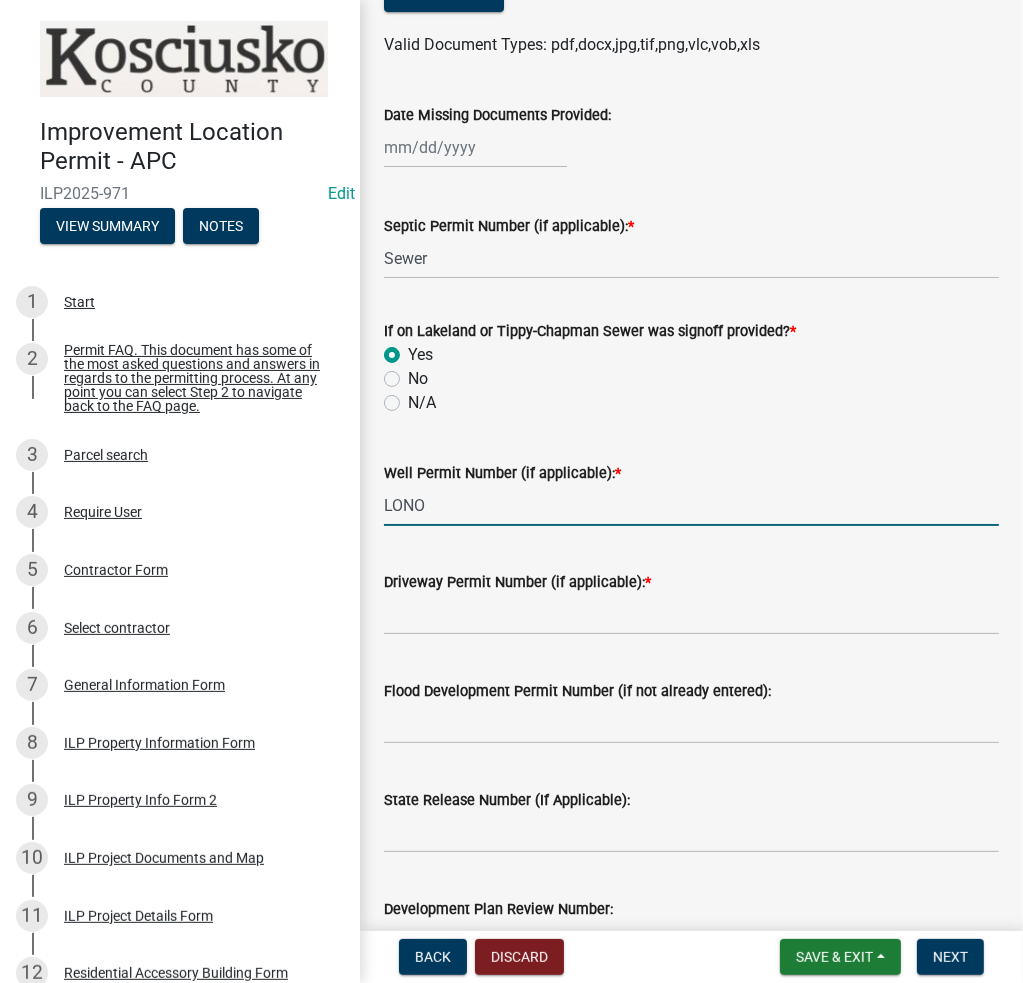 type on "LONO" 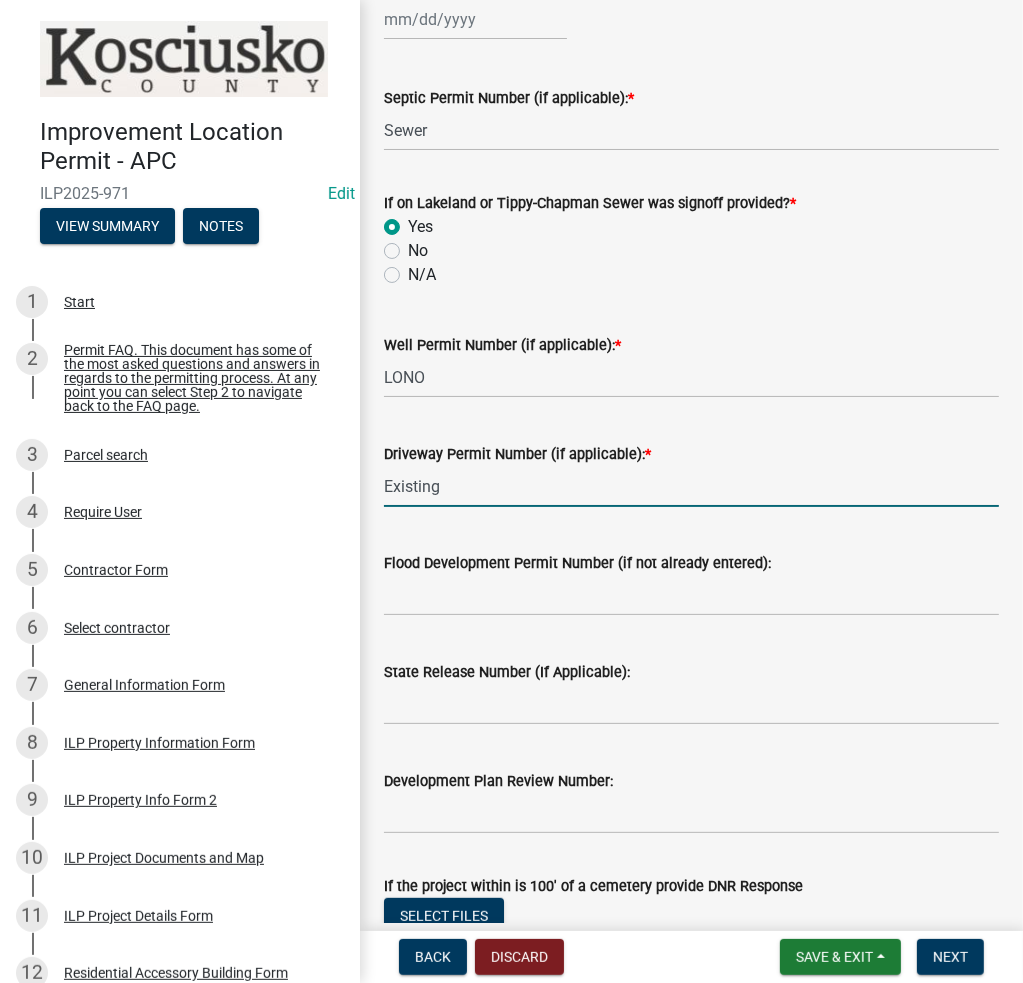 scroll, scrollTop: 788, scrollLeft: 0, axis: vertical 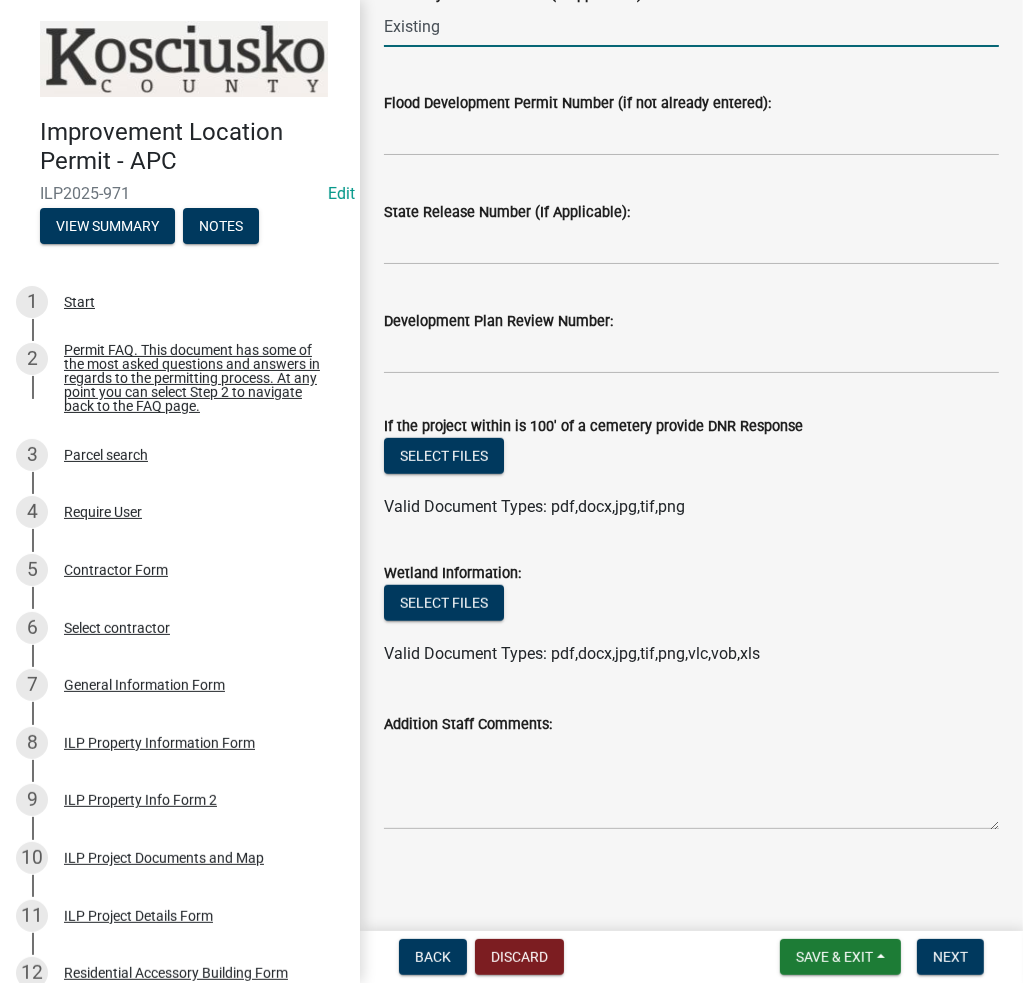 type on "Existing" 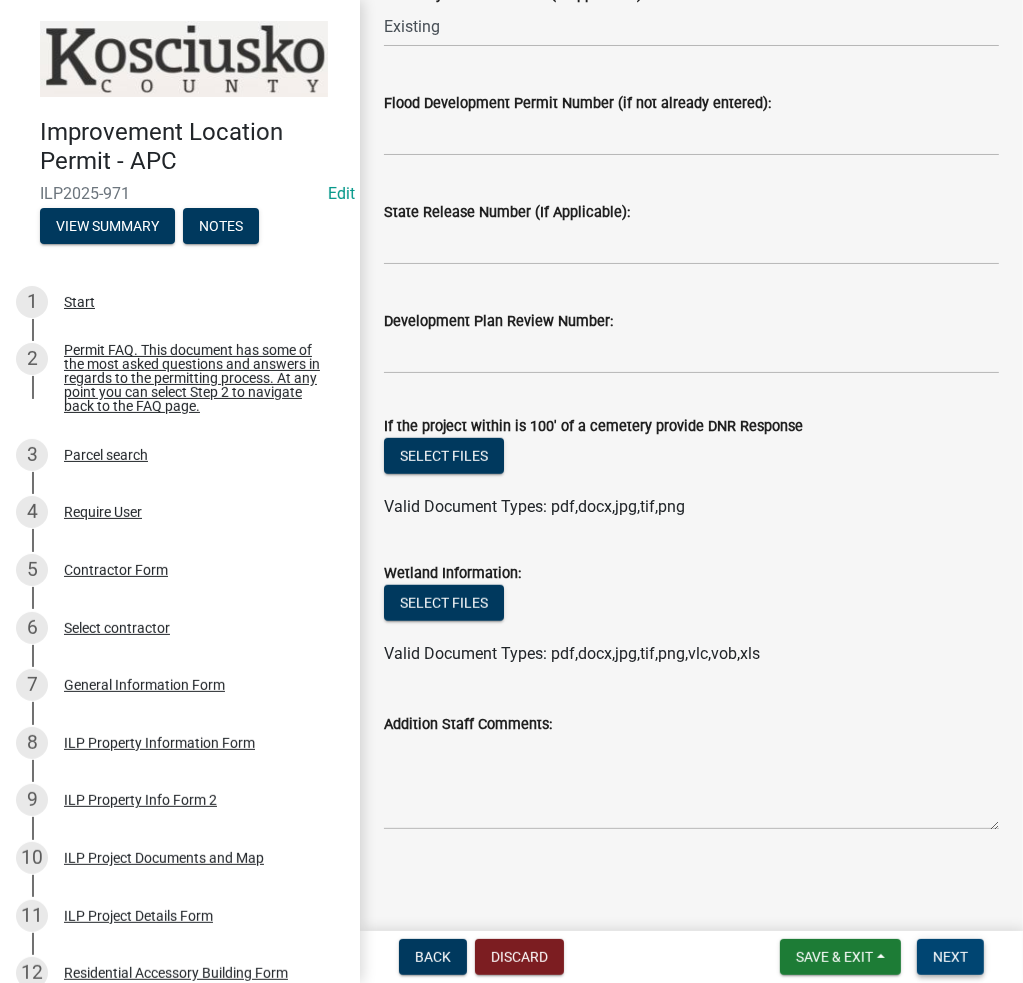 click on "Next" at bounding box center (950, 957) 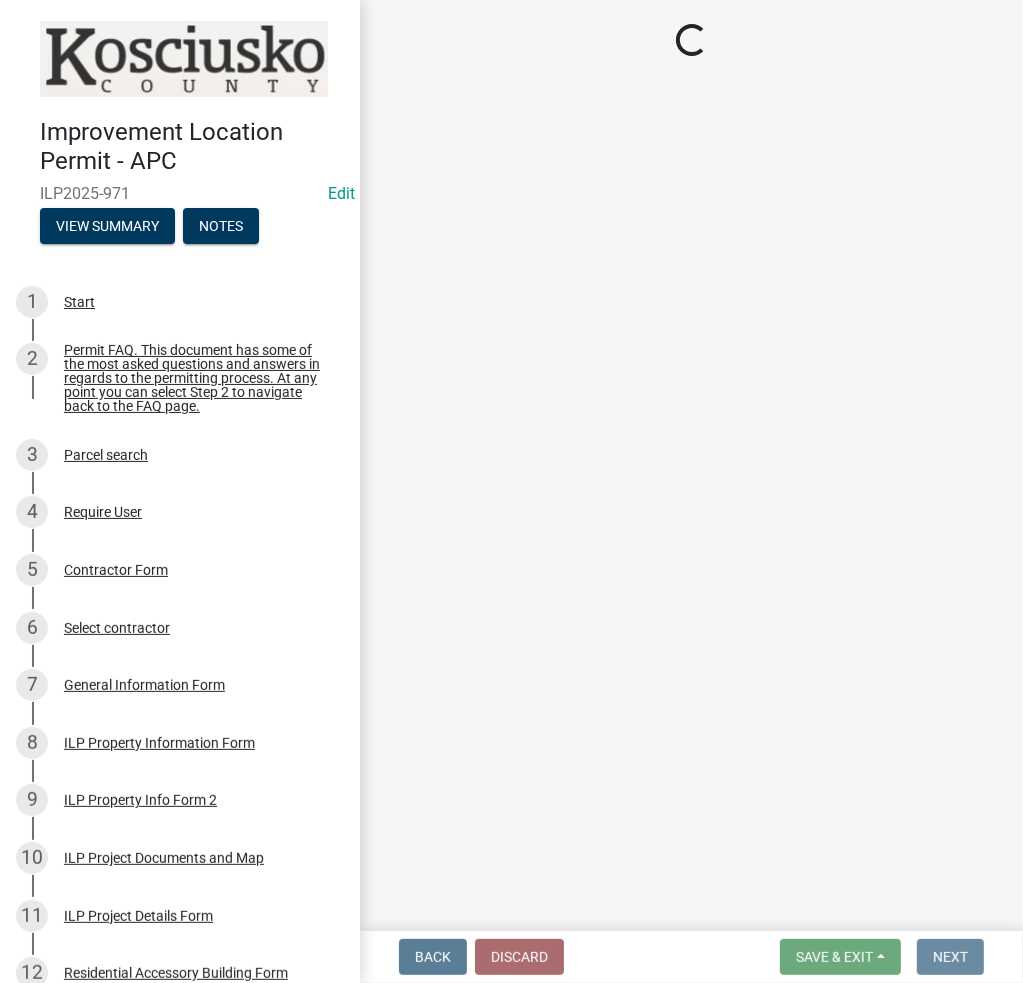 scroll, scrollTop: 0, scrollLeft: 0, axis: both 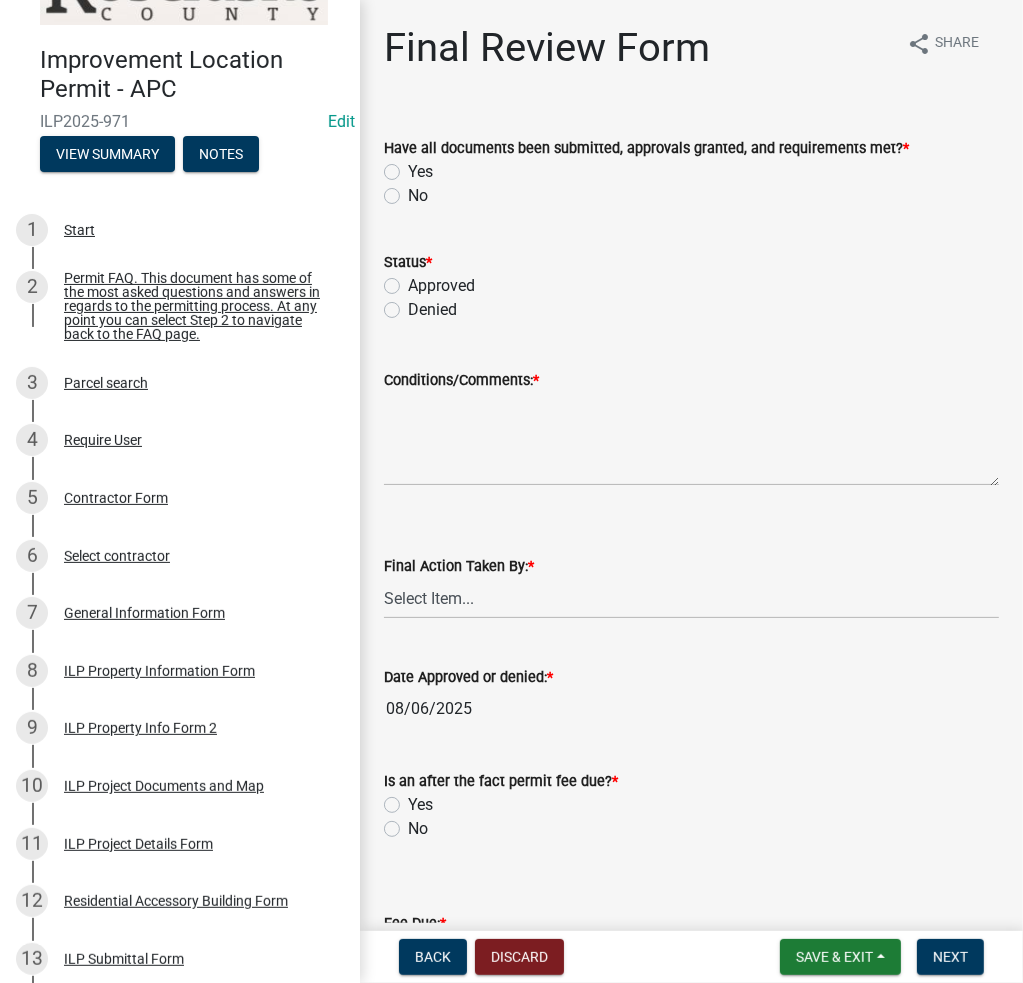 click on "Yes" 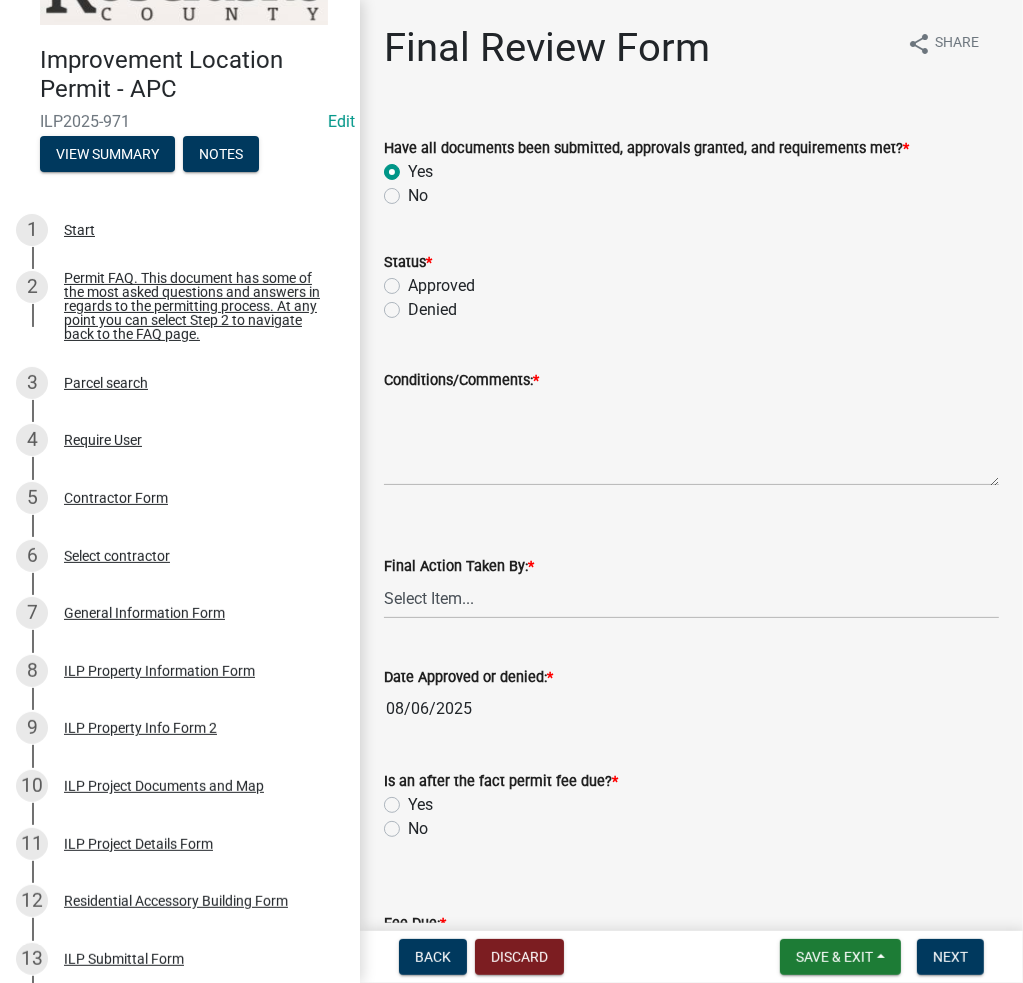 radio on "true" 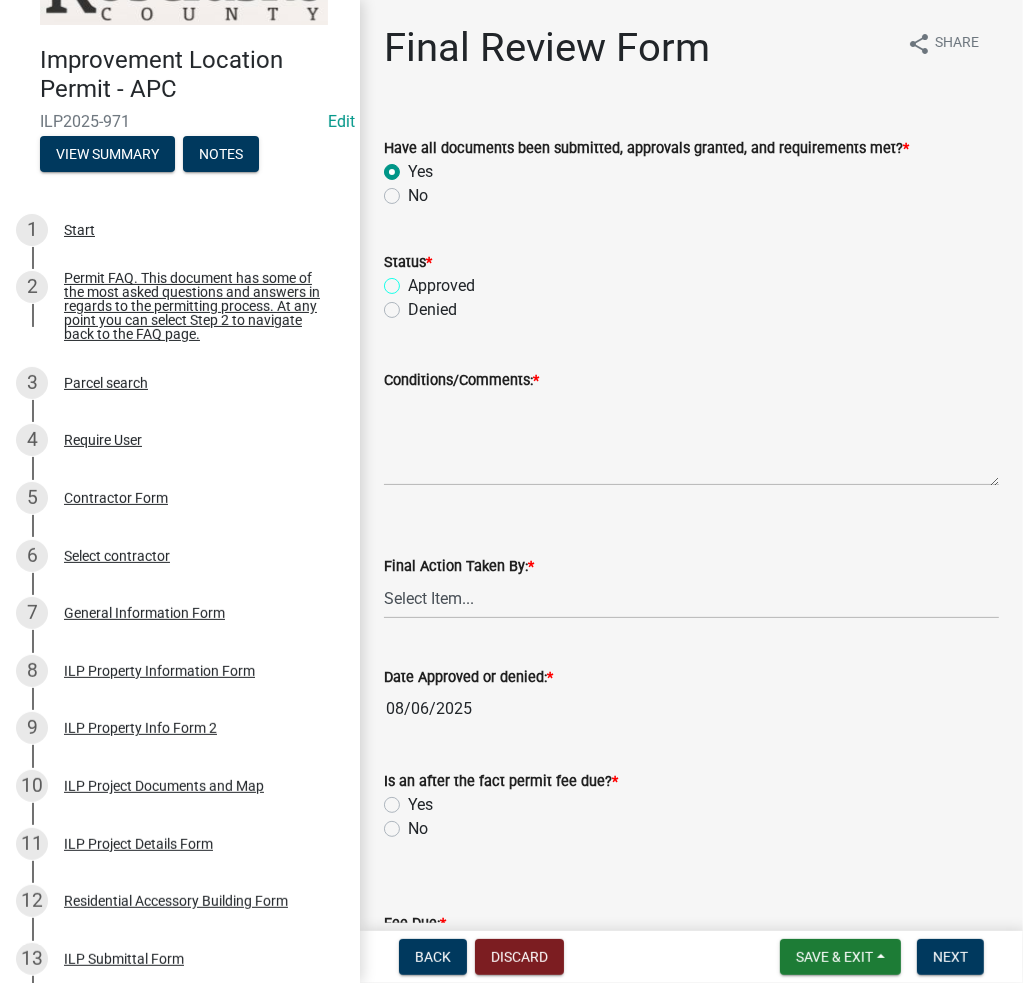 click on "Approved" at bounding box center (414, 280) 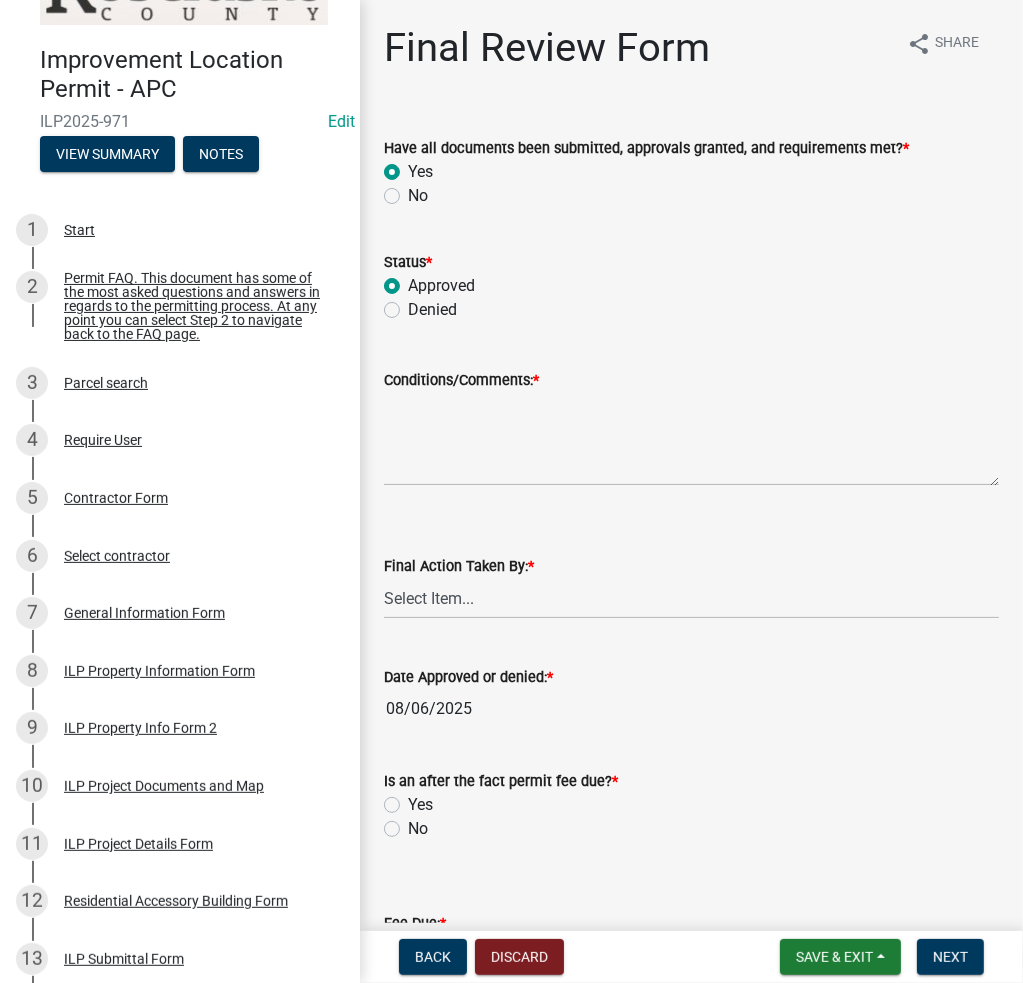 radio on "true" 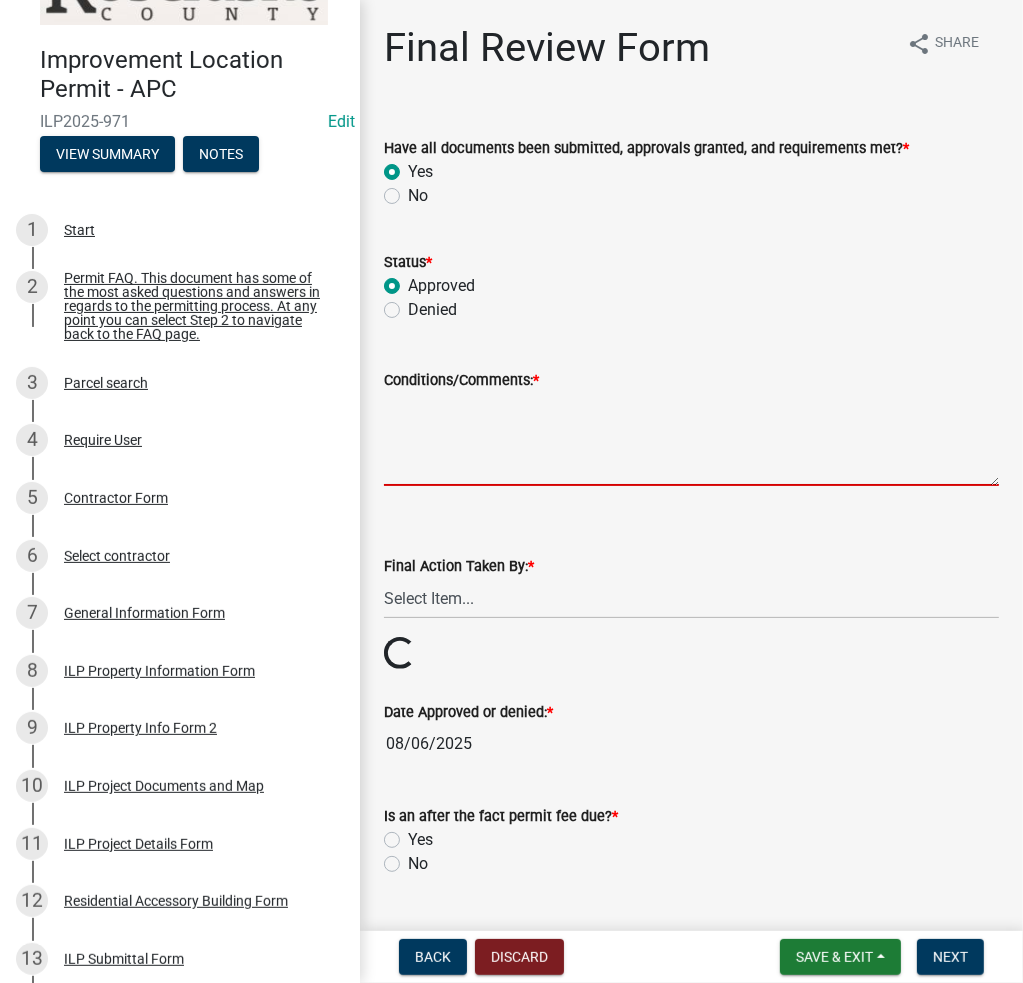 click on "Conditions/Comments:  *" at bounding box center [691, 439] 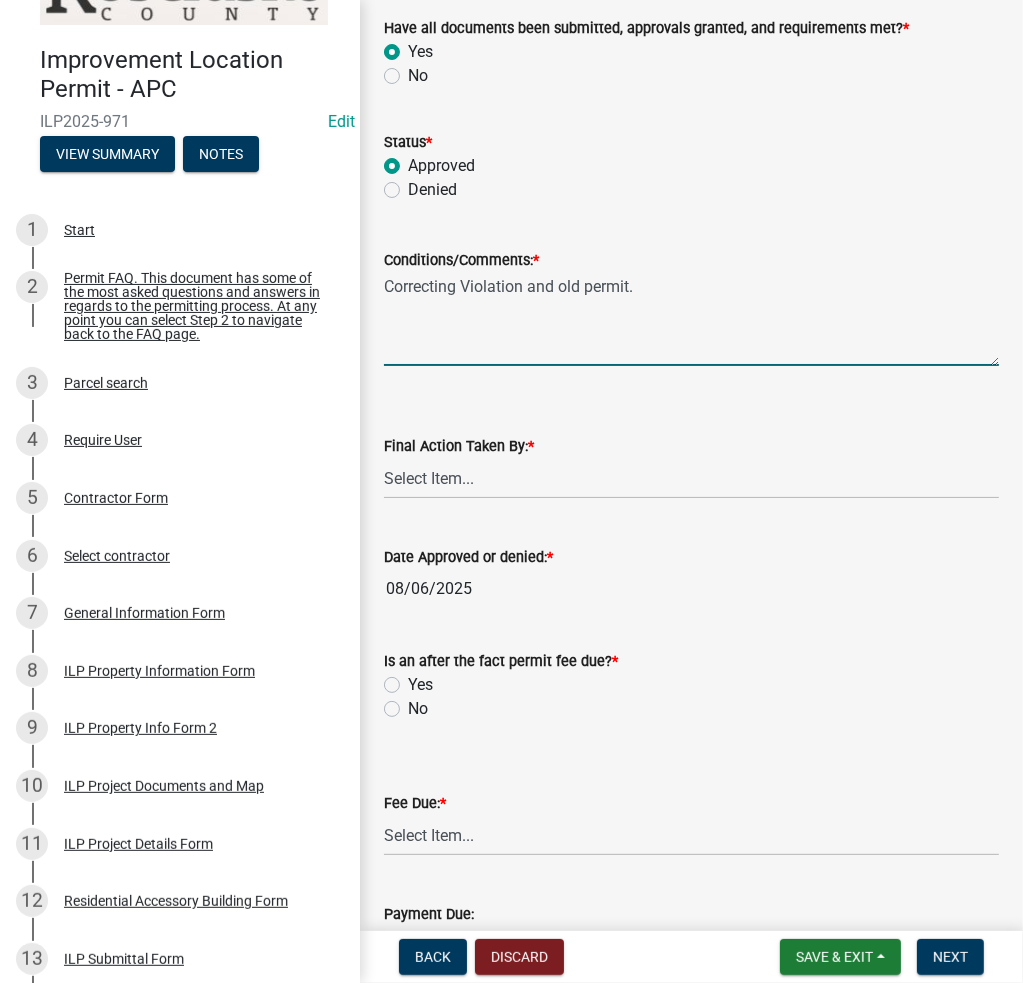 scroll, scrollTop: 200, scrollLeft: 0, axis: vertical 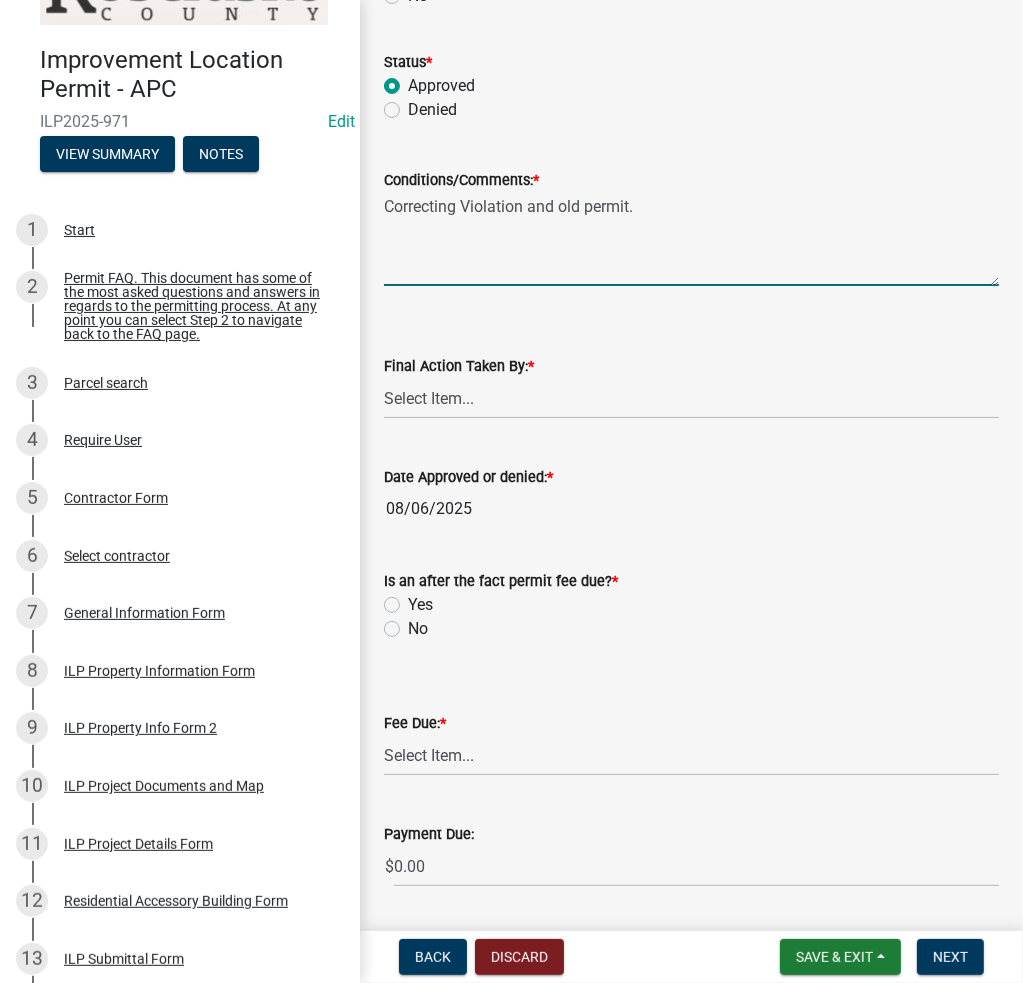 type on "Correcting Violation and old permit." 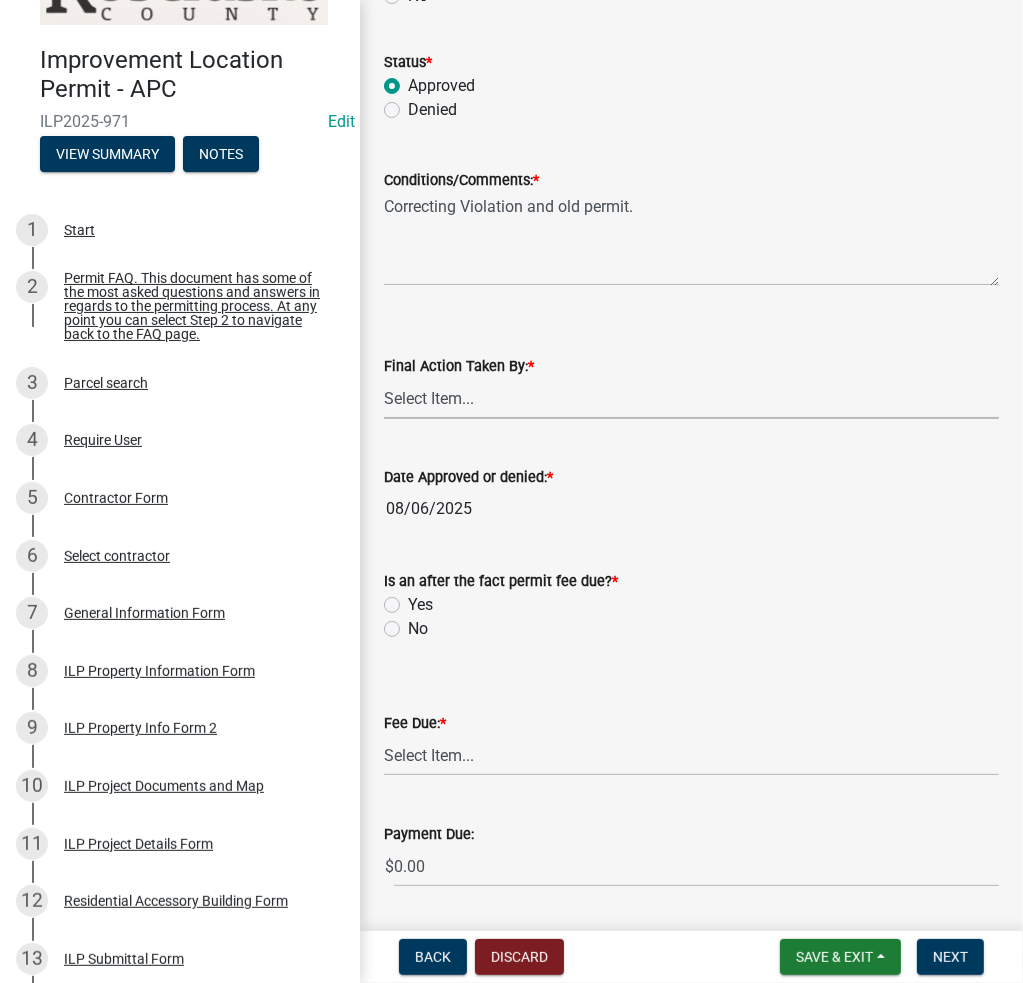click on "Select Item...   MMS   LT   AT   CS   AH   Vacant" at bounding box center (691, 398) 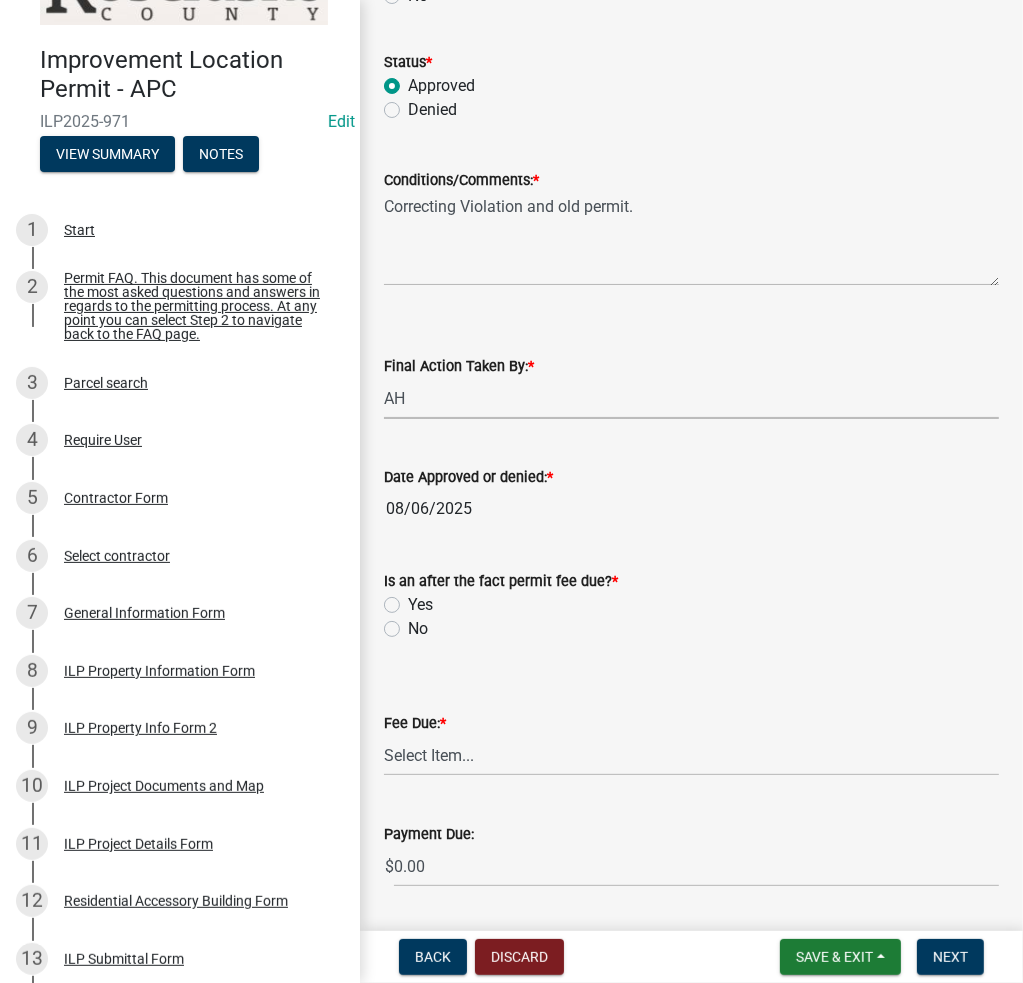 click on "Select Item...   MMS   LT   AT   CS   AH   Vacant" at bounding box center [691, 398] 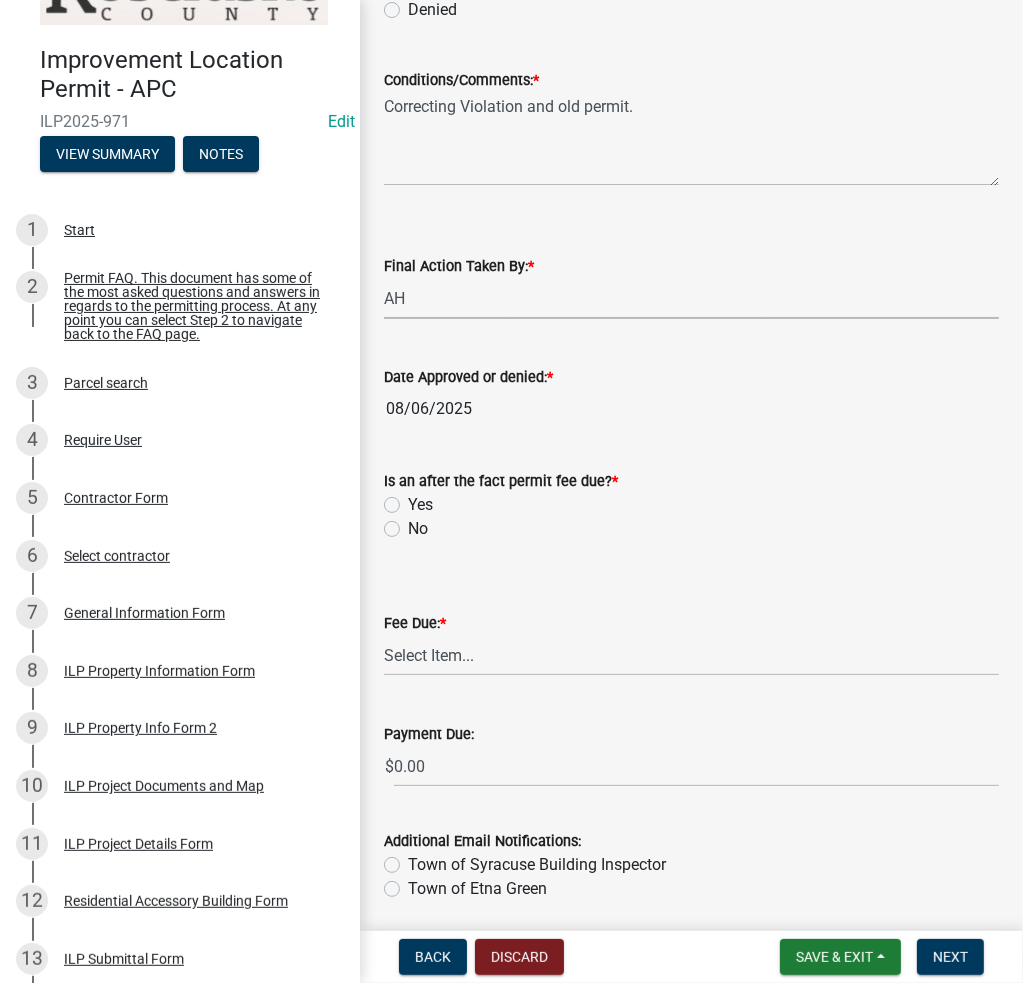 click on "Yes" 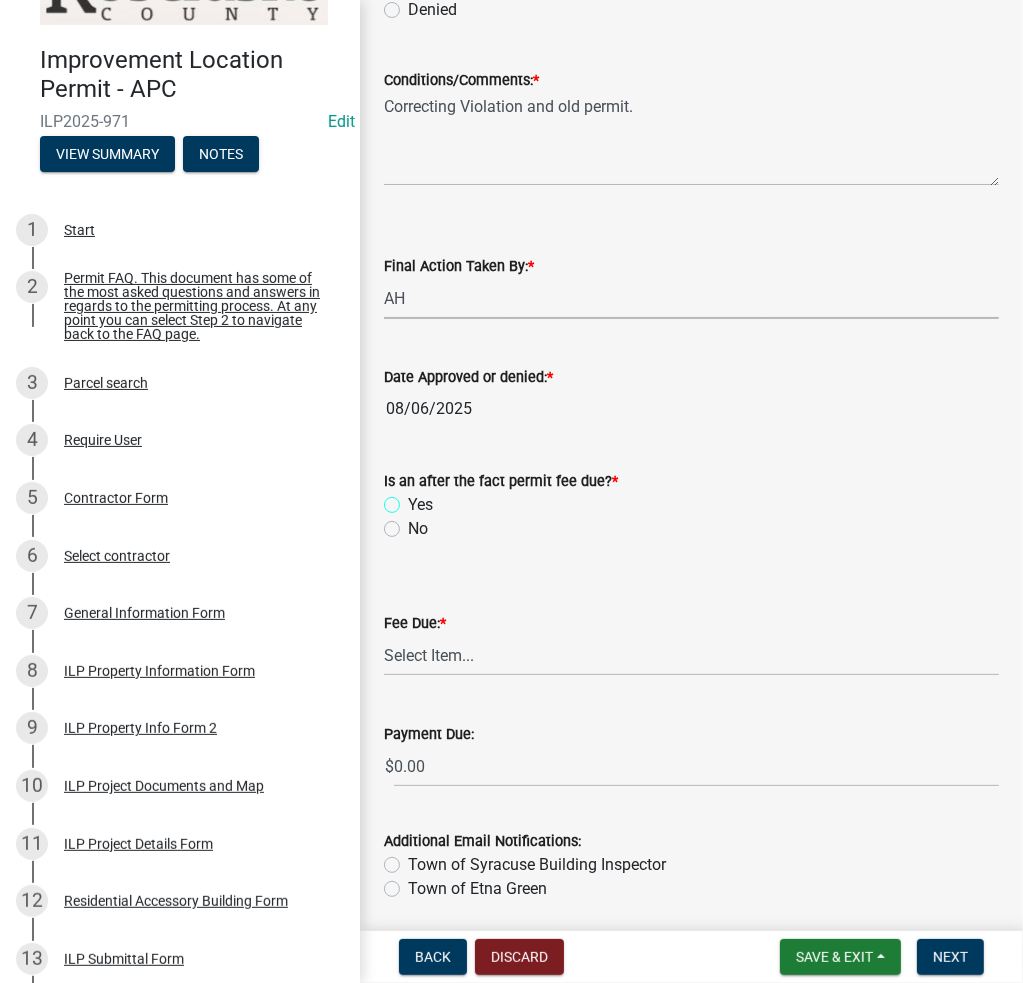 click on "Yes" at bounding box center [414, 499] 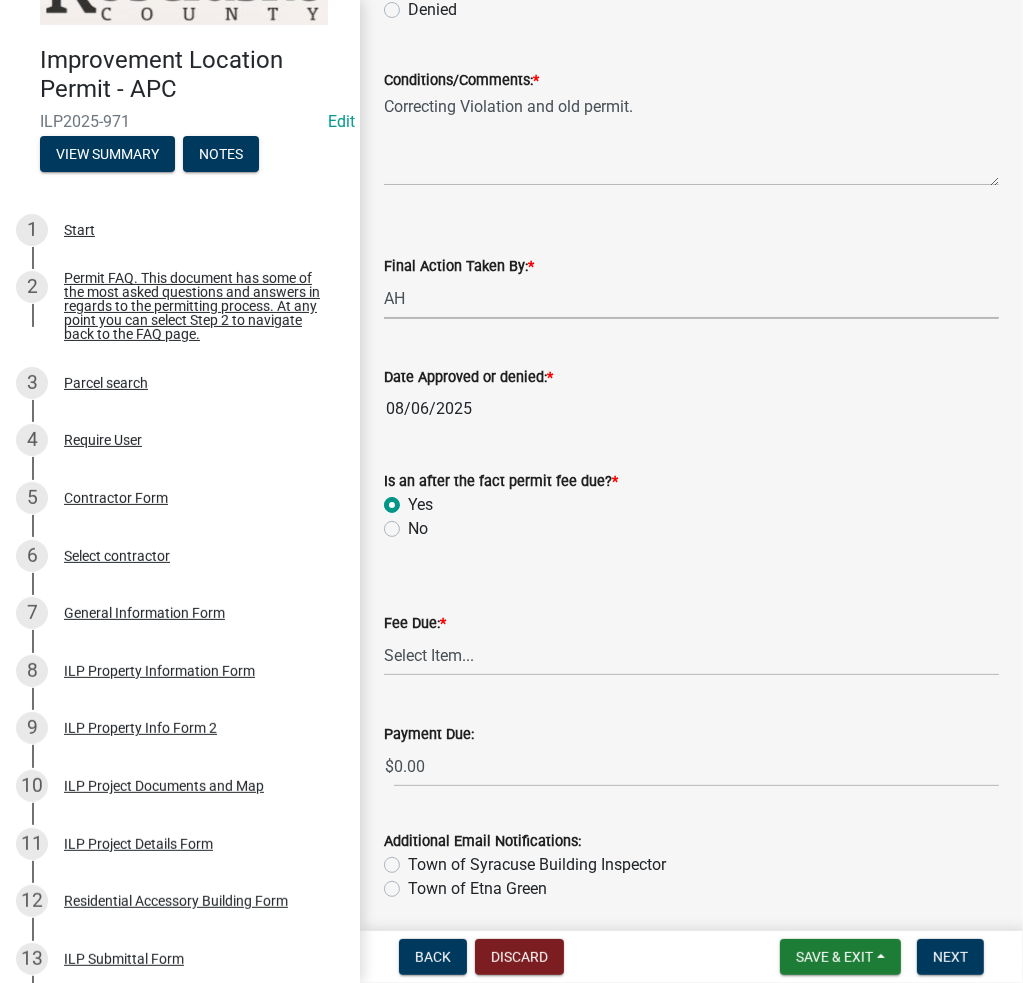 radio on "true" 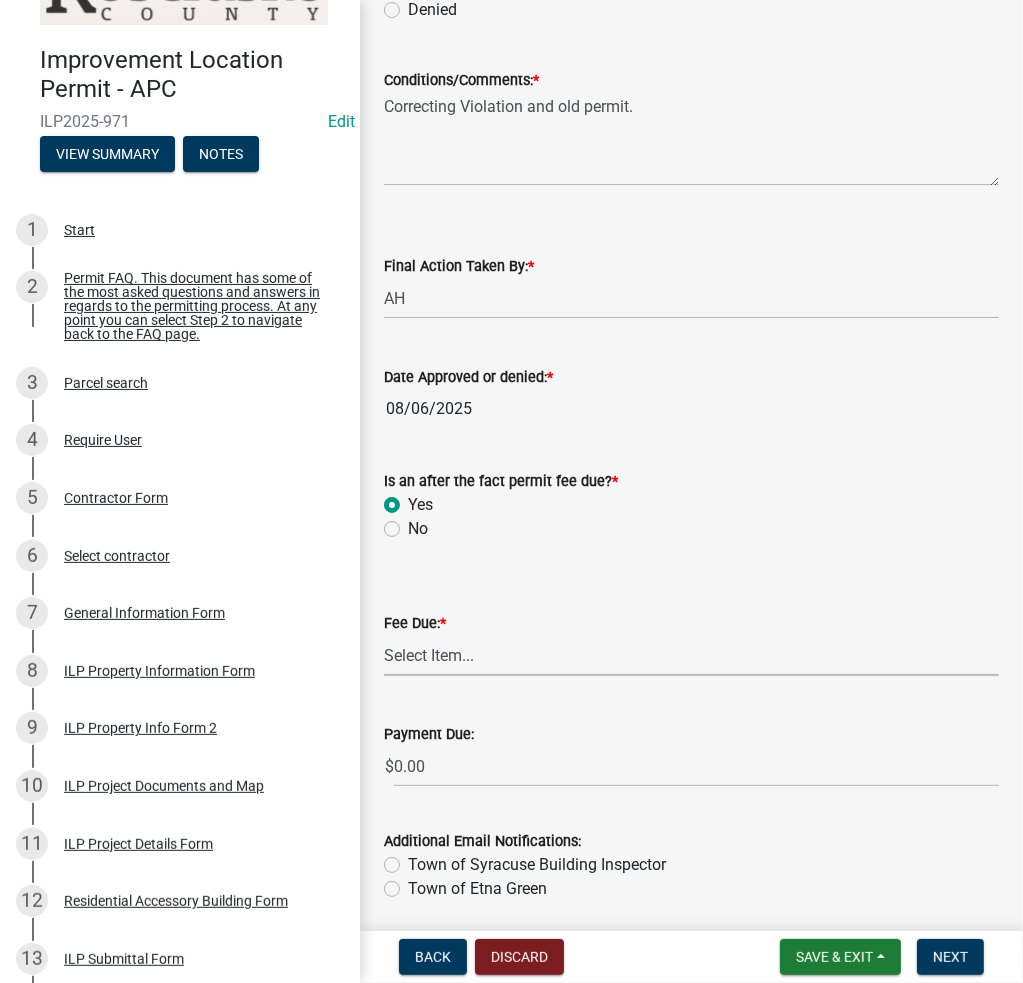 click on "Select Item...   N/A   $10.00   $25.00   $125.00   $250   $500   $500 + $10.00 for every 10 sq. ft. over 5000   $1000" at bounding box center (691, 655) 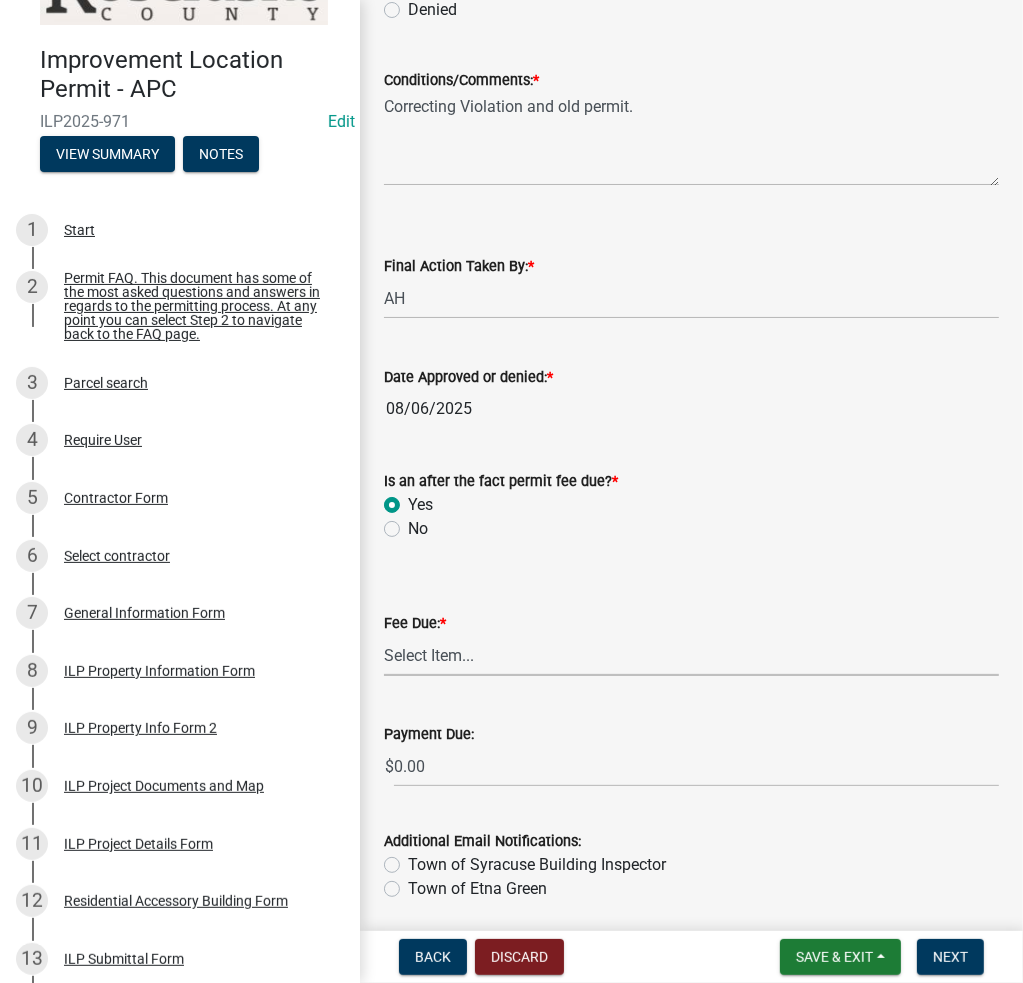 click on "Select Item...   N/A   $10.00   $25.00   $125.00   $250   $500   $500 + $10.00 for every 10 sq. ft. over 5000   $1000" at bounding box center (691, 655) 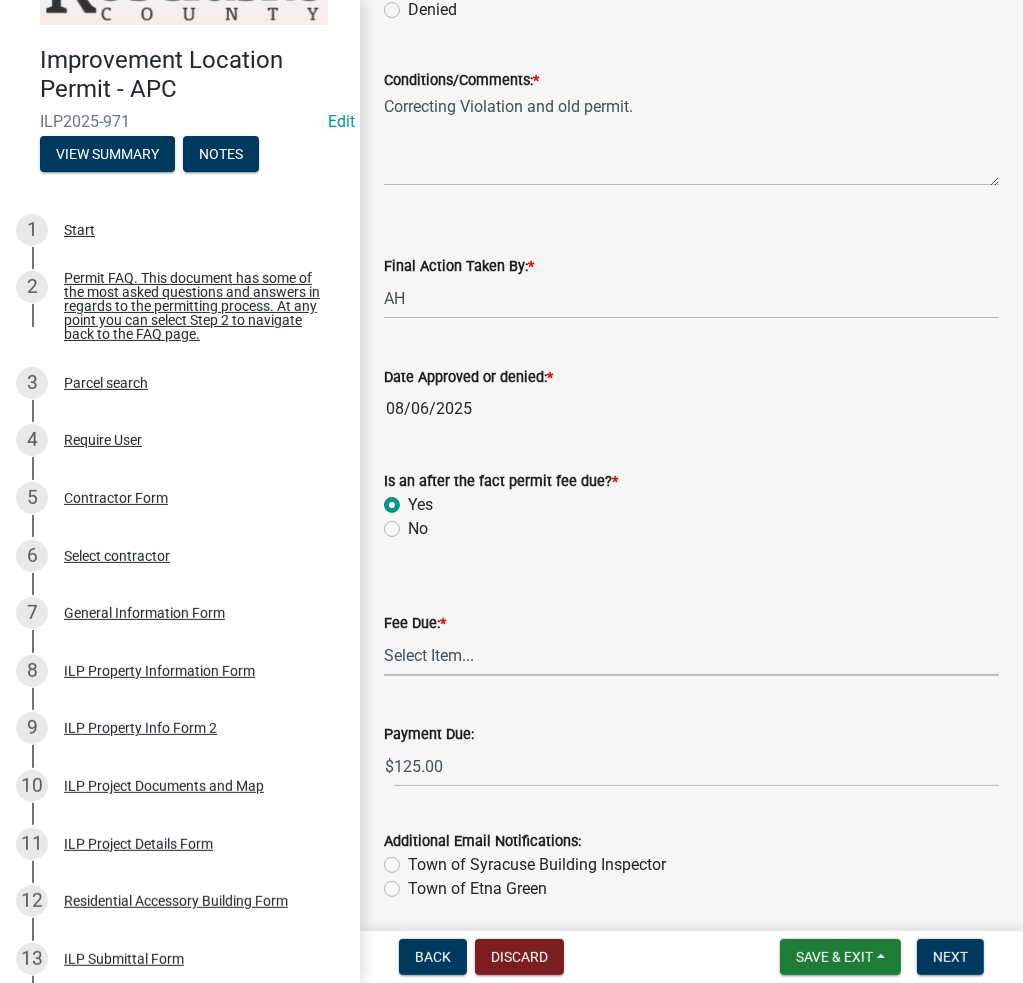 scroll, scrollTop: 373, scrollLeft: 0, axis: vertical 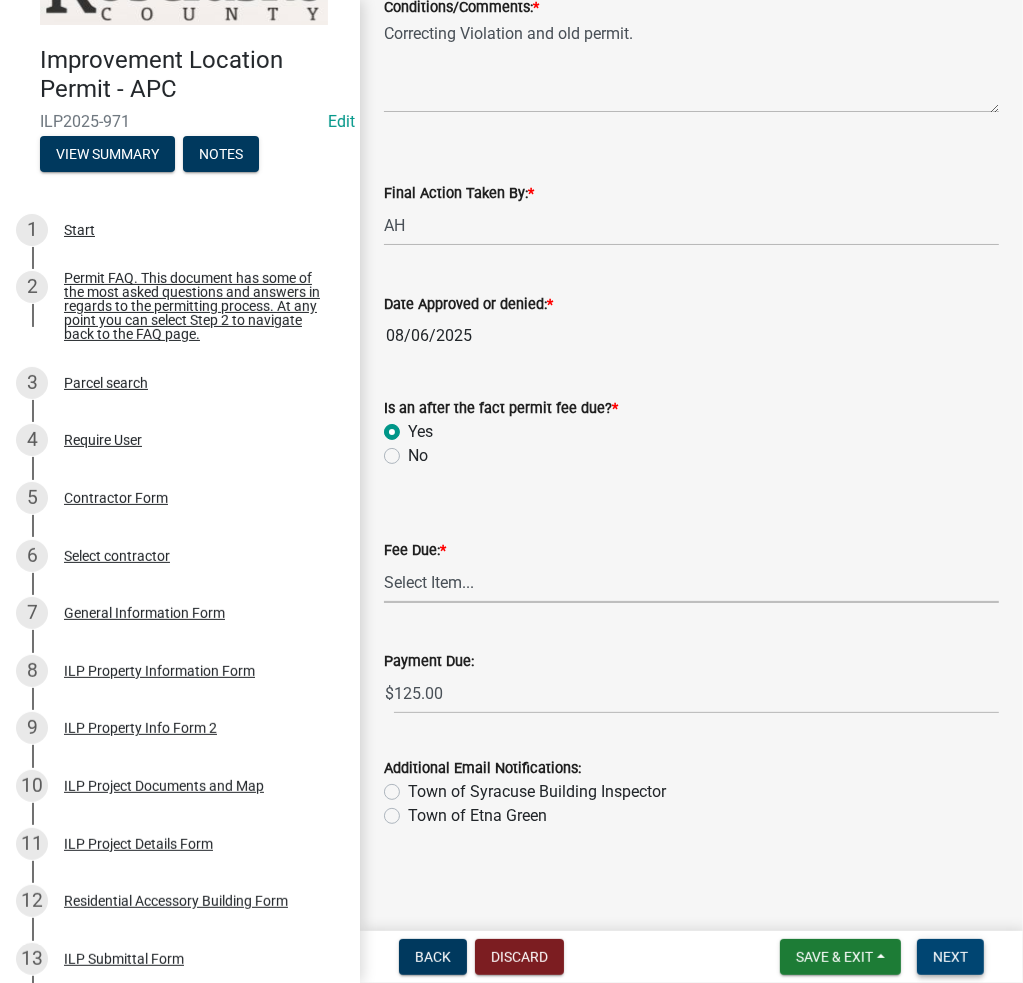 click on "Next" at bounding box center (950, 957) 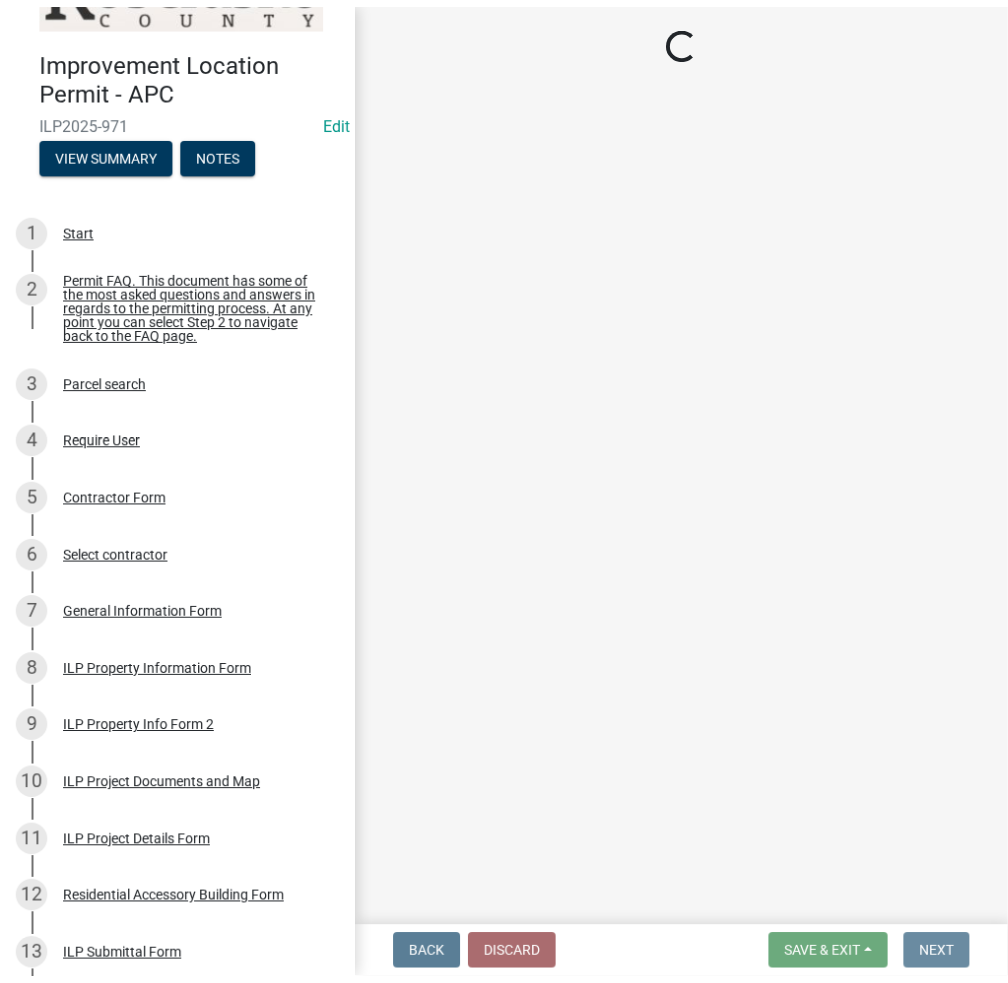 scroll, scrollTop: 0, scrollLeft: 0, axis: both 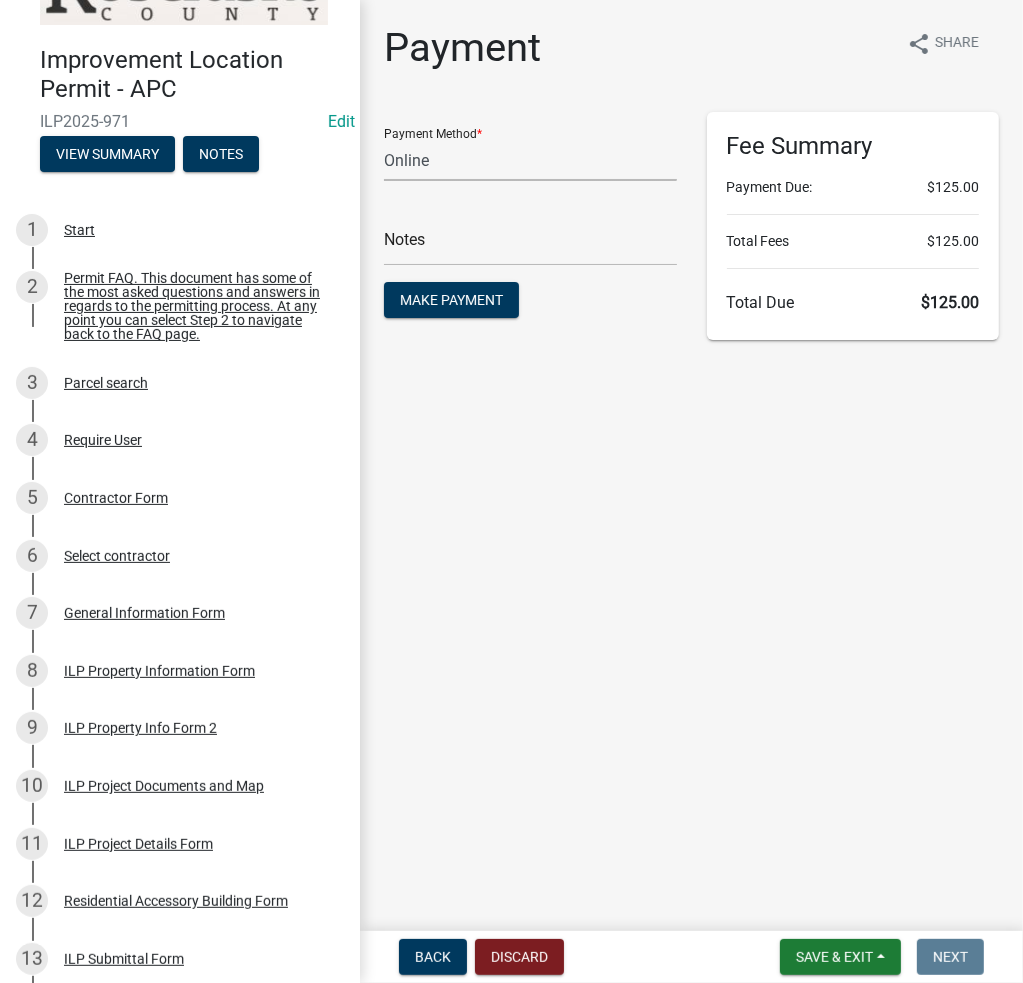 click on "Credit Card POS Check Cash Online" 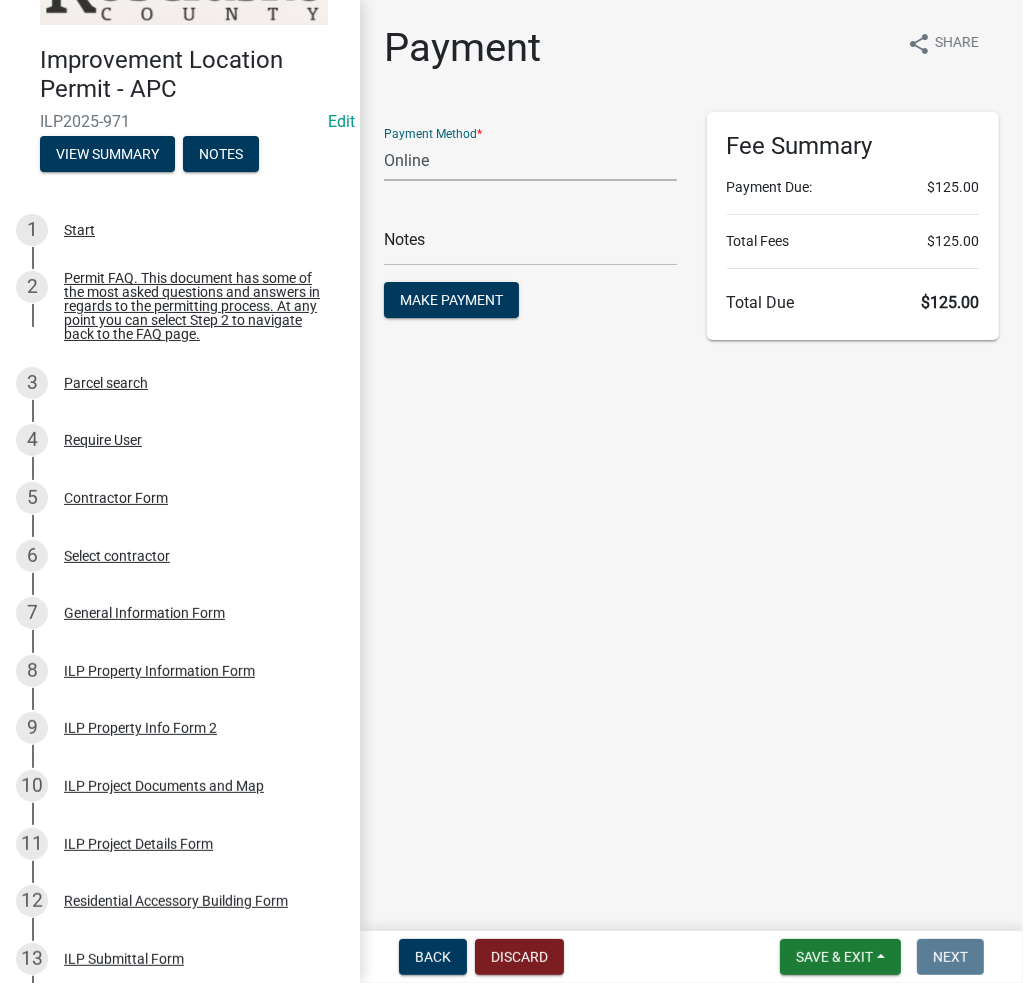click on "Credit Card POS Check Cash Online" 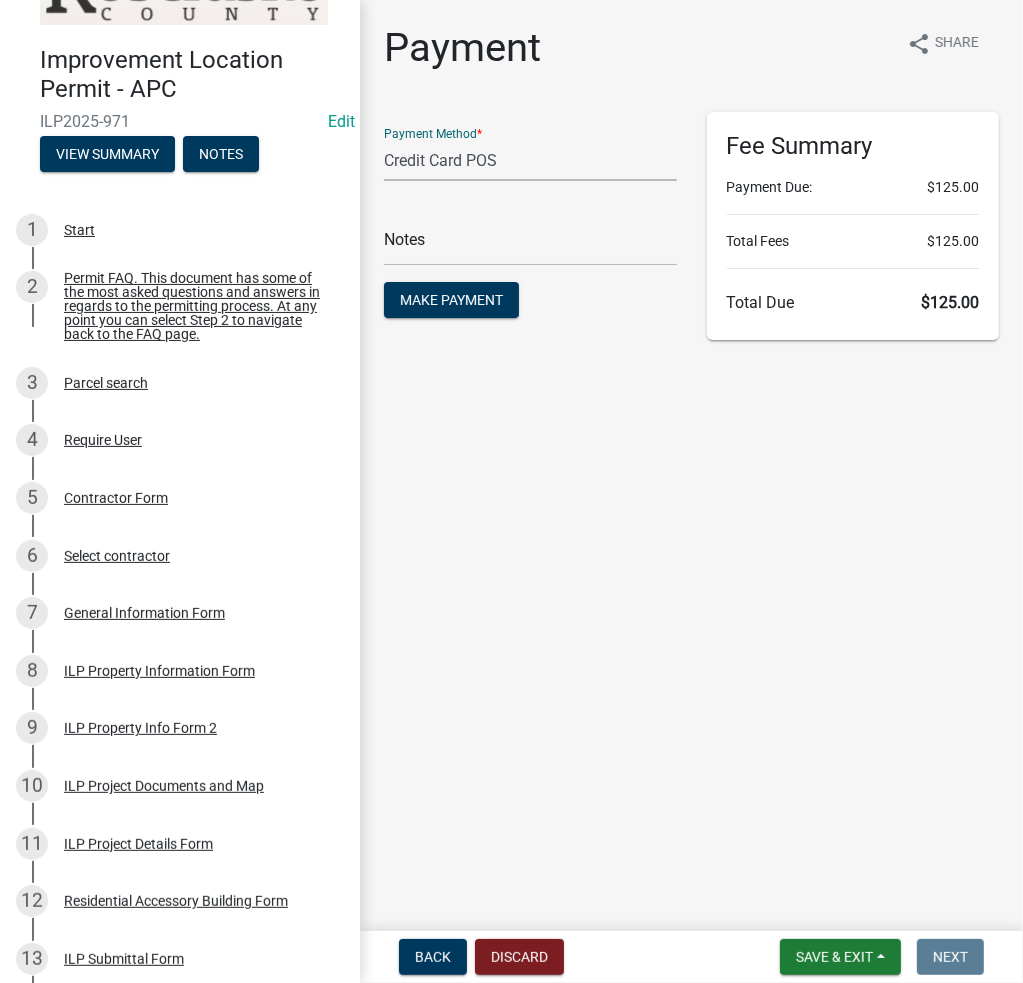 click on "Credit Card POS Check Cash Online" 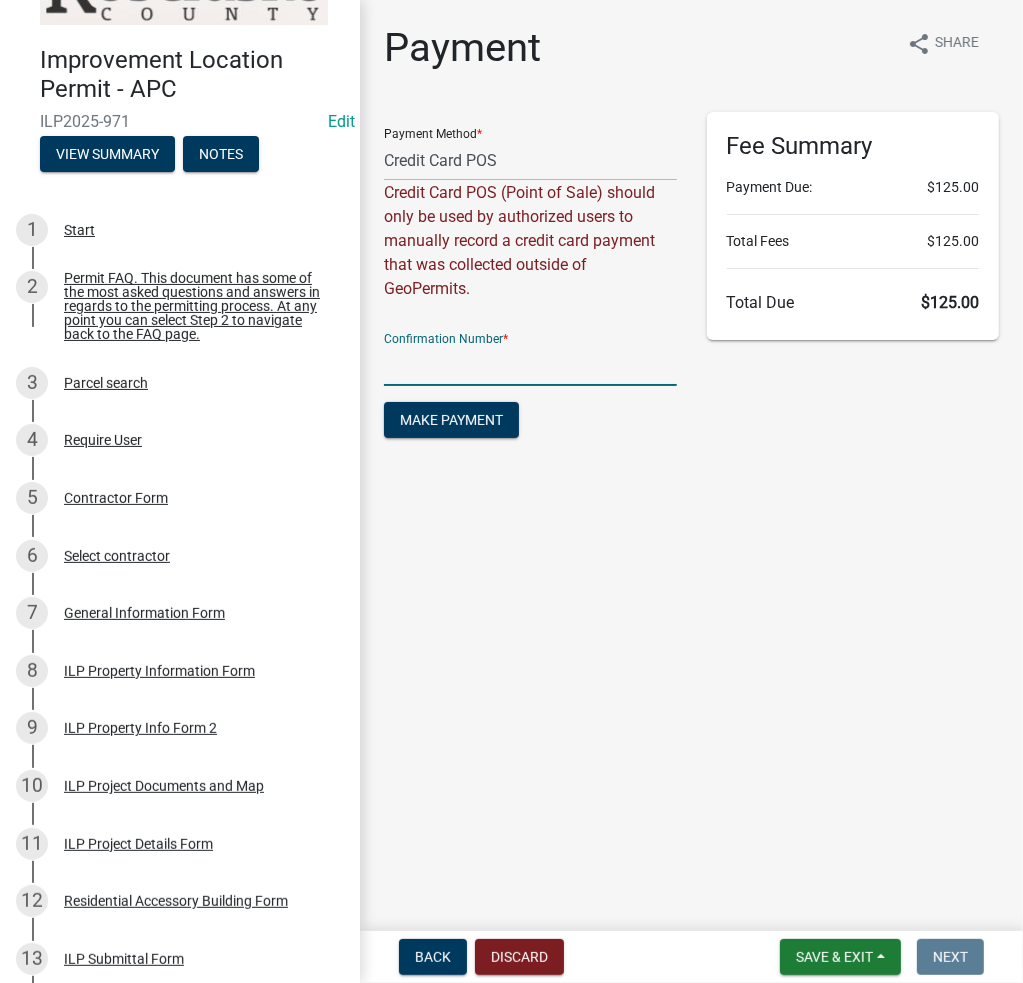 click 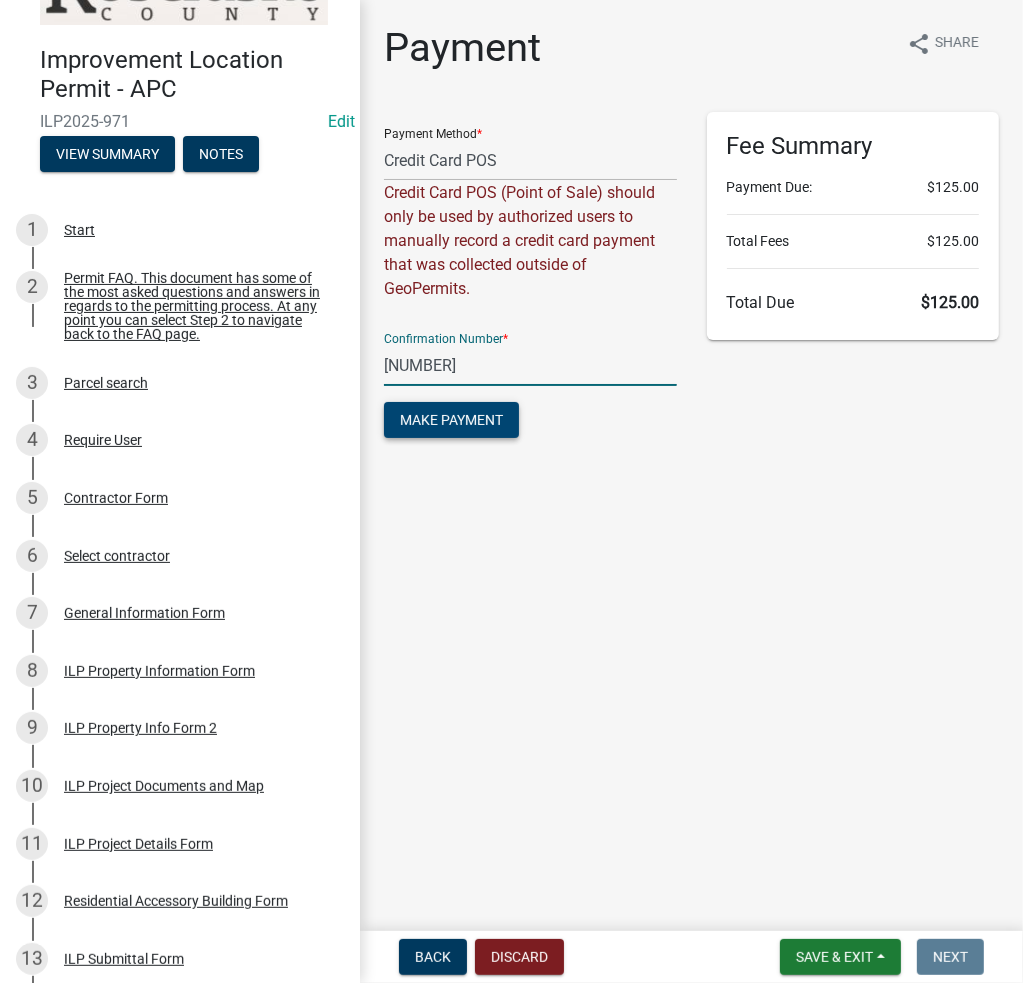 type on "[NUMBER]" 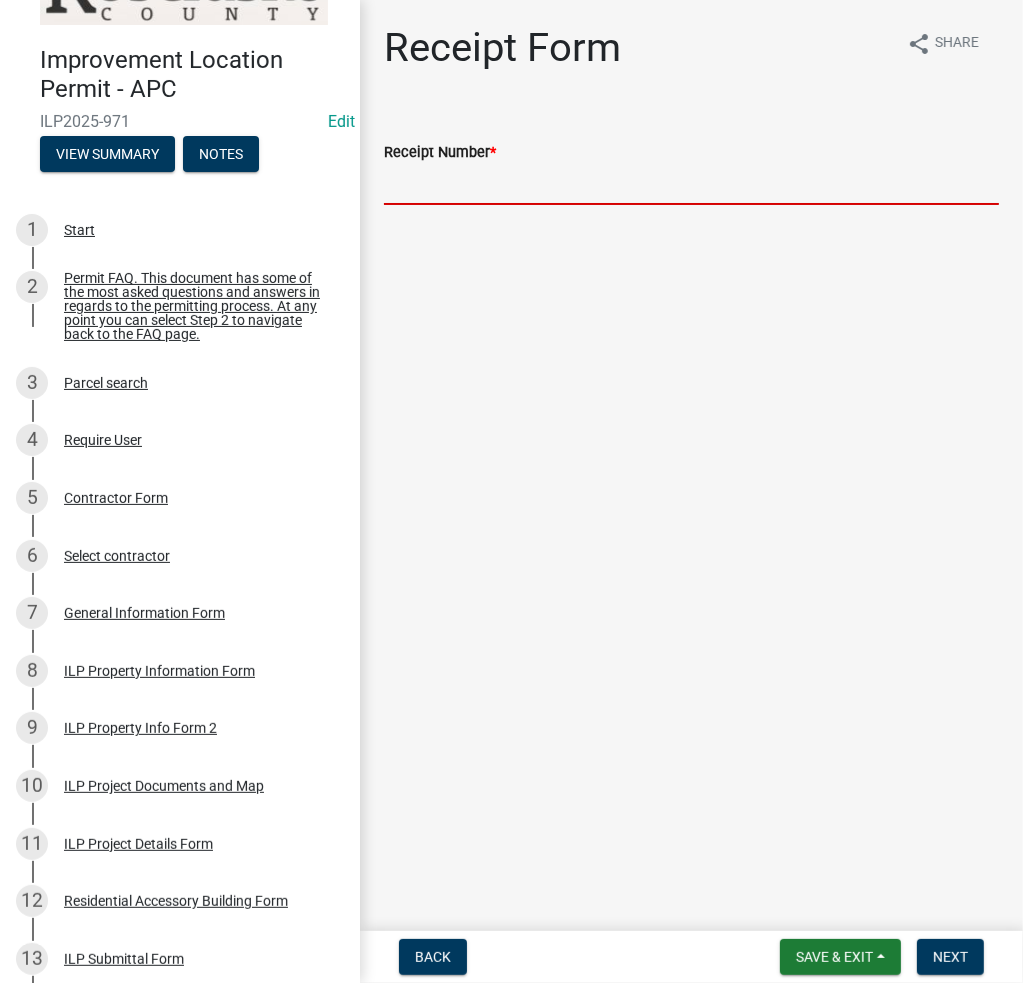 click on "Receipt Number  *" at bounding box center (691, 184) 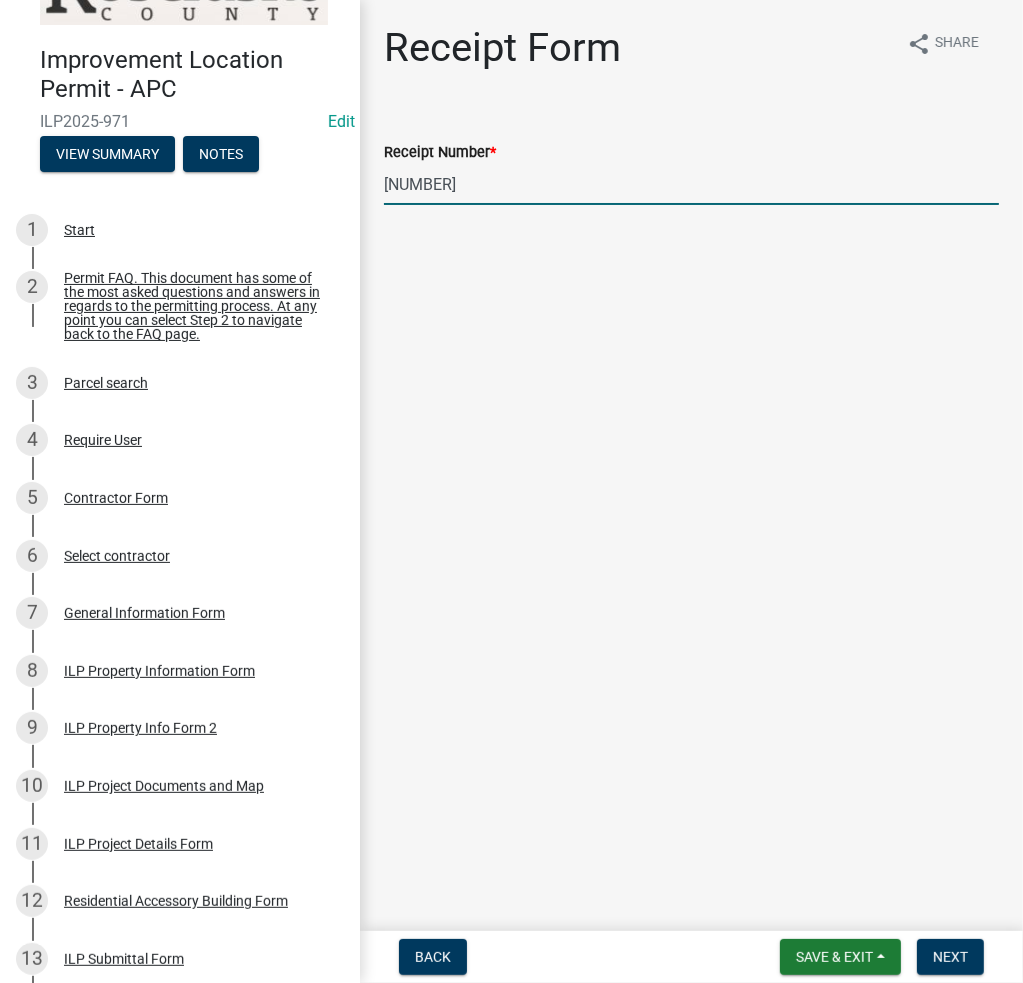 type on "[NUMBER]" 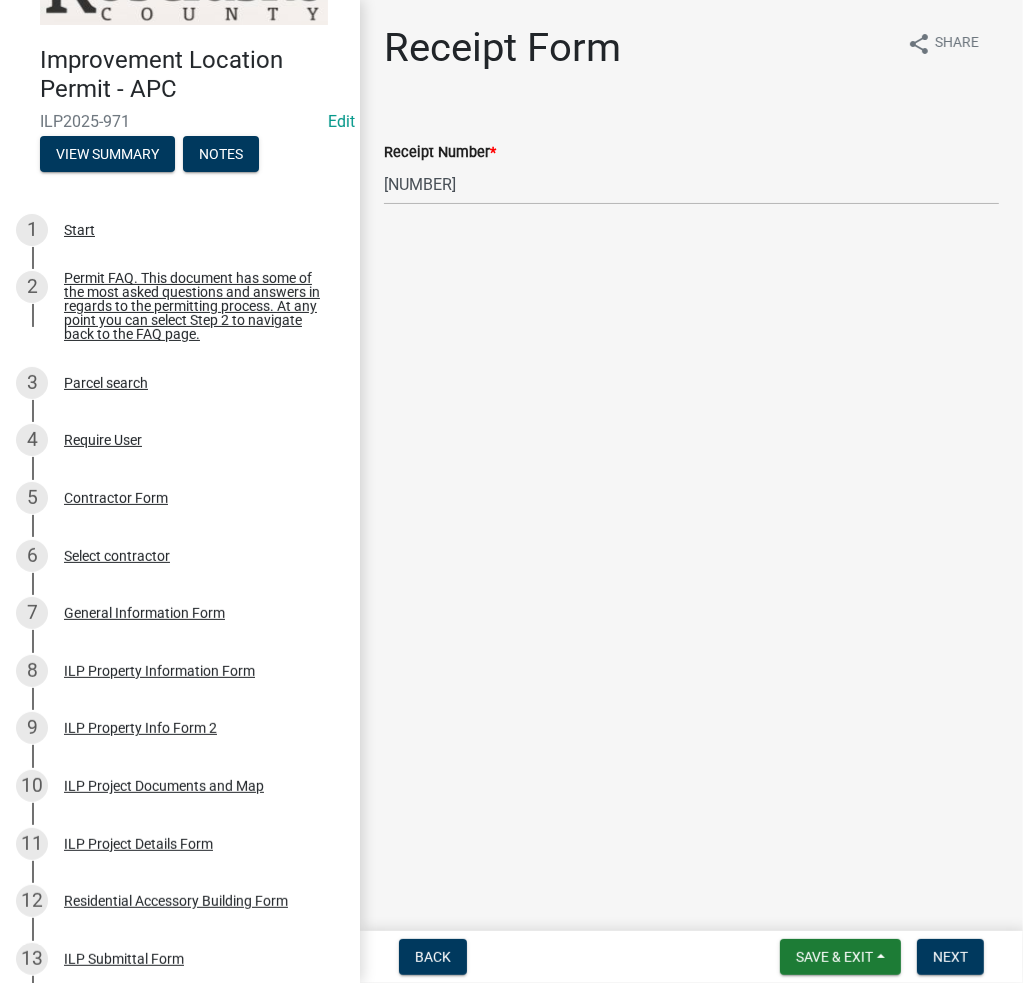 click on "Receipt Number * [NUMBER]" 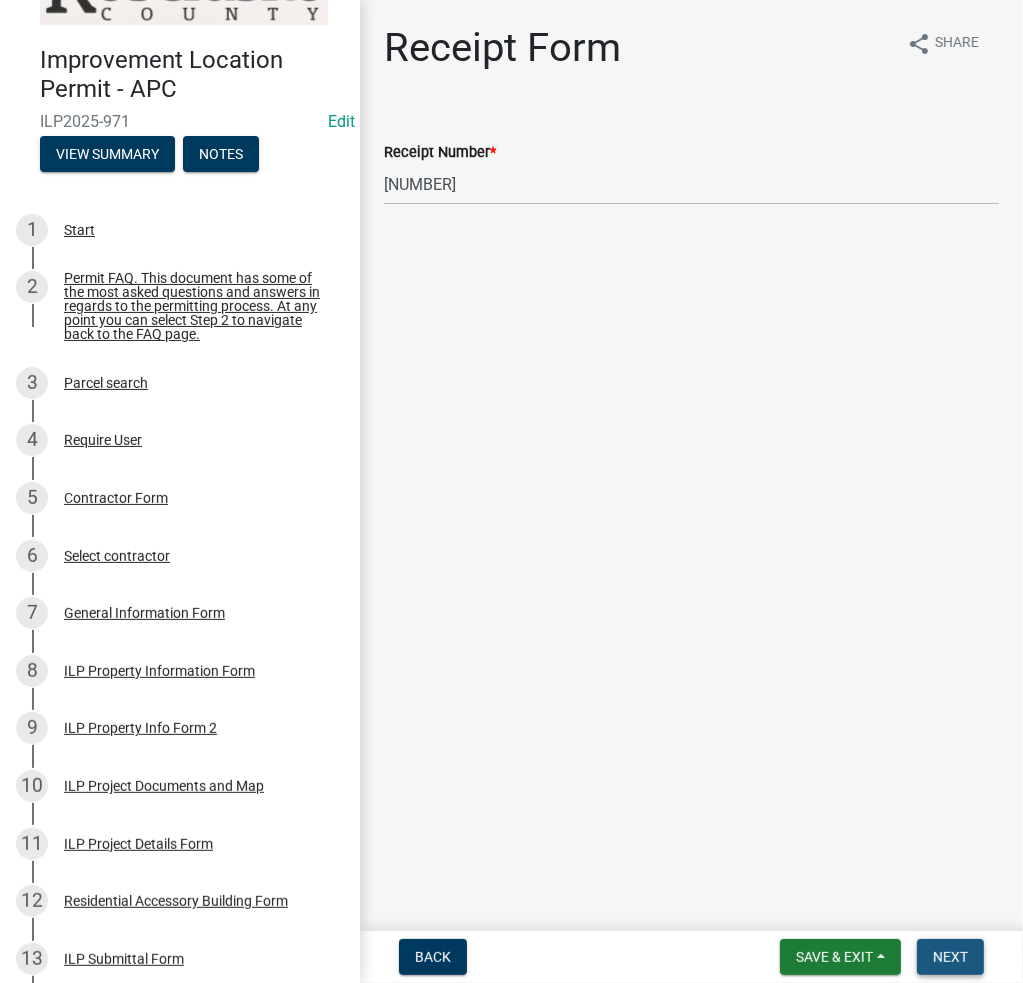 click on "Next" at bounding box center [950, 957] 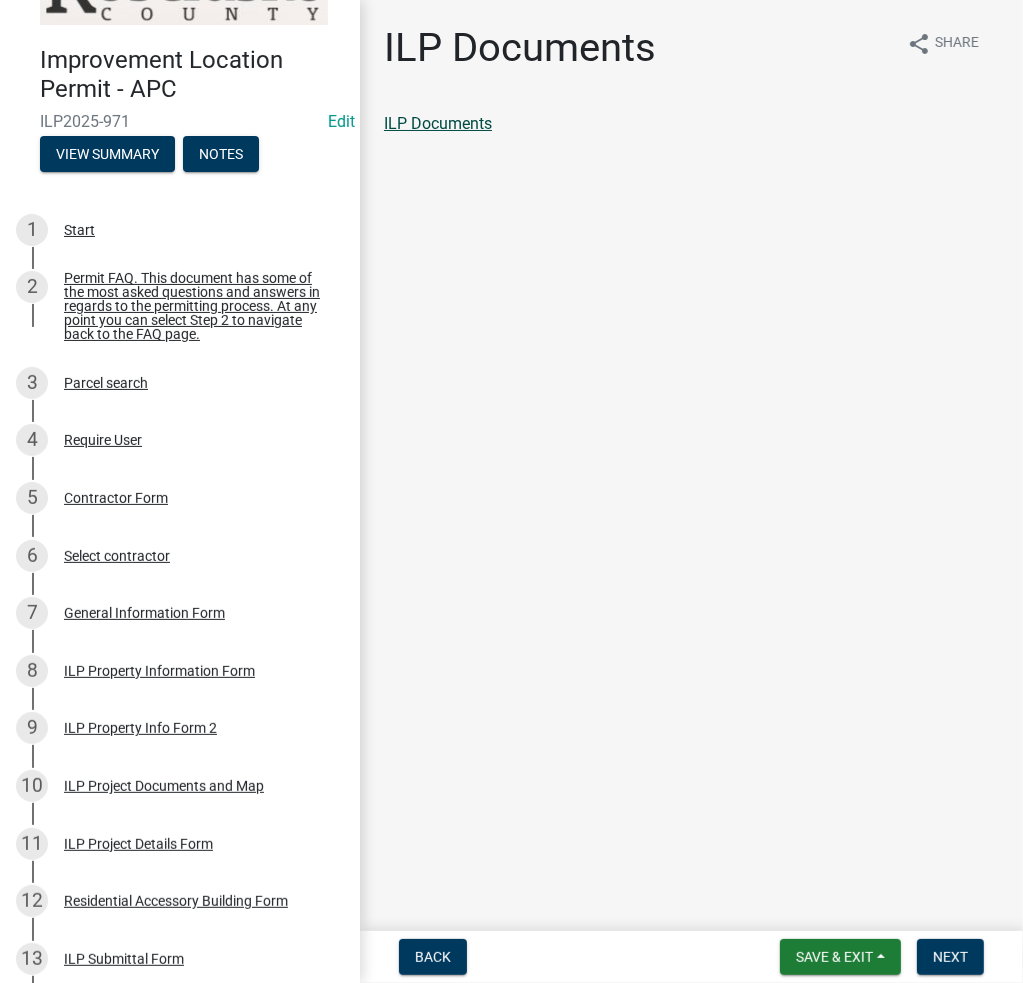 click on "ILP Documents" 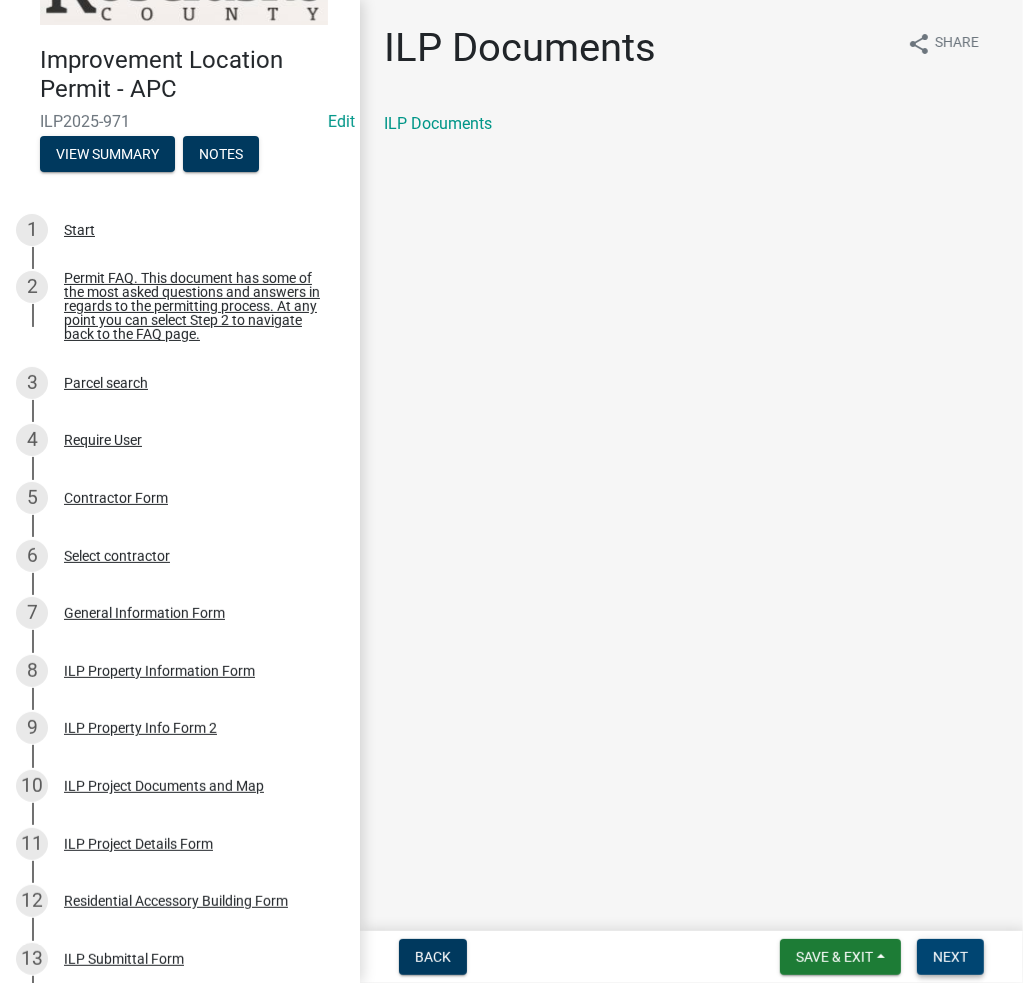 click on "Next" at bounding box center (950, 957) 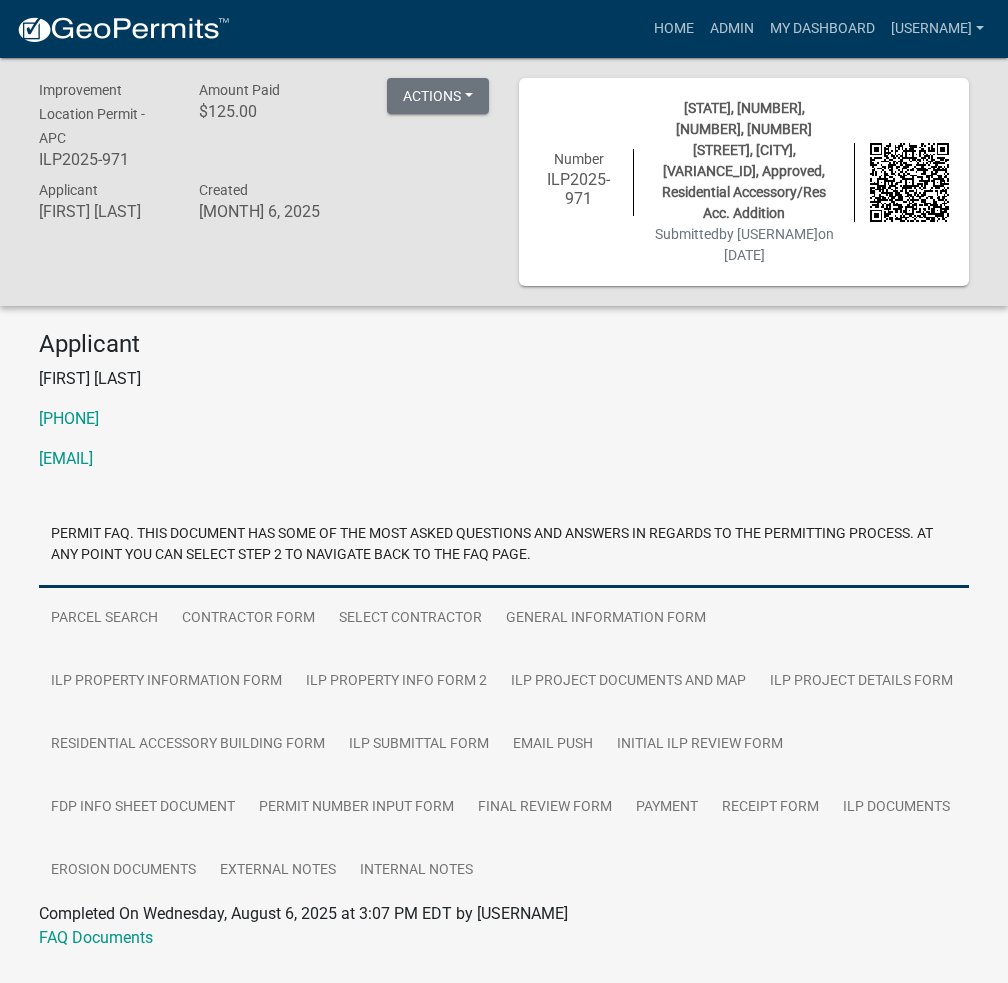 drag, startPoint x: 972, startPoint y: 359, endPoint x: 935, endPoint y: 364, distance: 37.336308 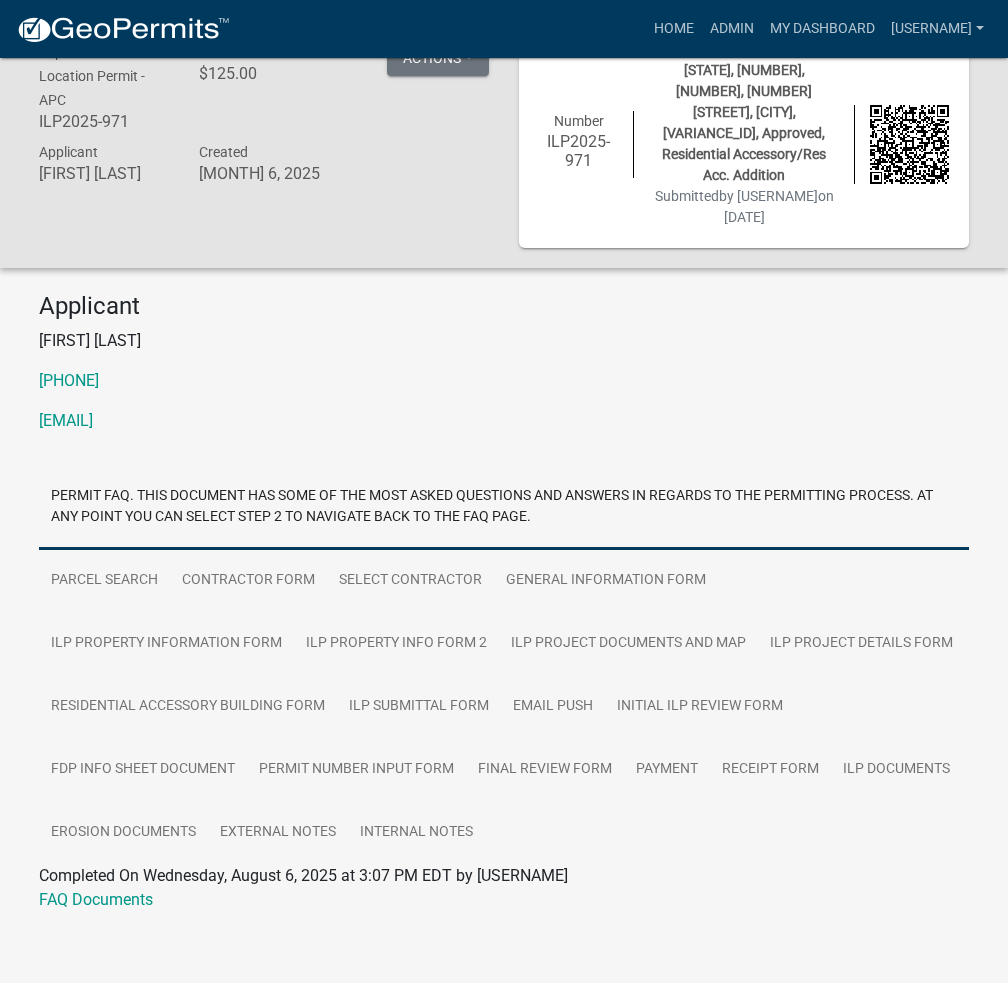 scroll, scrollTop: 58, scrollLeft: 0, axis: vertical 